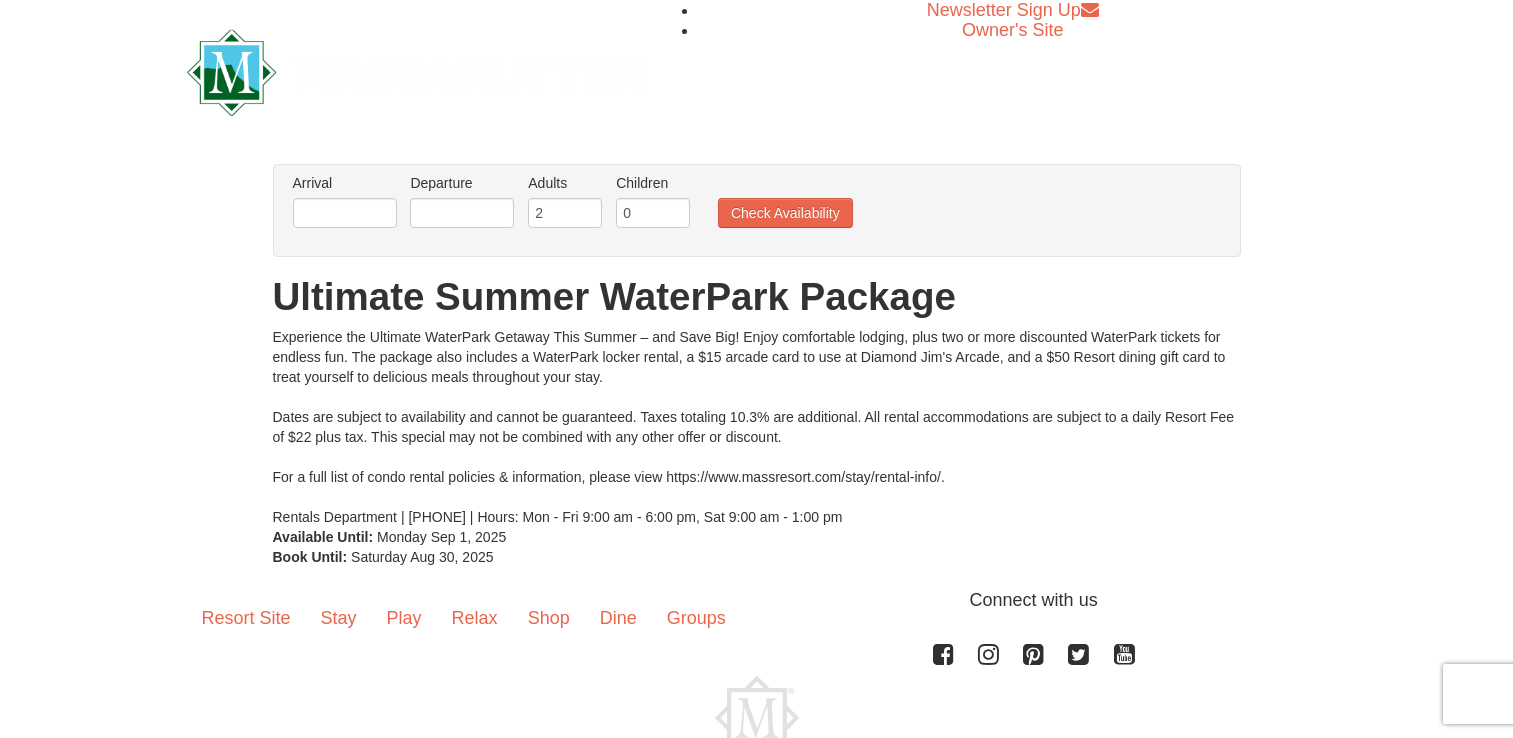 scroll, scrollTop: 0, scrollLeft: 0, axis: both 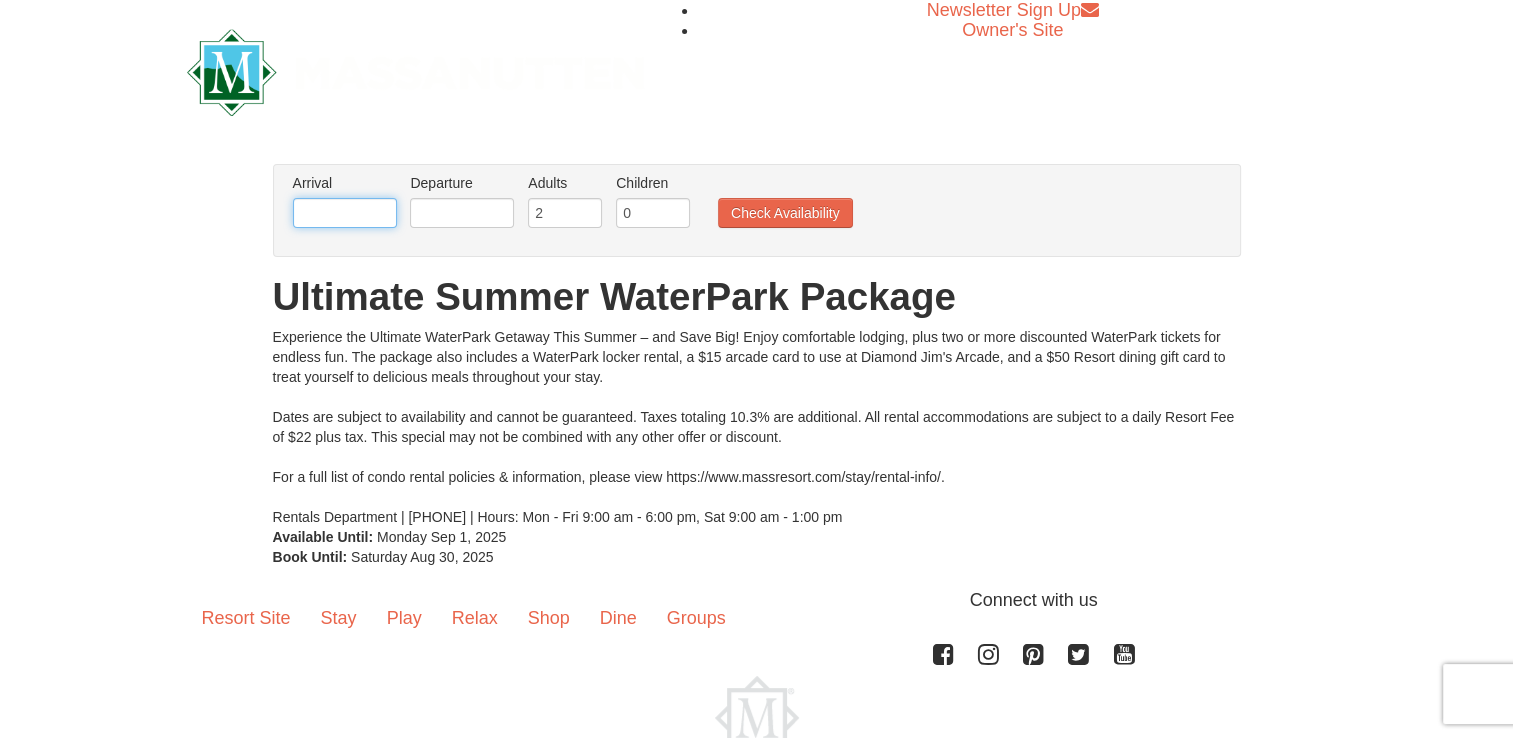 click at bounding box center (345, 213) 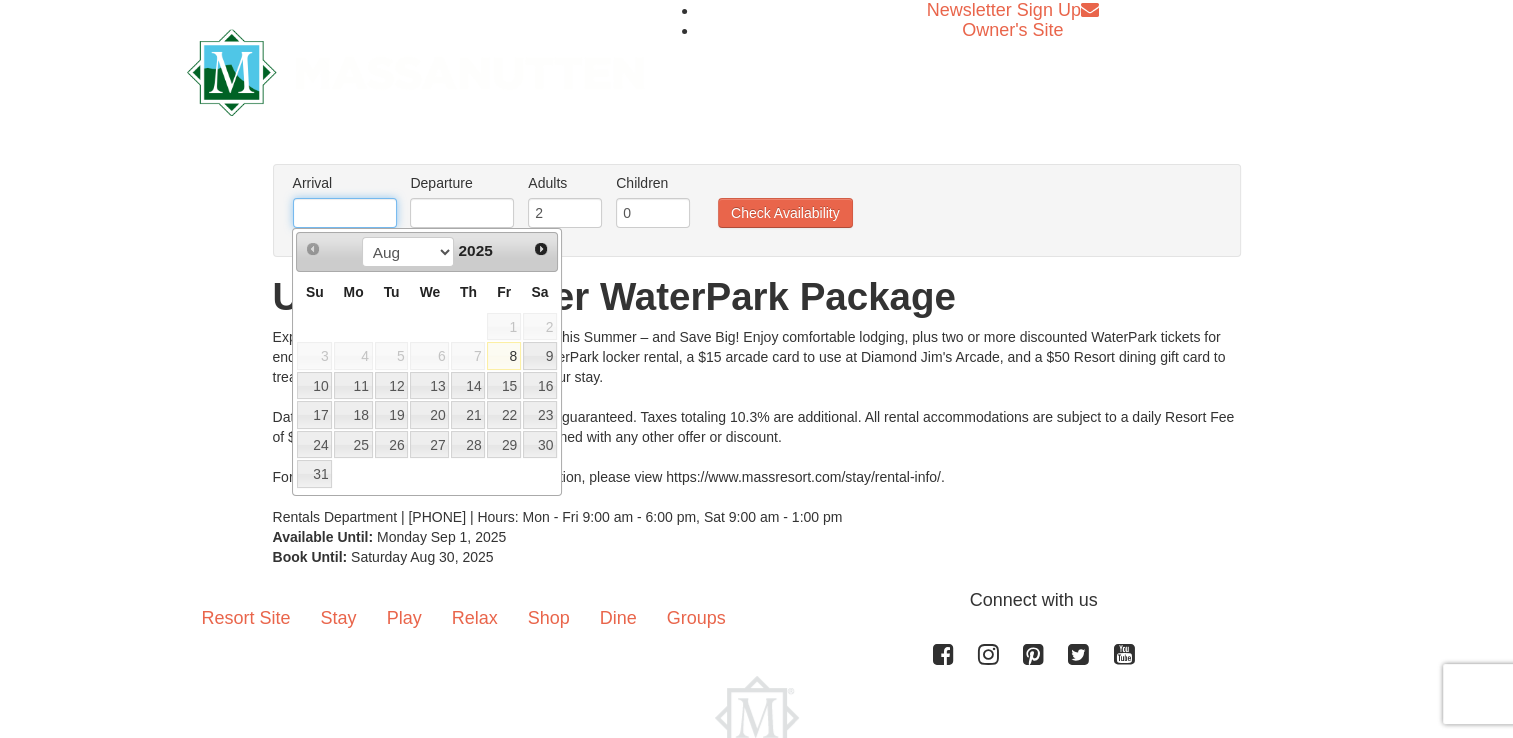 type on "08/09/2025" 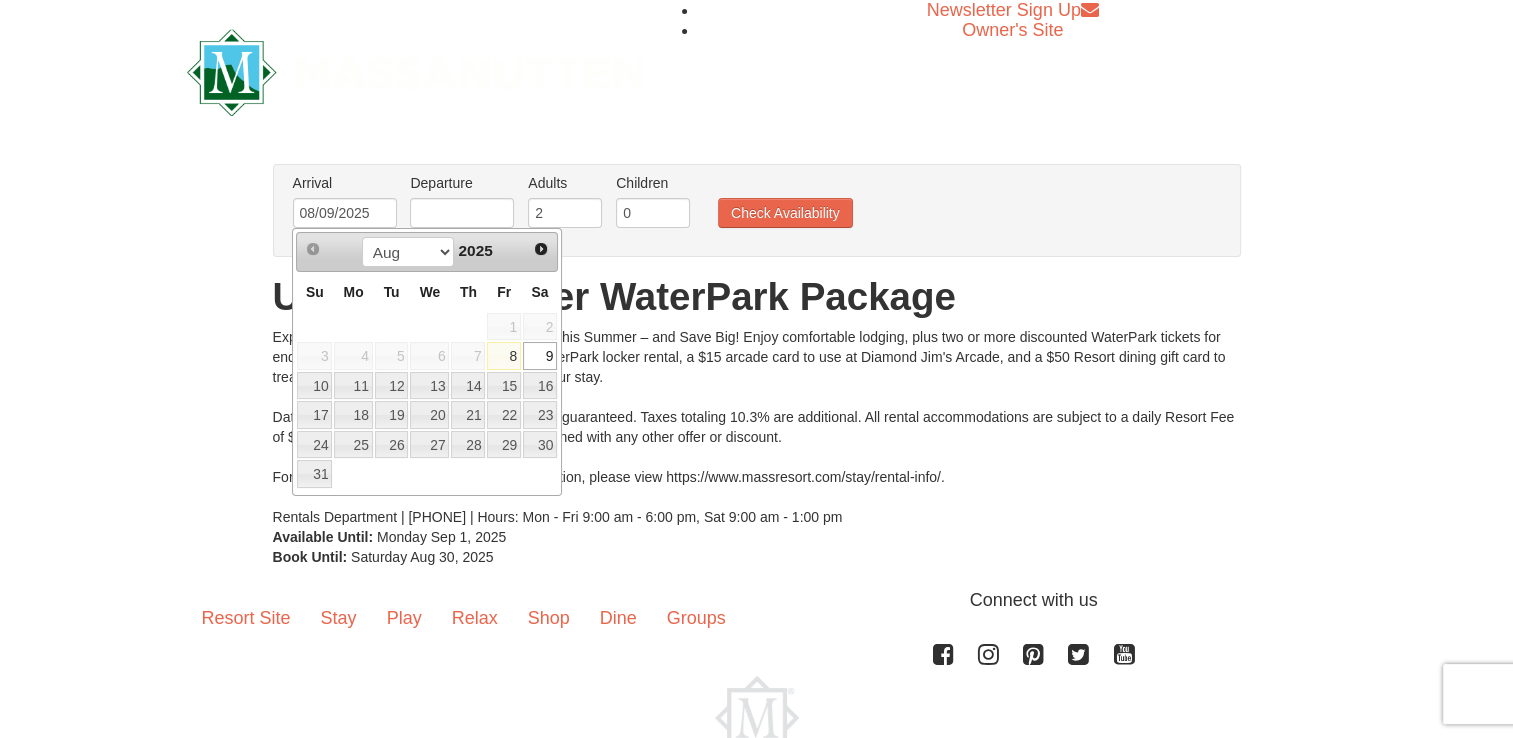 click on "9" at bounding box center (540, 356) 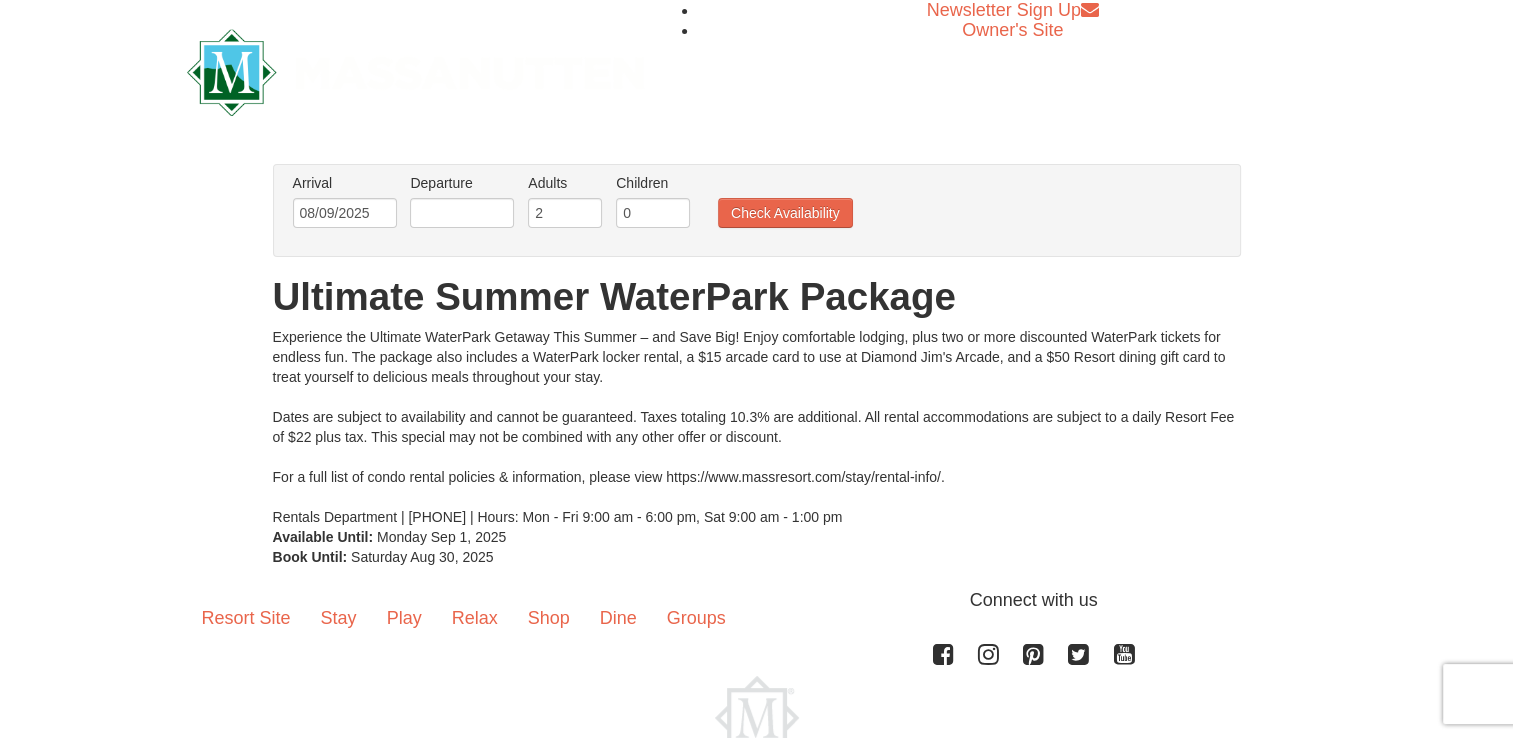 click on "Departure Please format dates MM/DD/YYYY Please format dates MM/DD/YYYY" at bounding box center (462, 205) 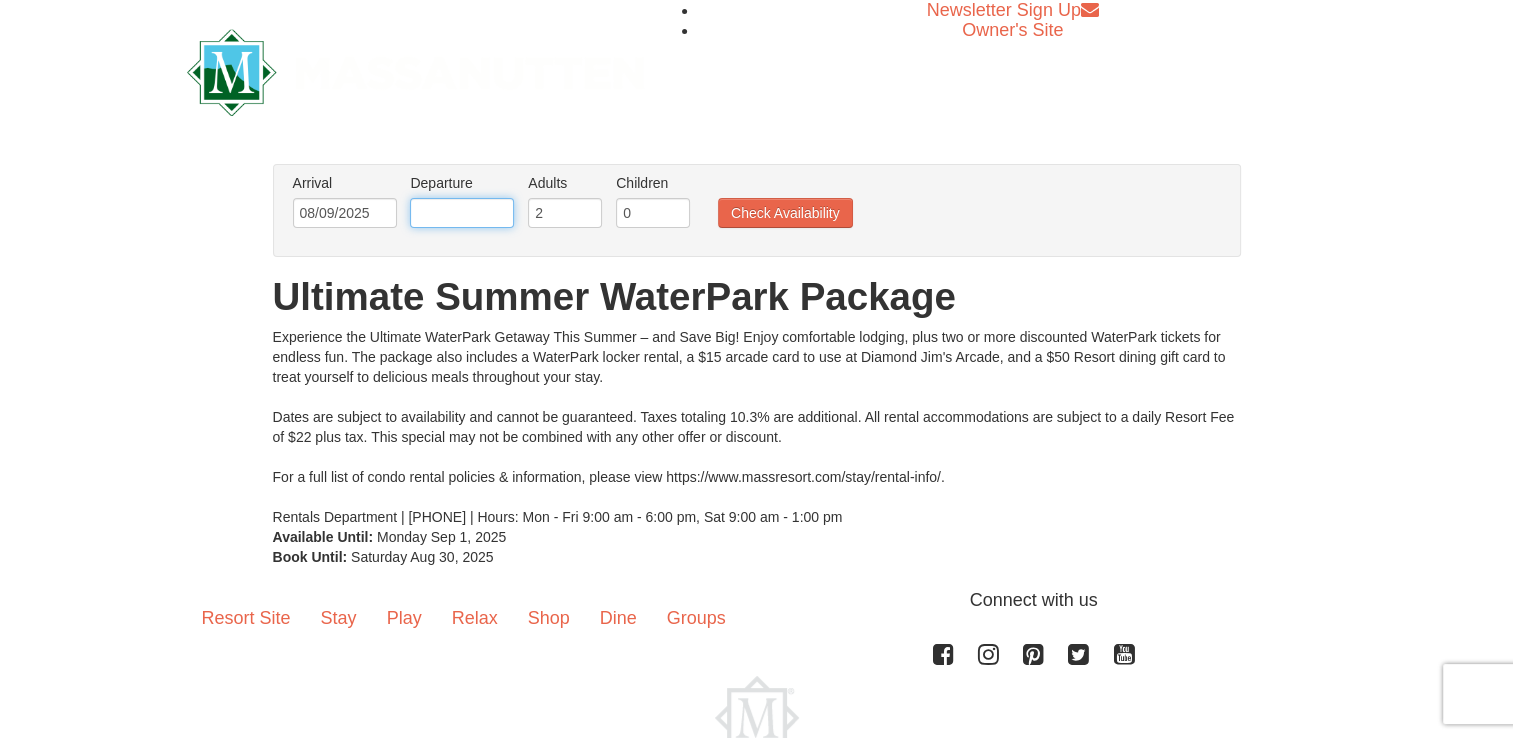 click at bounding box center [462, 213] 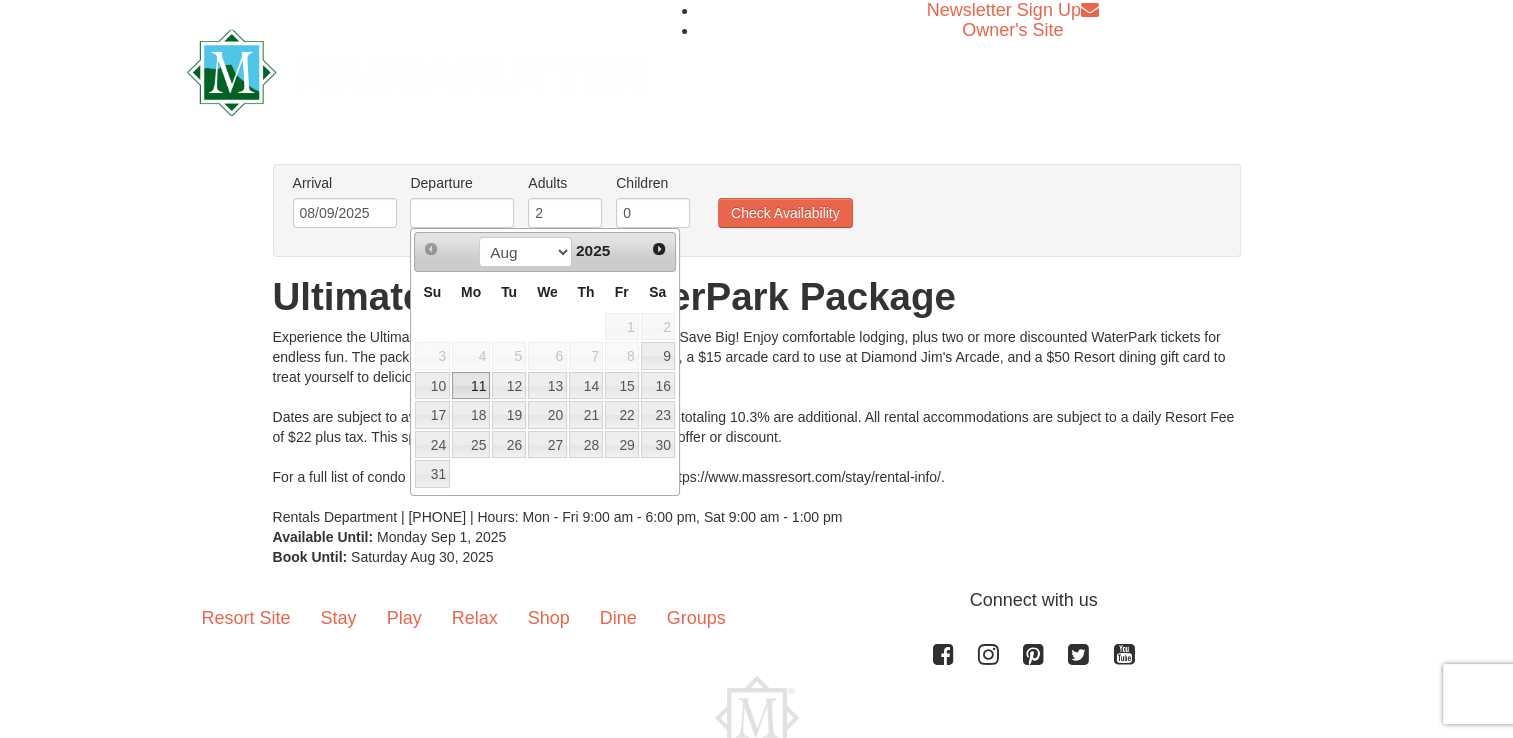 click on "11" at bounding box center (471, 386) 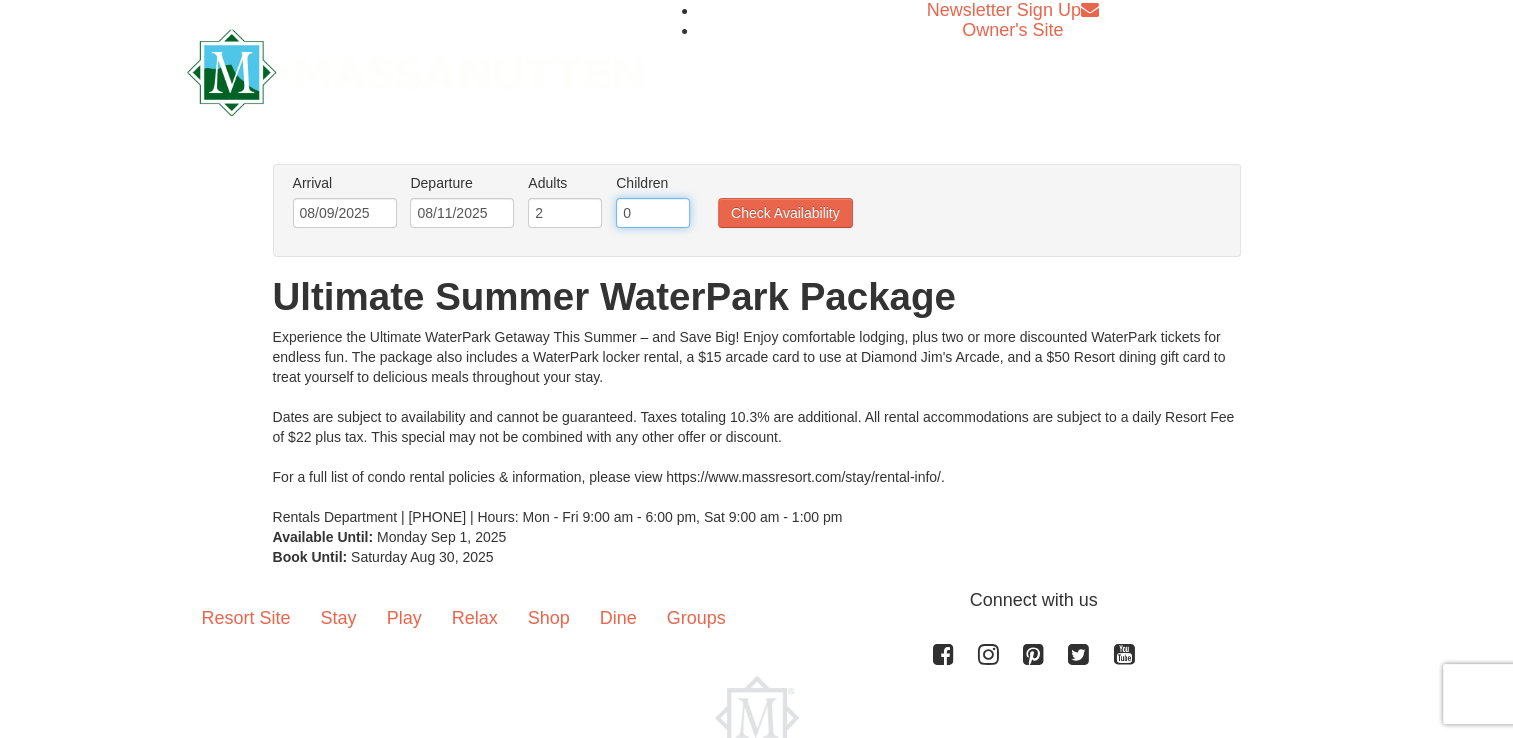 drag, startPoint x: 648, startPoint y: 212, endPoint x: 590, endPoint y: 215, distance: 58.077534 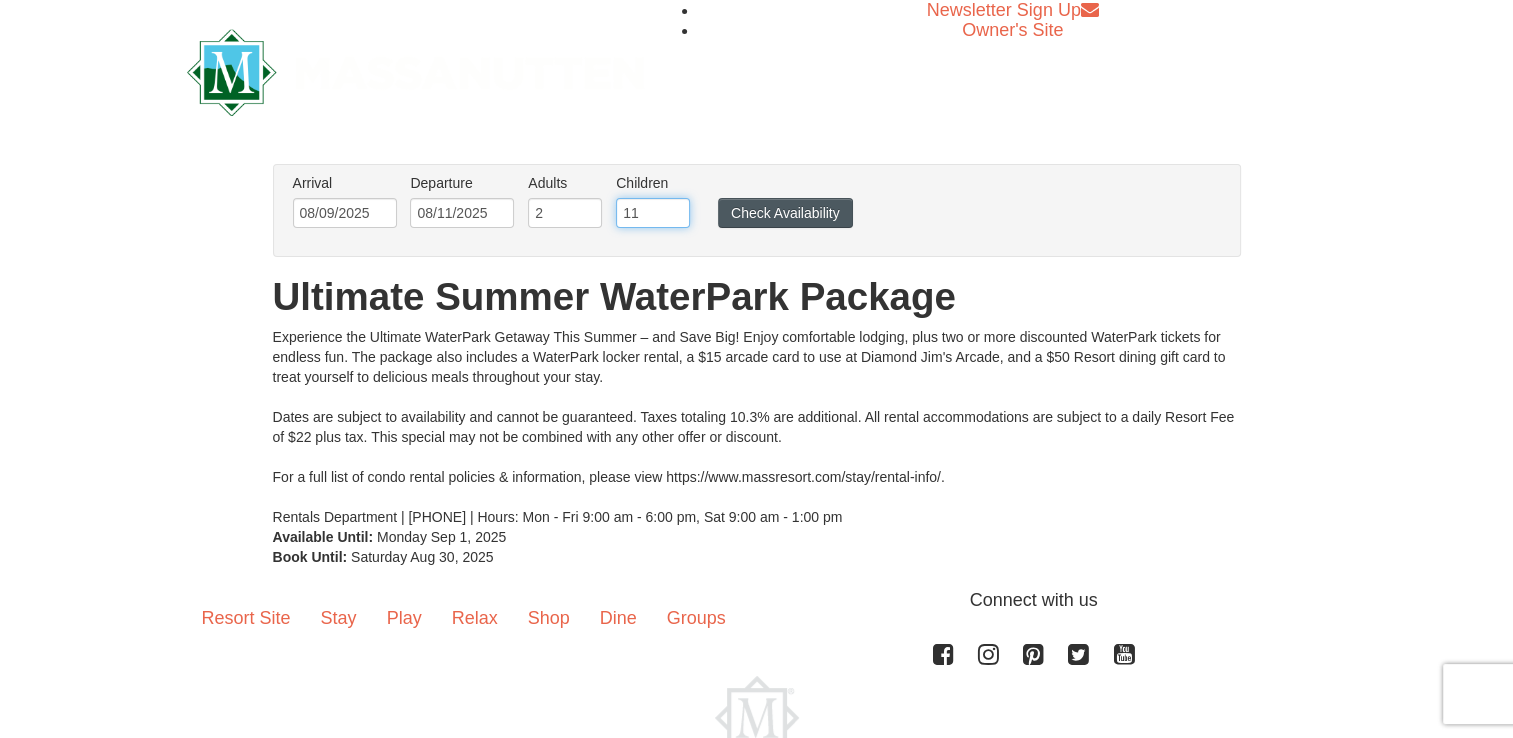 type on "11" 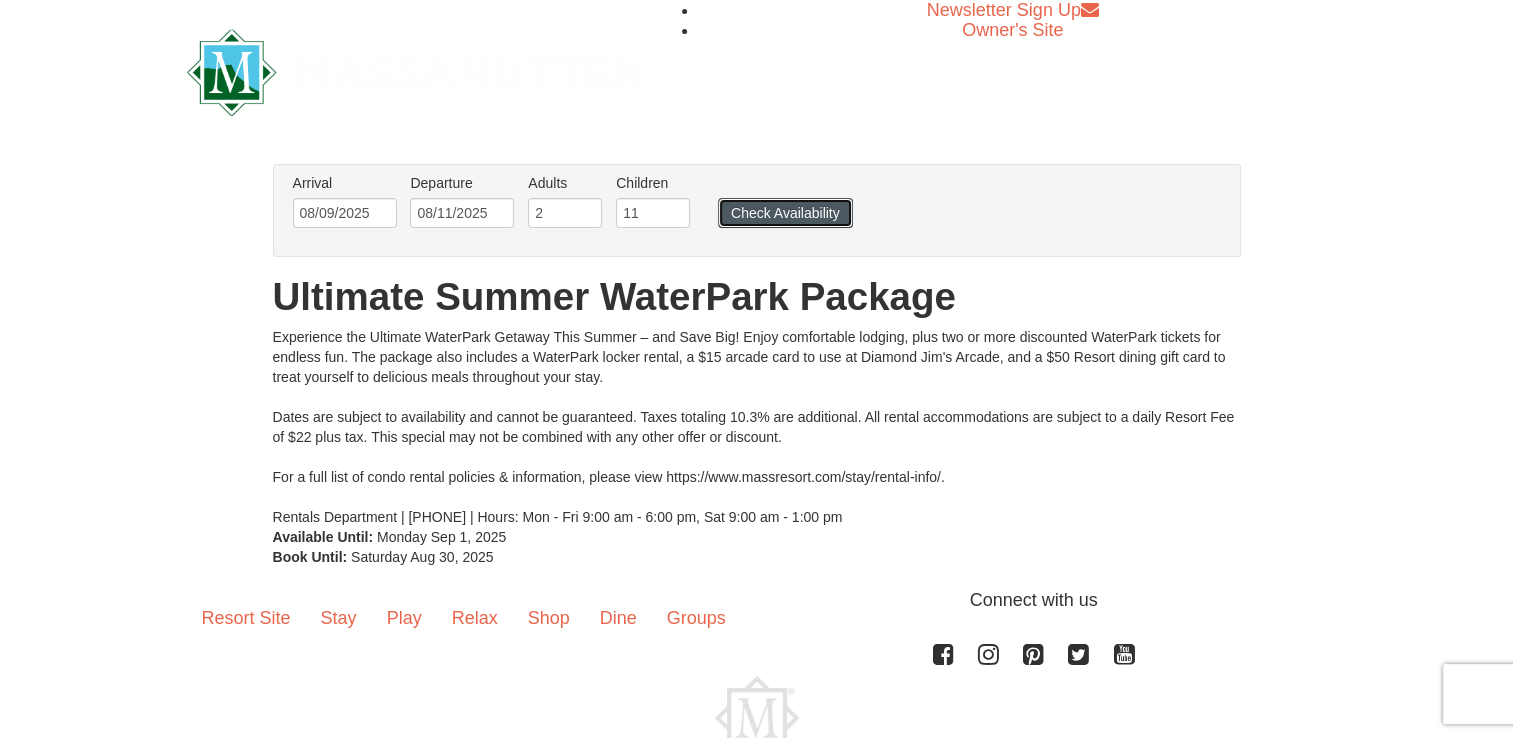 click on "Check Availability" at bounding box center [785, 213] 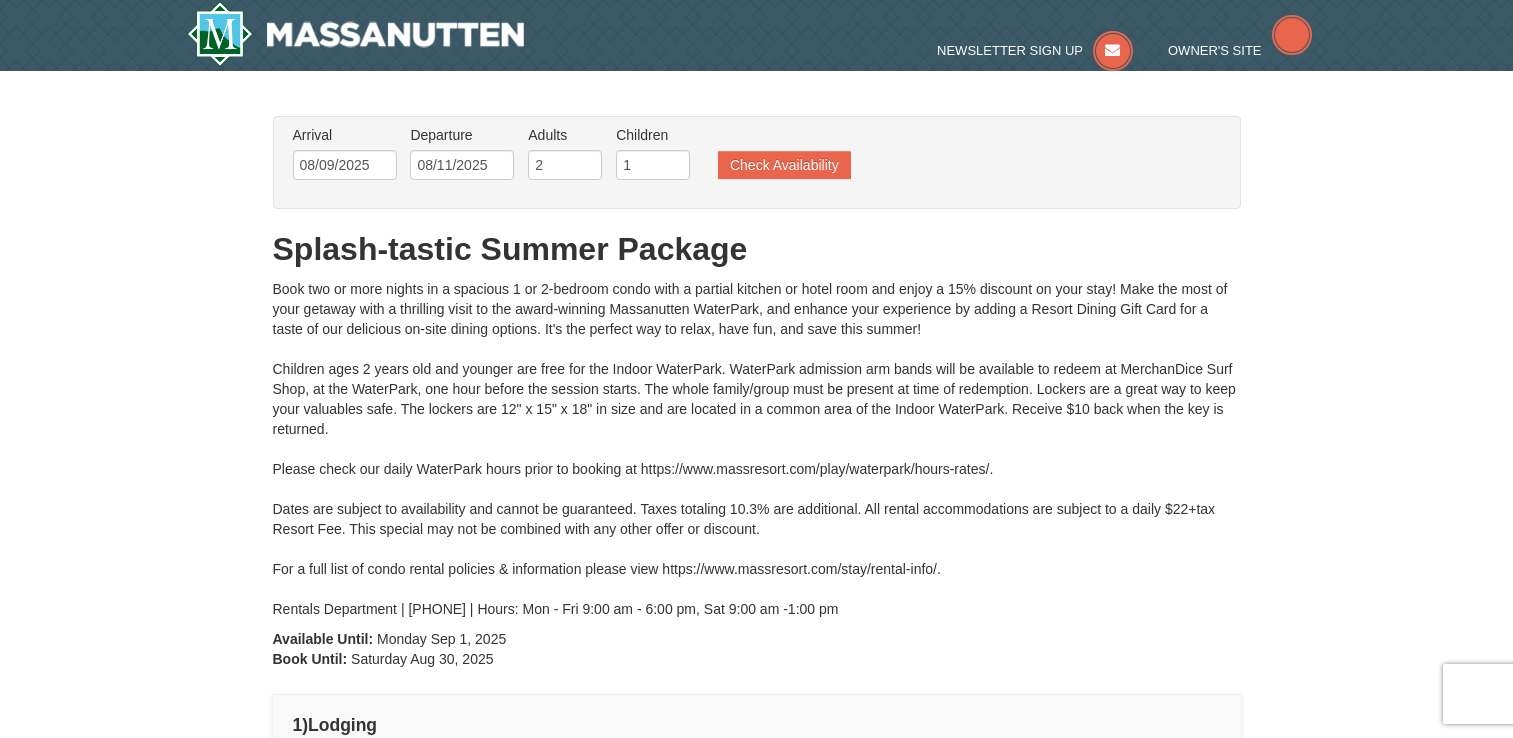type on "08/09/2025" 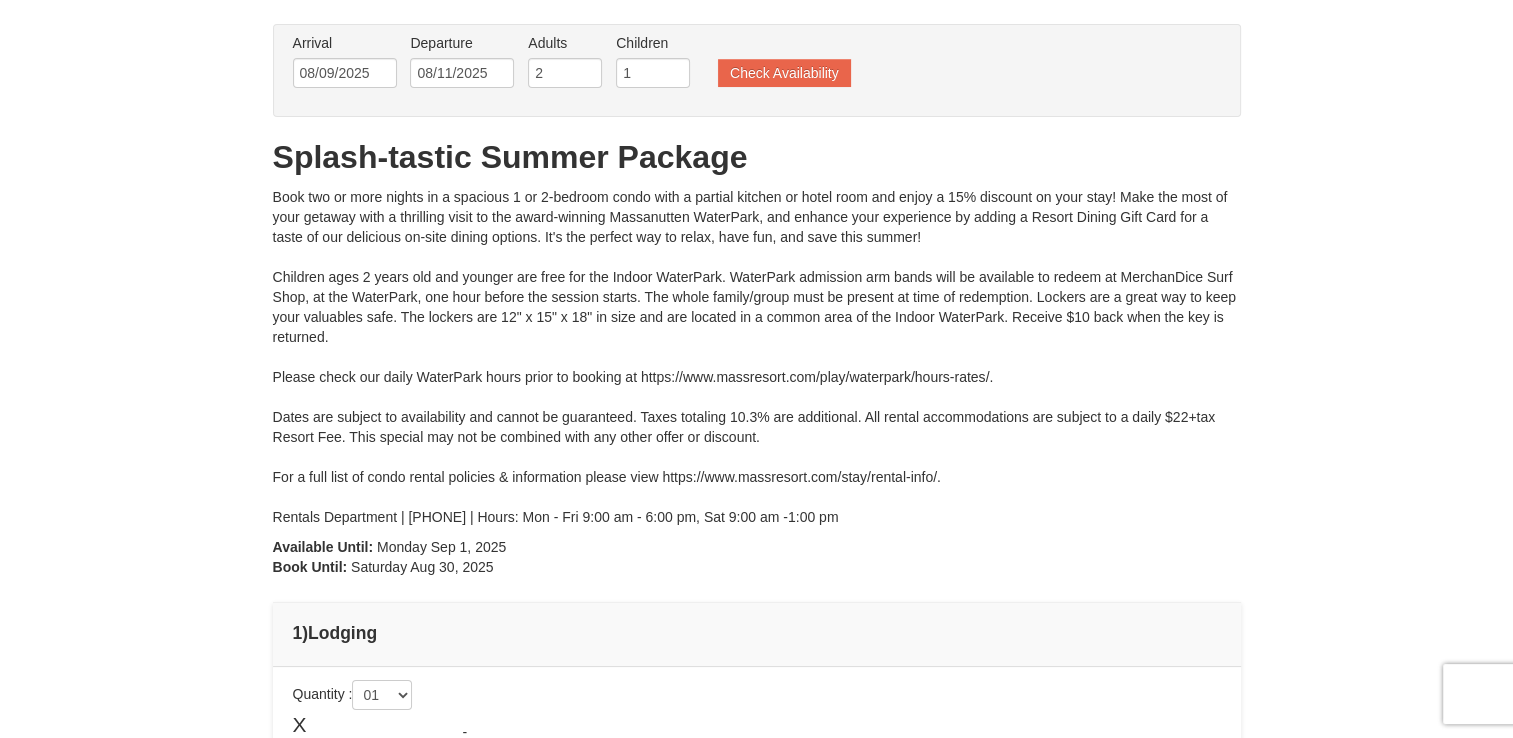 scroll, scrollTop: 0, scrollLeft: 0, axis: both 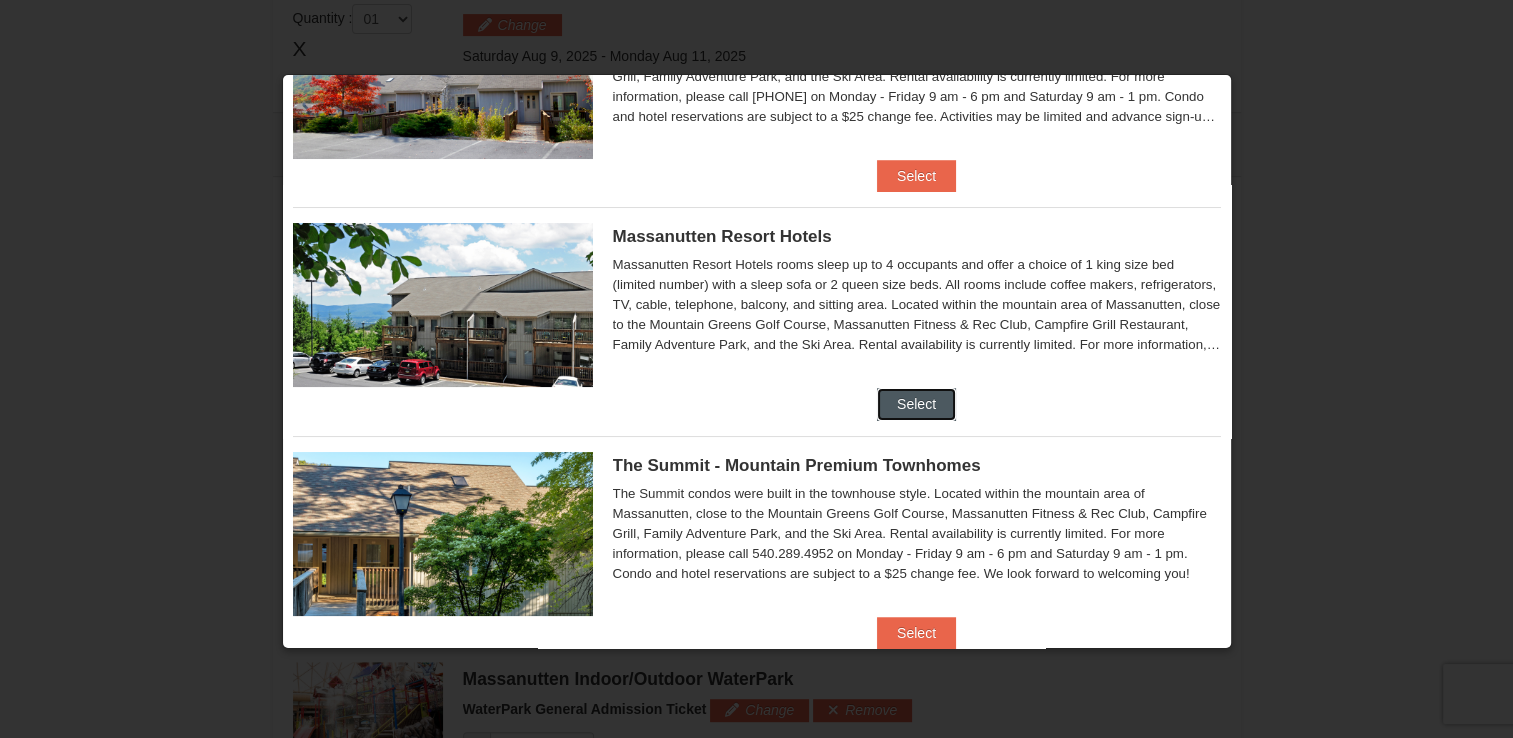 click on "Select" at bounding box center [916, 404] 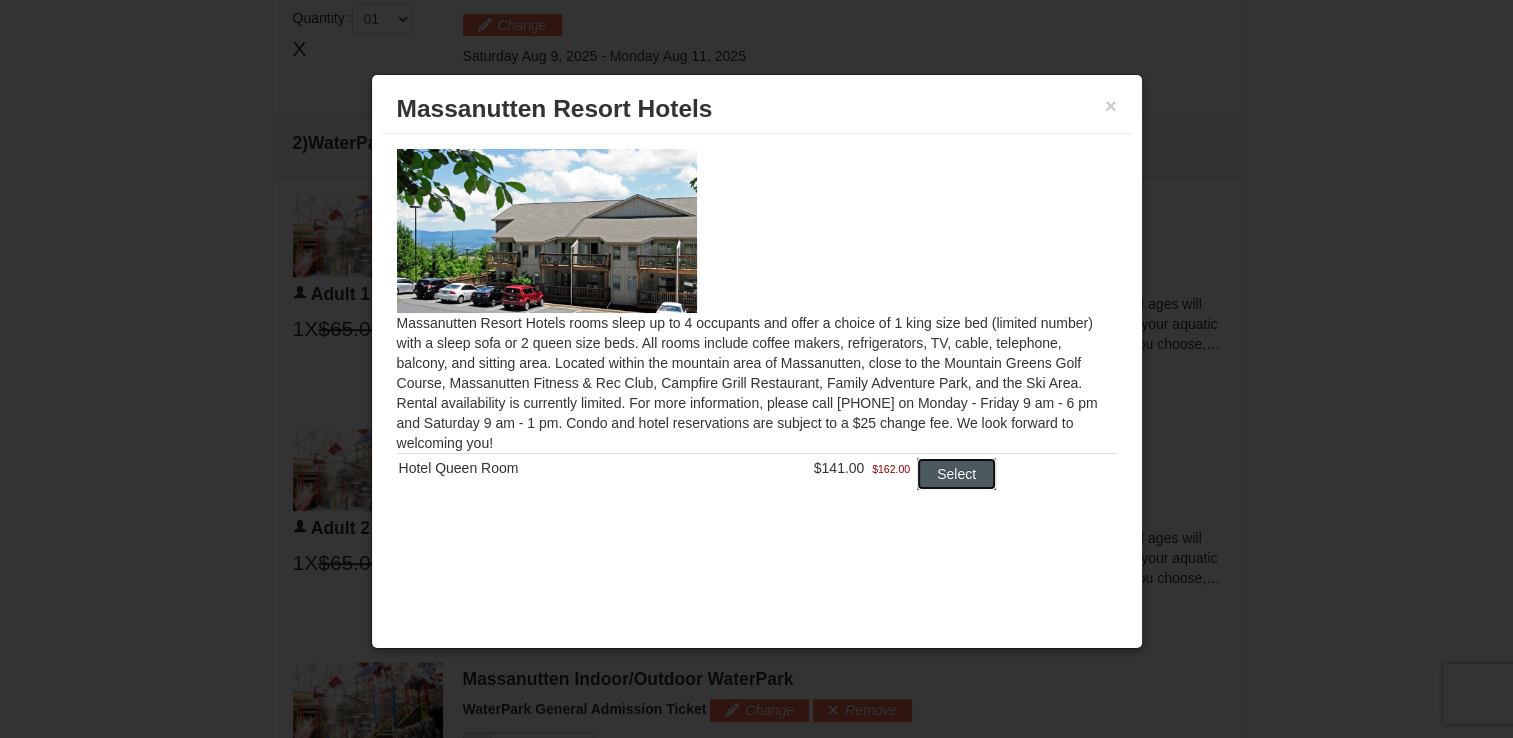 click on "Select" at bounding box center [956, 474] 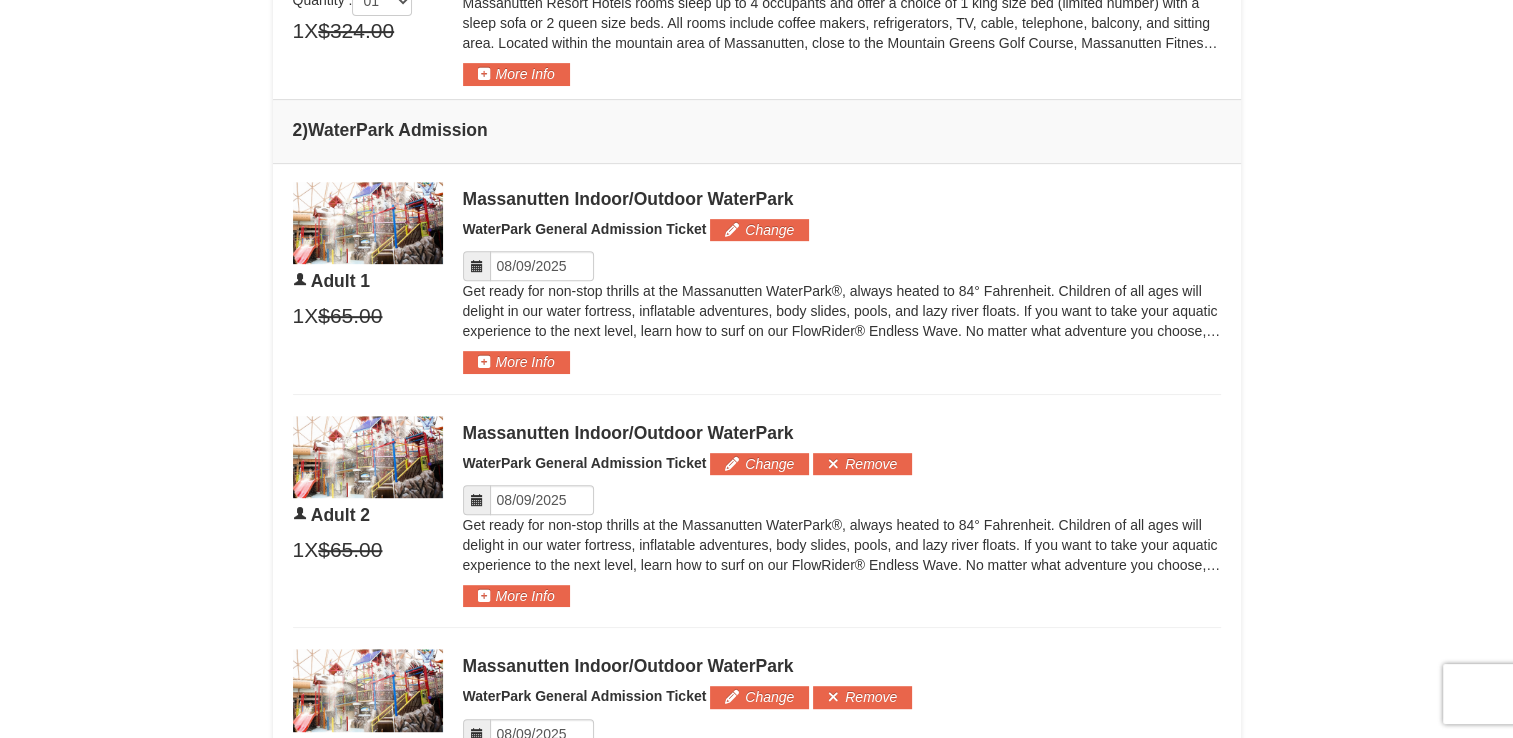 scroll, scrollTop: 1272, scrollLeft: 0, axis: vertical 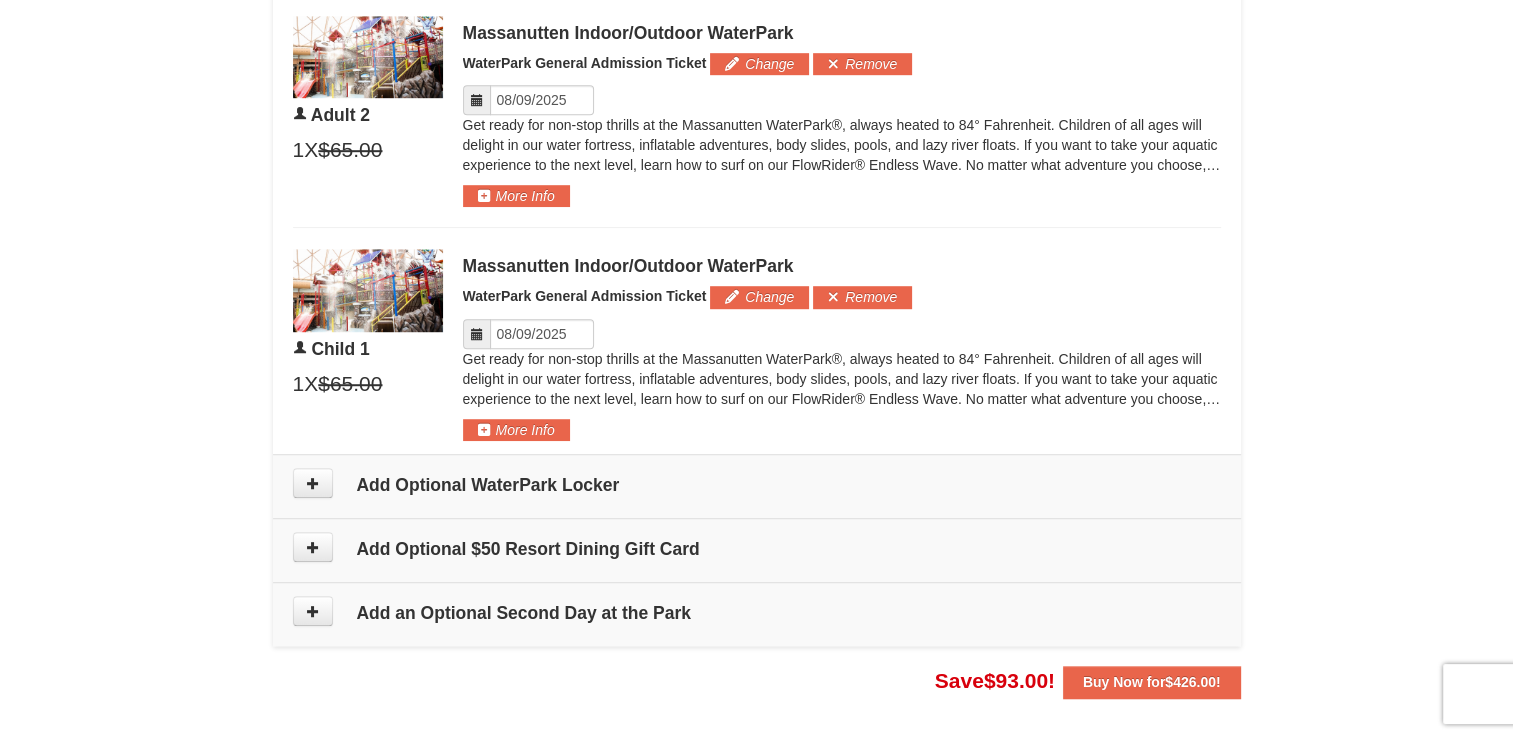 click at bounding box center (477, 100) 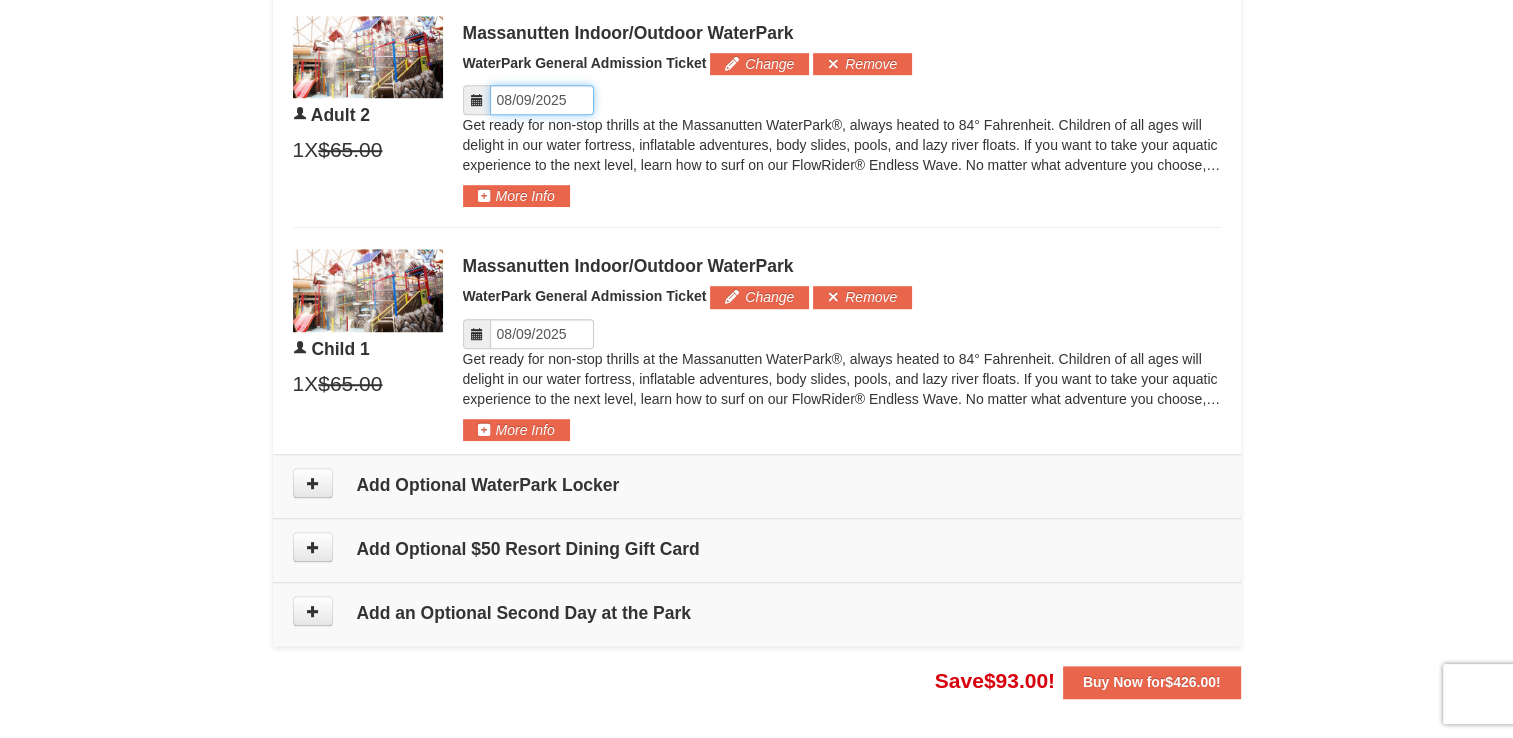 click on "Please format dates MM/DD/YYYY" at bounding box center (542, 100) 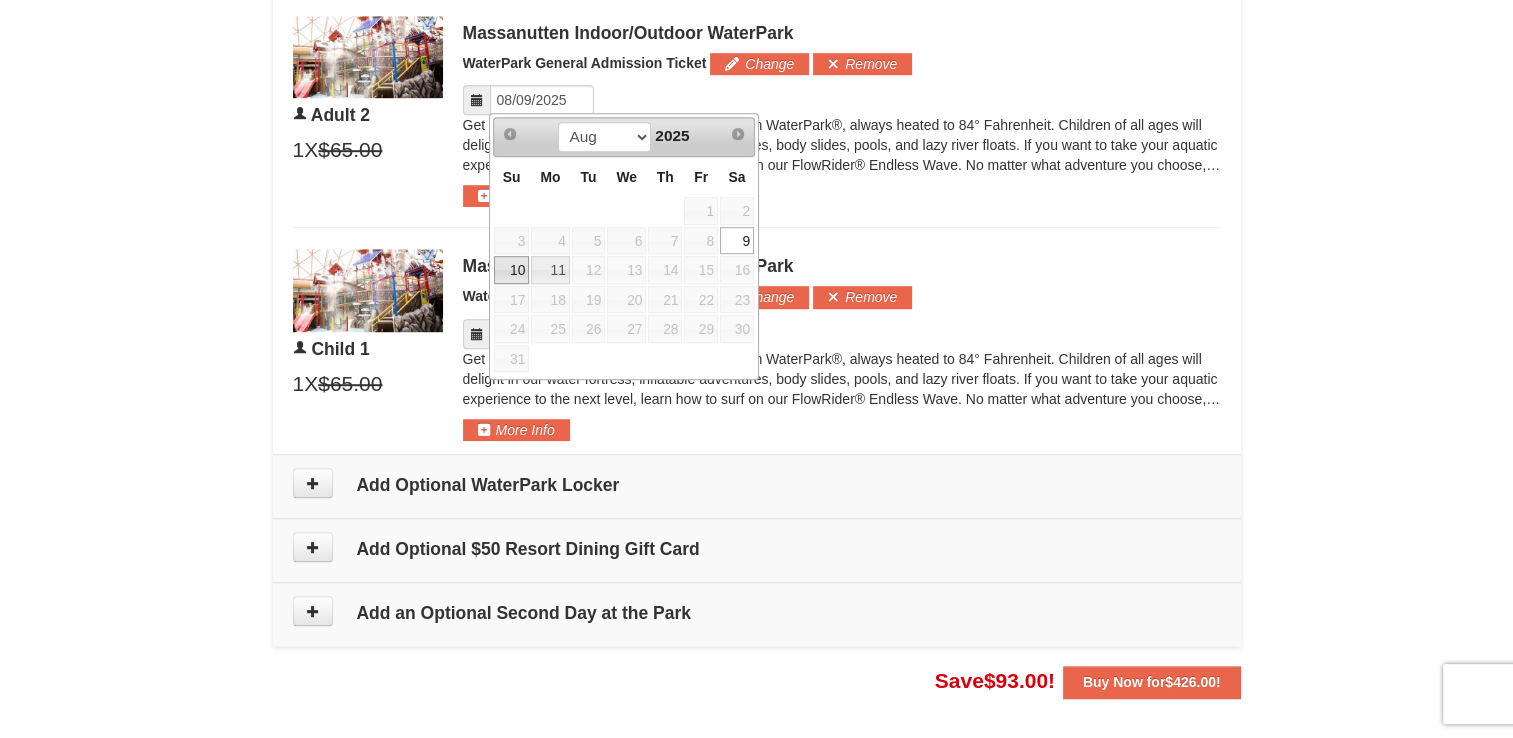 click on "10" at bounding box center [511, 270] 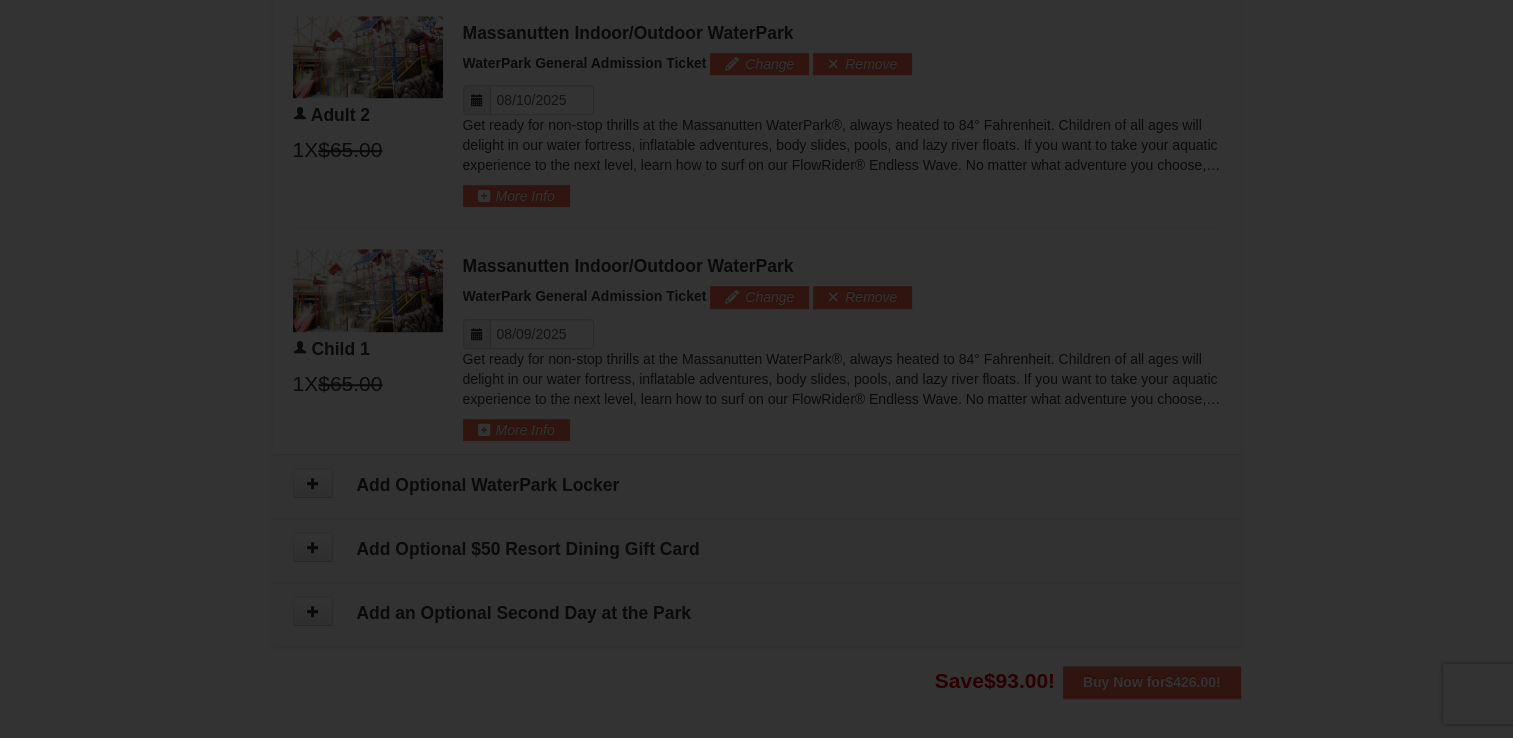 scroll, scrollTop: 1144, scrollLeft: 0, axis: vertical 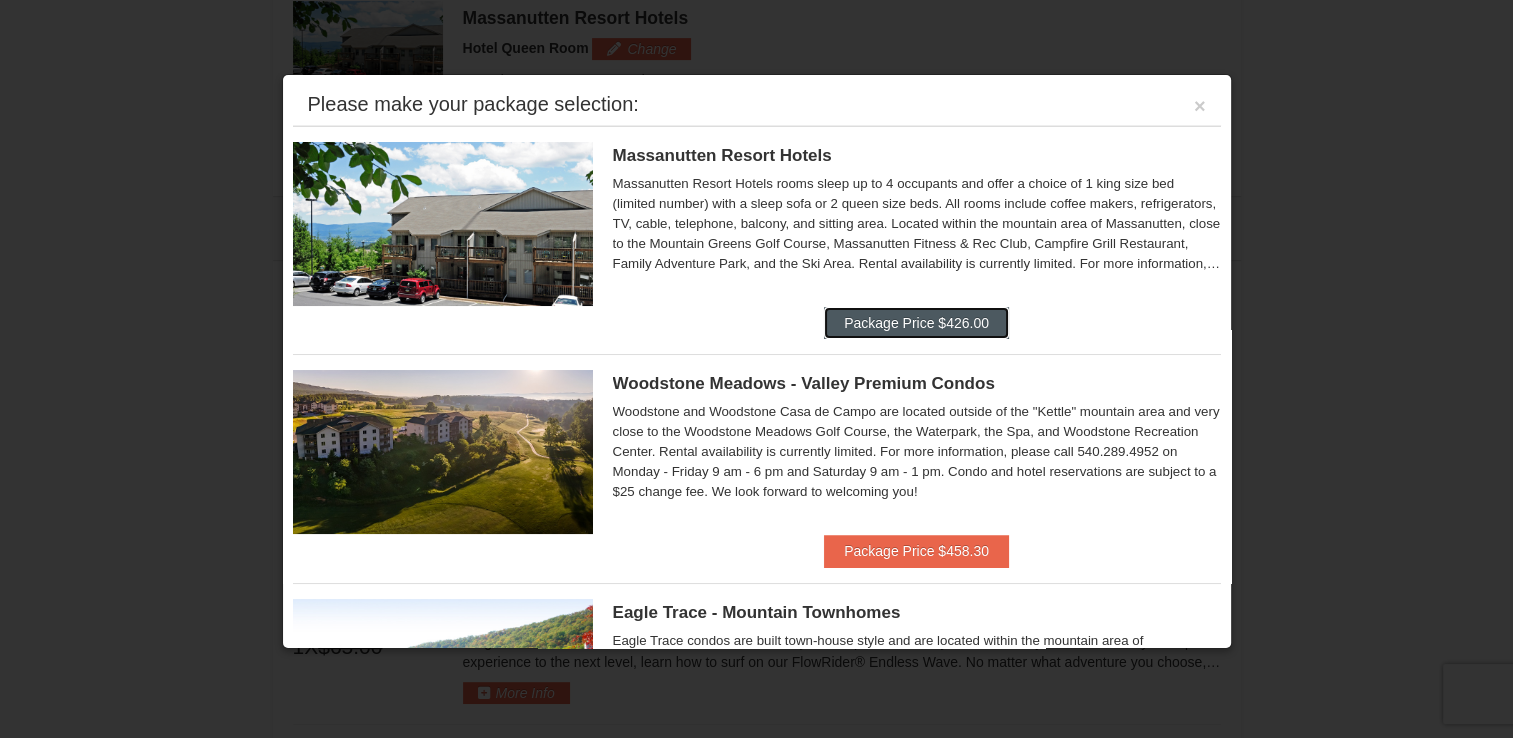 click on "Package Price $426.00" at bounding box center [916, 323] 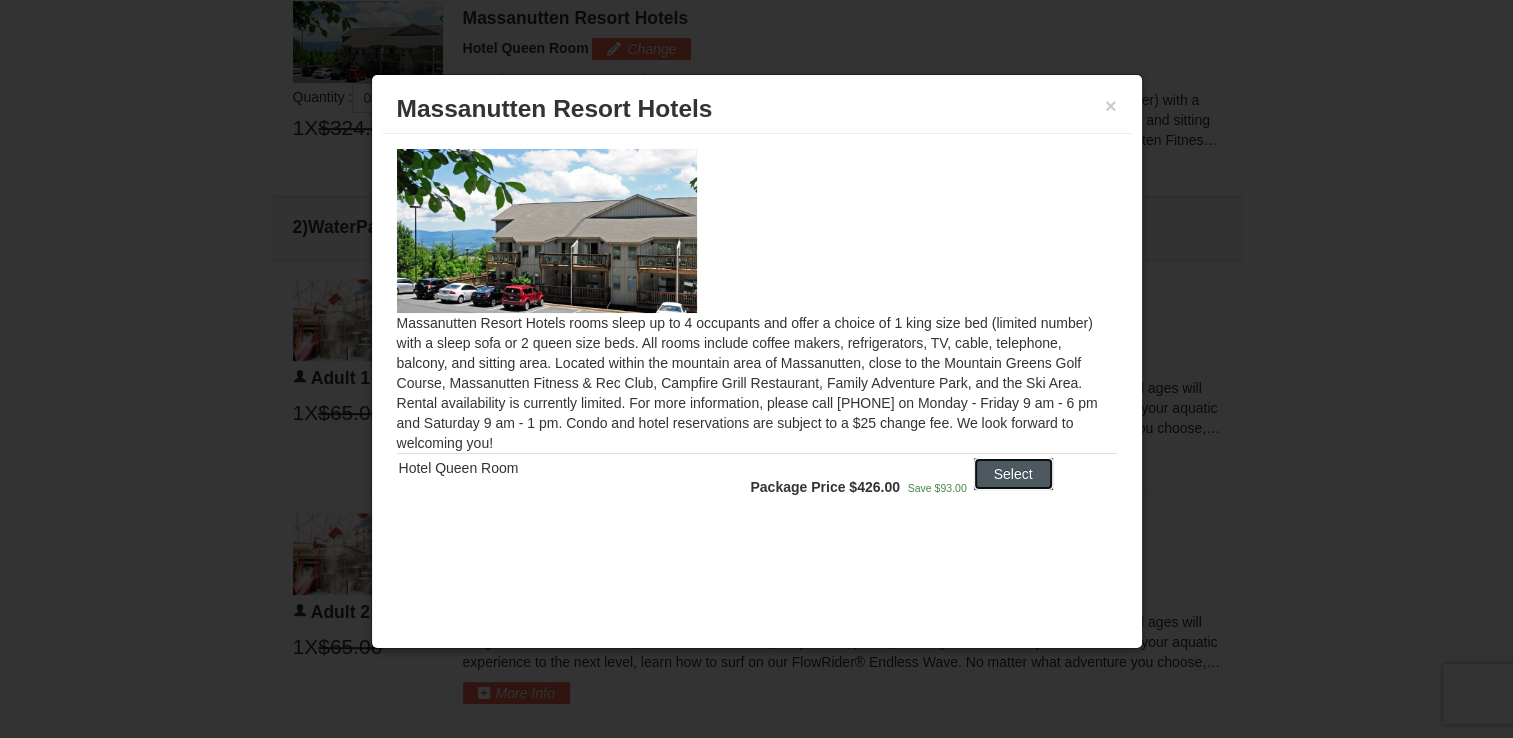 click on "Select" at bounding box center (1013, 474) 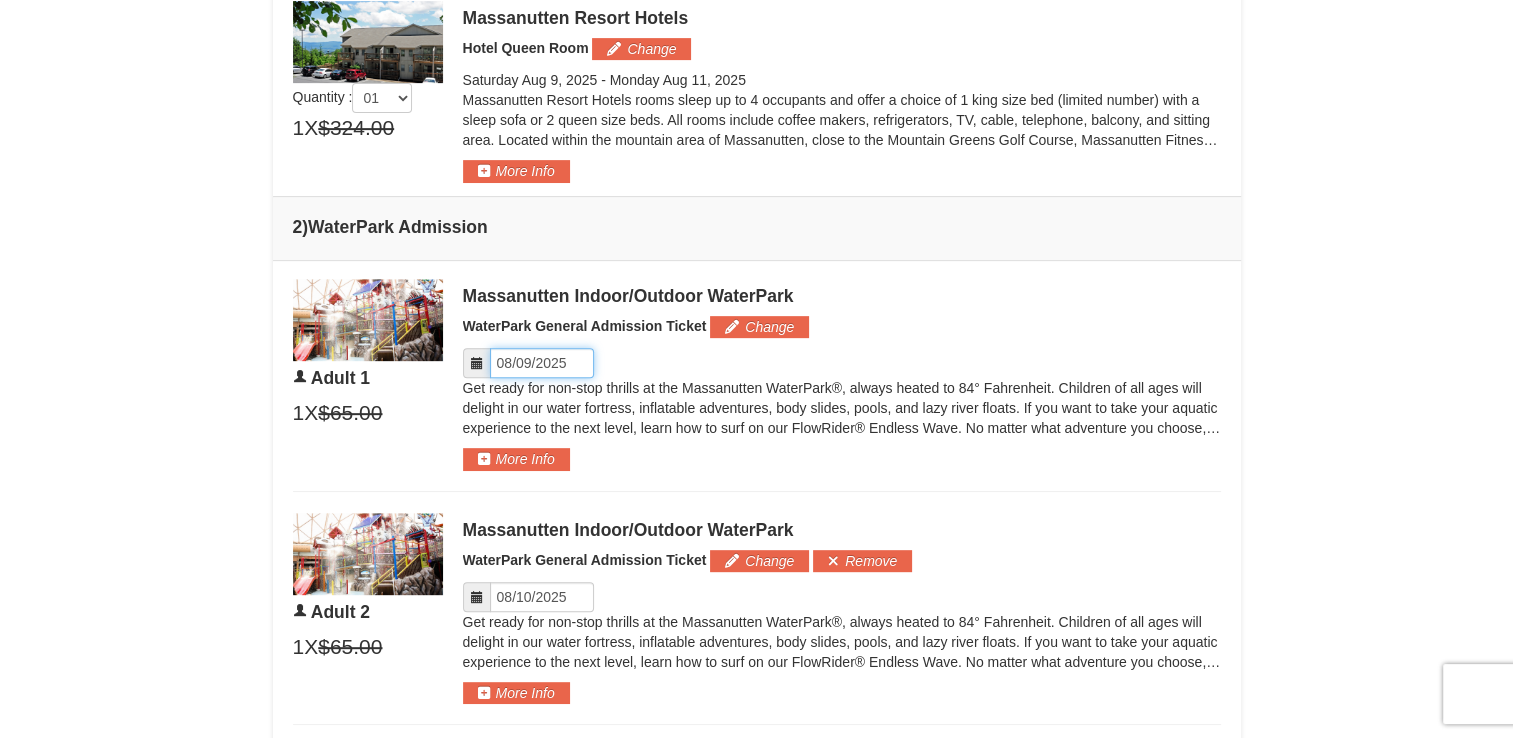 click on "Please format dates MM/DD/YYYY" at bounding box center (542, 363) 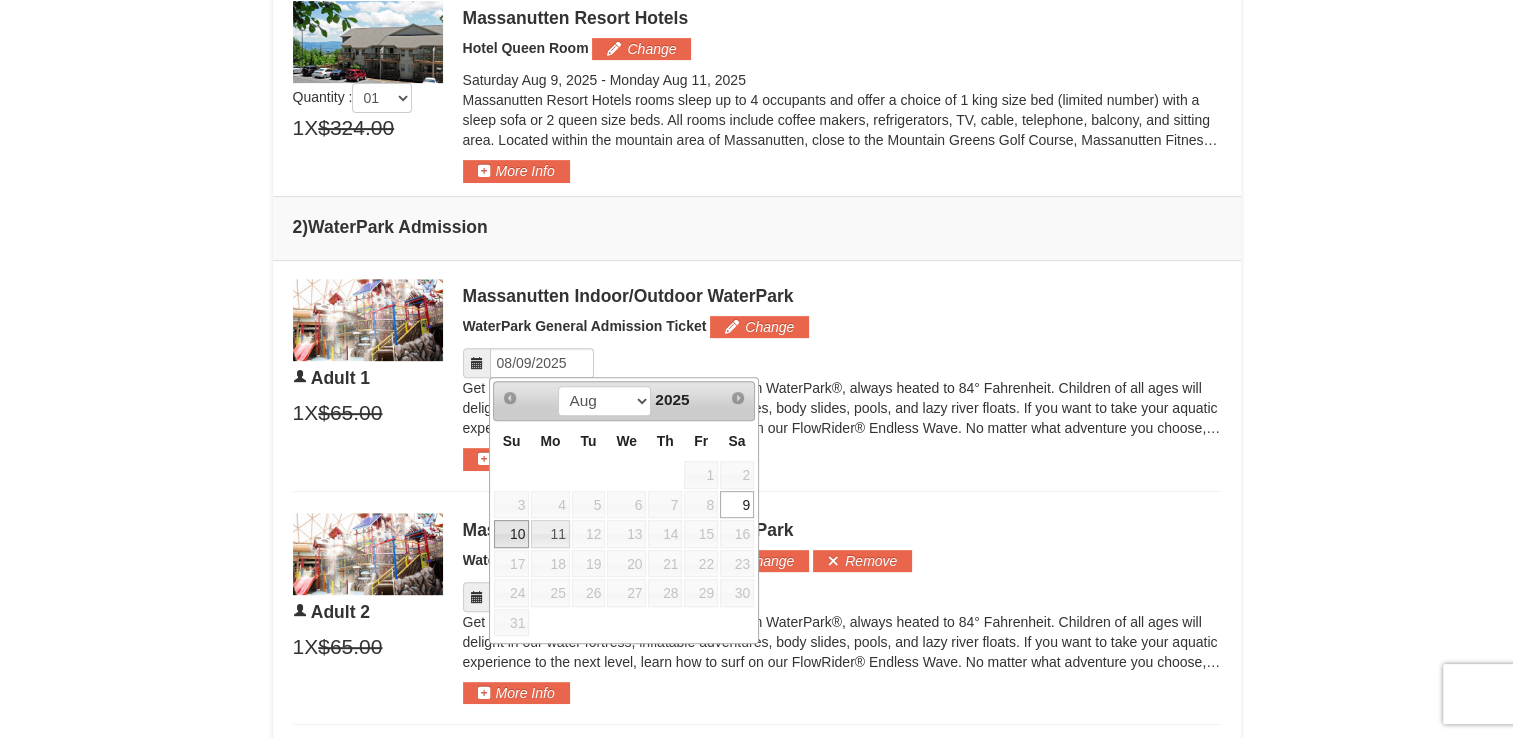 click on "10" at bounding box center [511, 534] 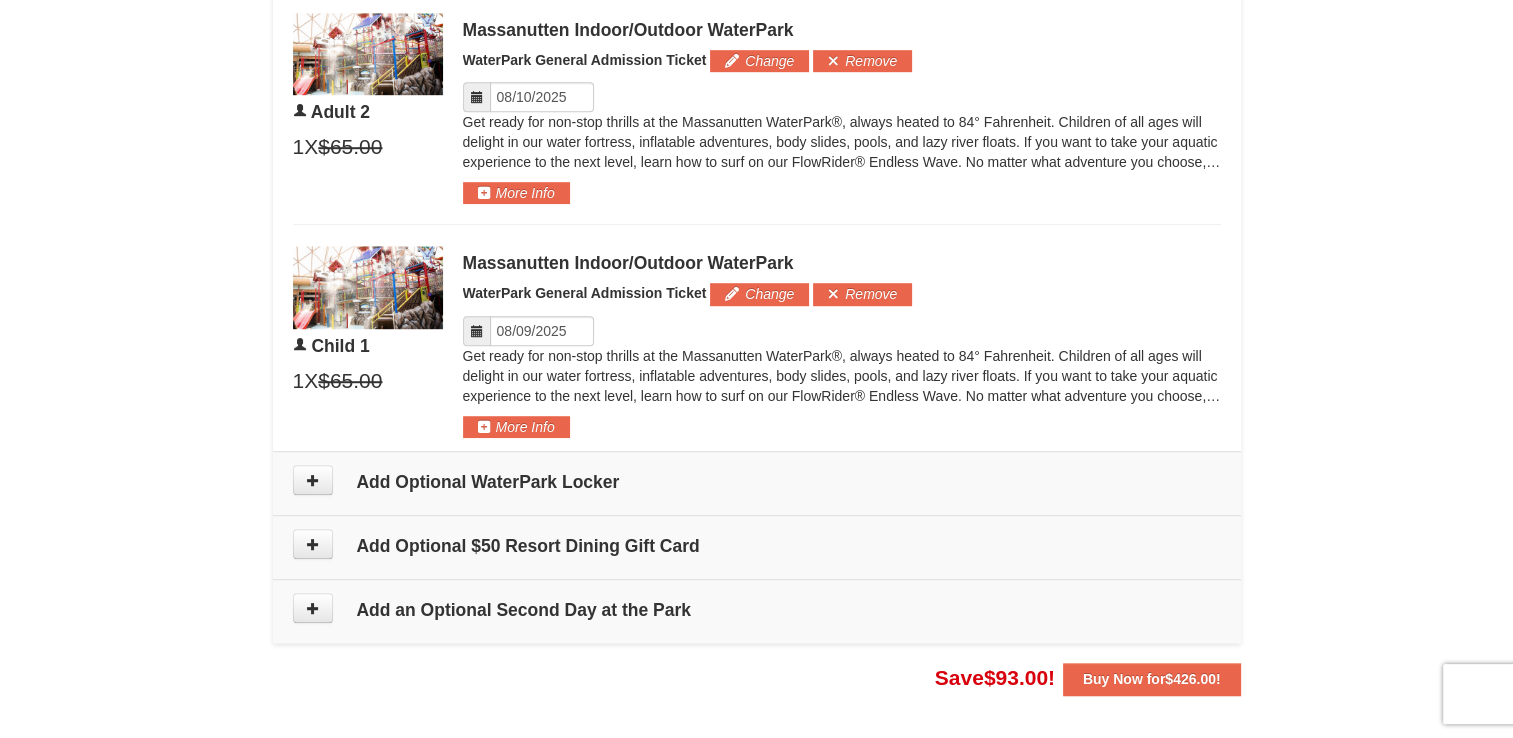 scroll, scrollTop: 1375, scrollLeft: 0, axis: vertical 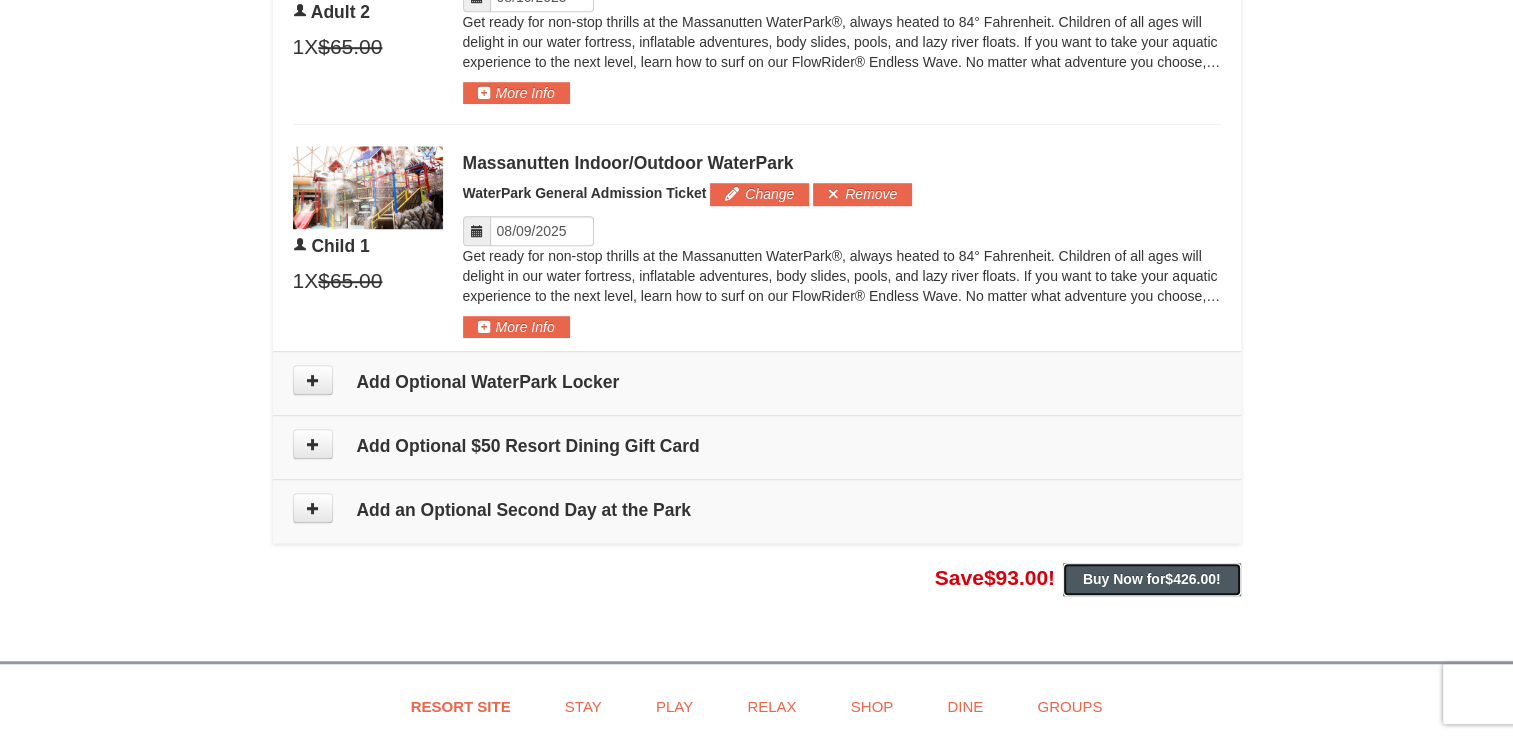click on "Buy Now for
$426.00 !" at bounding box center [1152, 579] 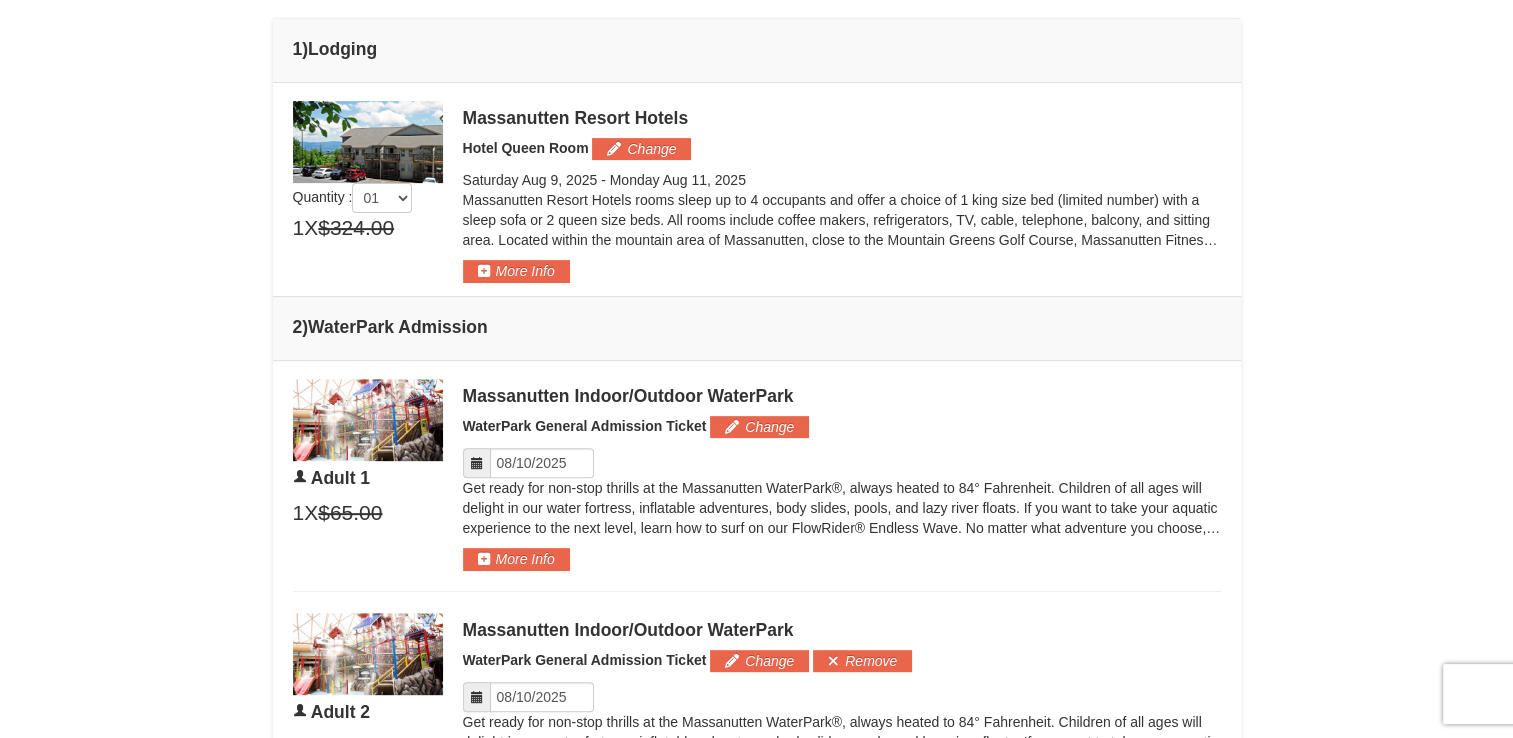 scroll, scrollTop: 575, scrollLeft: 0, axis: vertical 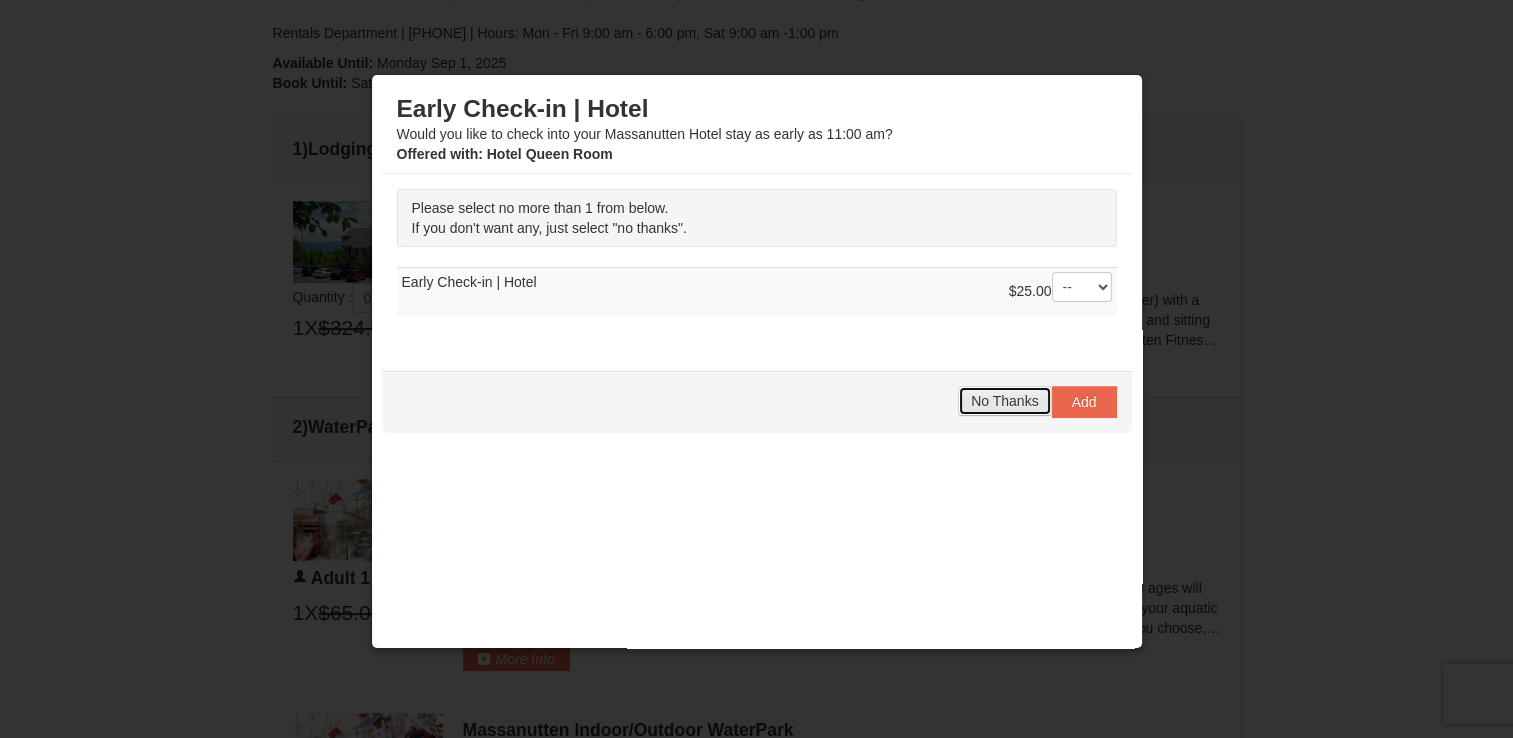 click on "No Thanks" at bounding box center (1004, 401) 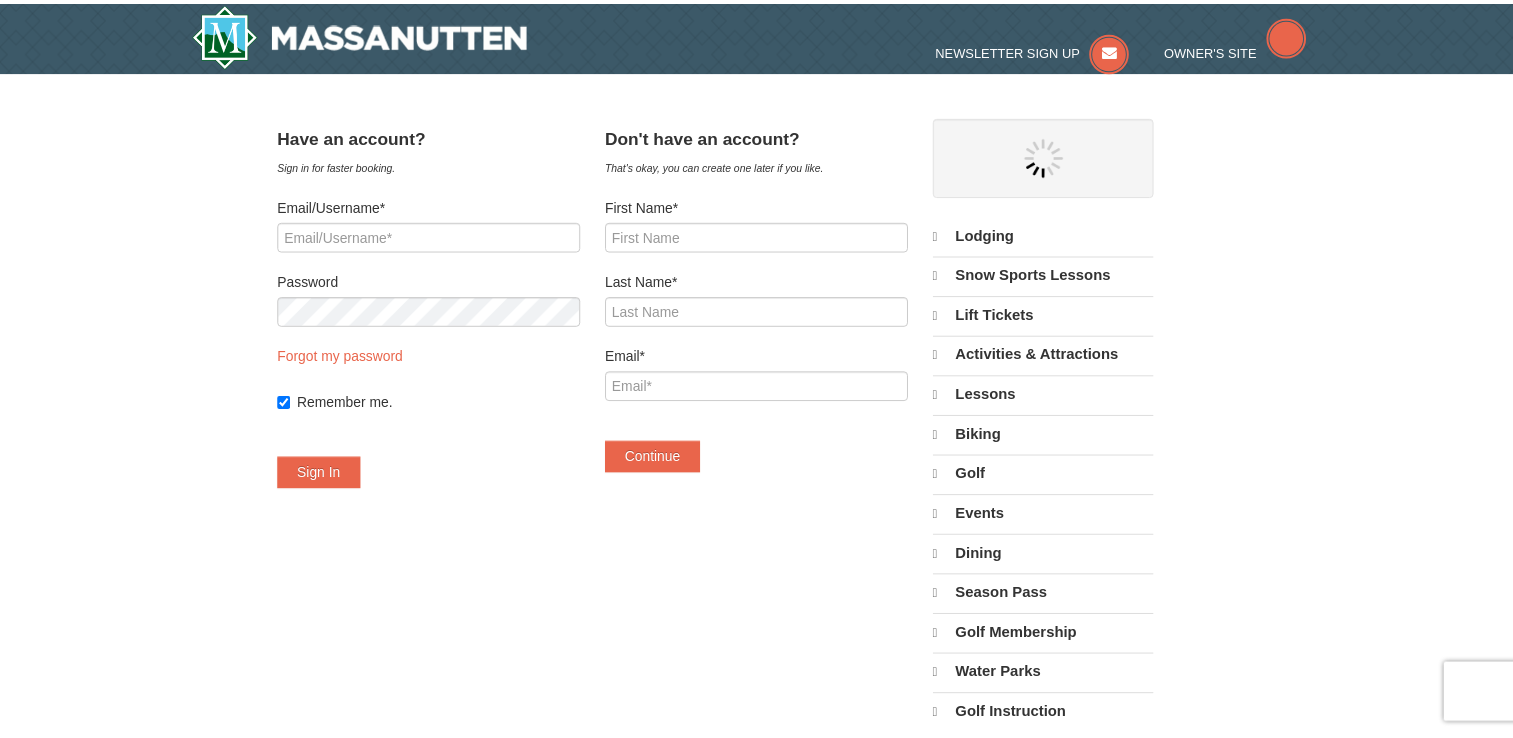 scroll, scrollTop: 0, scrollLeft: 0, axis: both 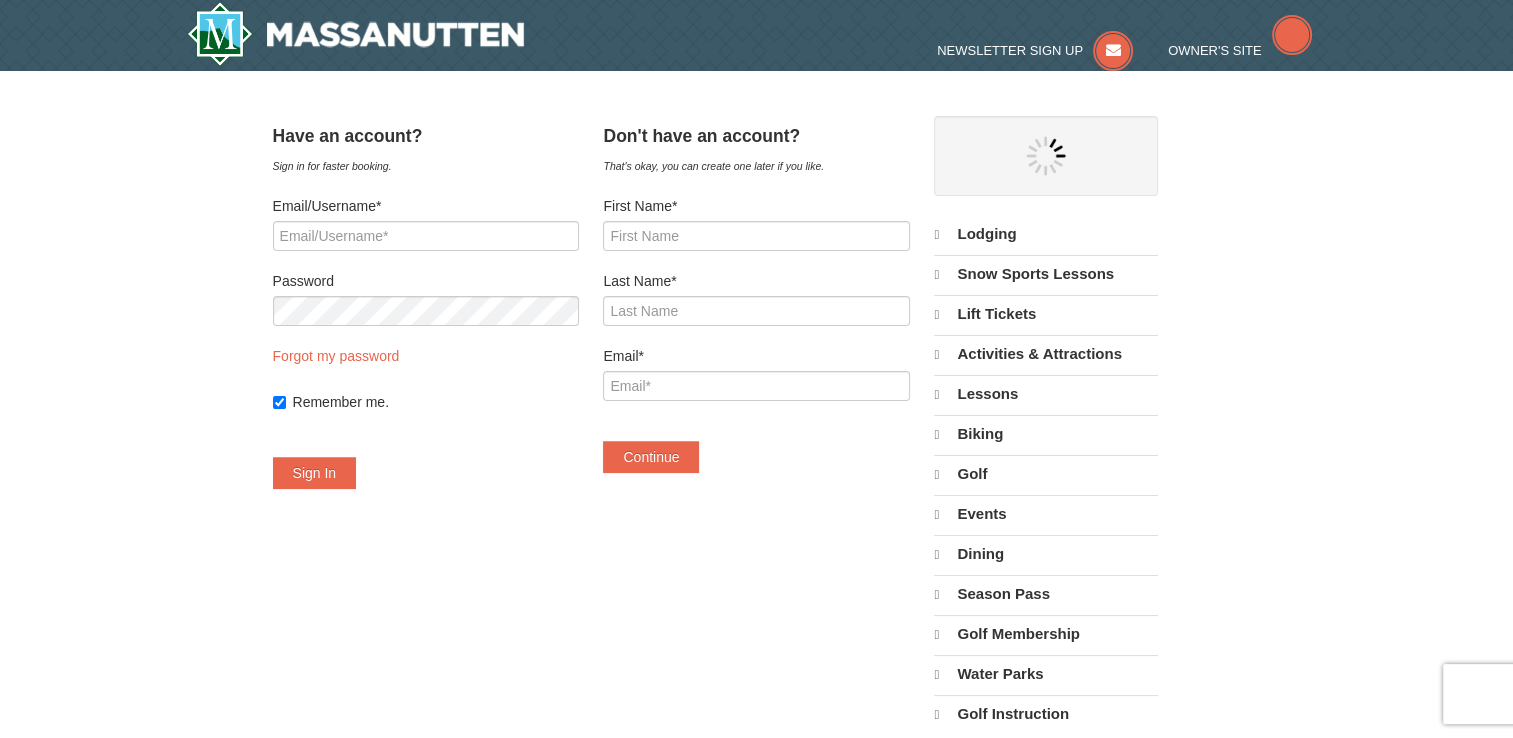 select on "8" 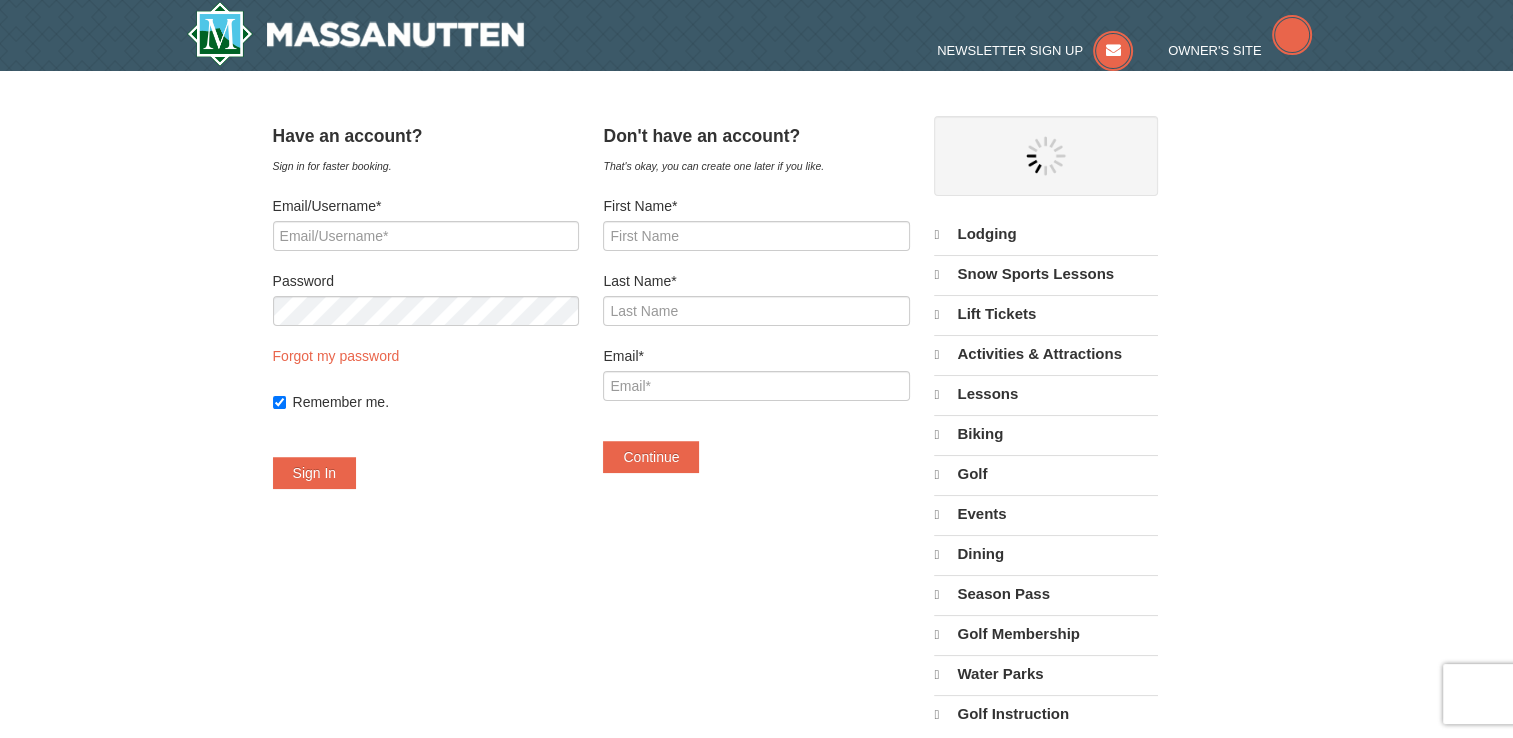 select on "8" 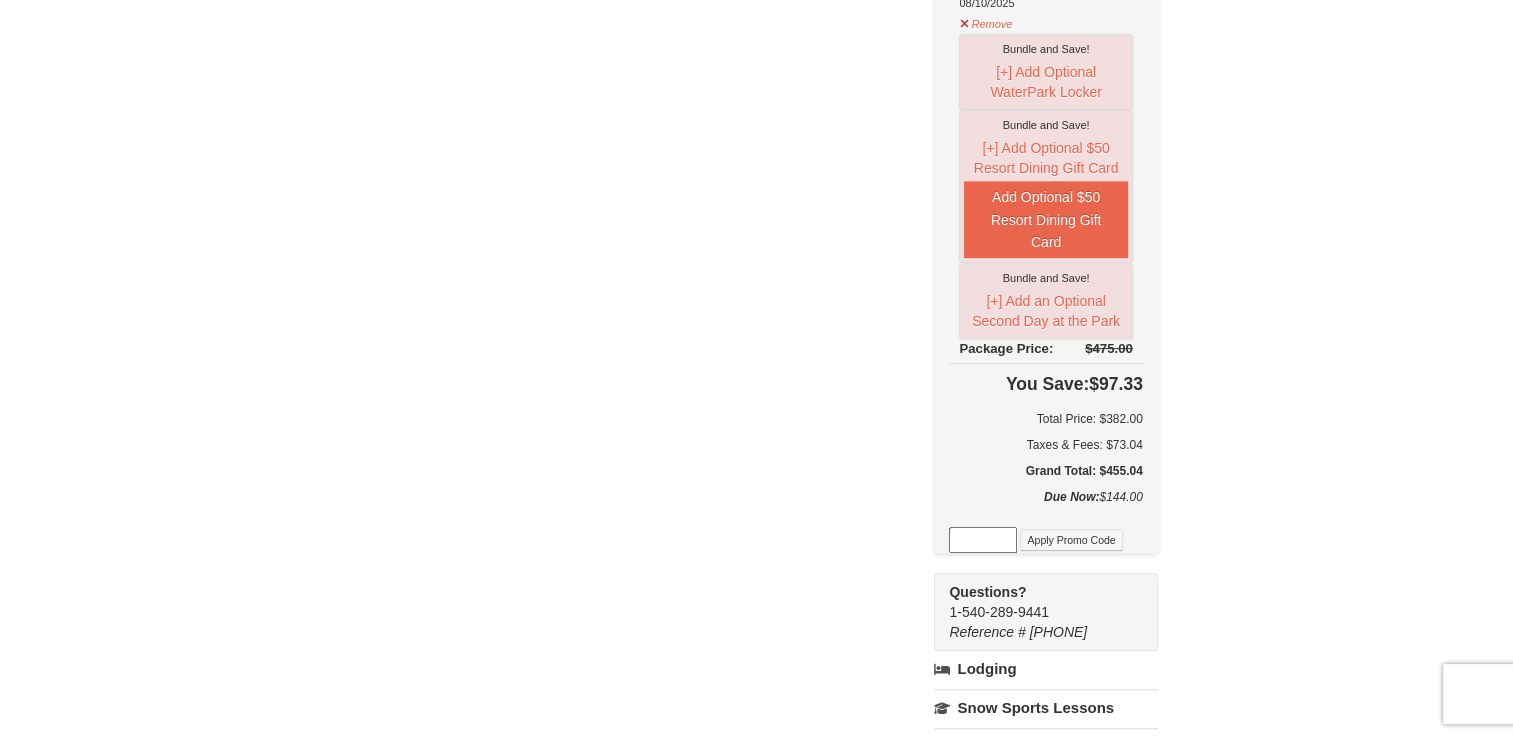 scroll, scrollTop: 600, scrollLeft: 0, axis: vertical 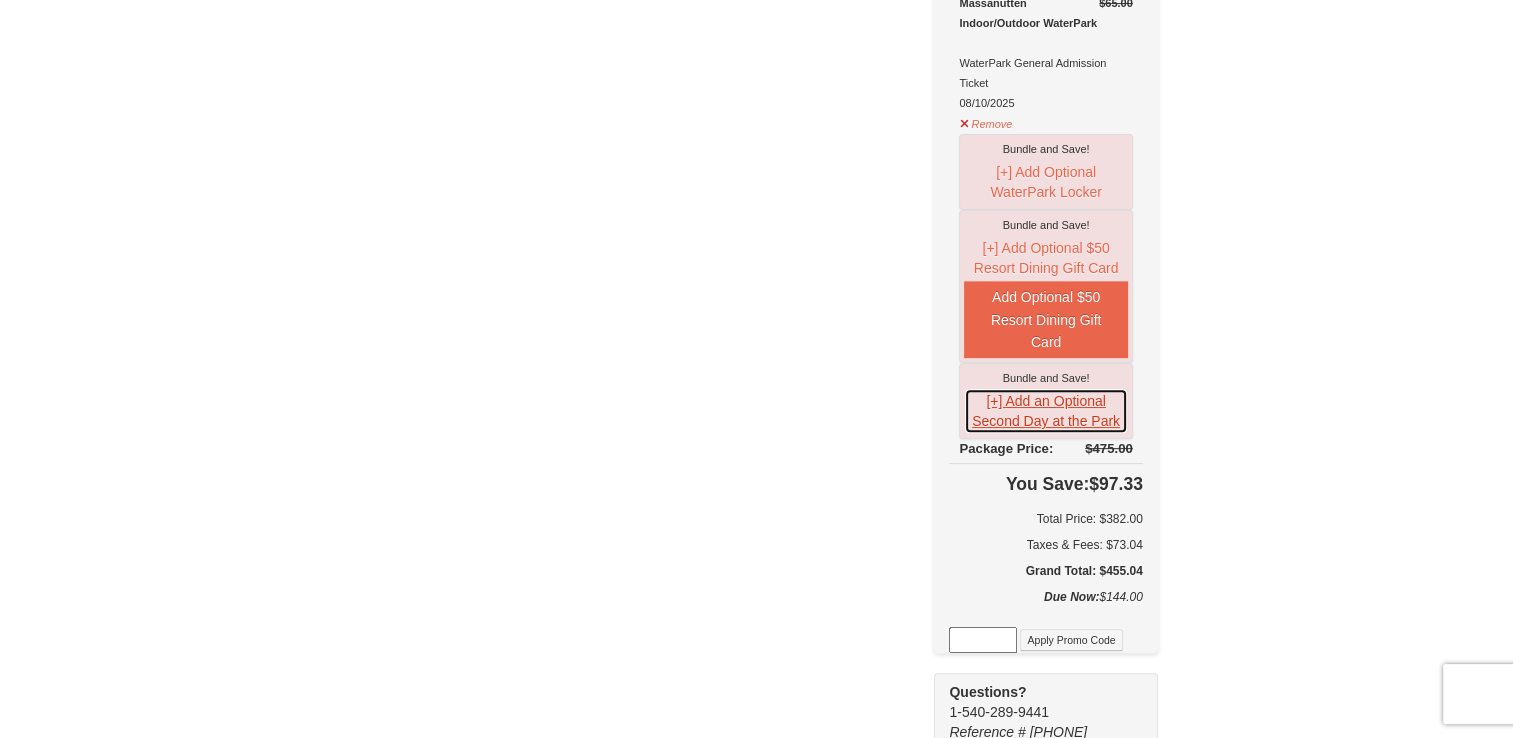 click on "[+] Add an Optional Second Day at the Park" at bounding box center [1045, 411] 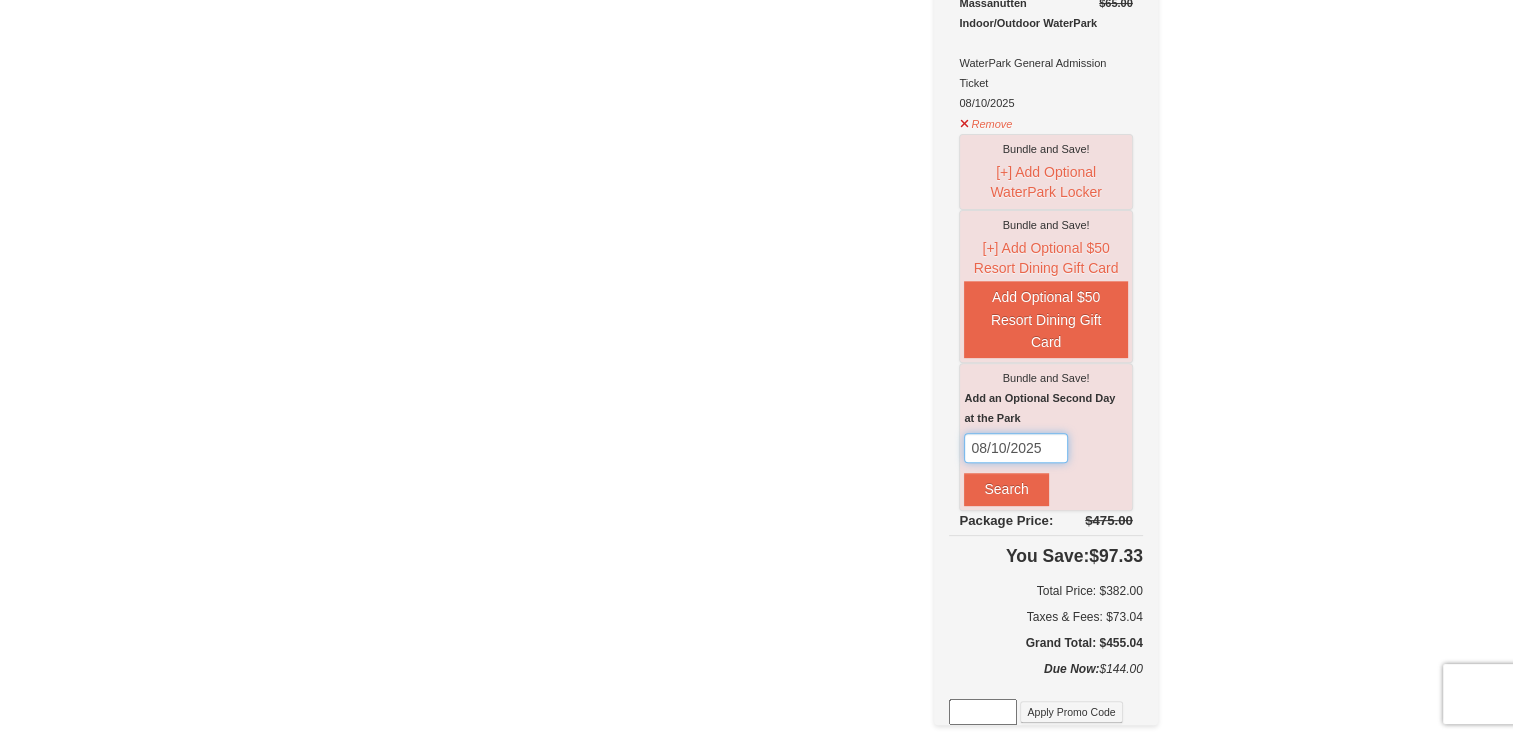 click on "08/10/2025" at bounding box center [1016, 448] 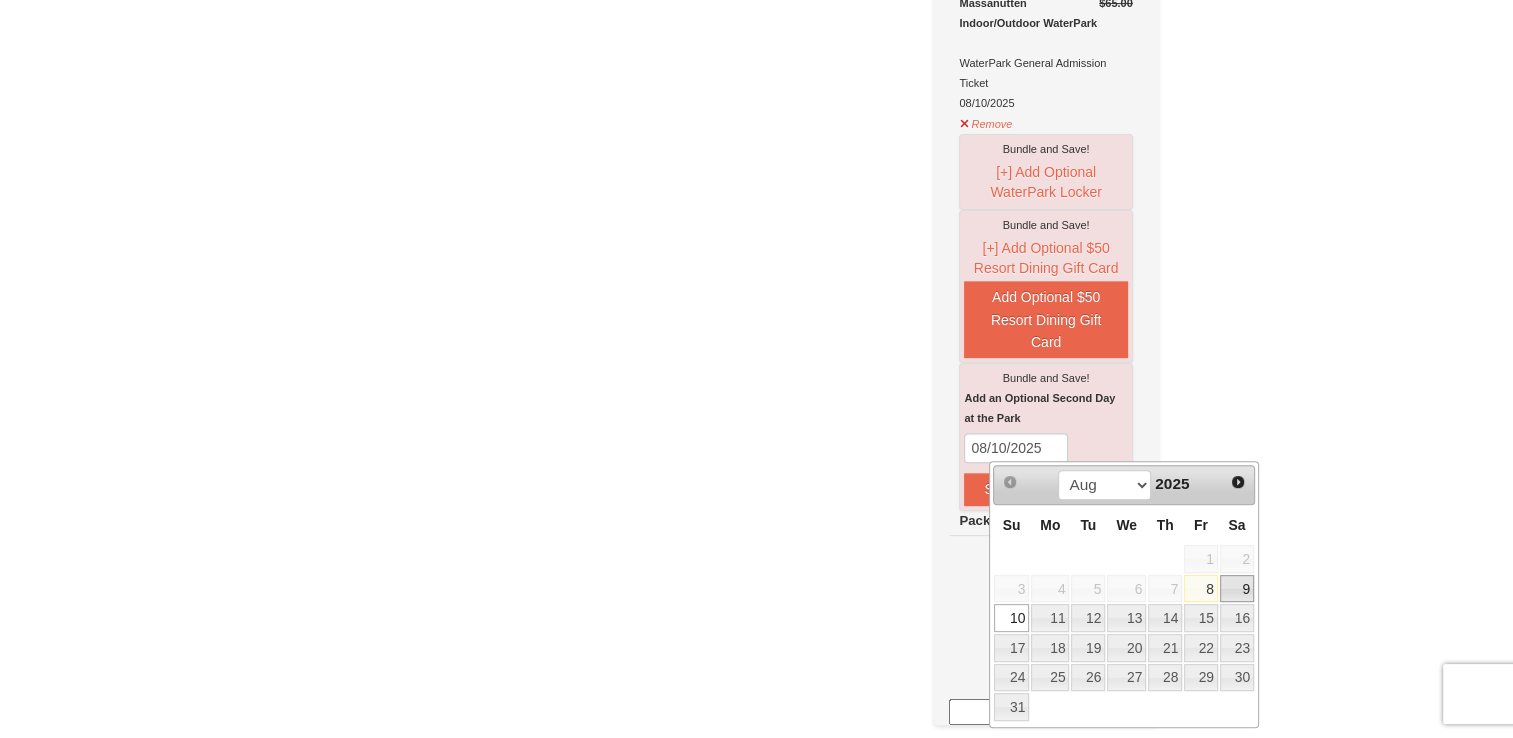 click on "9" at bounding box center (1237, 589) 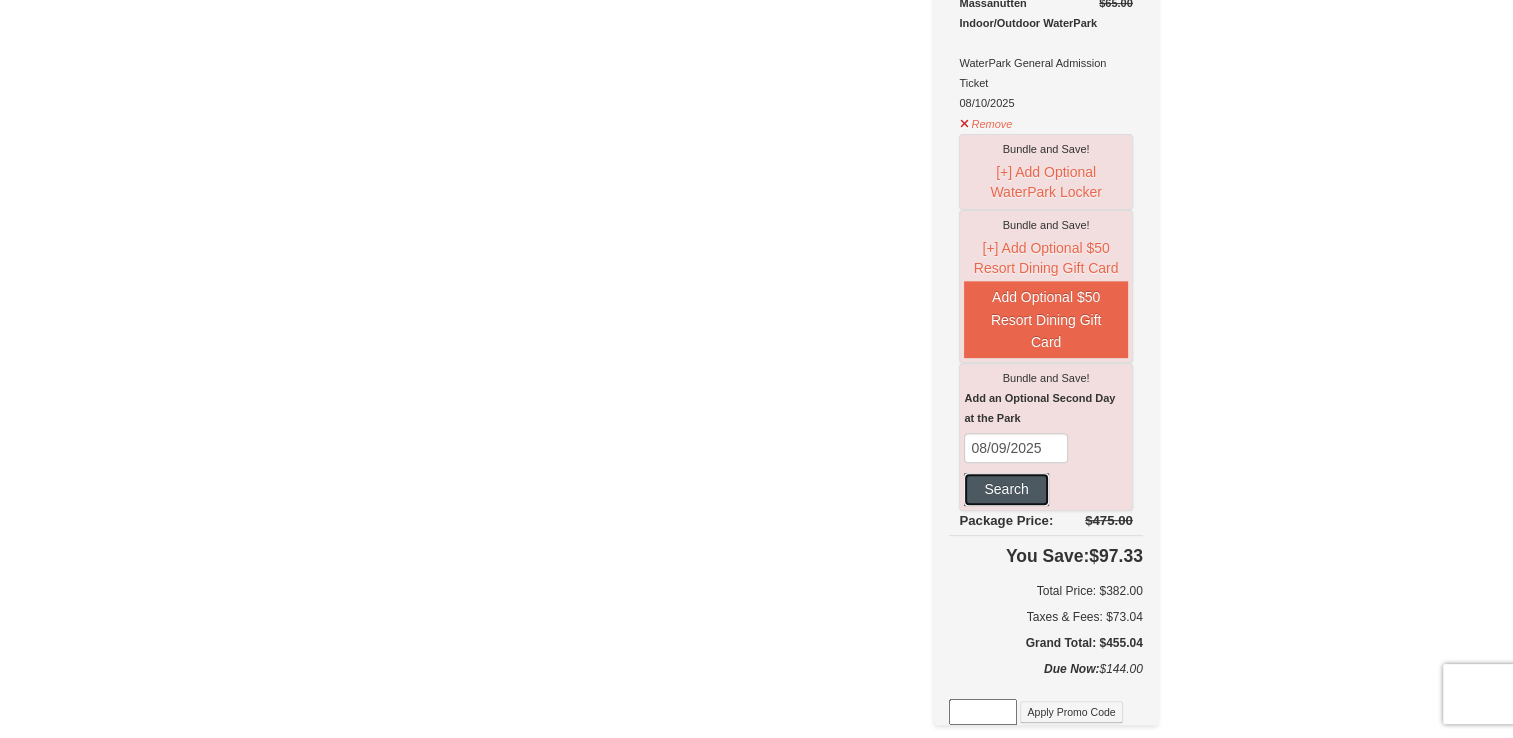 click on "Search" at bounding box center (1006, 489) 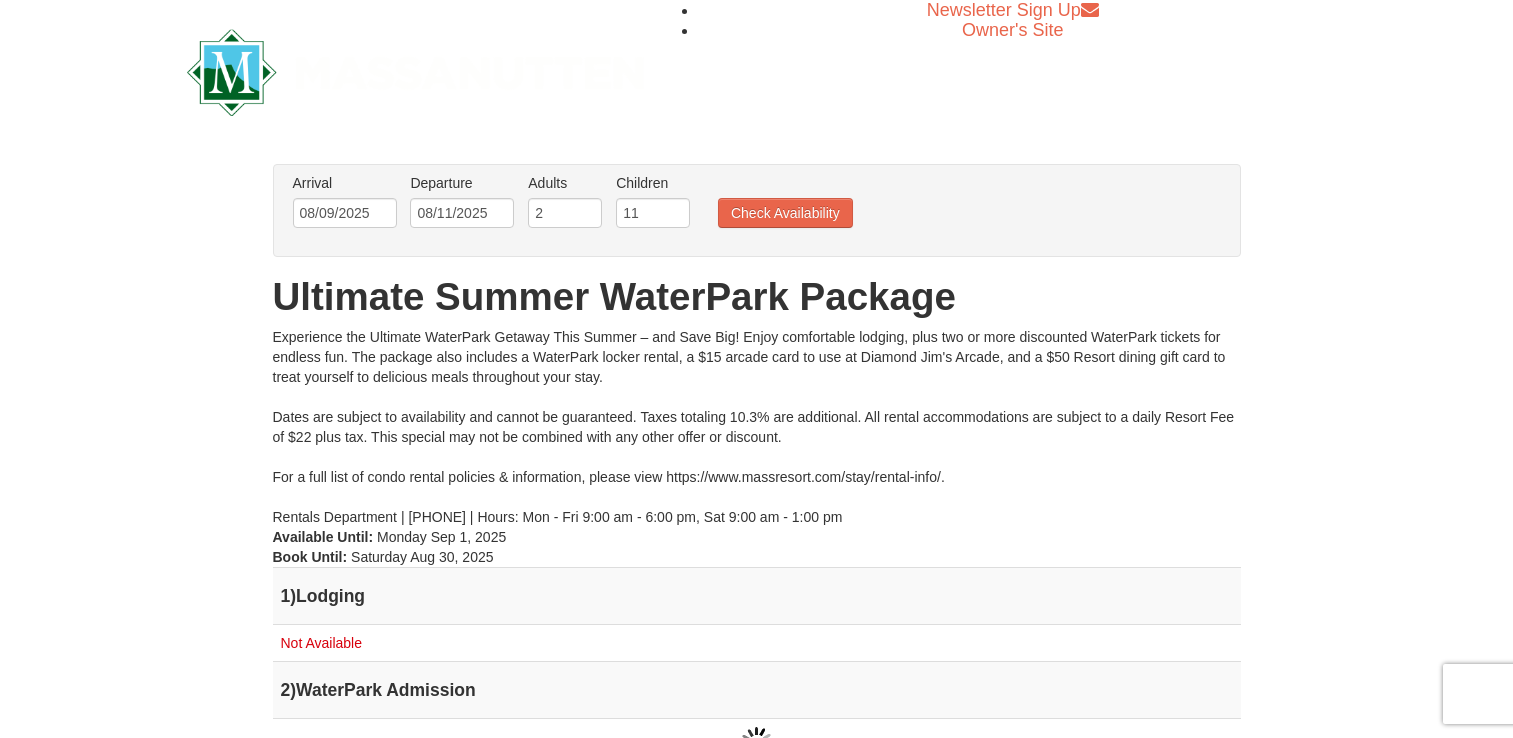 scroll, scrollTop: 0, scrollLeft: 0, axis: both 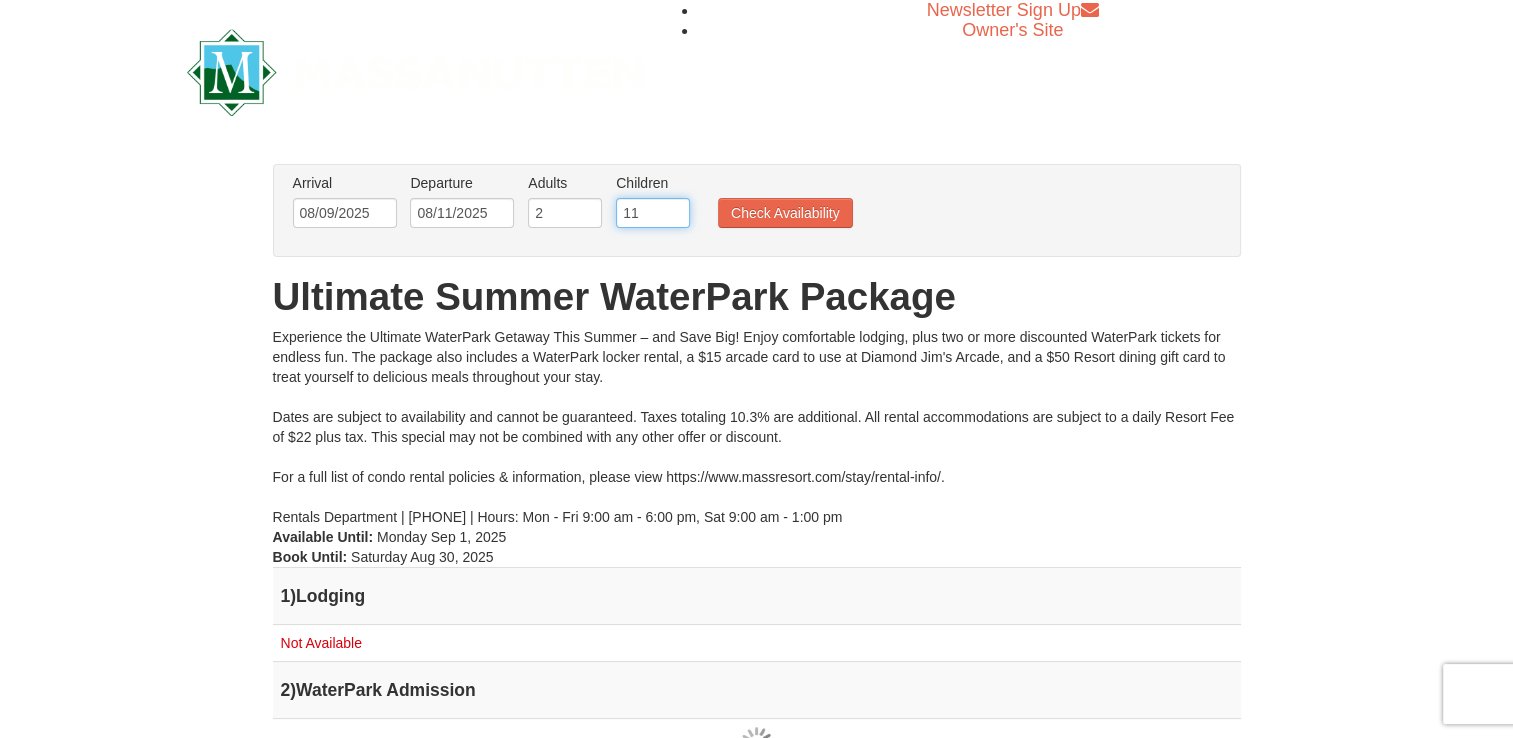 click on "11" at bounding box center (653, 213) 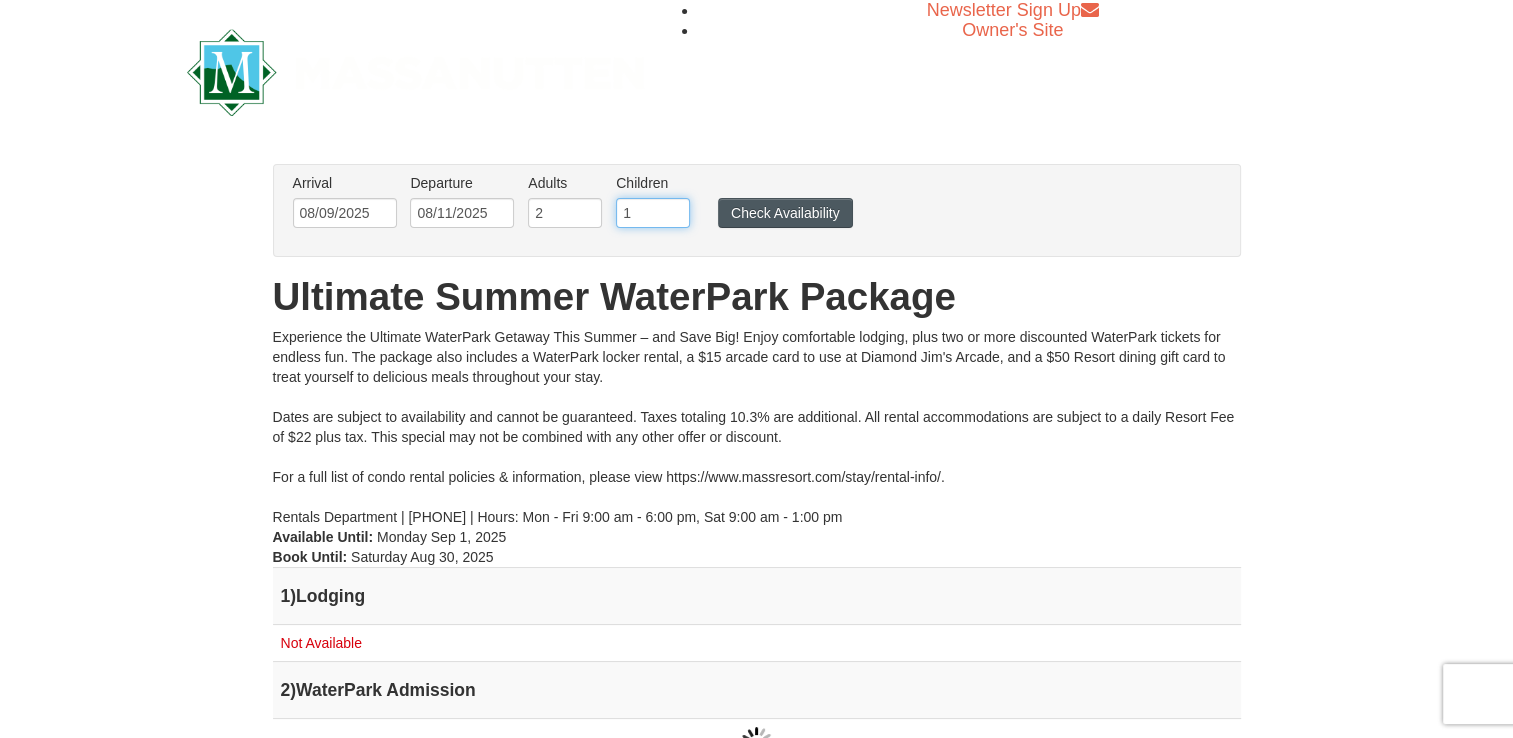 type on "1" 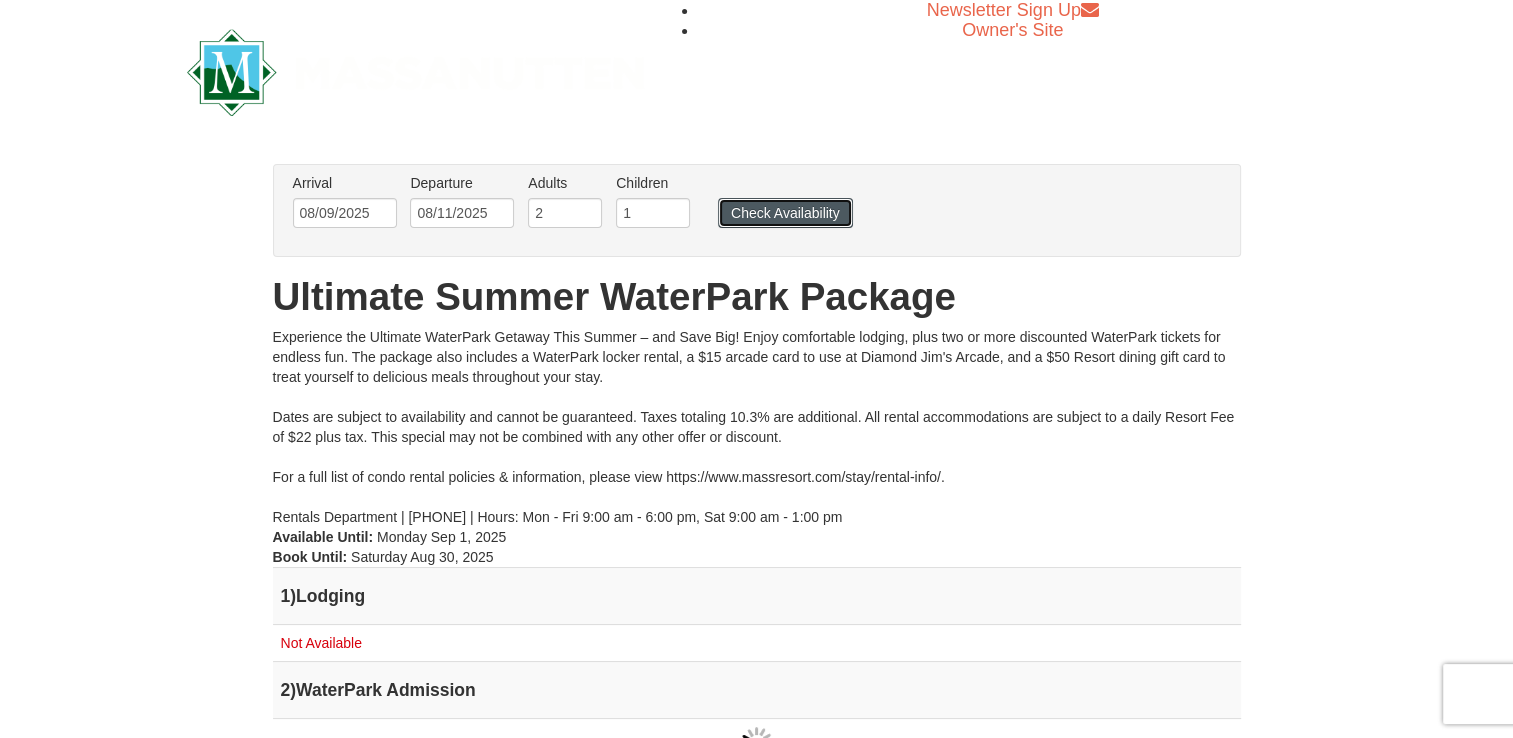 click on "Check Availability" at bounding box center [785, 213] 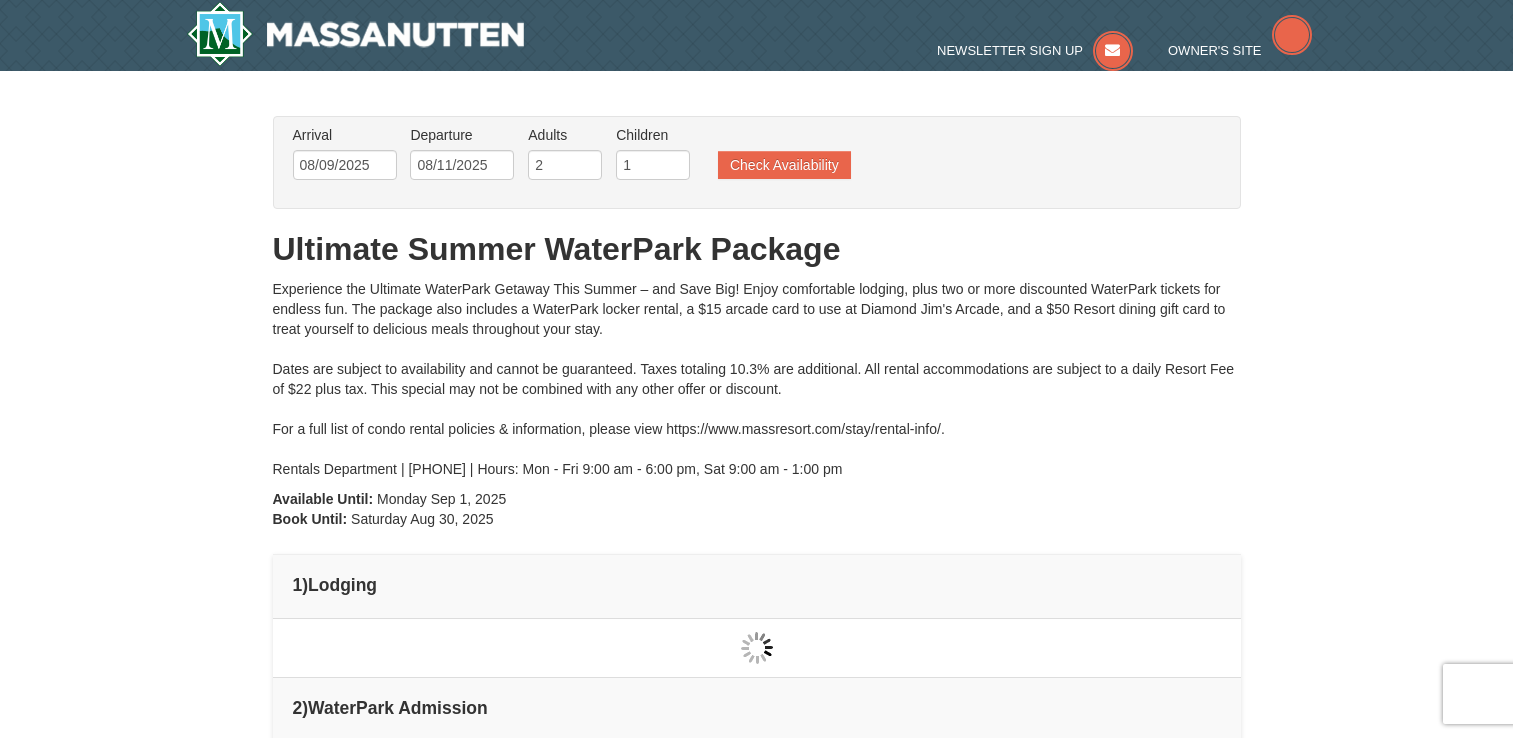 scroll, scrollTop: 0, scrollLeft: 0, axis: both 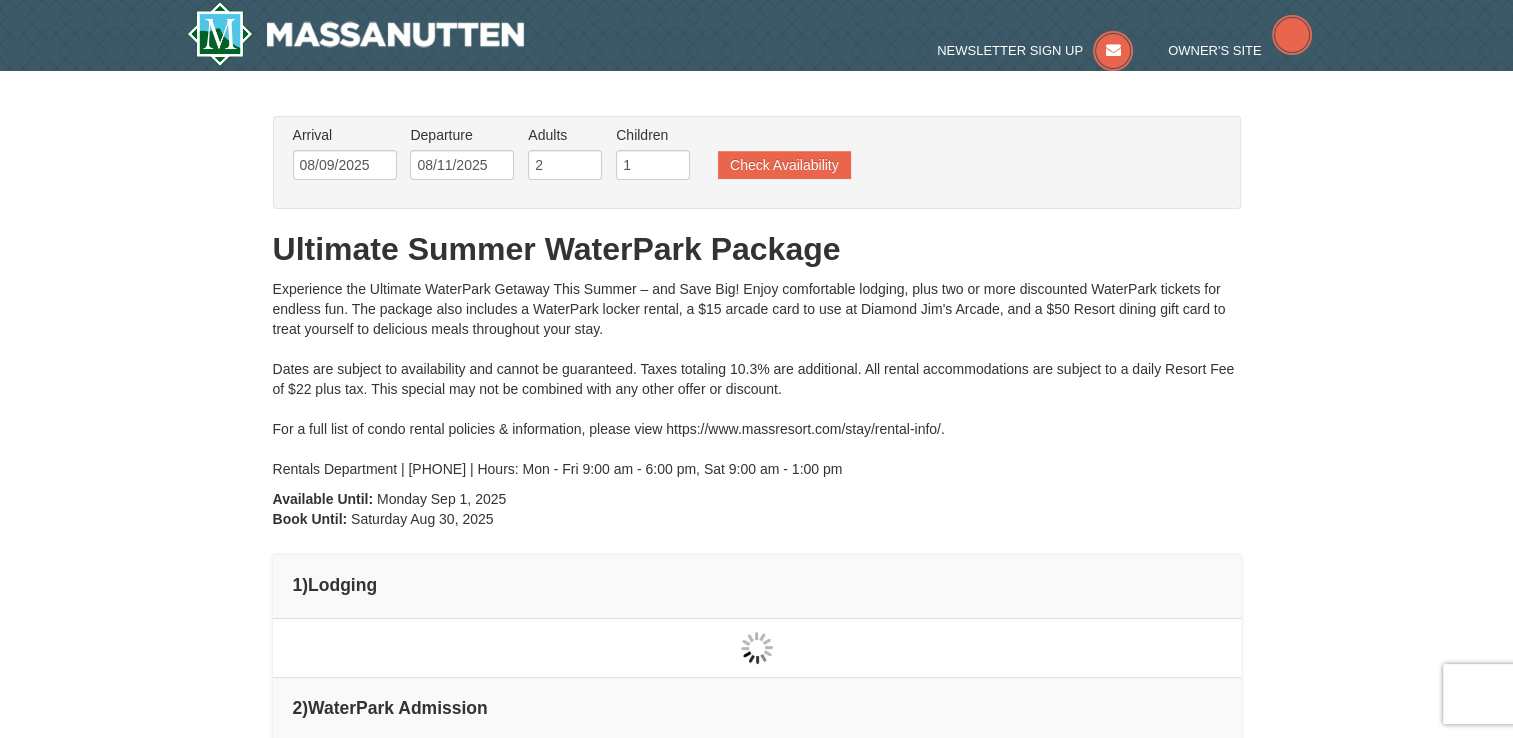 type on "08/09/2025" 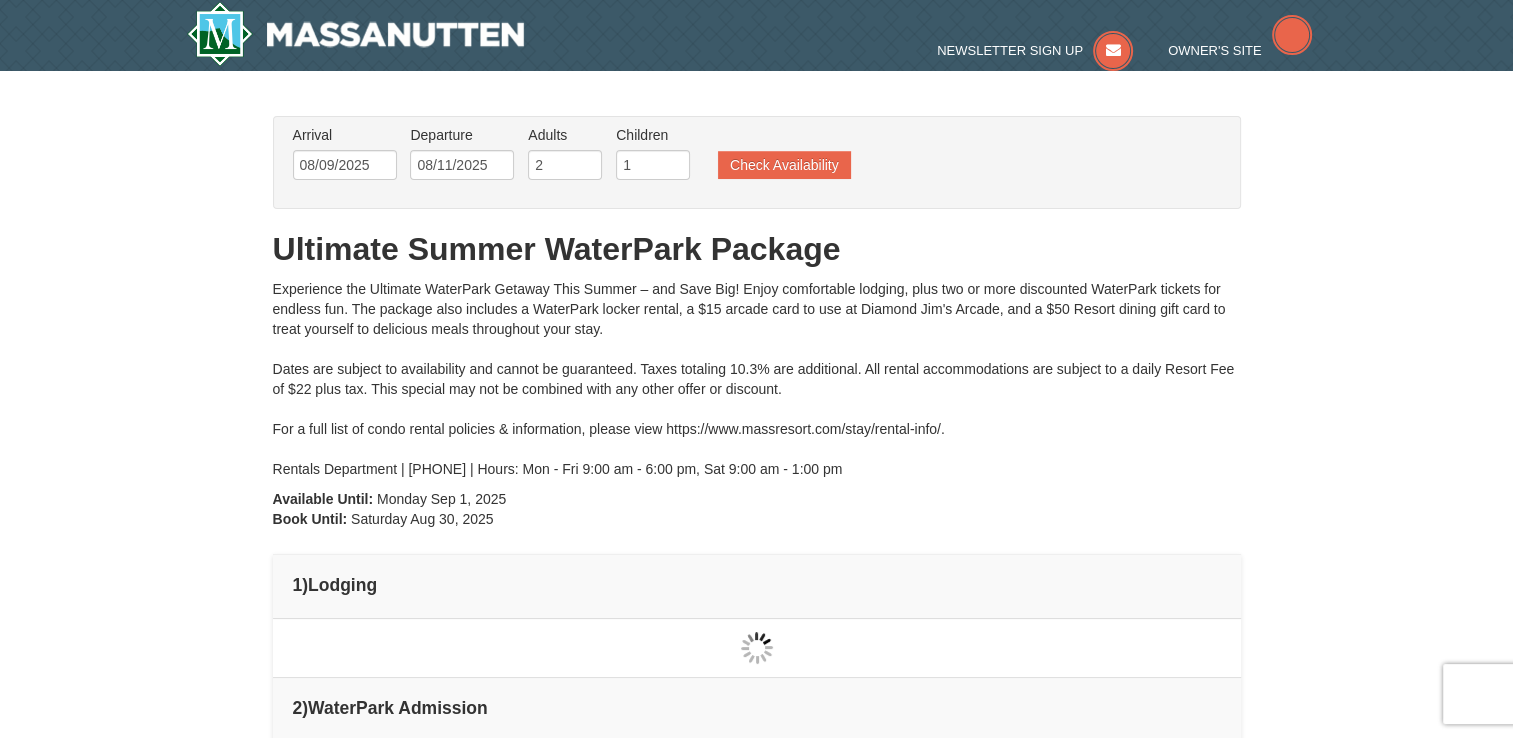 type on "08/09/2025" 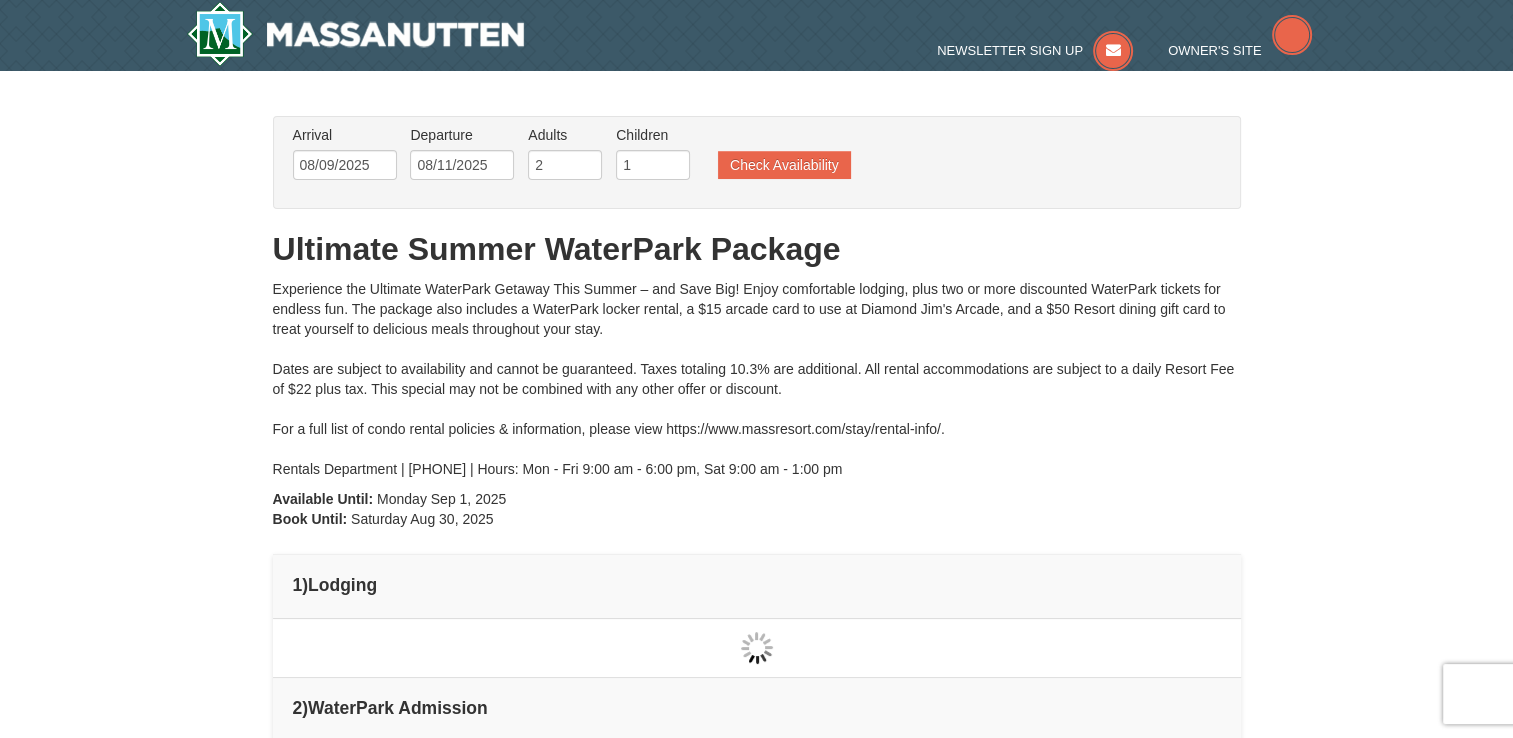 type on "08/09/2025" 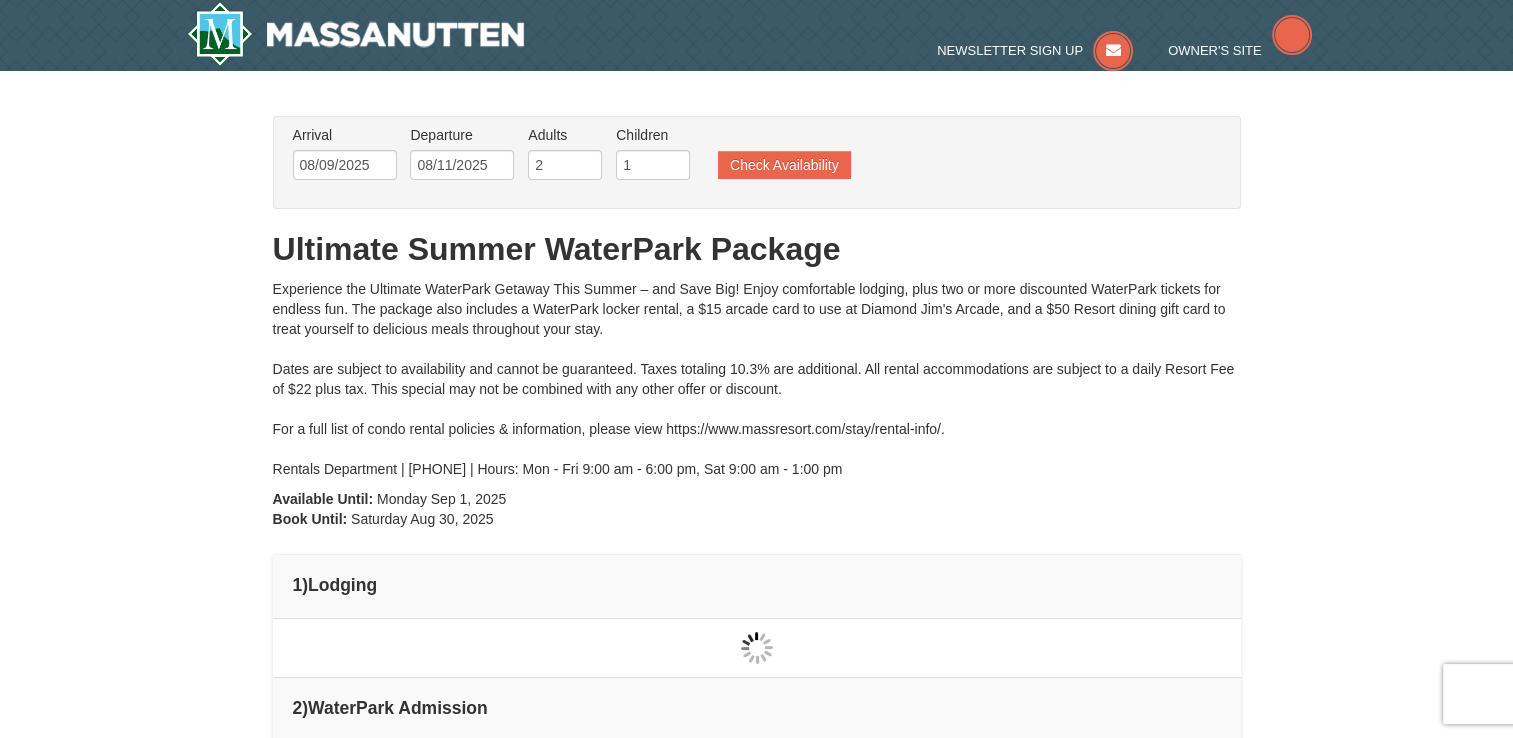 type on "08/09/2025" 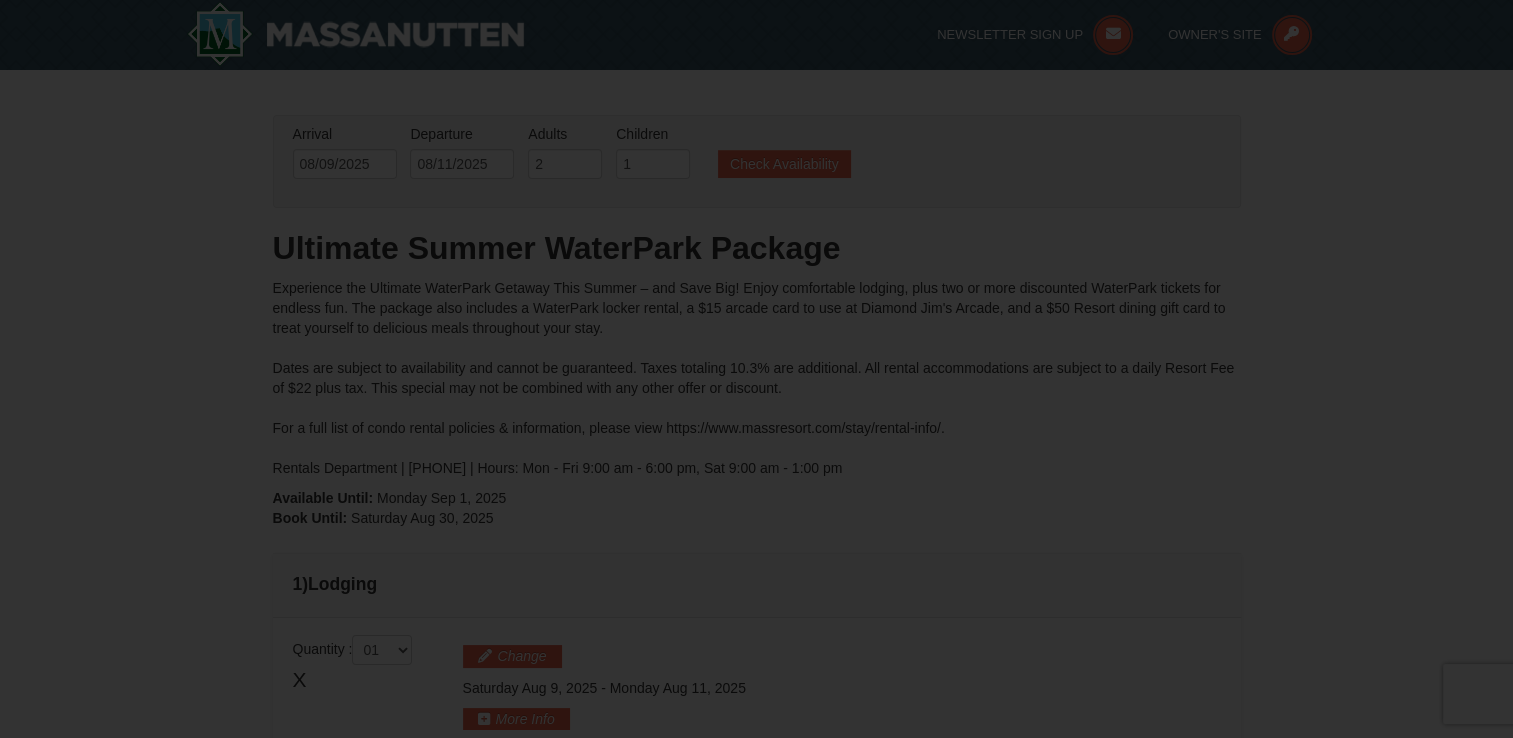 scroll, scrollTop: 0, scrollLeft: 0, axis: both 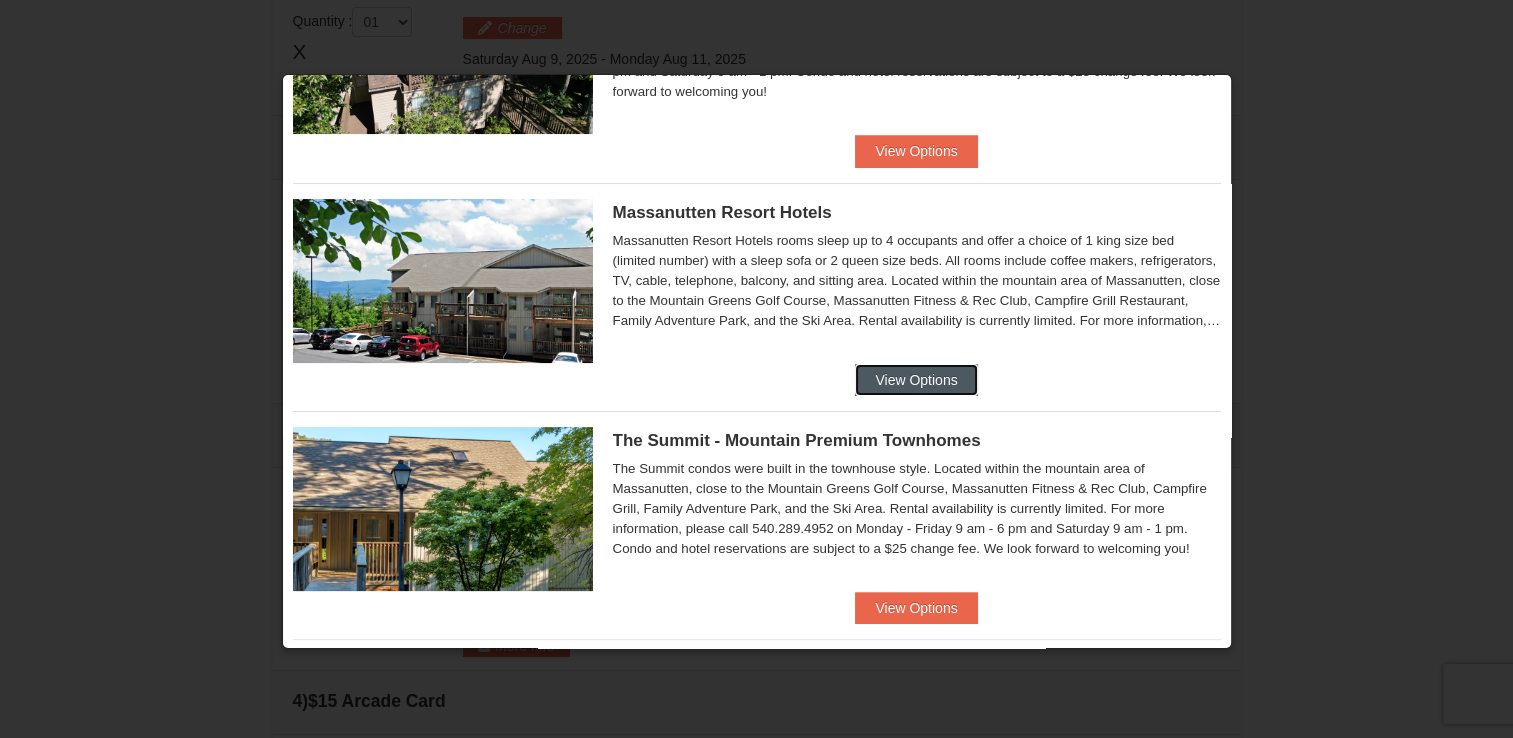 click on "View Options" at bounding box center [916, 380] 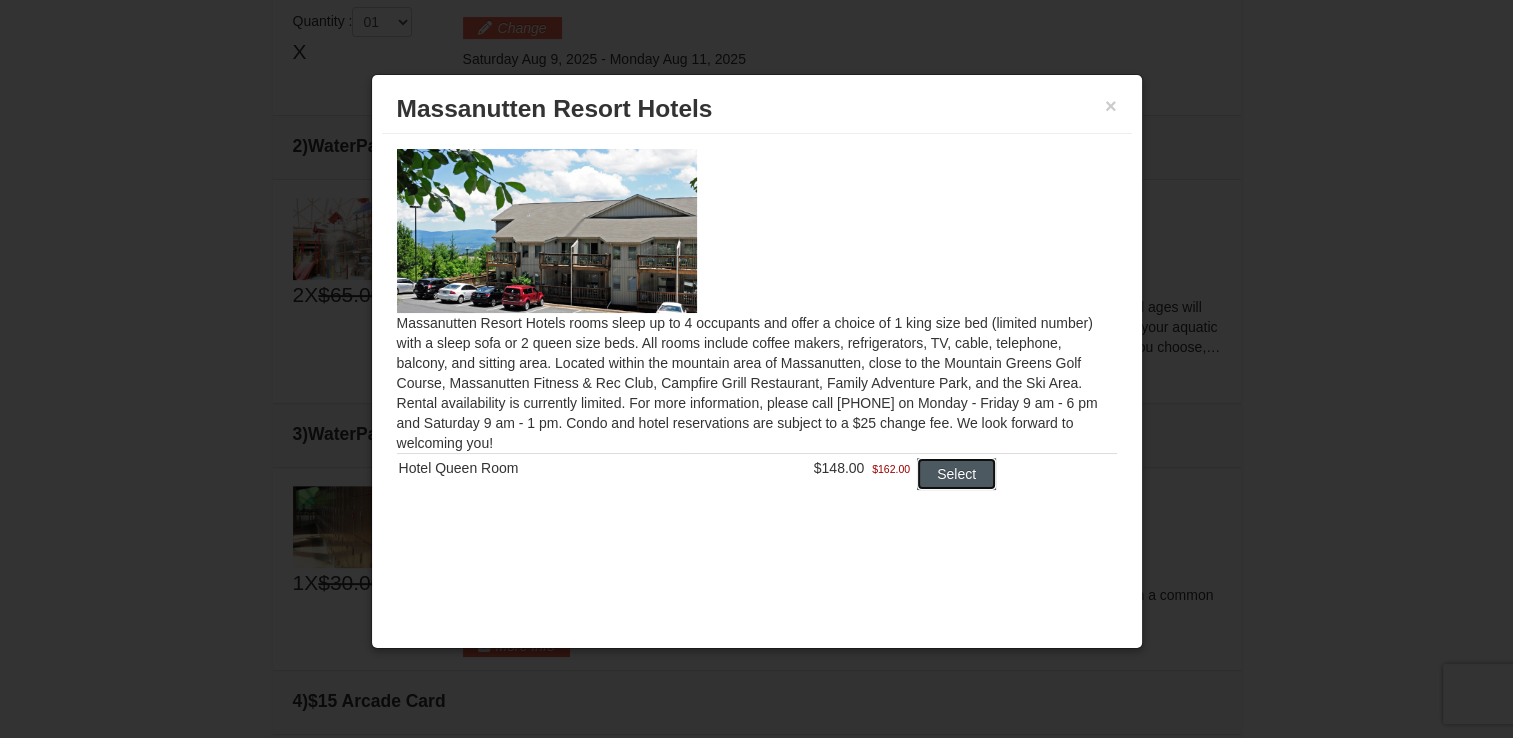 click on "Select" at bounding box center [956, 474] 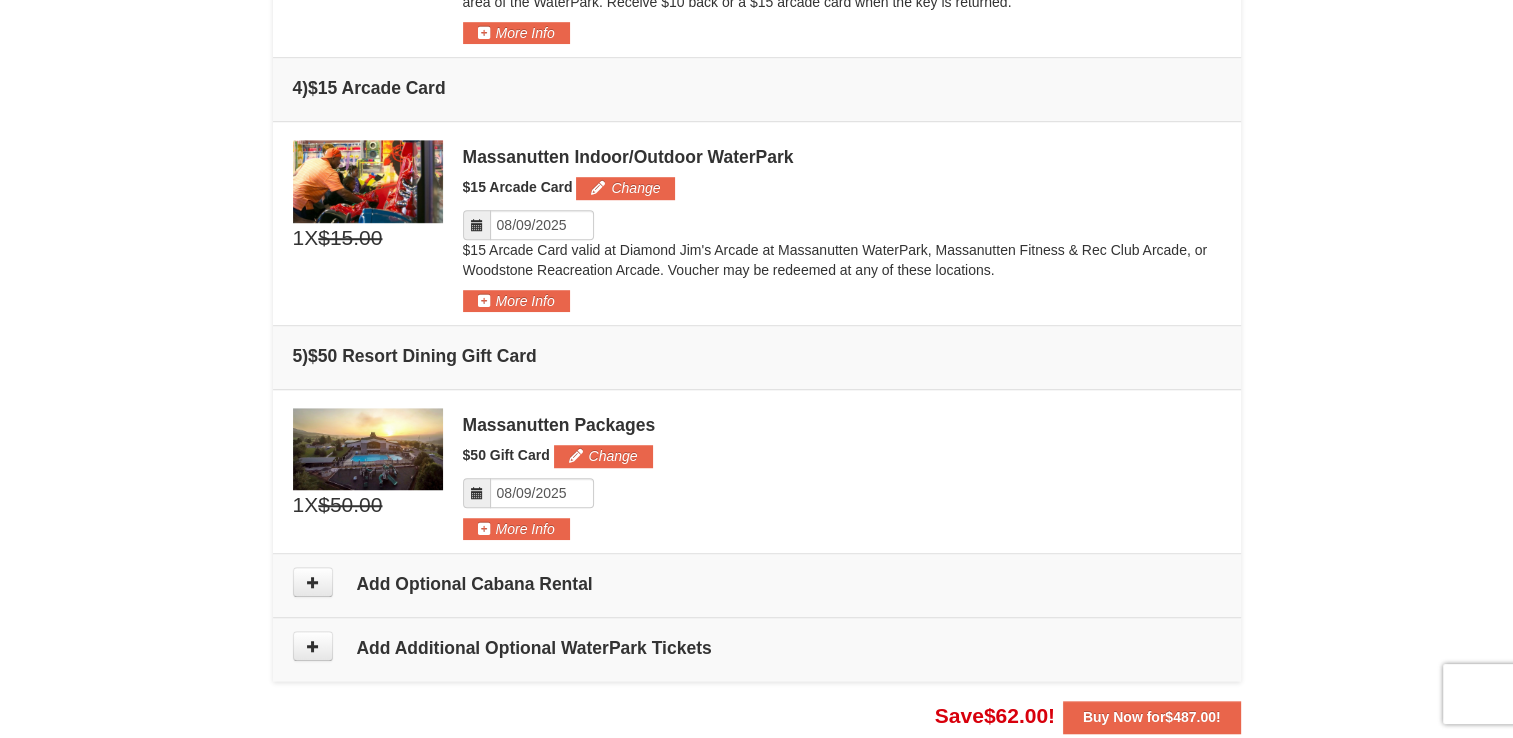 scroll, scrollTop: 1429, scrollLeft: 0, axis: vertical 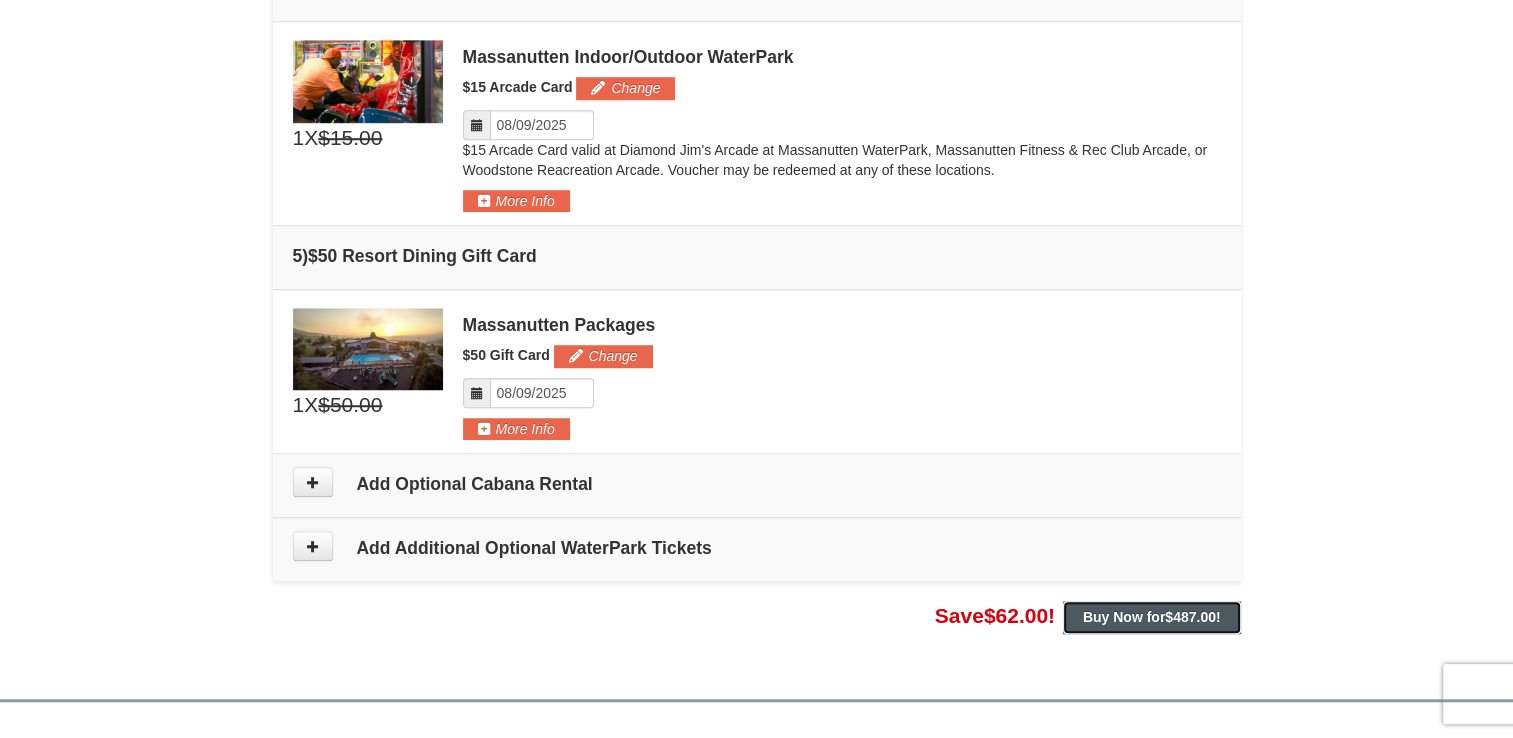 click on "Buy Now for
$487.00 !" at bounding box center [1152, 617] 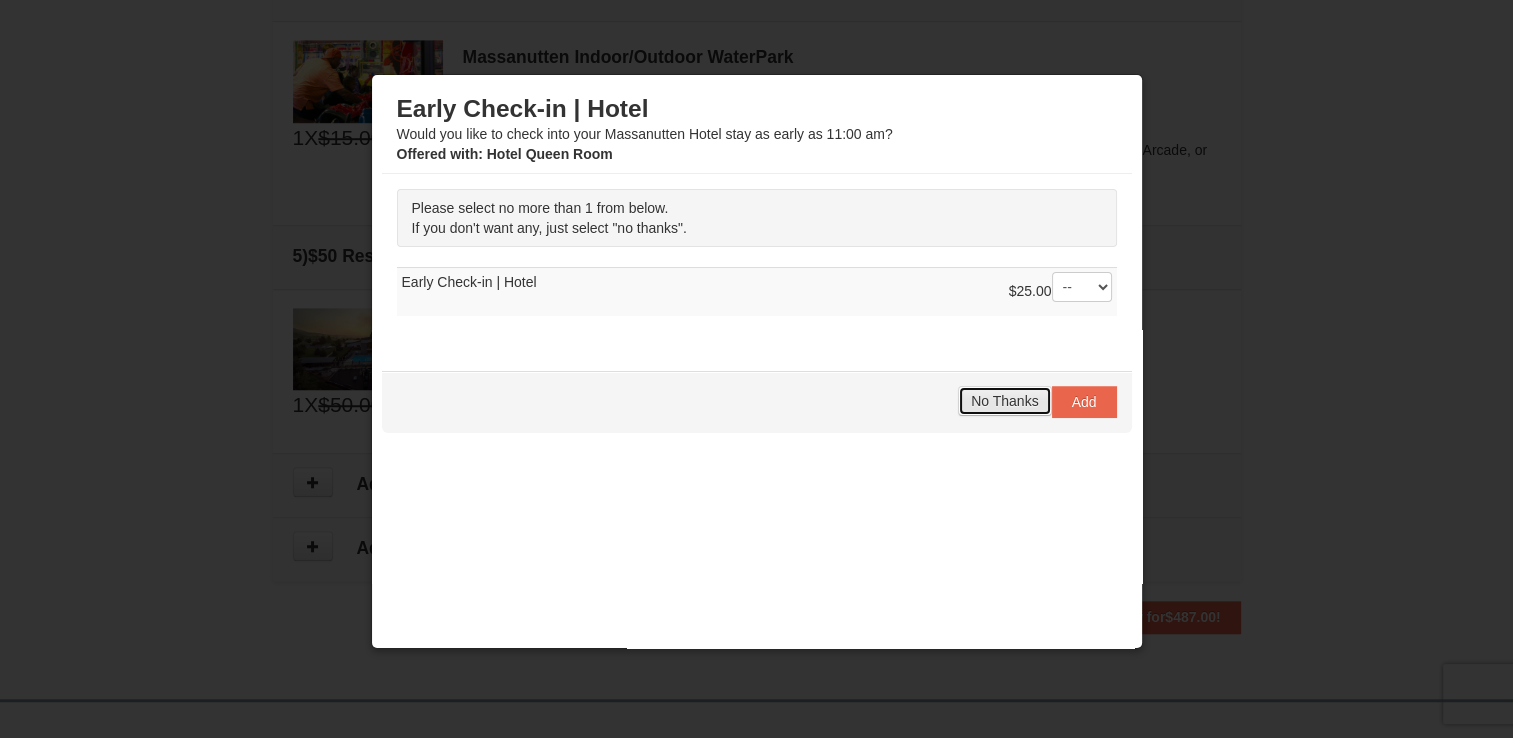 click on "No Thanks" at bounding box center [1004, 401] 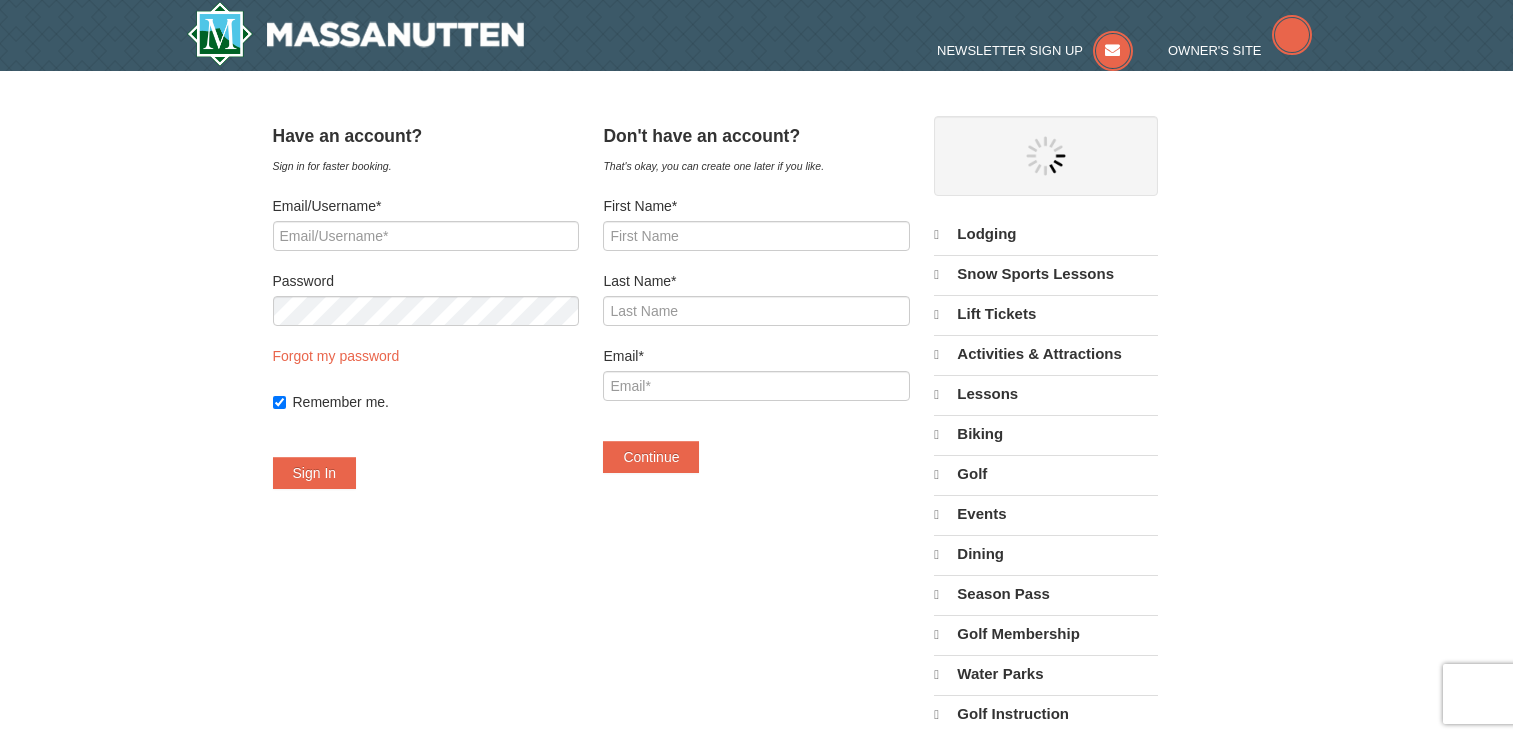 scroll, scrollTop: 0, scrollLeft: 0, axis: both 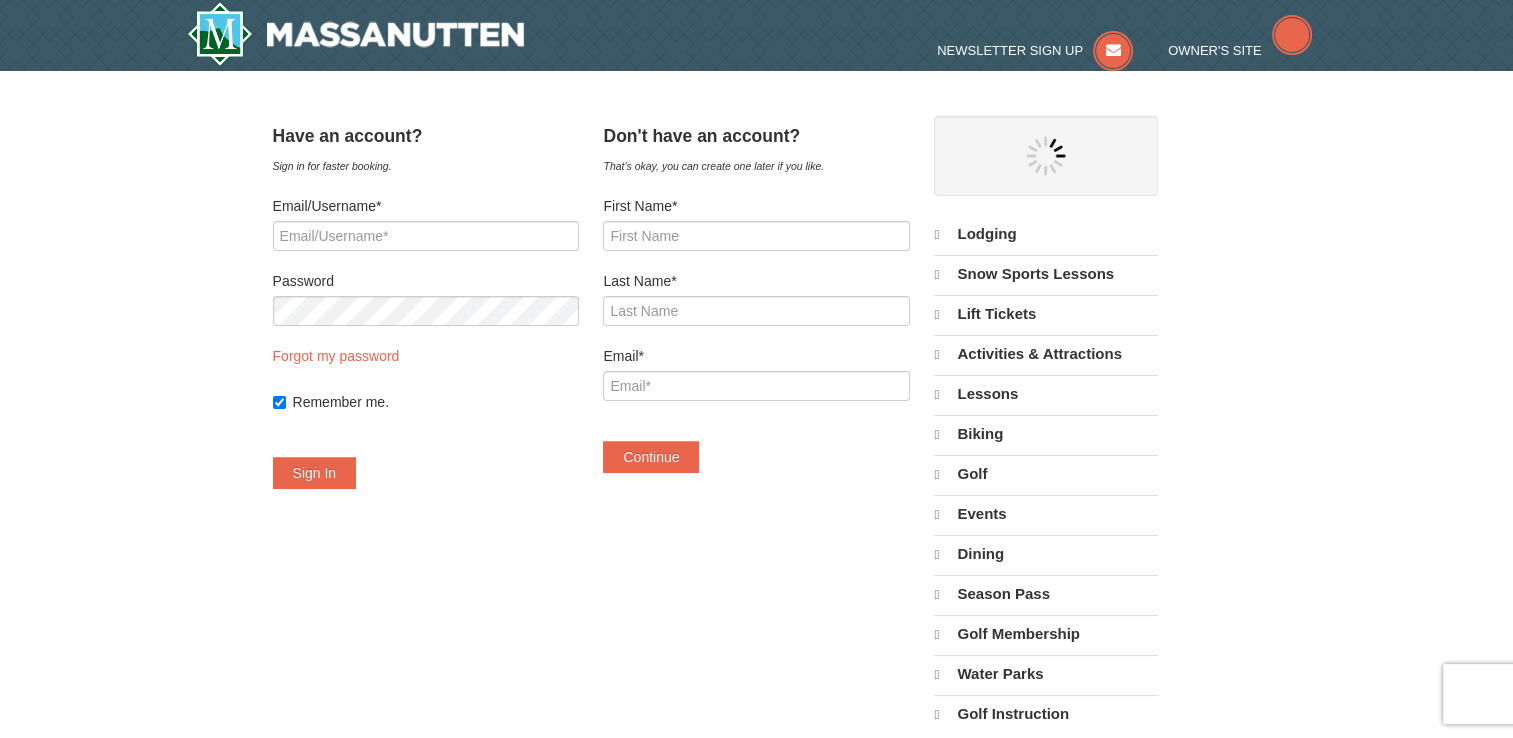 select on "8" 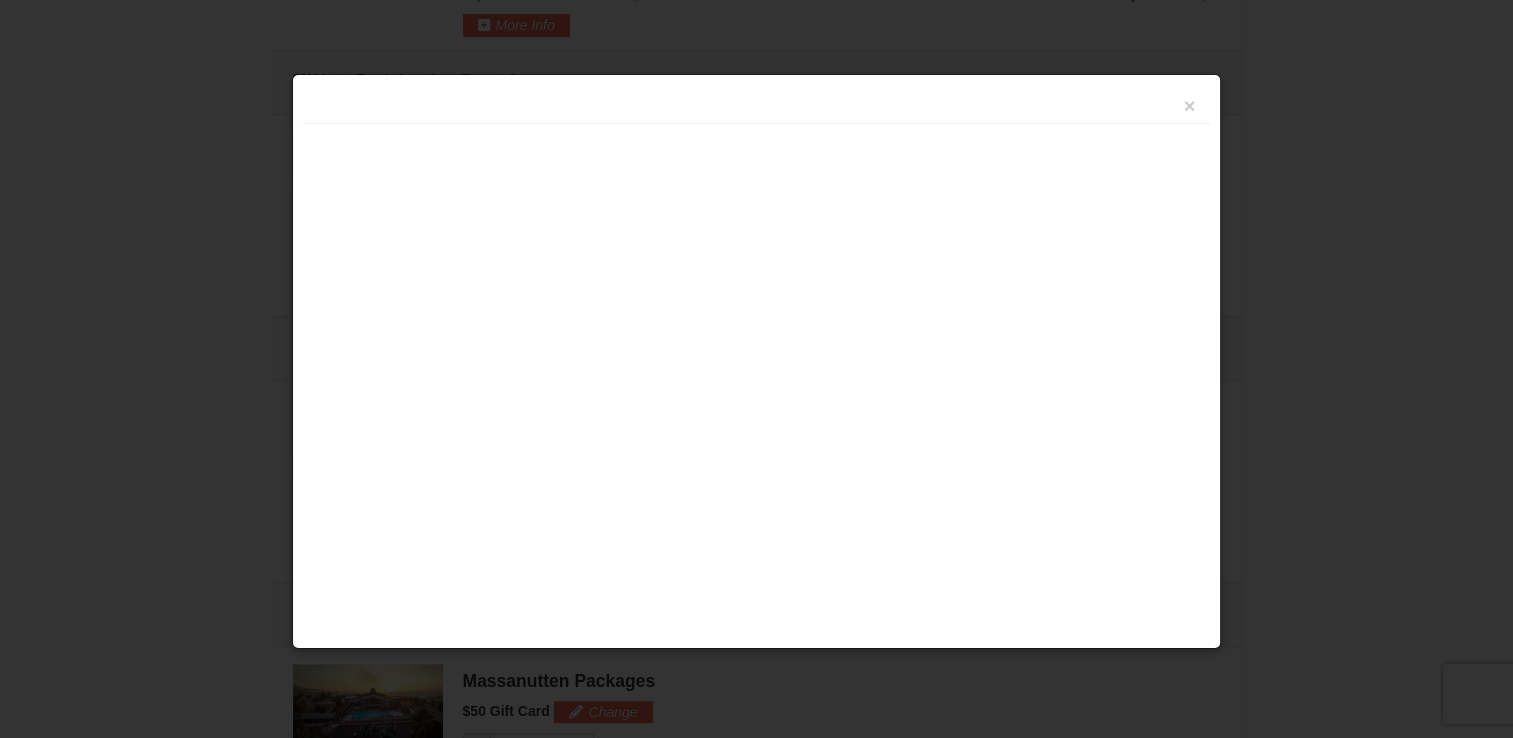 scroll, scrollTop: 0, scrollLeft: 0, axis: both 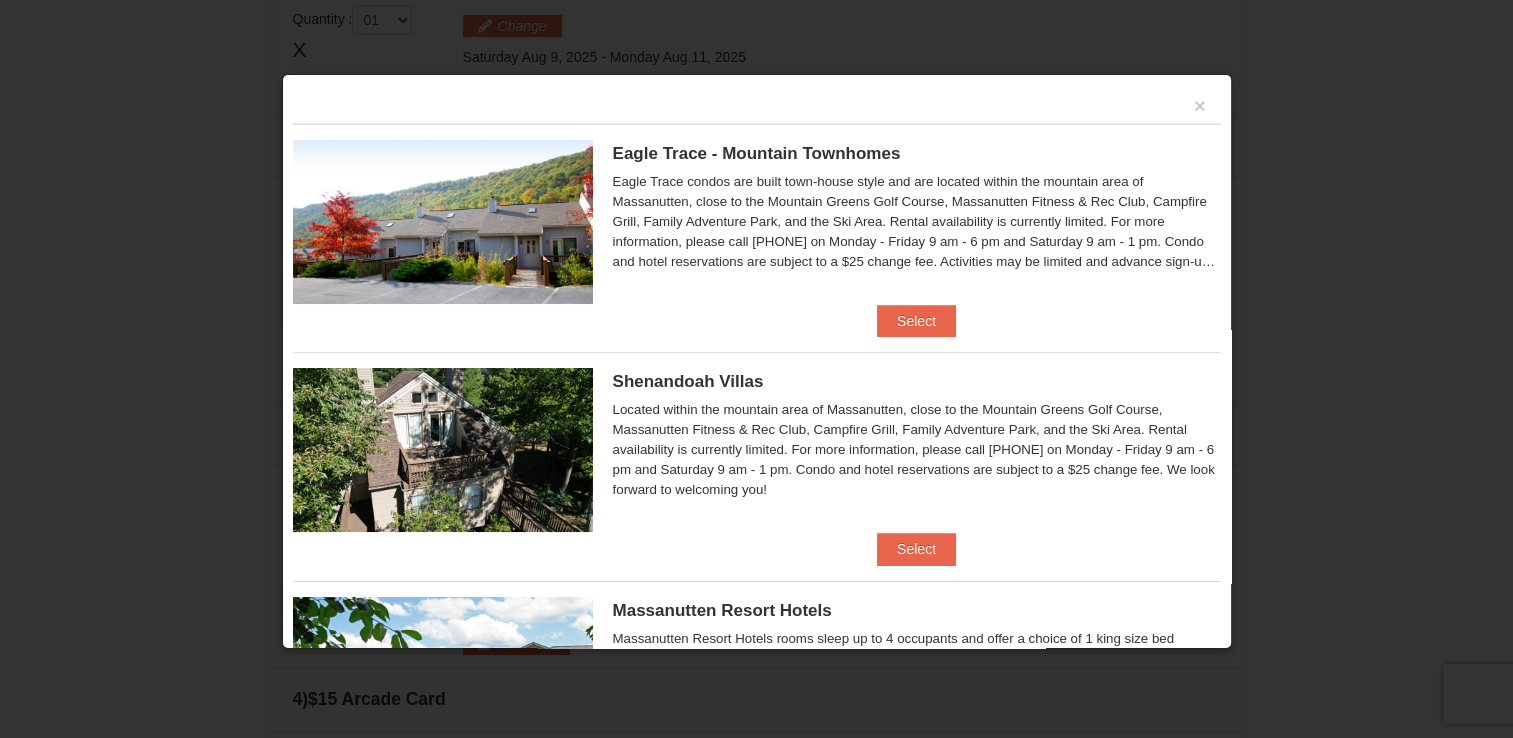 click on "×" at bounding box center [757, 104] 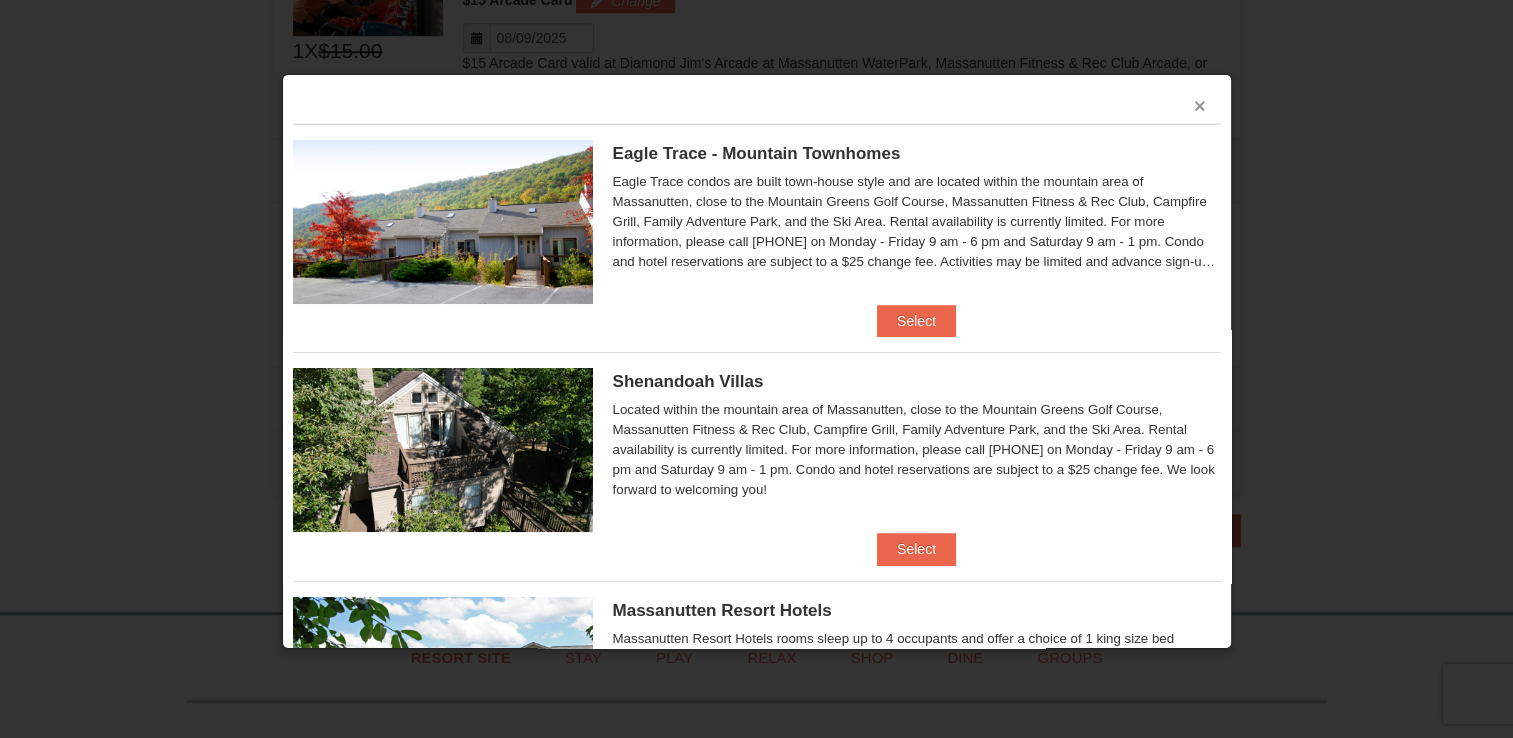 click on "×" at bounding box center [1200, 106] 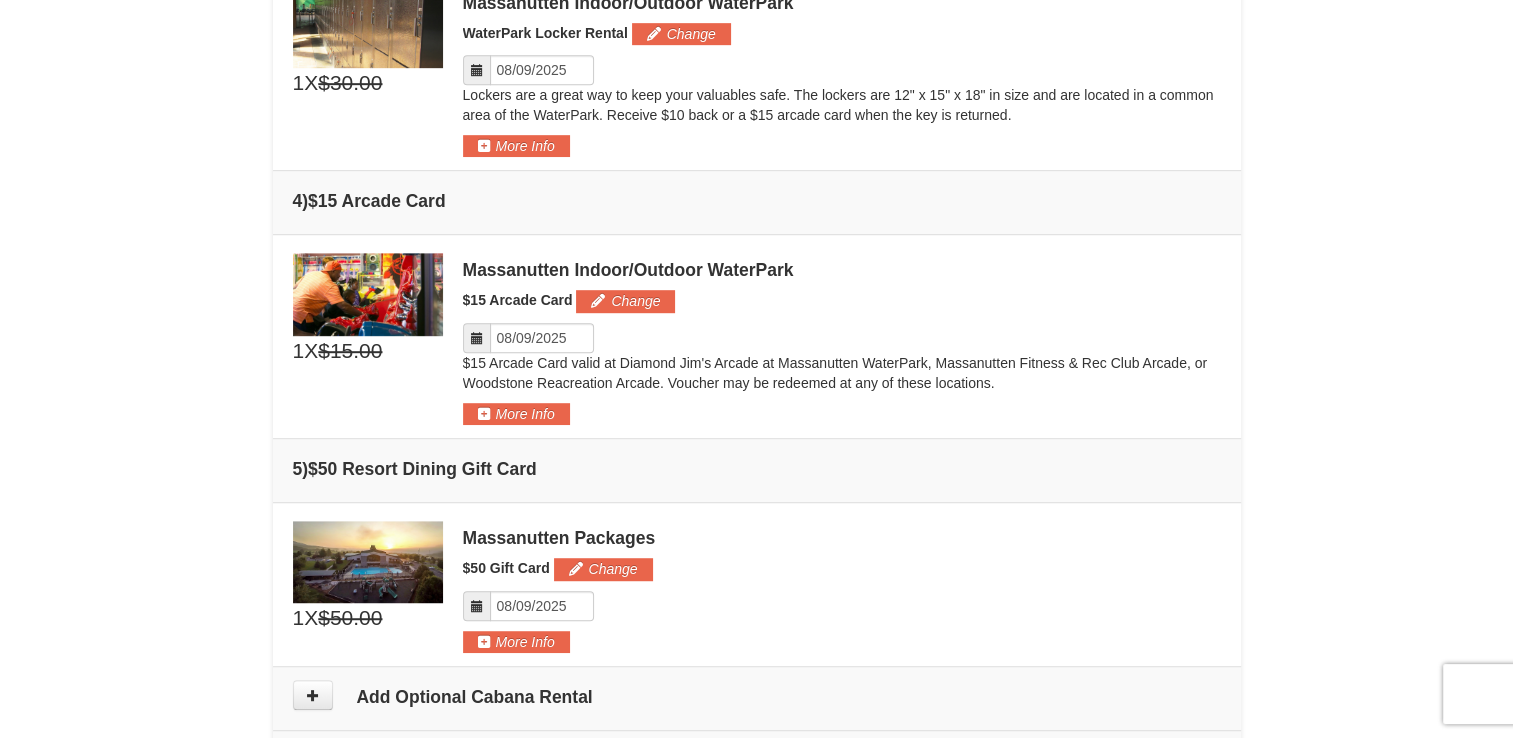 scroll, scrollTop: 1429, scrollLeft: 0, axis: vertical 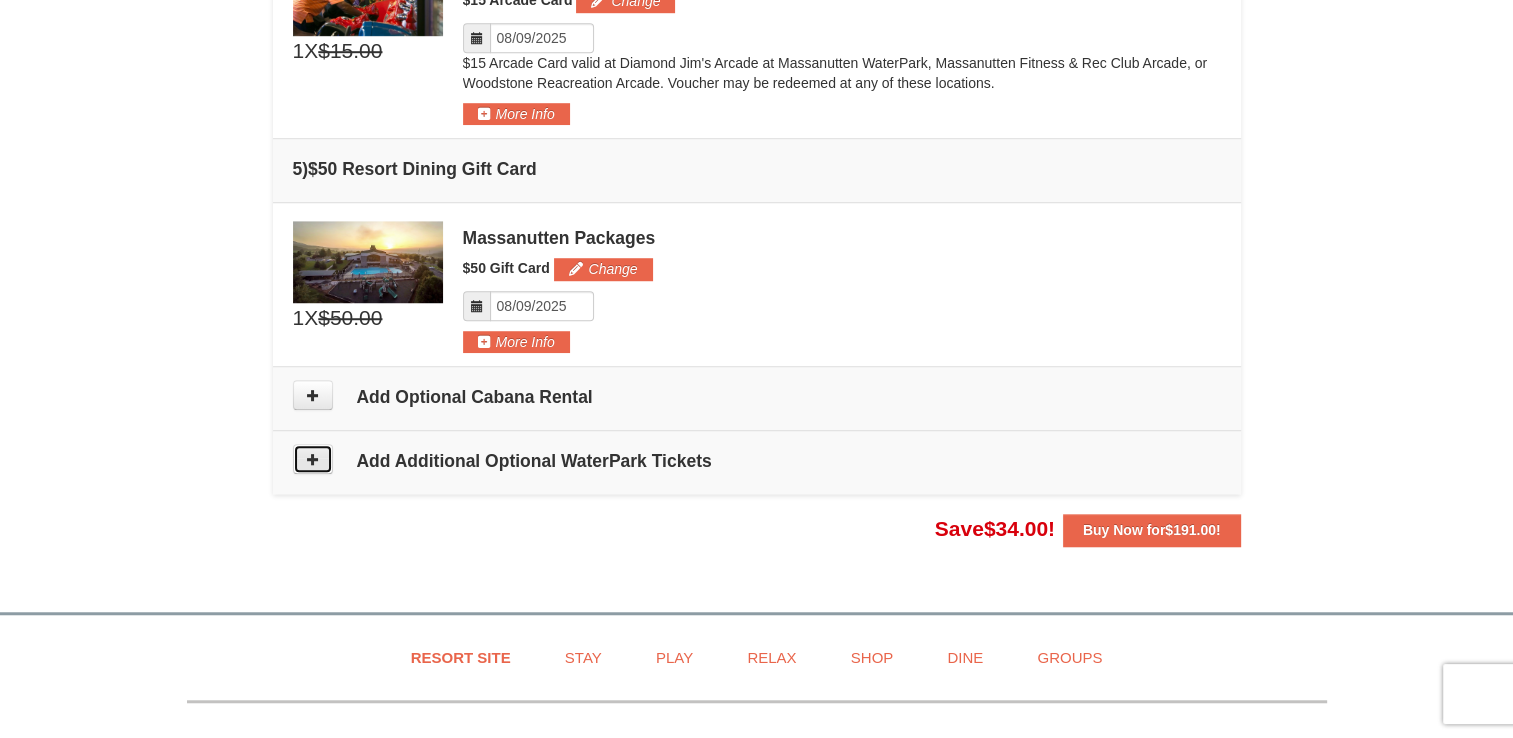 click at bounding box center [313, 459] 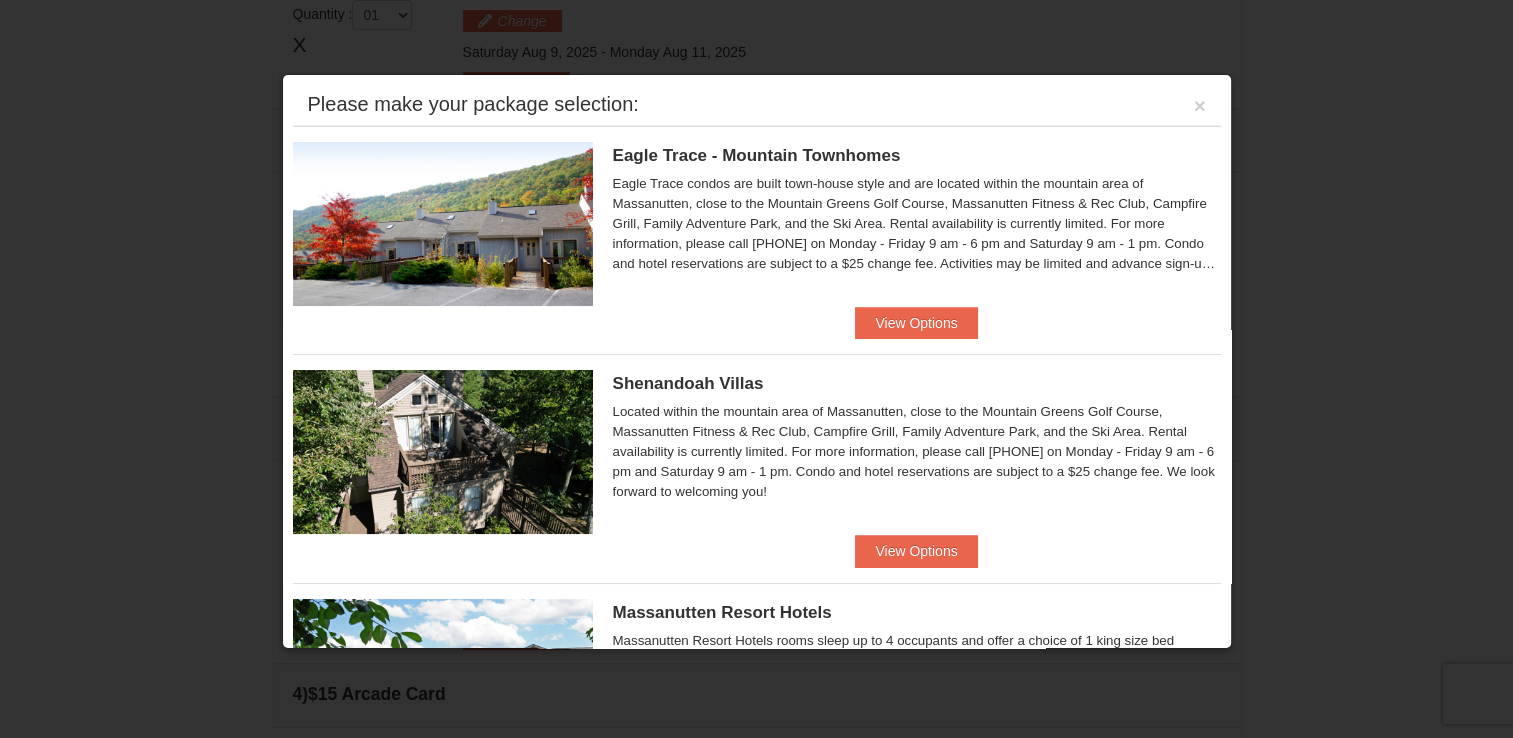 scroll, scrollTop: 634, scrollLeft: 0, axis: vertical 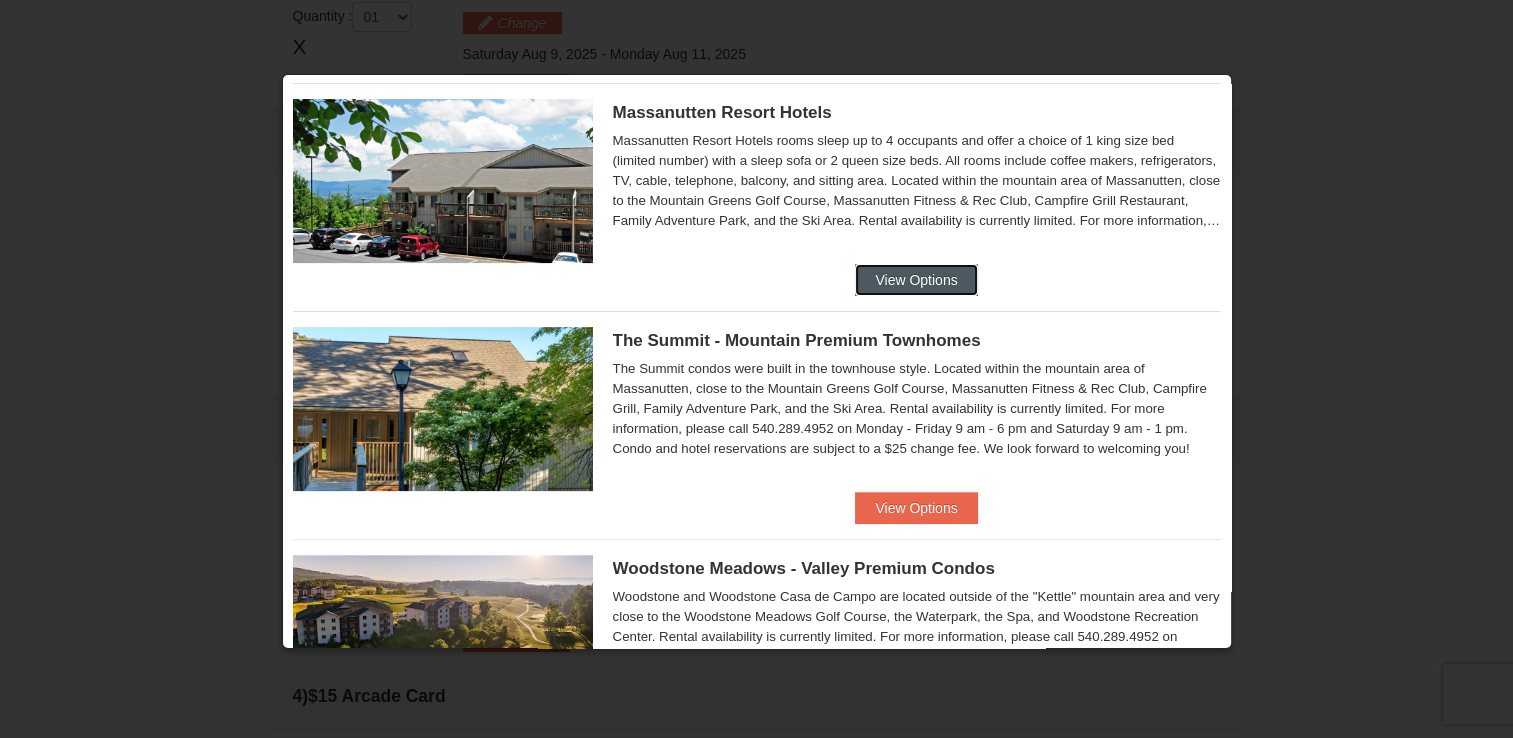 click on "View Options" at bounding box center [916, 280] 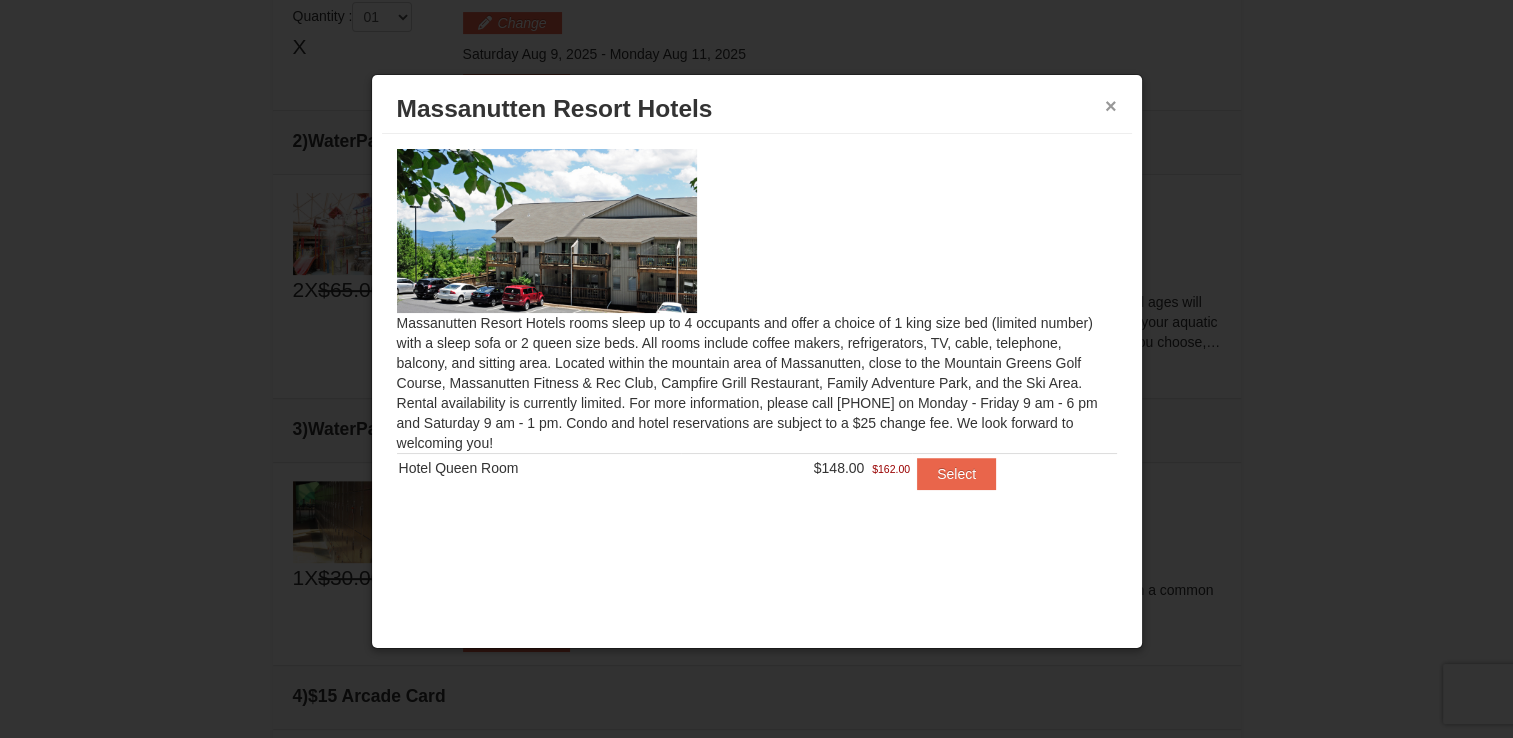 click on "×" at bounding box center [1111, 106] 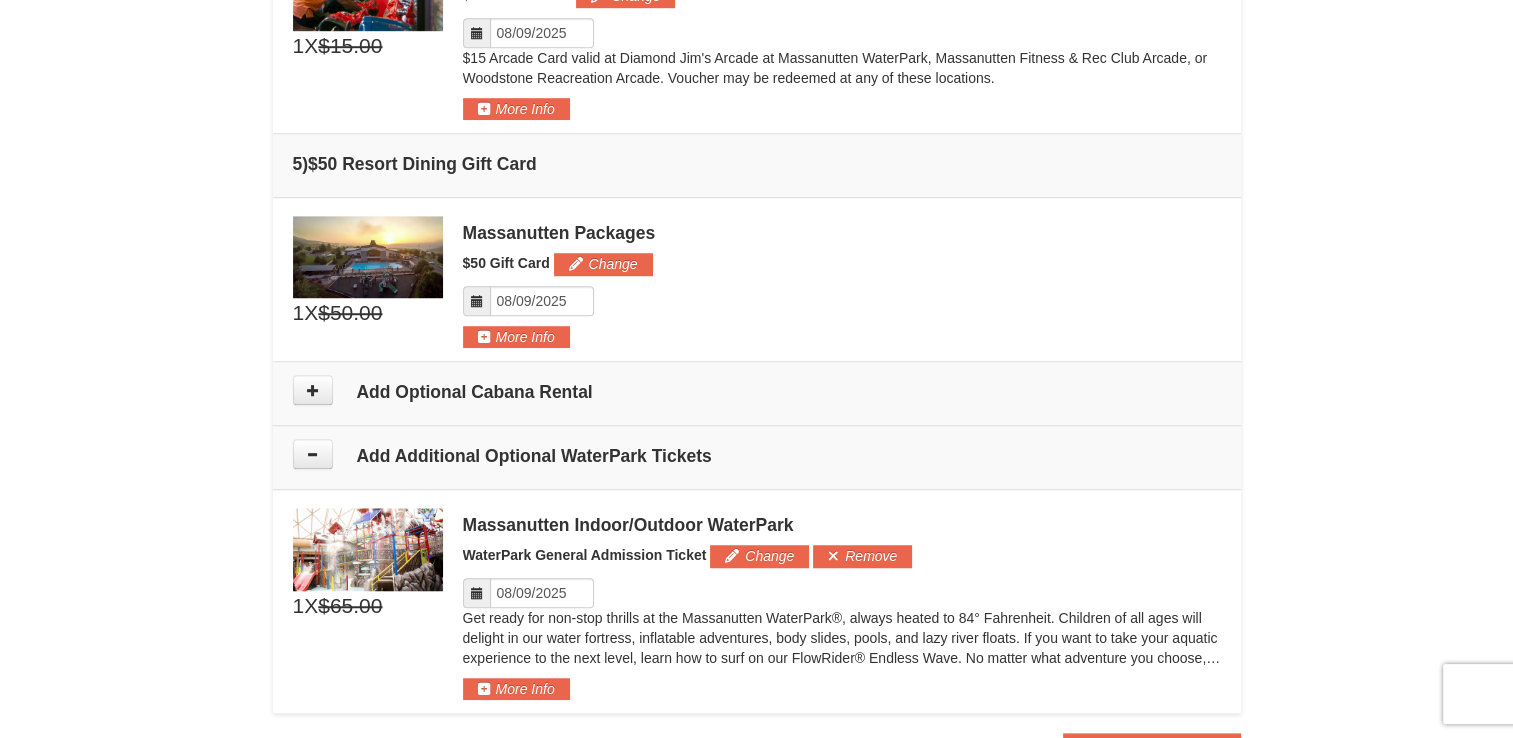 scroll, scrollTop: 1534, scrollLeft: 0, axis: vertical 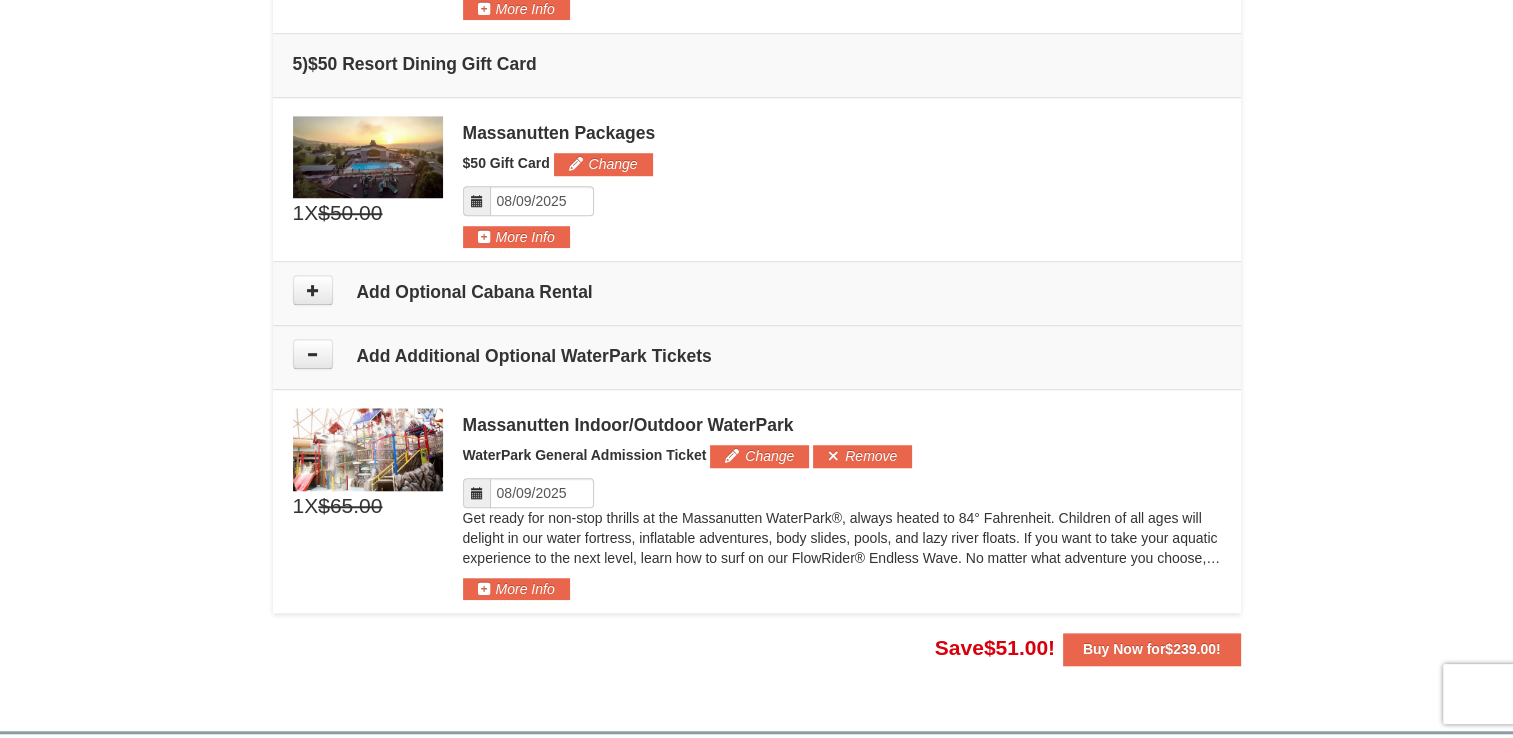 click on "×
From:
To:
Adults:
2
Children:
1
Change
Arrival Please format dates MM/DD/YYYY Please format dates MM/DD/YYYY
08/09/2025
Departure Please format dates MM/DD/YYYY Please format dates MM/DD/YYYY
08/11/2025
Adults
2" at bounding box center [757, -377] 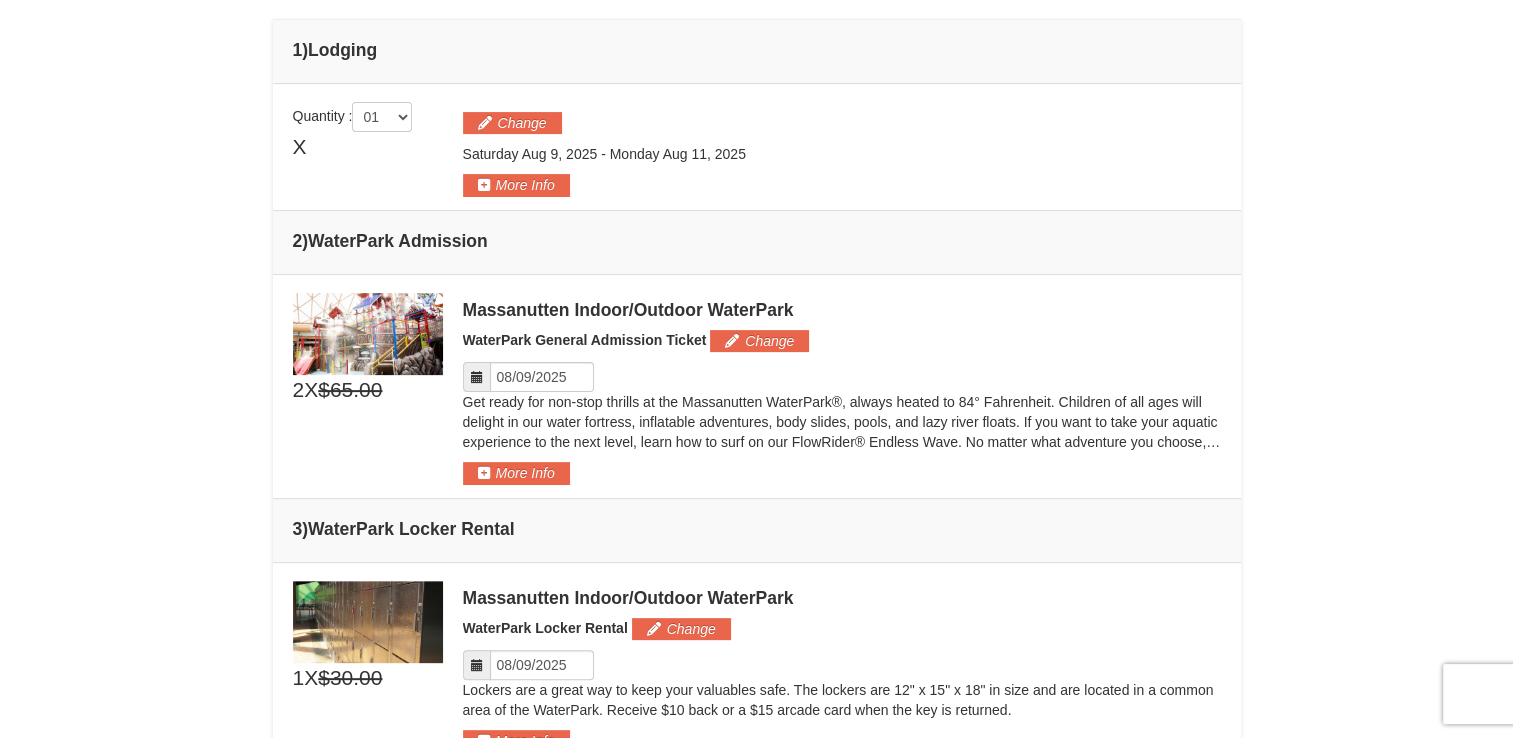 scroll, scrollTop: 334, scrollLeft: 0, axis: vertical 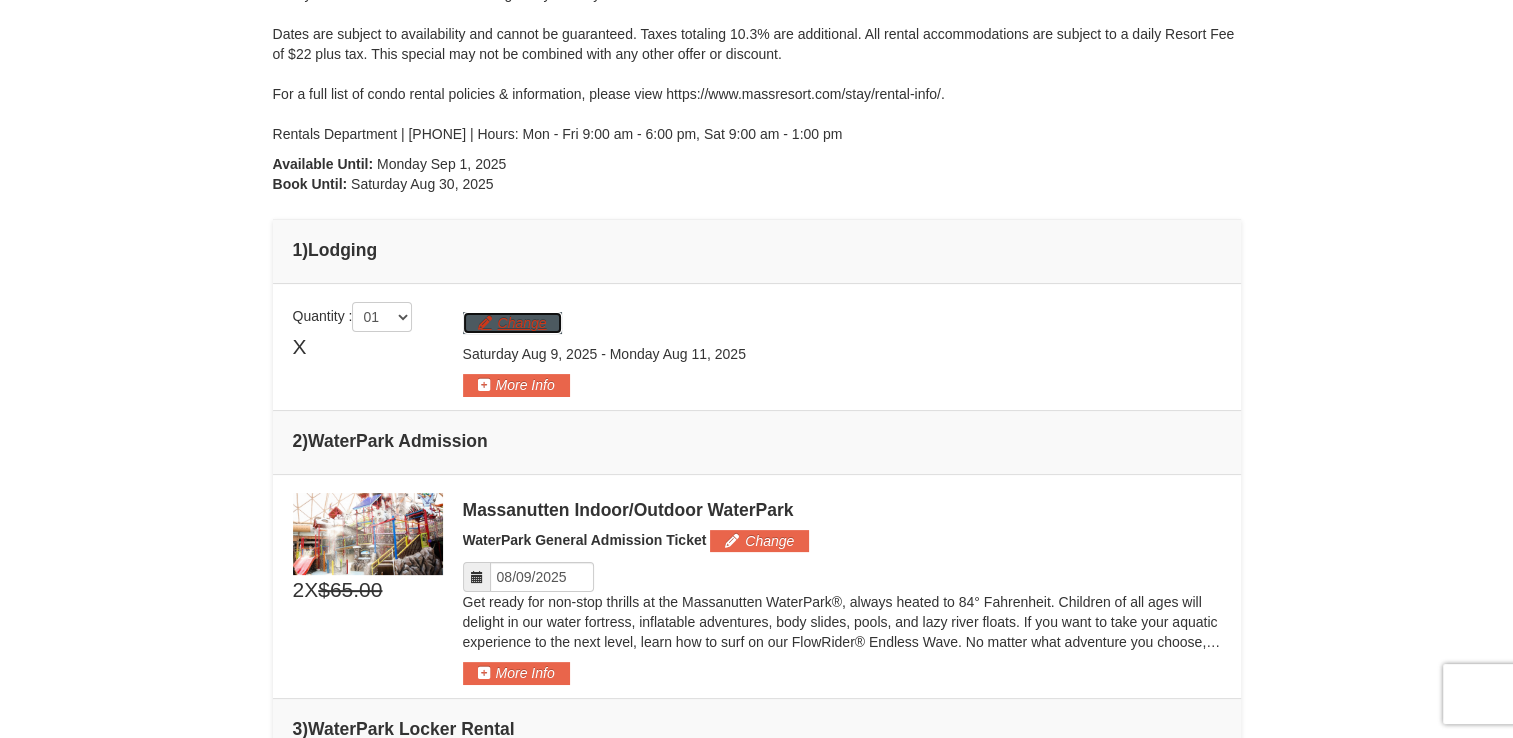 click on "Change" at bounding box center (512, 323) 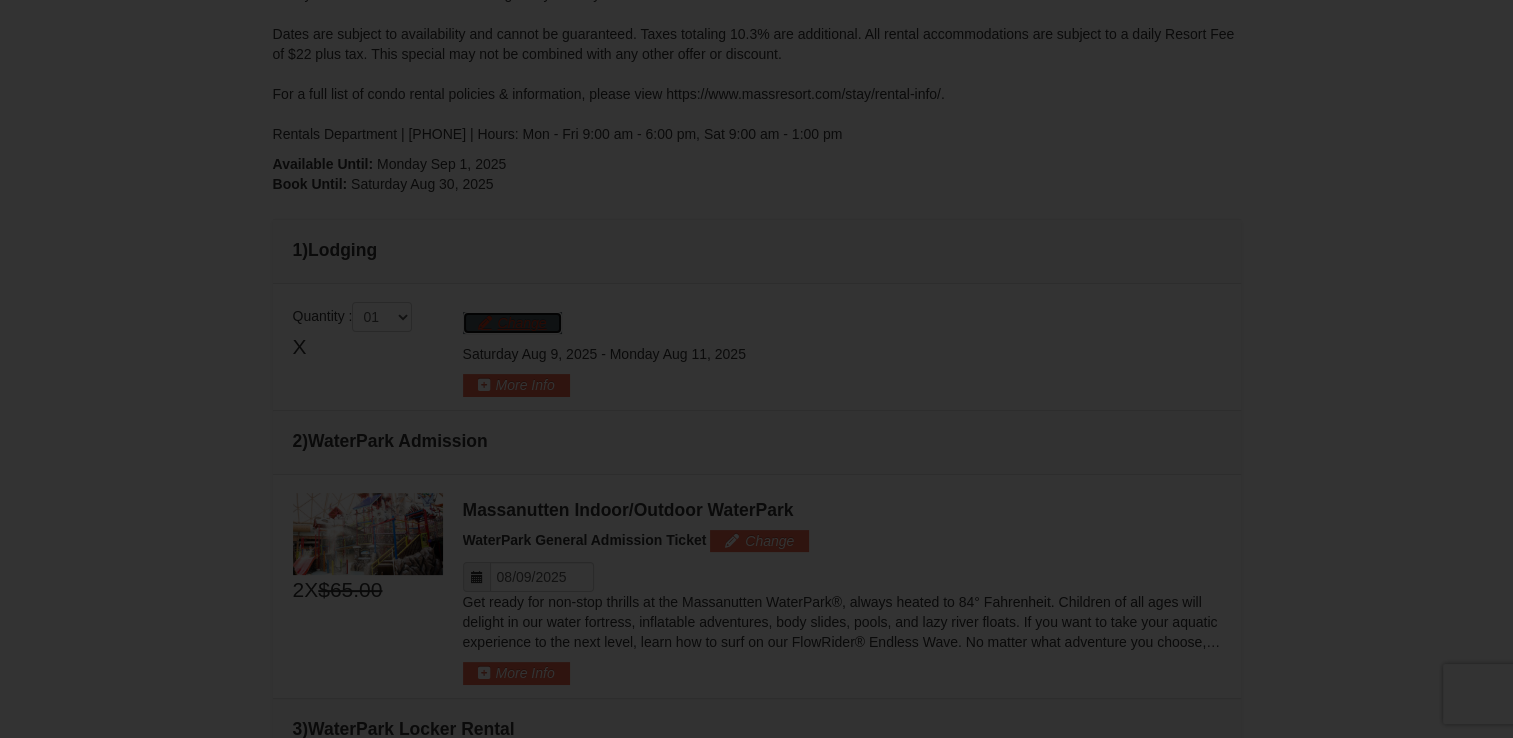 scroll, scrollTop: 400, scrollLeft: 0, axis: vertical 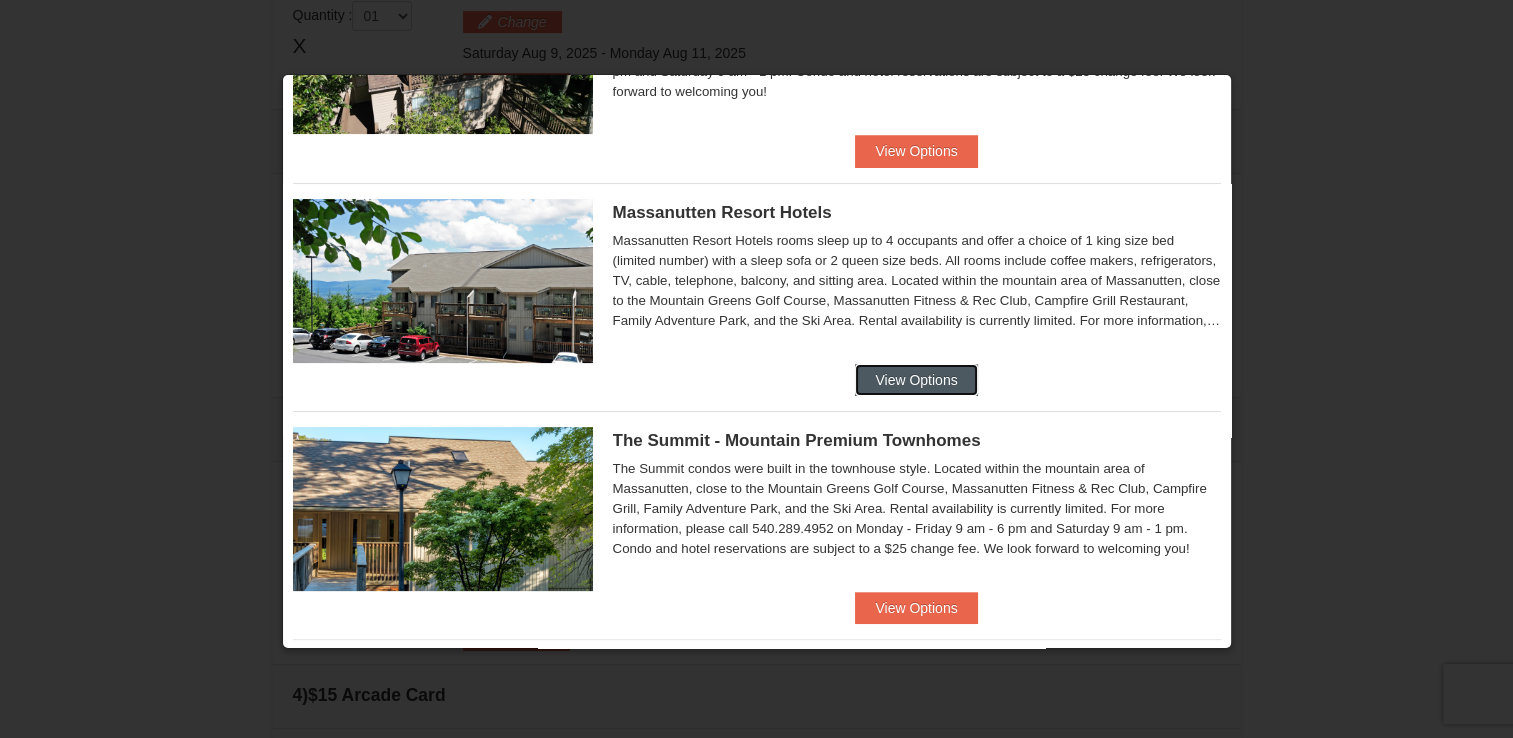 click on "View Options" at bounding box center [916, 380] 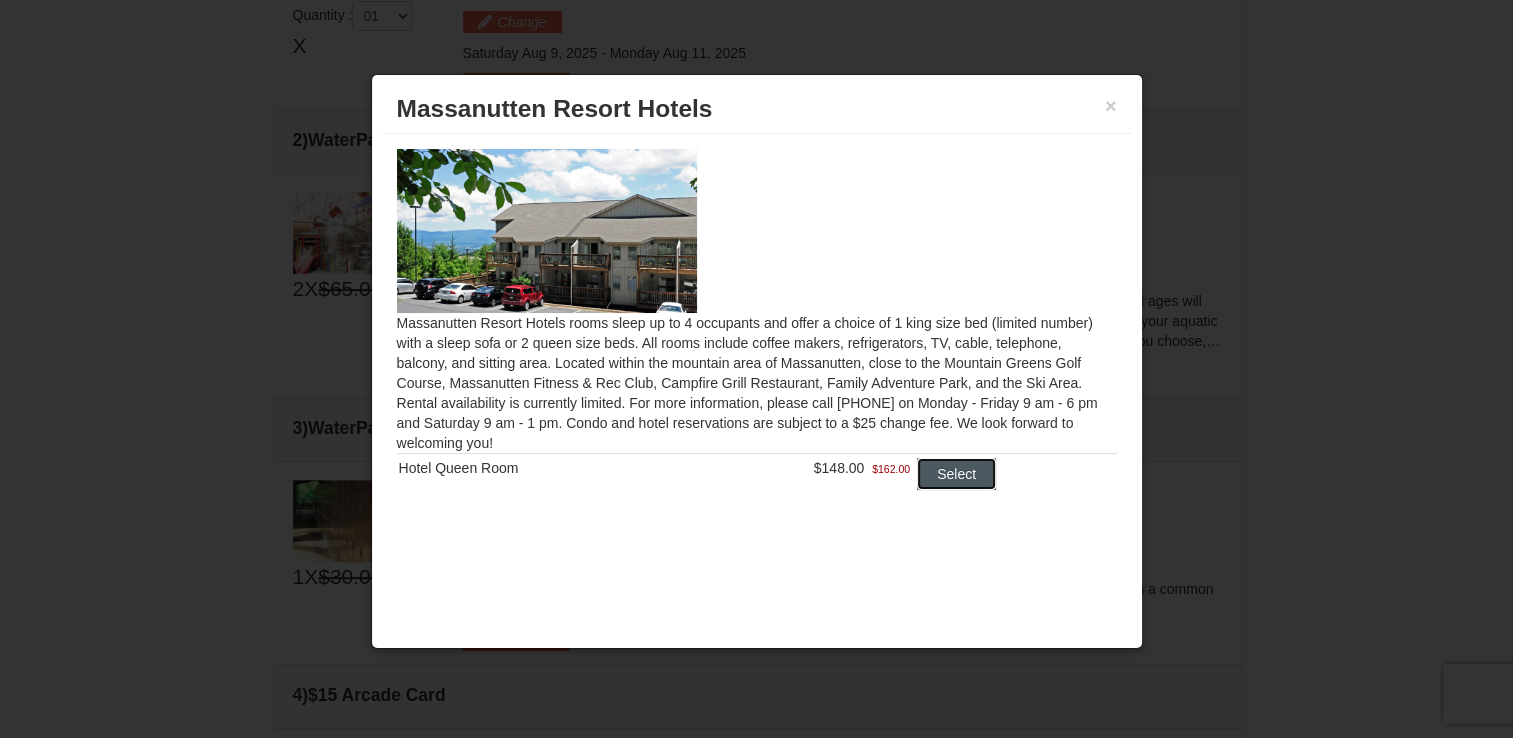 click on "Select" at bounding box center (956, 474) 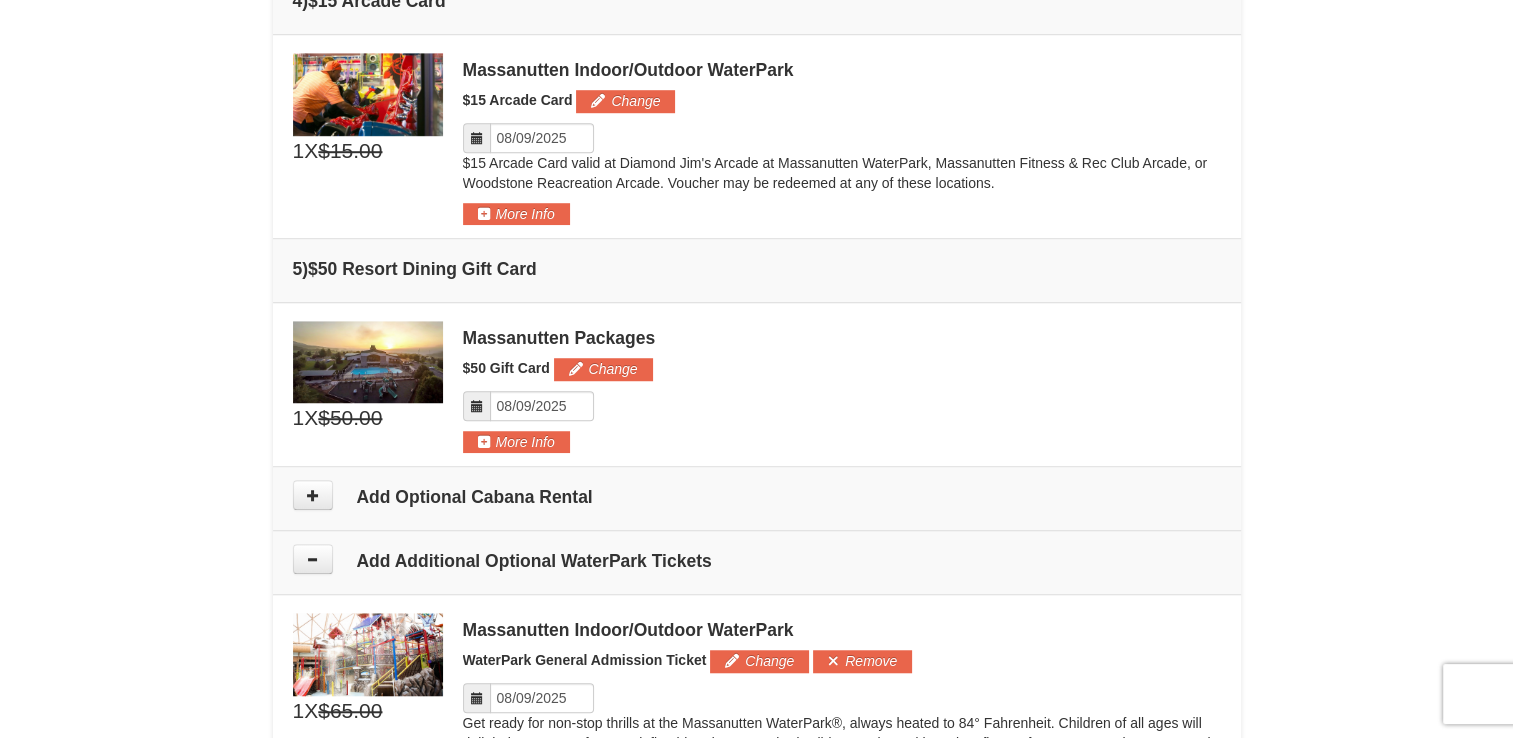 scroll, scrollTop: 1816, scrollLeft: 0, axis: vertical 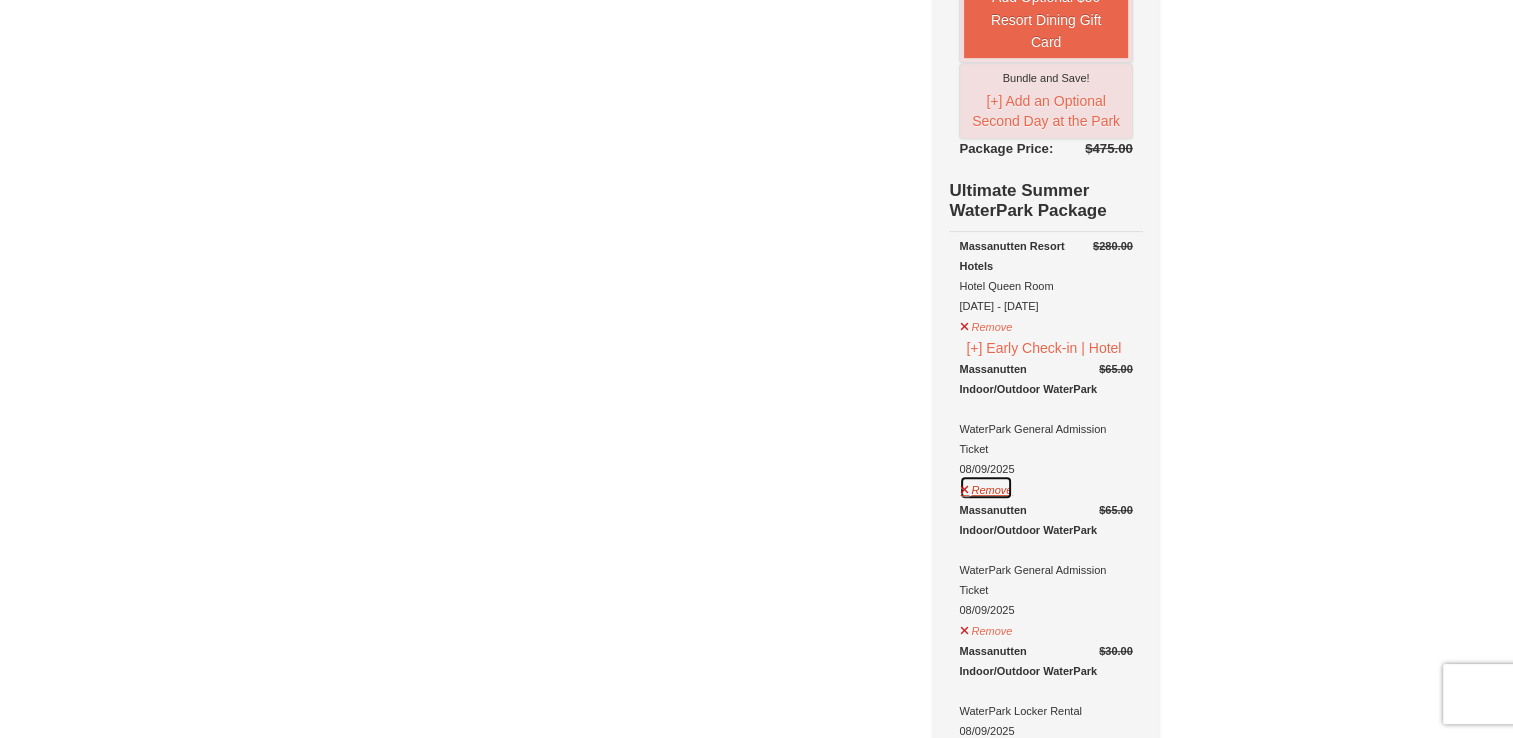 click on "Remove" at bounding box center (986, 487) 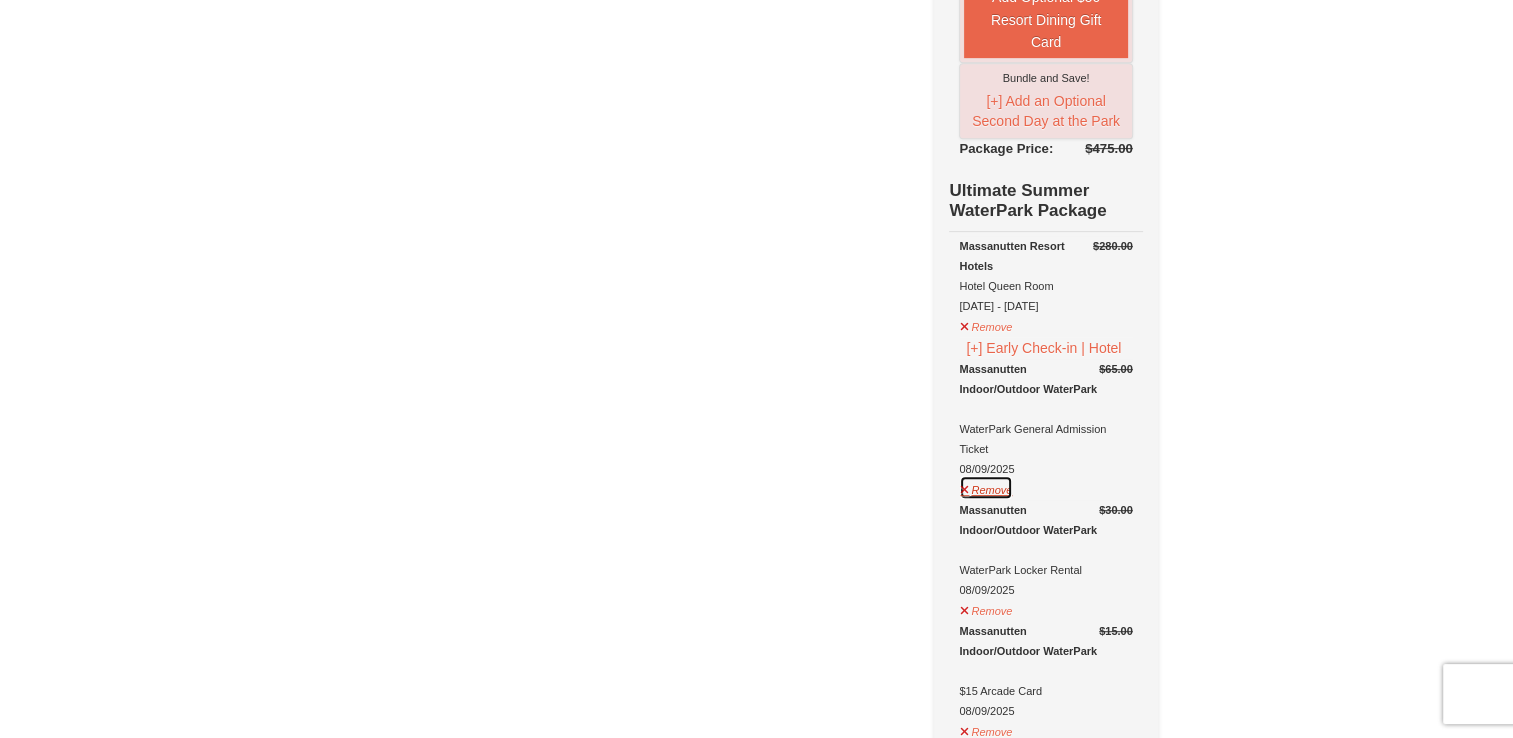 click on "Remove" at bounding box center [986, 487] 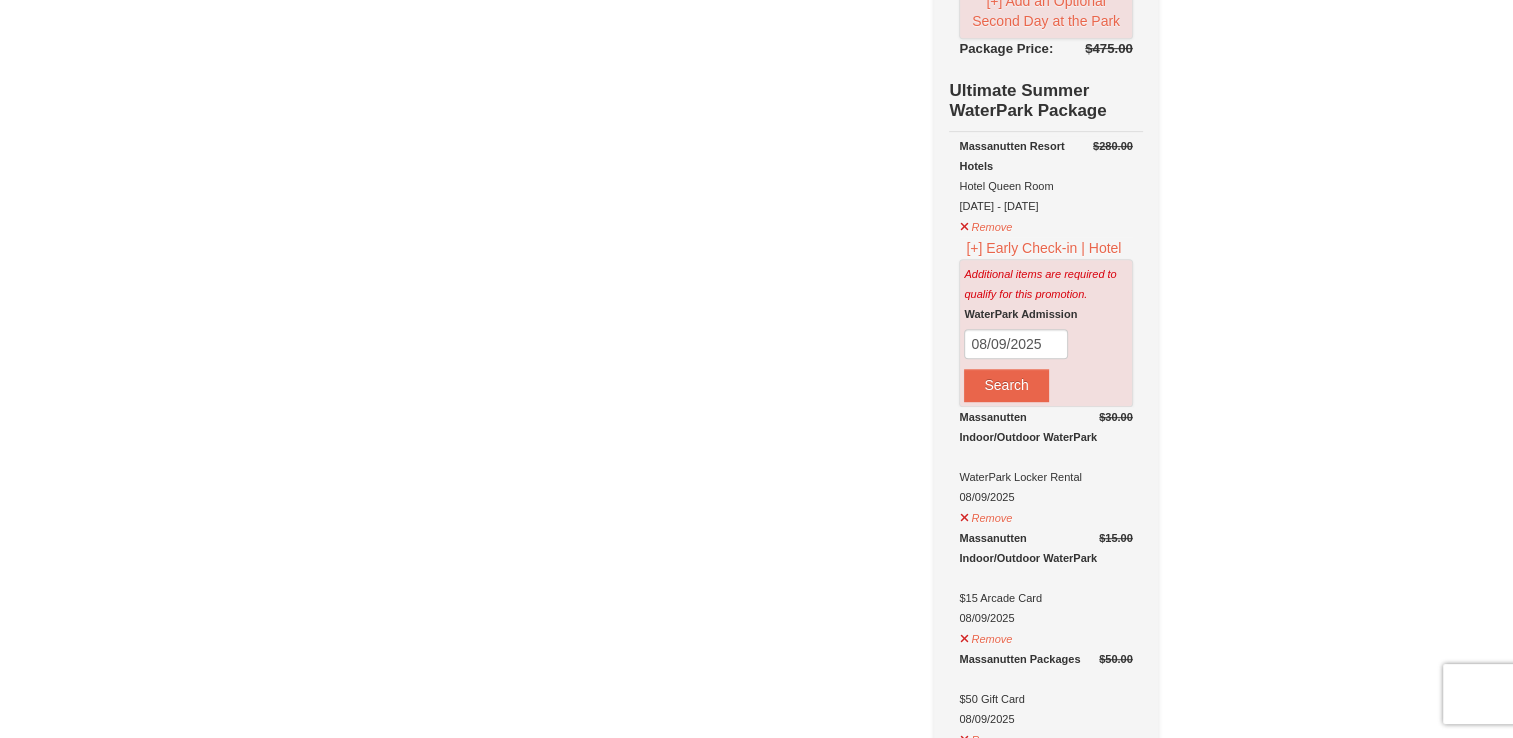 scroll, scrollTop: 1100, scrollLeft: 0, axis: vertical 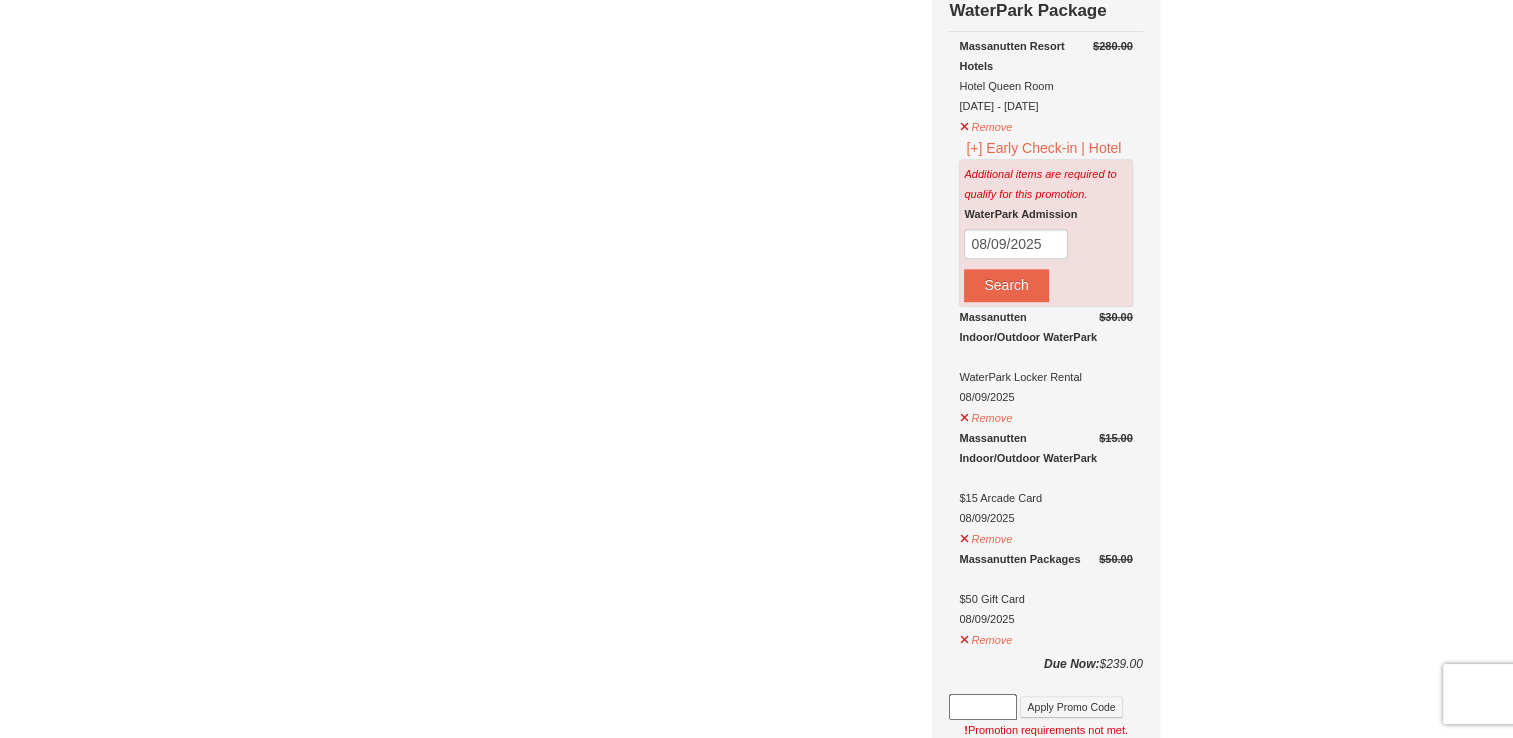 click on "Massanutten Resort Hotels
Hotel Queen Room
08/09/2025 - 08/11/2025" at bounding box center [1045, 76] 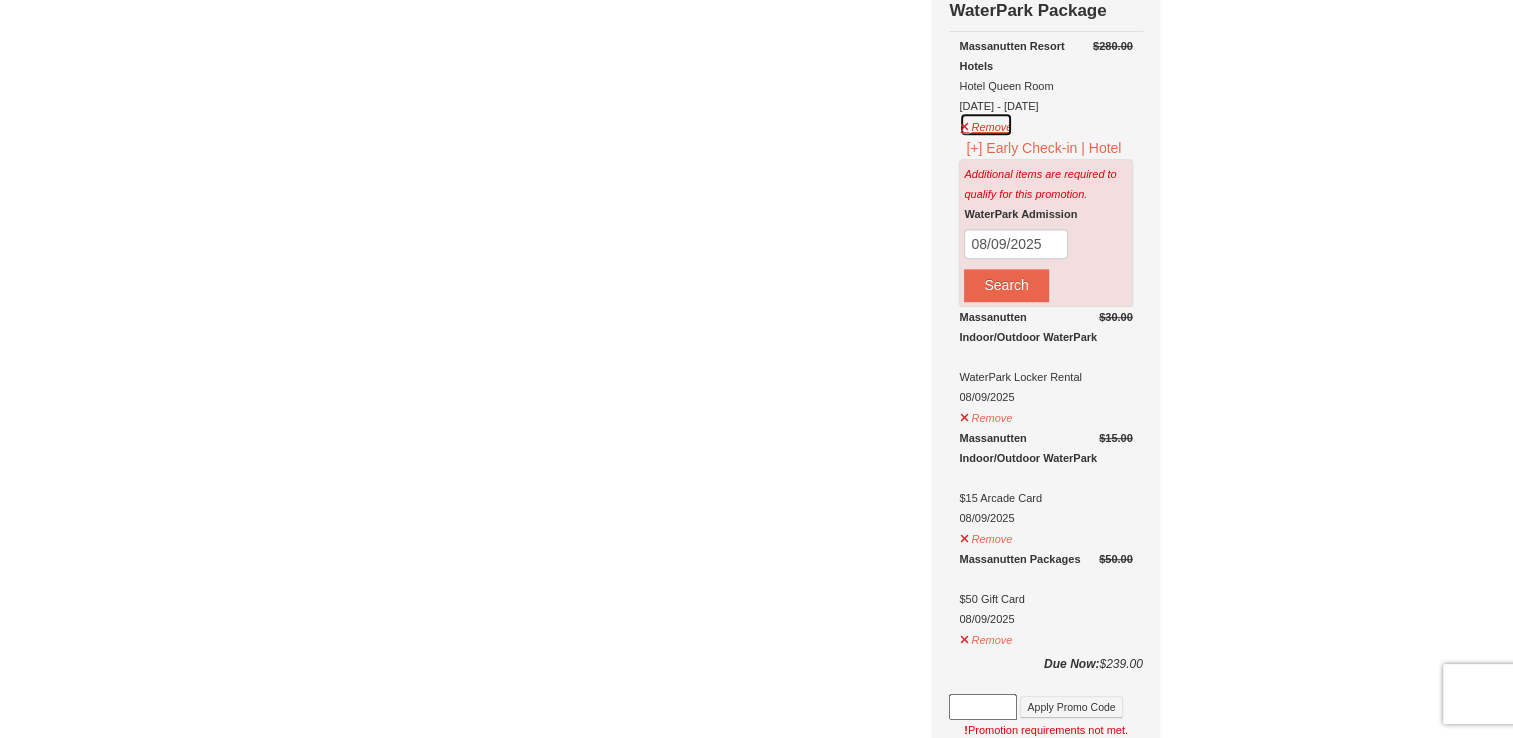 click on "Remove" at bounding box center (986, 124) 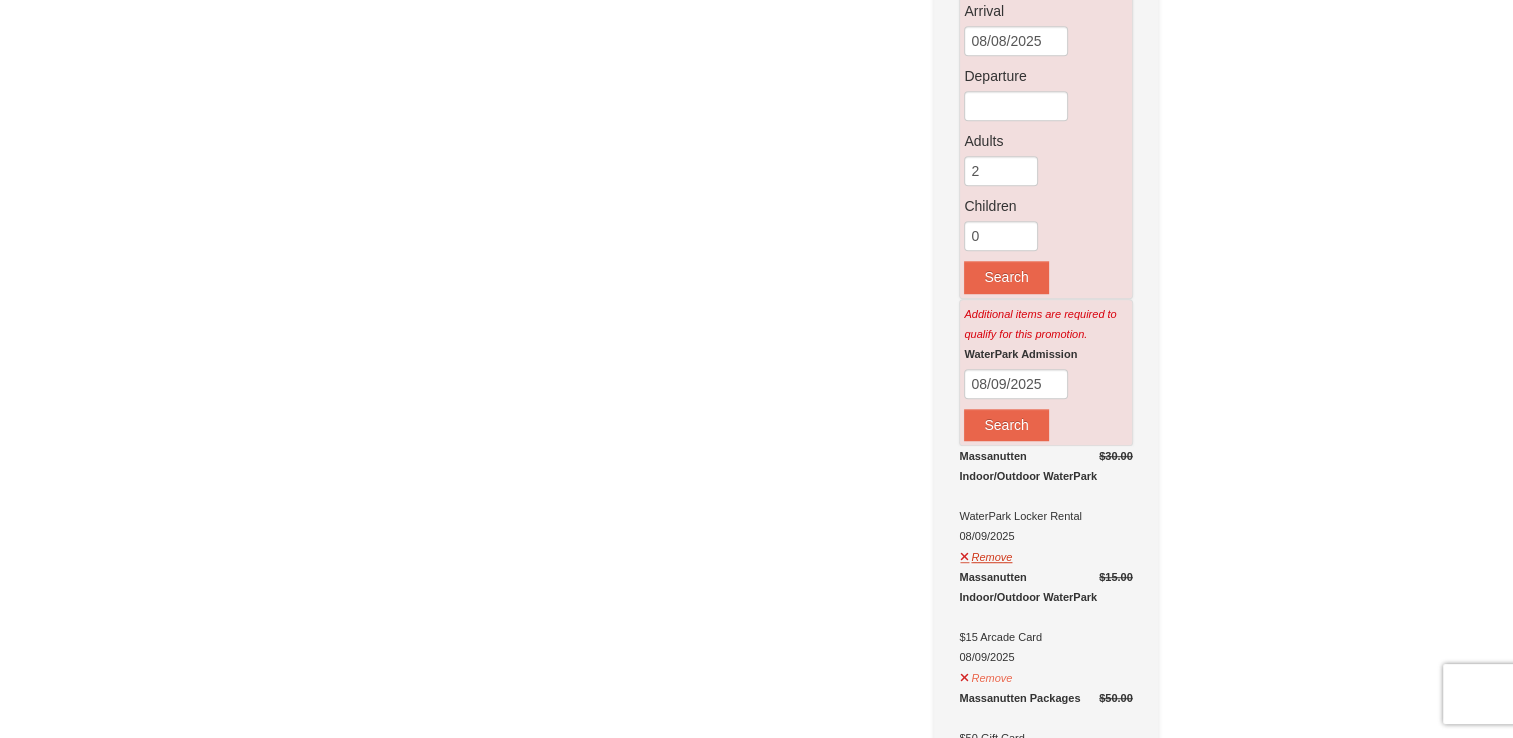scroll, scrollTop: 1400, scrollLeft: 0, axis: vertical 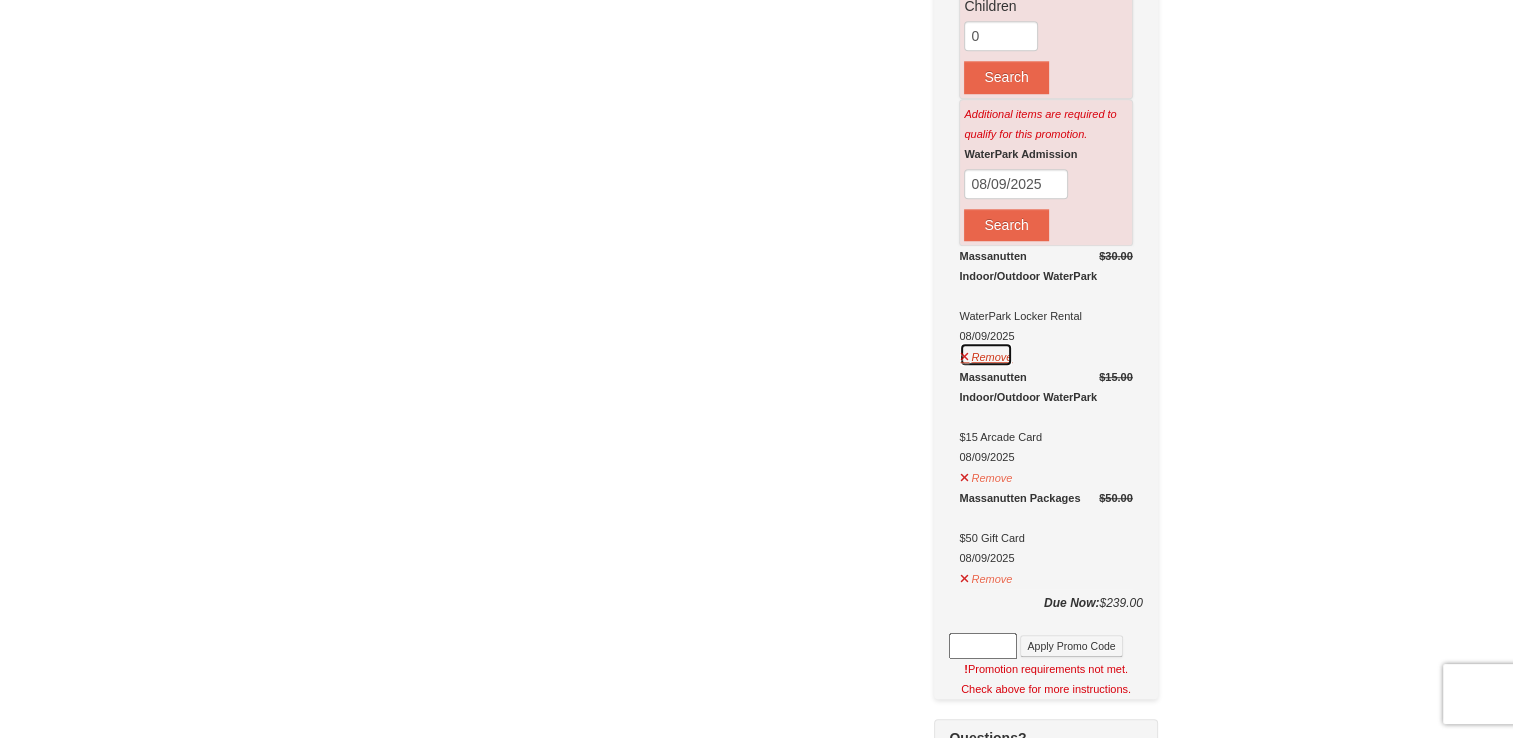 click on "Remove" at bounding box center (986, 354) 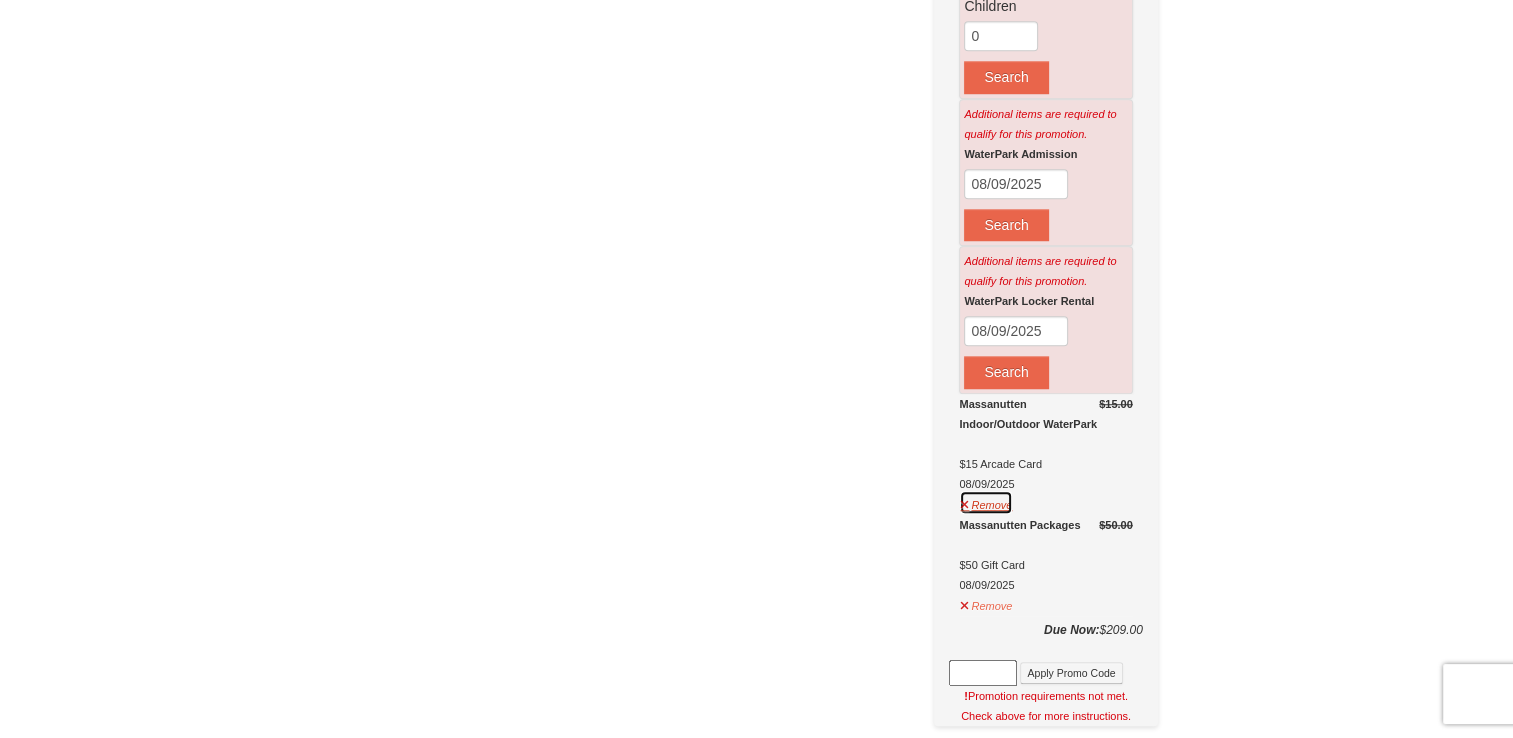 click on "Remove" at bounding box center [986, 502] 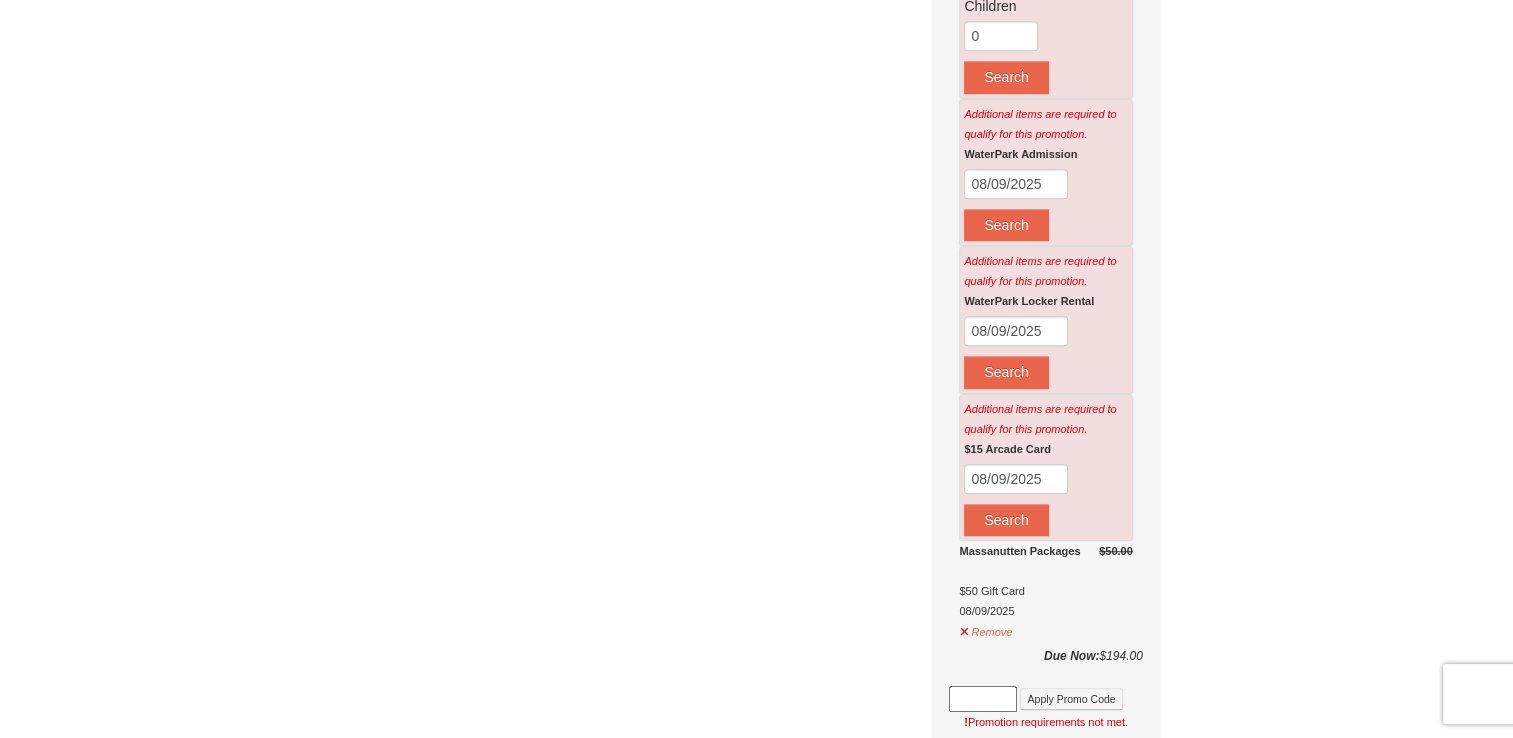 scroll, scrollTop: 1500, scrollLeft: 0, axis: vertical 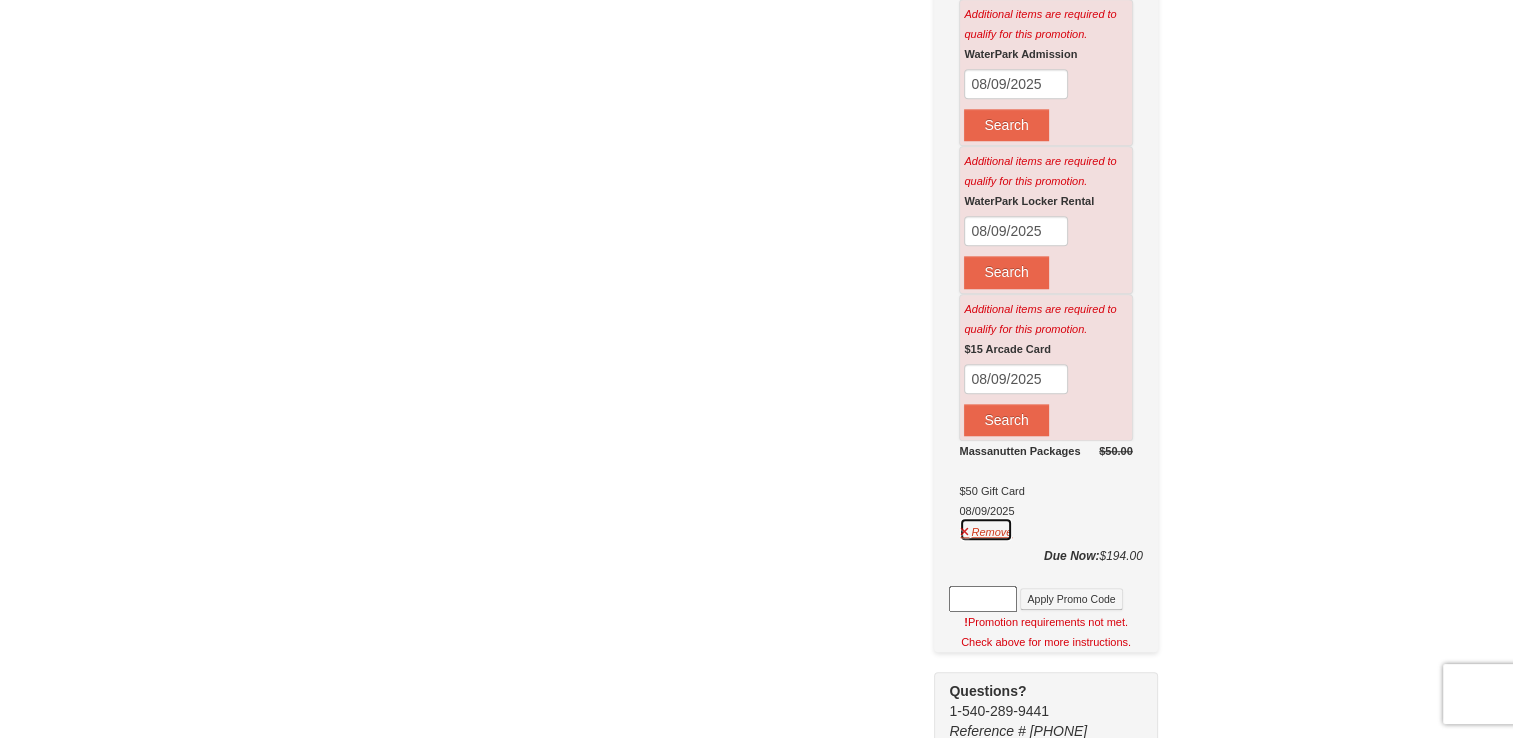 click on "Remove" at bounding box center [986, 529] 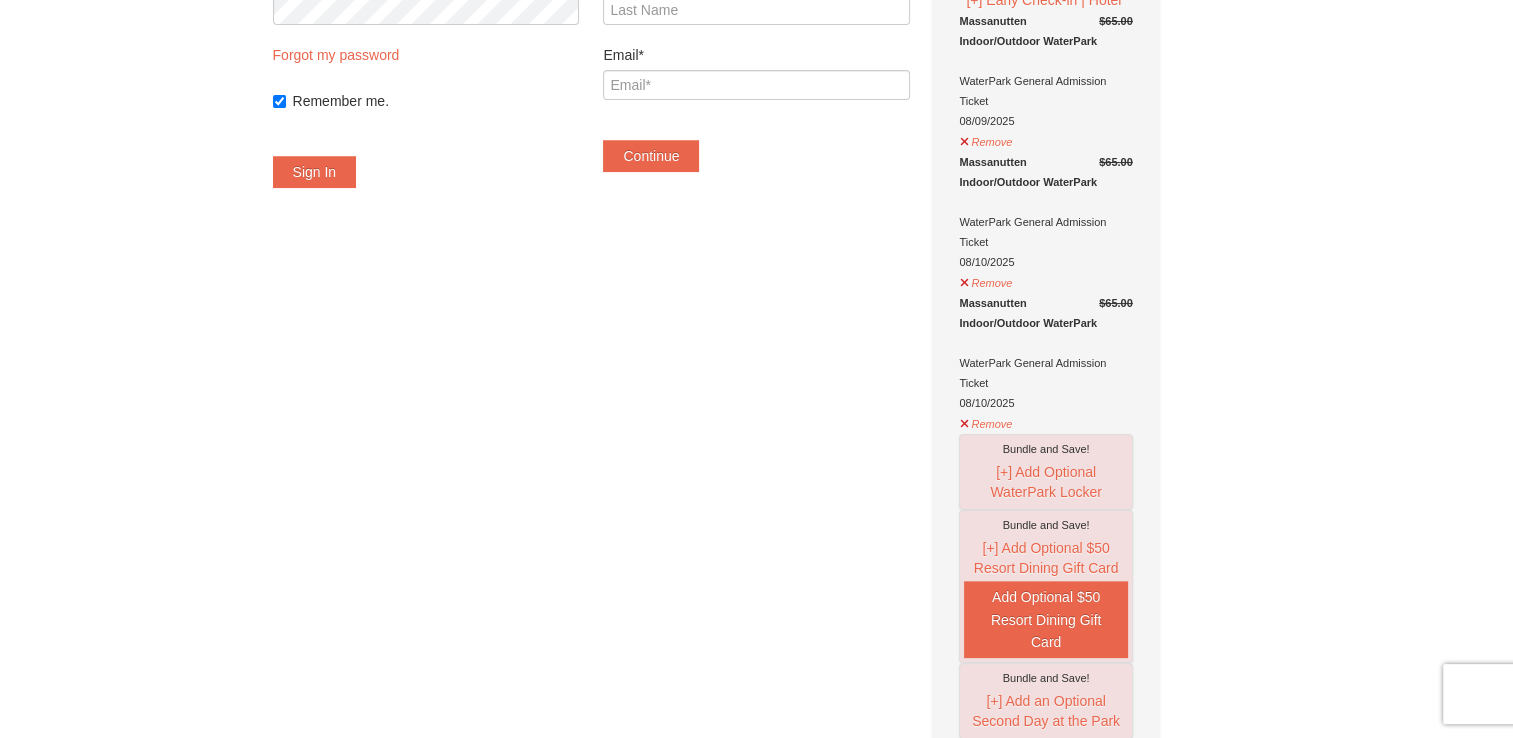 scroll, scrollTop: 0, scrollLeft: 0, axis: both 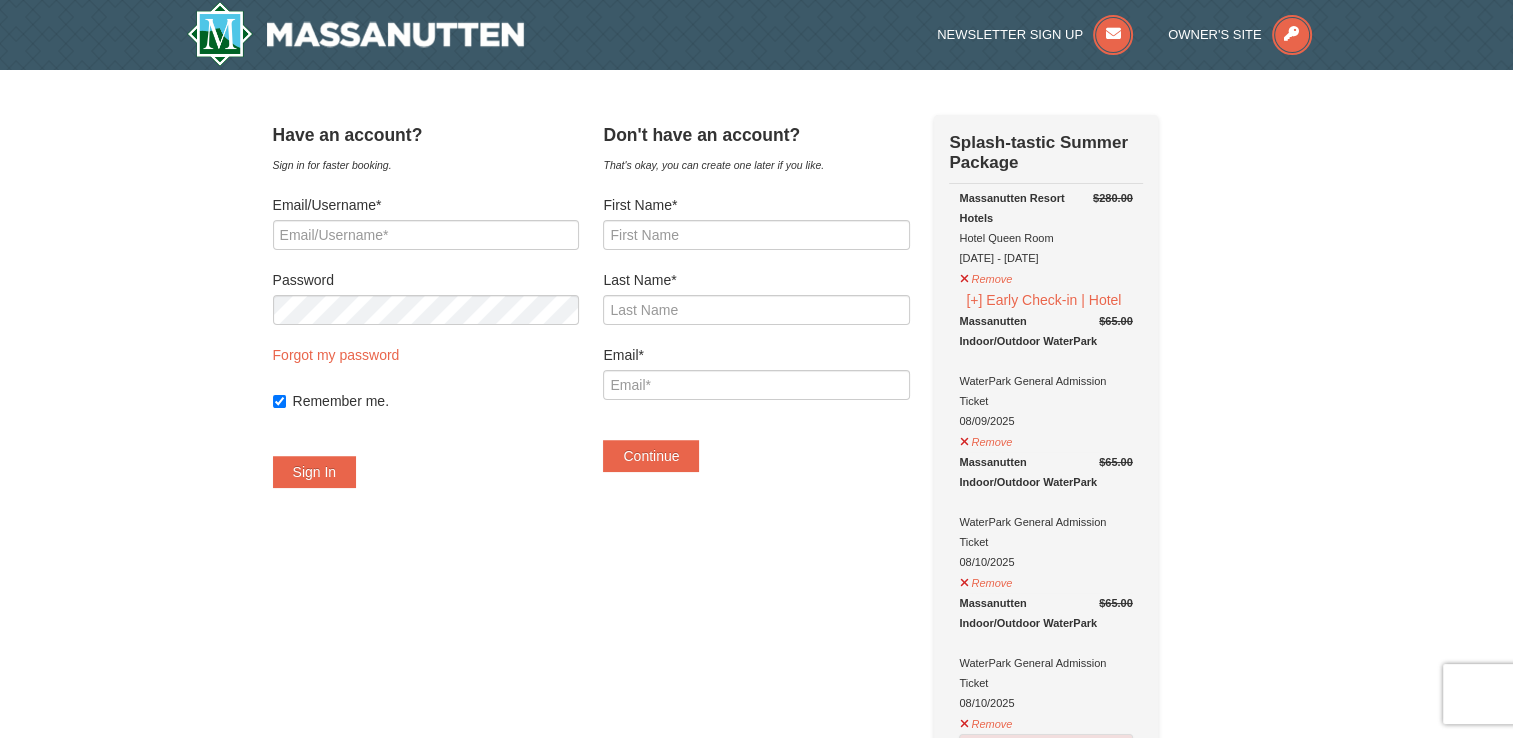 click on "Massanutten Resort Hotels
Hotel Queen Room
08/09/2025 - 08/11/2025" at bounding box center (1045, 228) 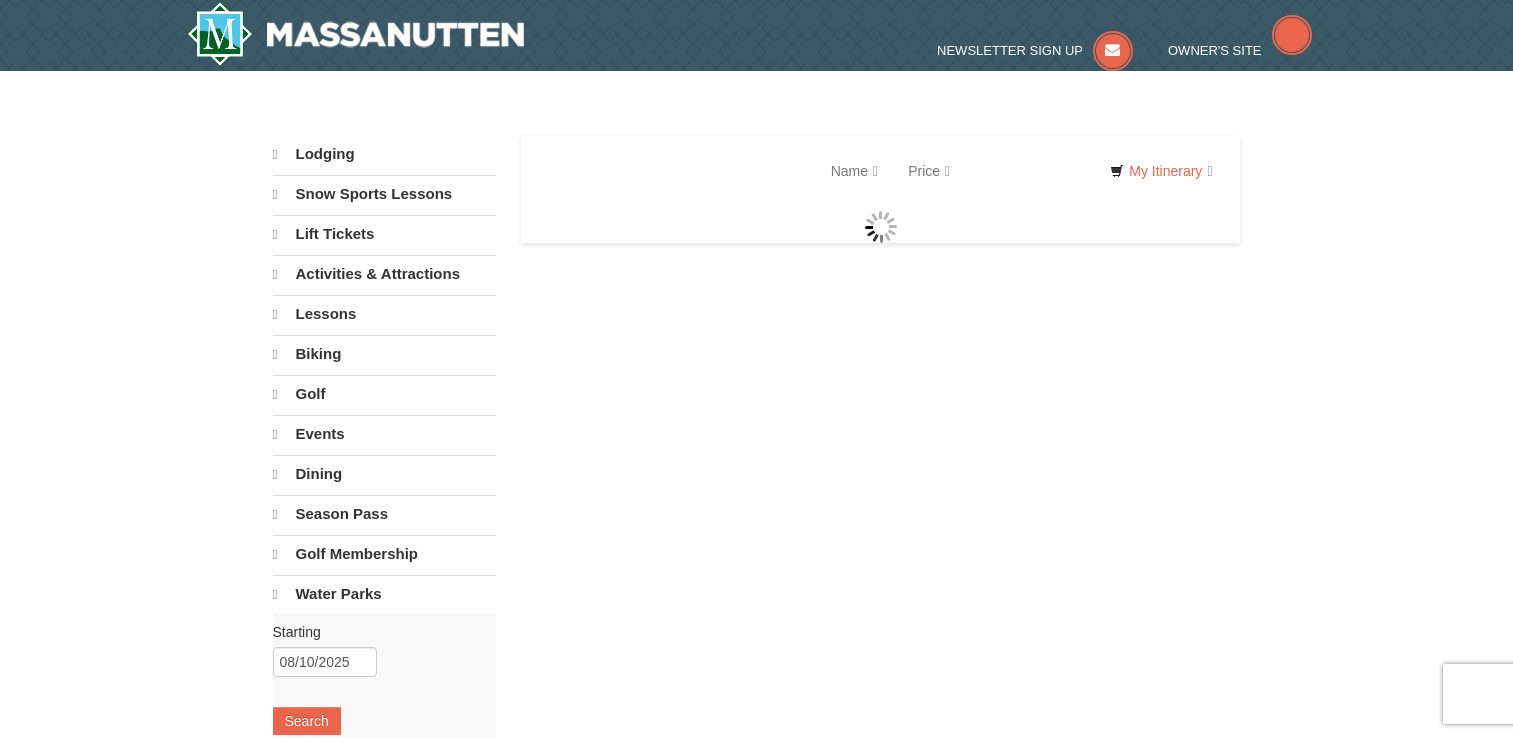 scroll, scrollTop: 0, scrollLeft: 0, axis: both 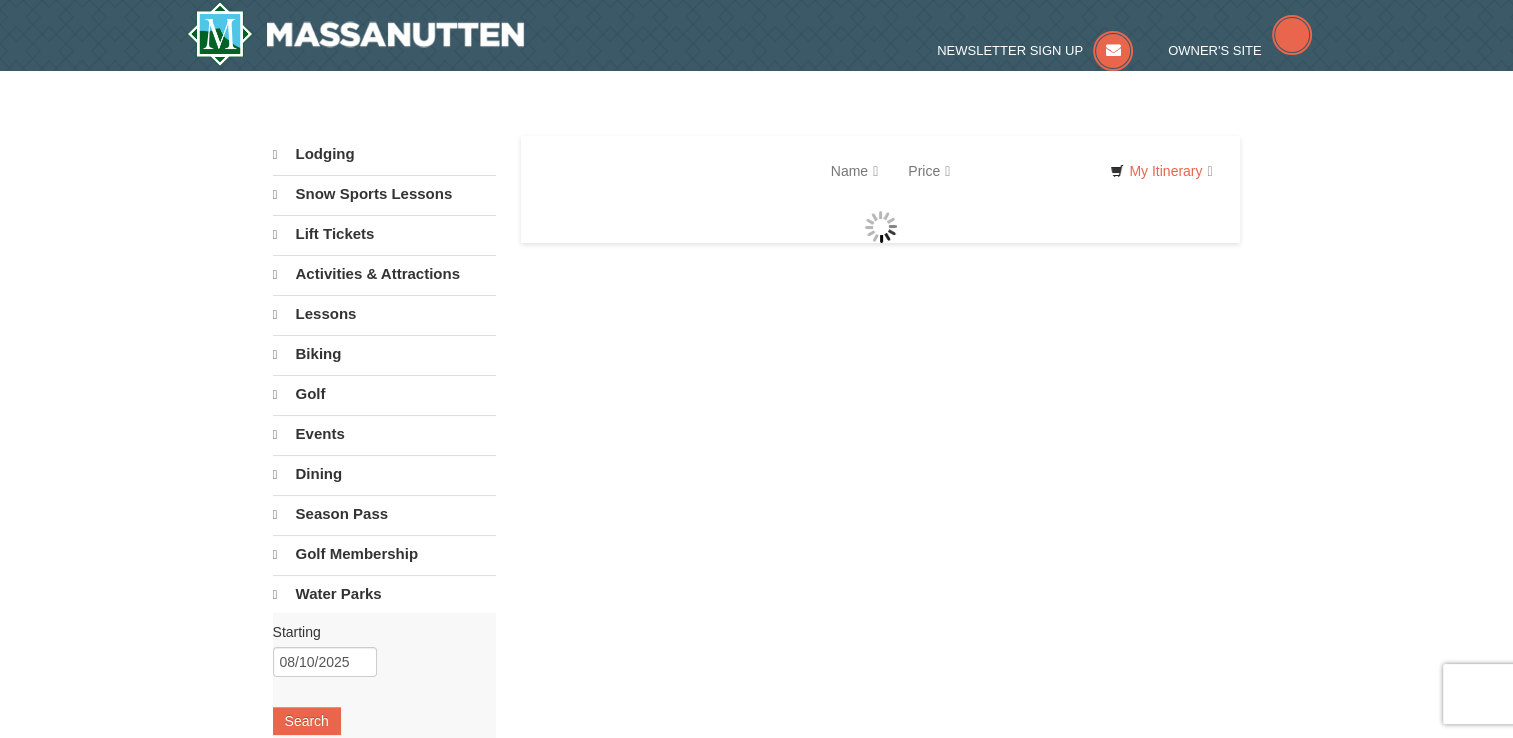 select on "8" 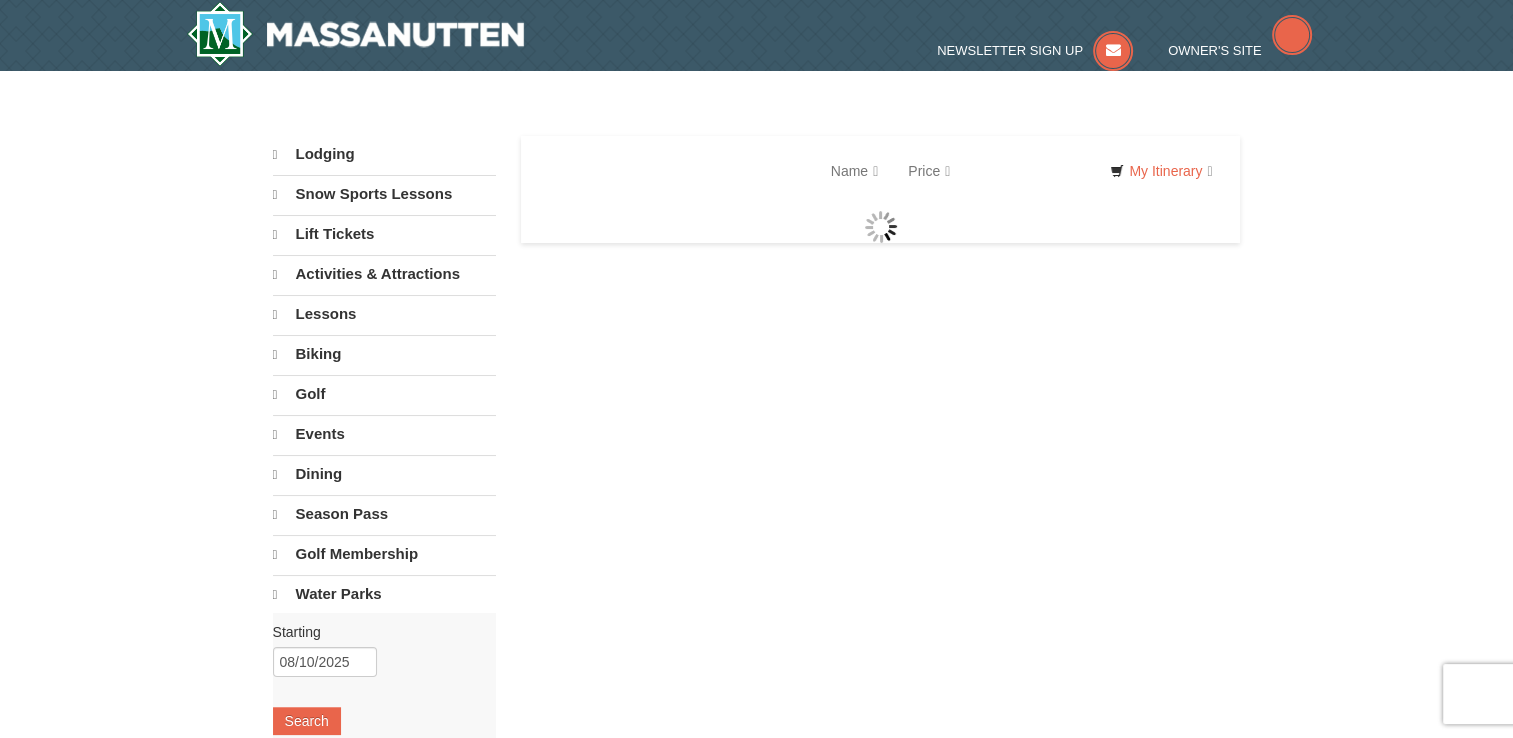 select on "8" 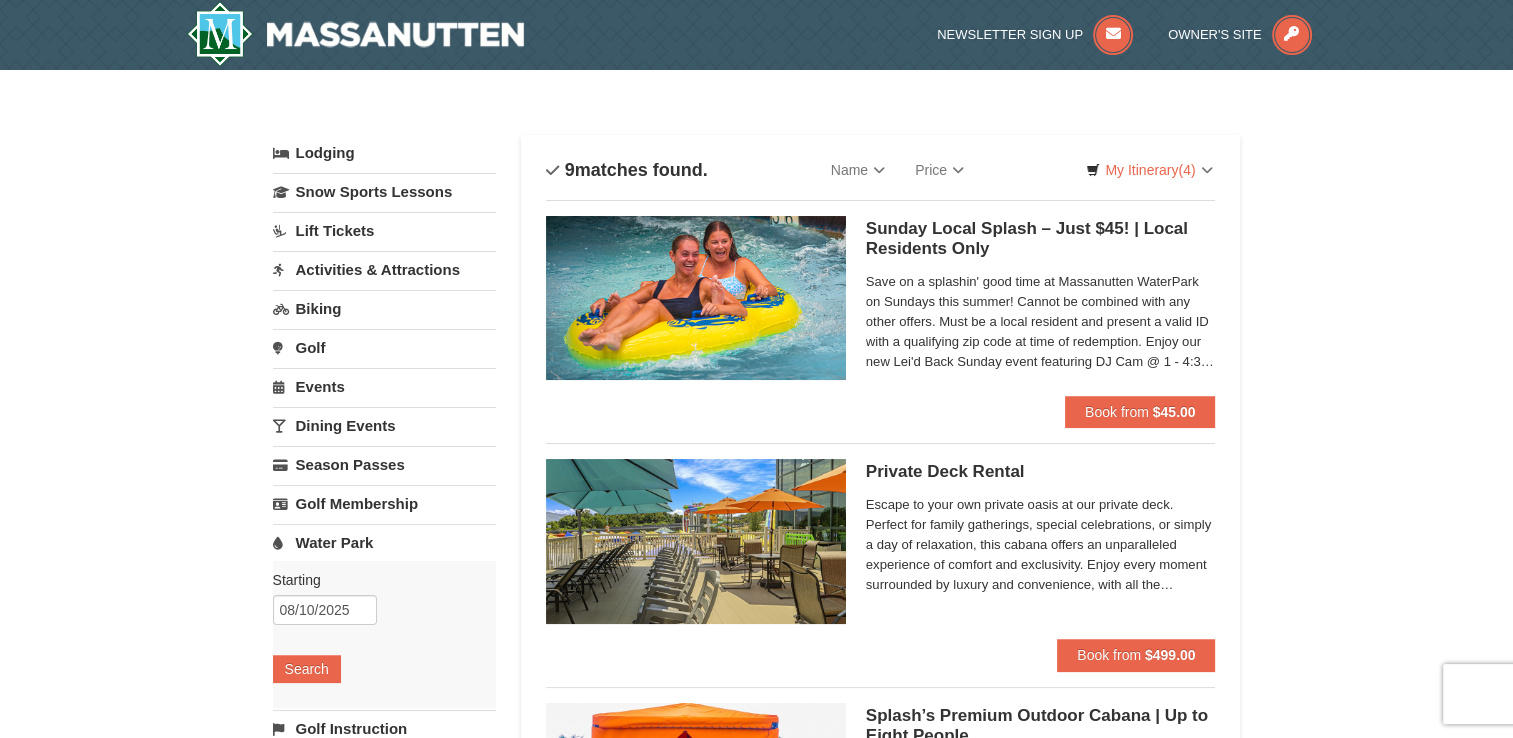 scroll, scrollTop: 100, scrollLeft: 0, axis: vertical 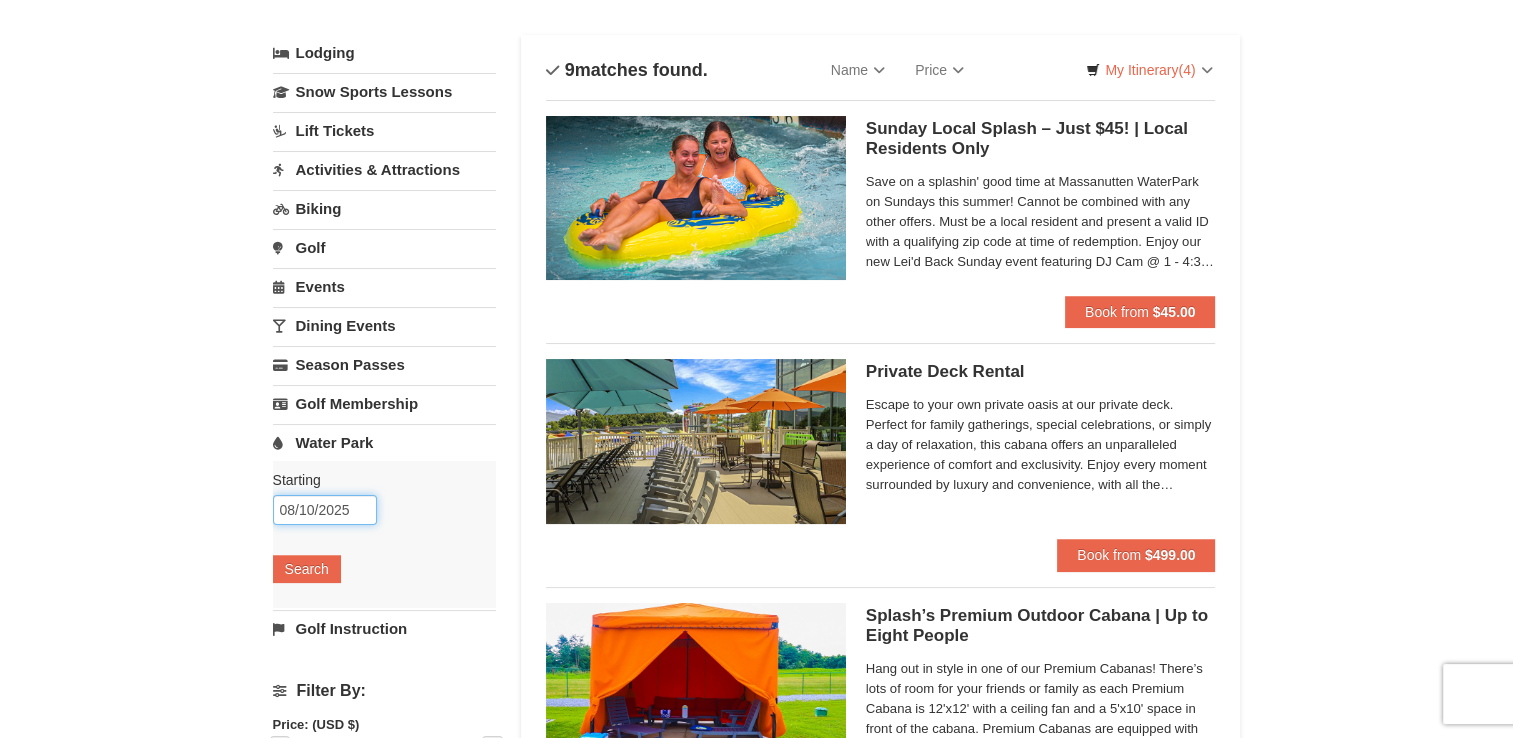 click on "08/10/2025" at bounding box center [325, 510] 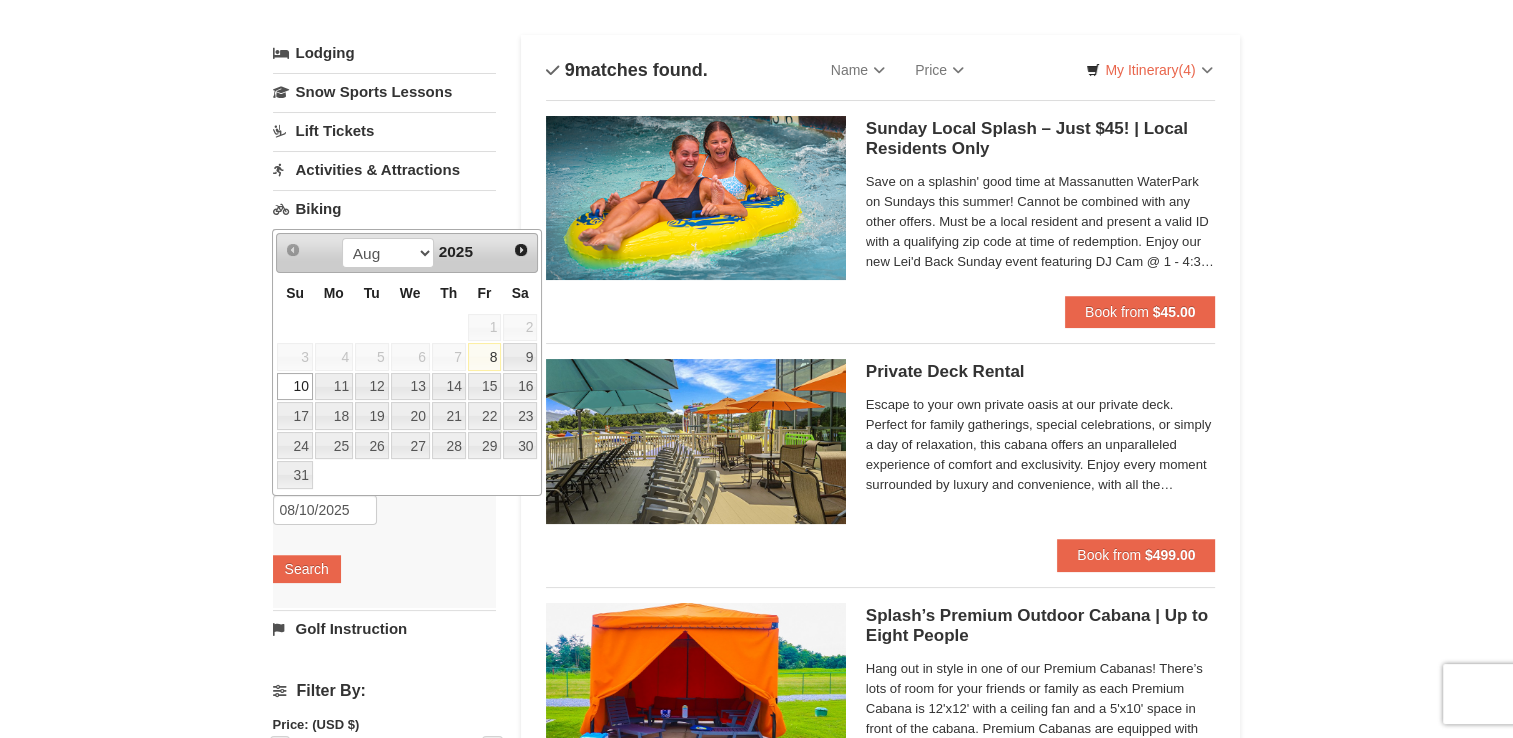 click on "10" at bounding box center (294, 387) 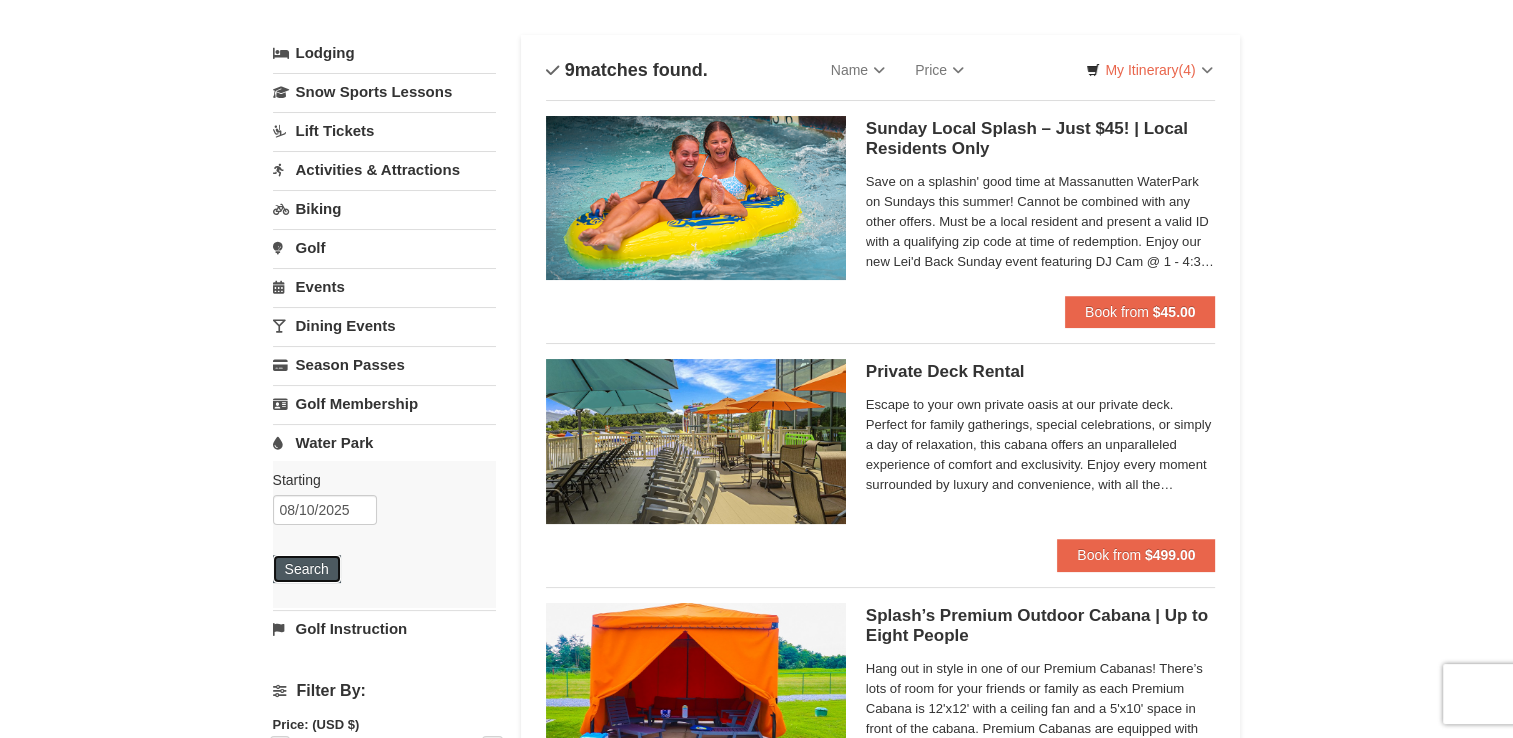 click on "Search" at bounding box center [307, 569] 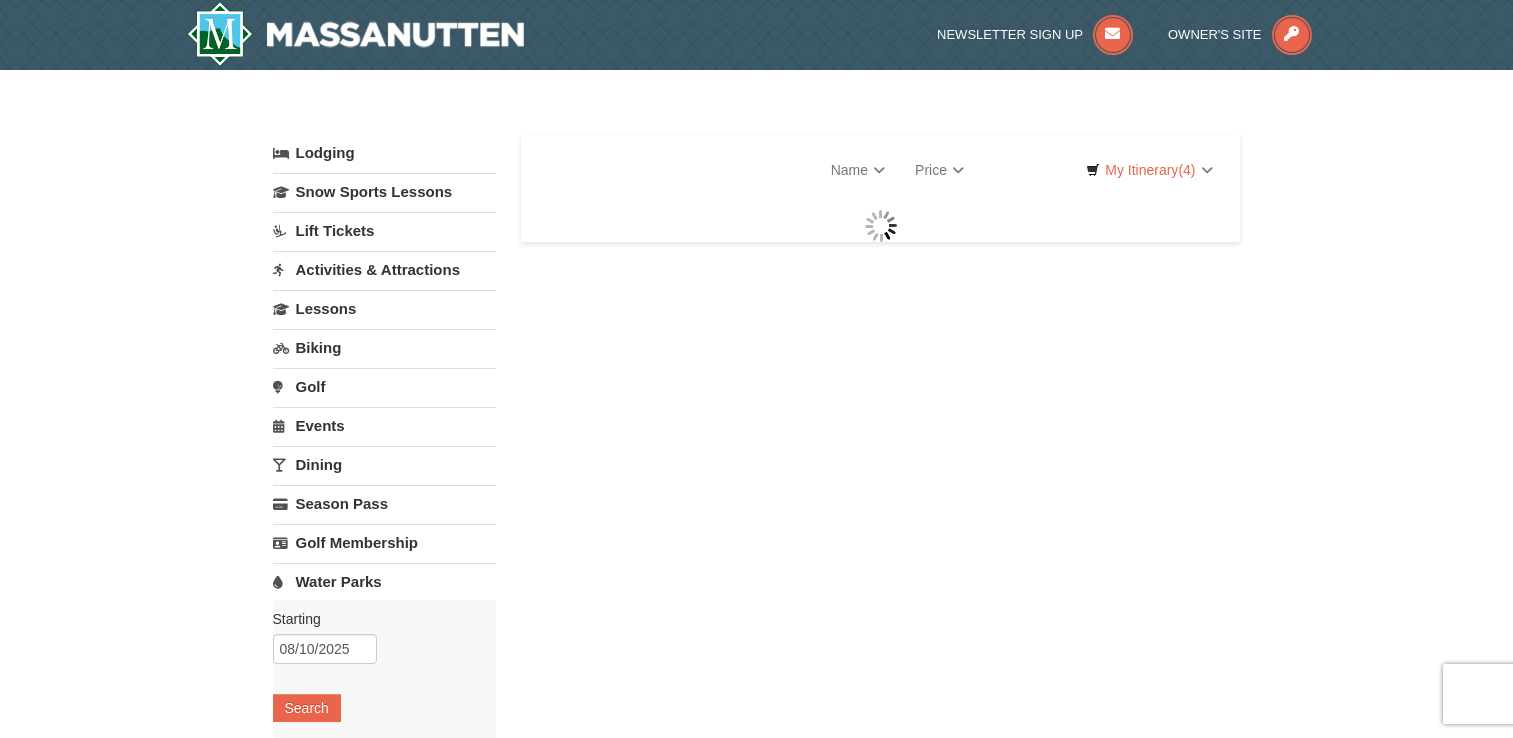 scroll, scrollTop: 0, scrollLeft: 0, axis: both 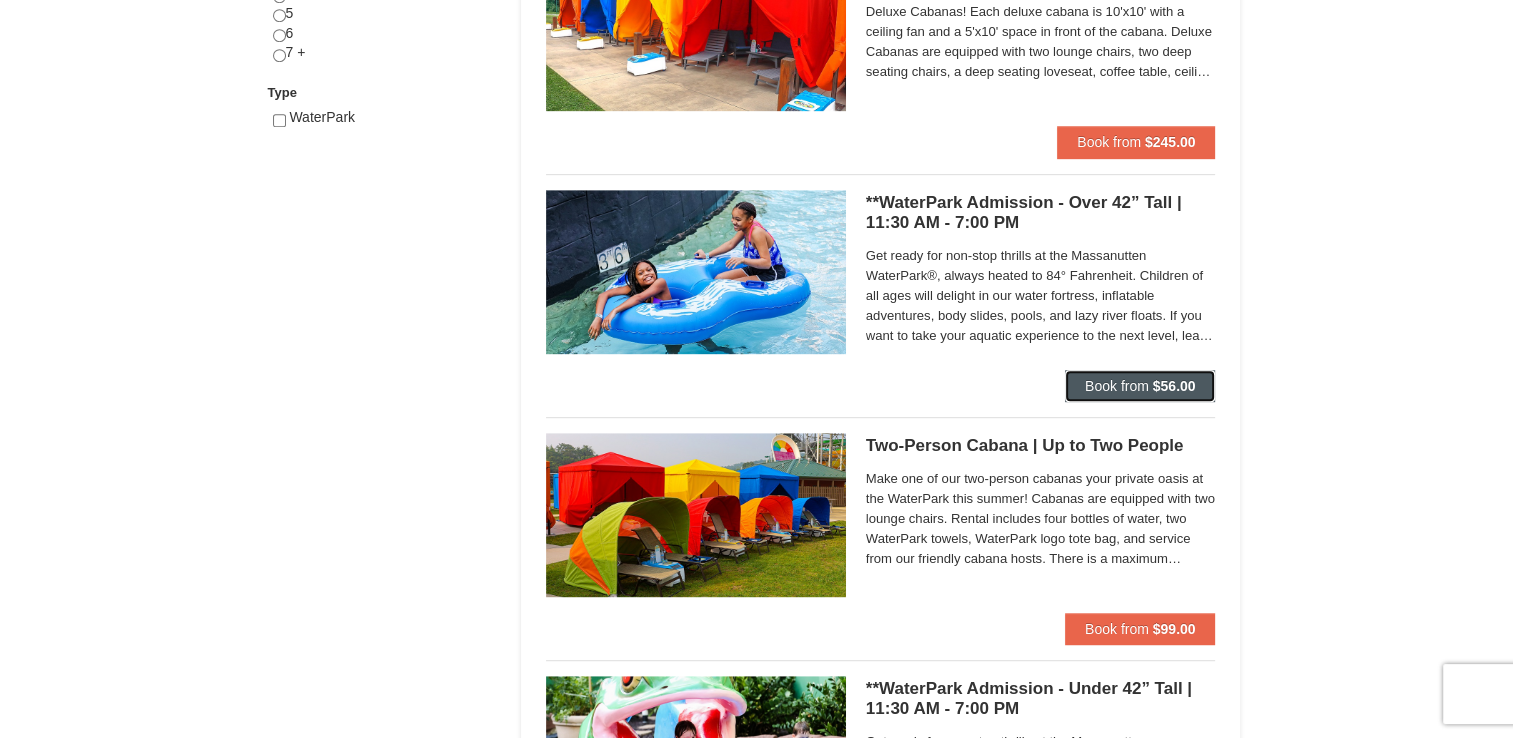 click on "$56.00" at bounding box center [1174, 386] 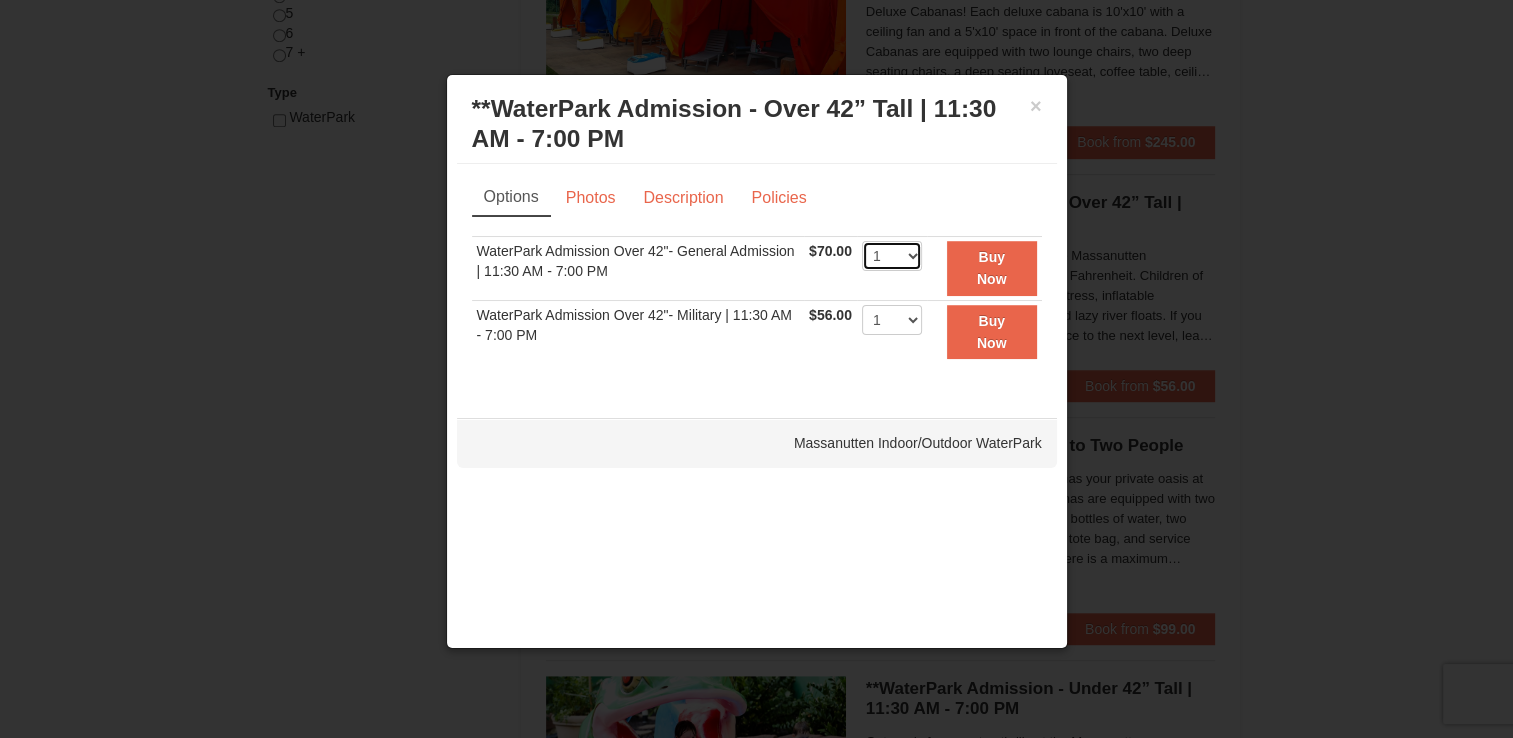 click on "1
2
3
4
5
6
7
8
9
10
11
12
13
14
15
16
17
18
19
20
21 22" at bounding box center (892, 256) 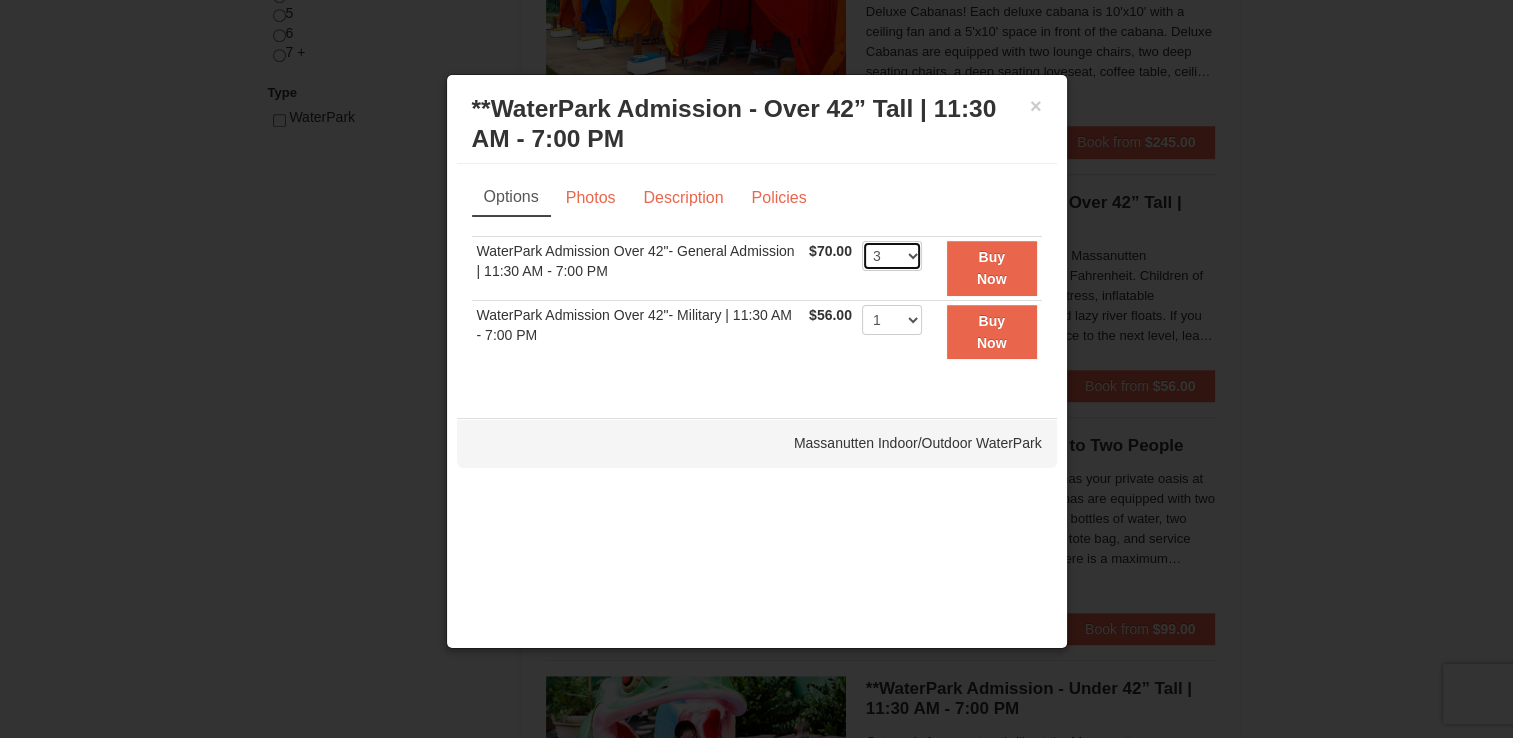 click on "1
2
3
4
5
6
7
8
9
10
11
12
13
14
15
16
17
18
19
20
21 22" at bounding box center (892, 256) 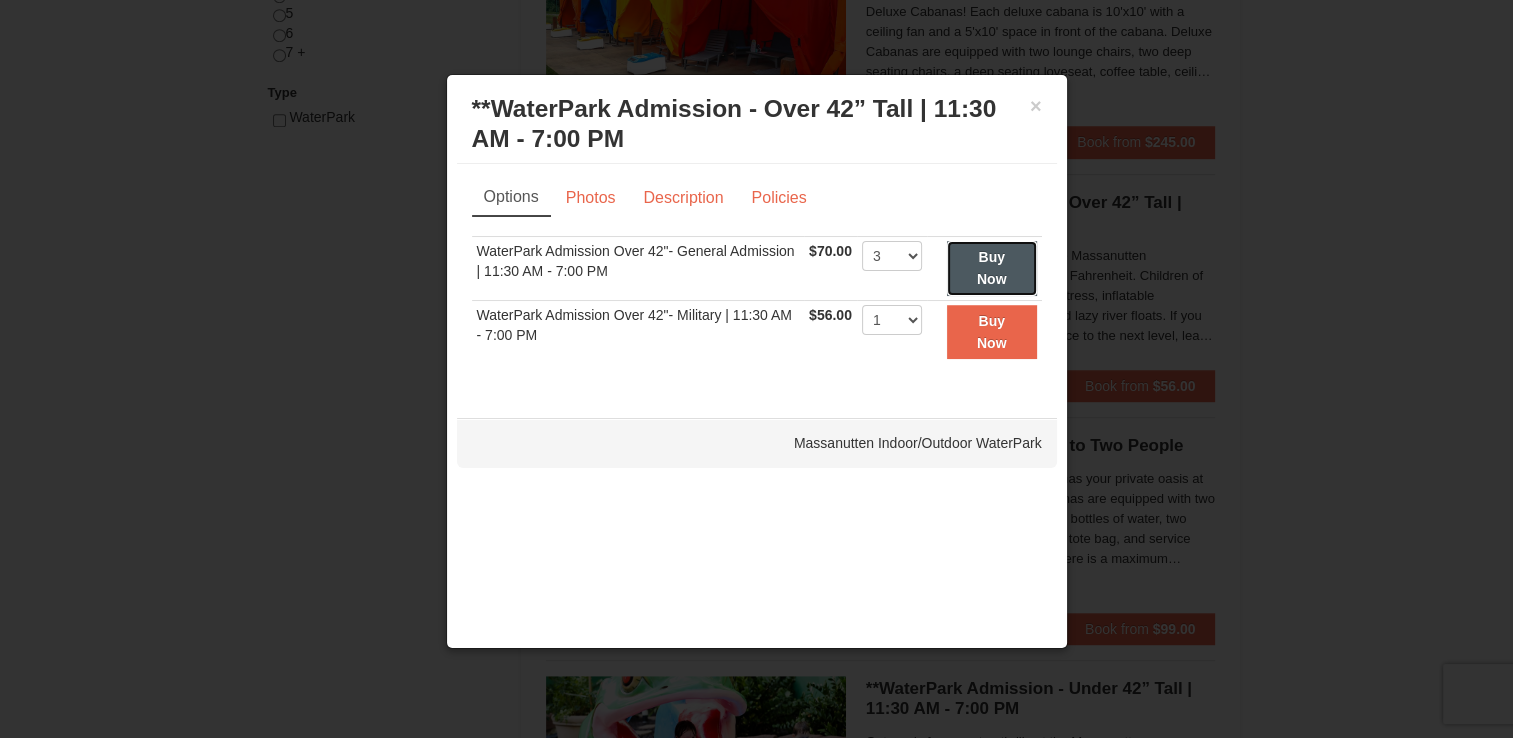 click on "Buy Now" at bounding box center [992, 268] 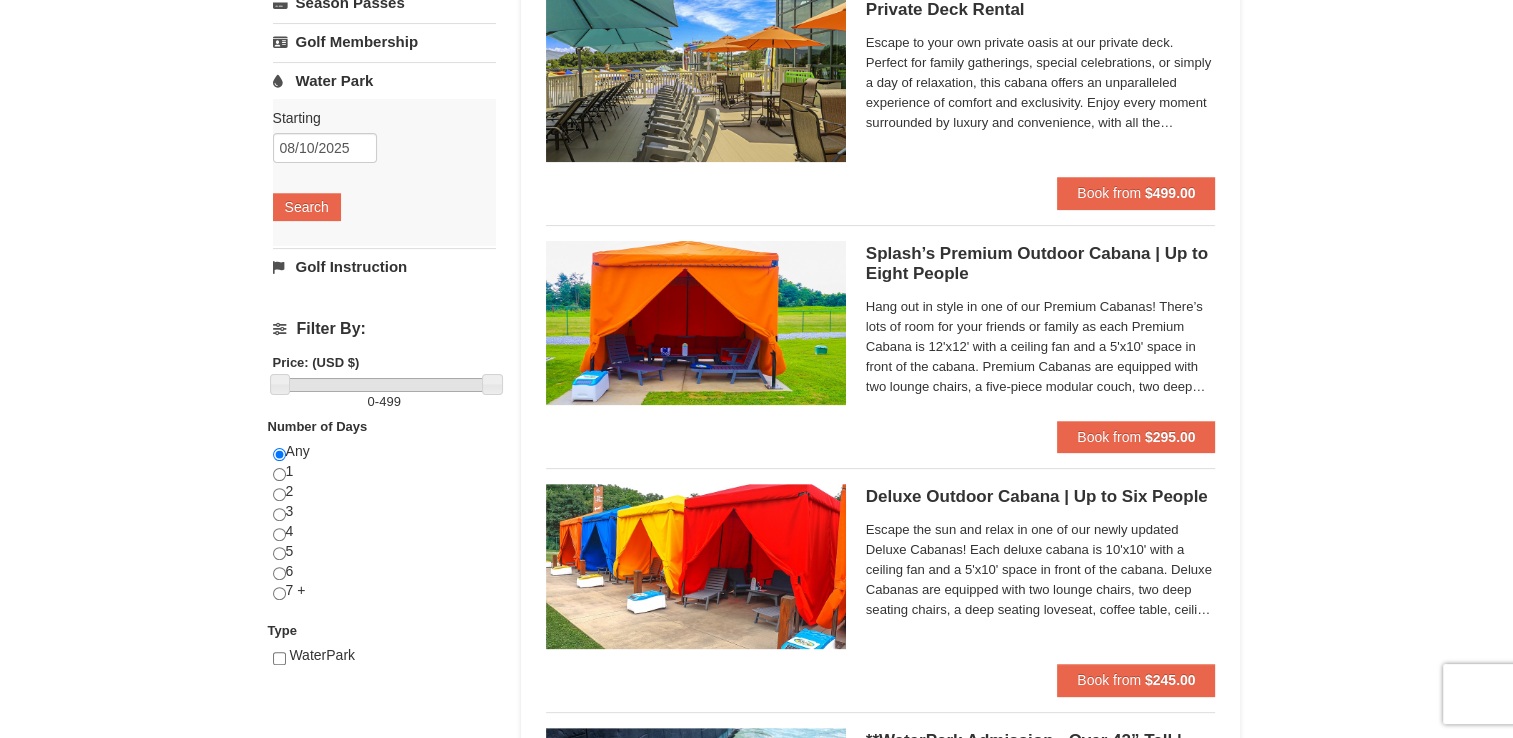 scroll, scrollTop: 0, scrollLeft: 0, axis: both 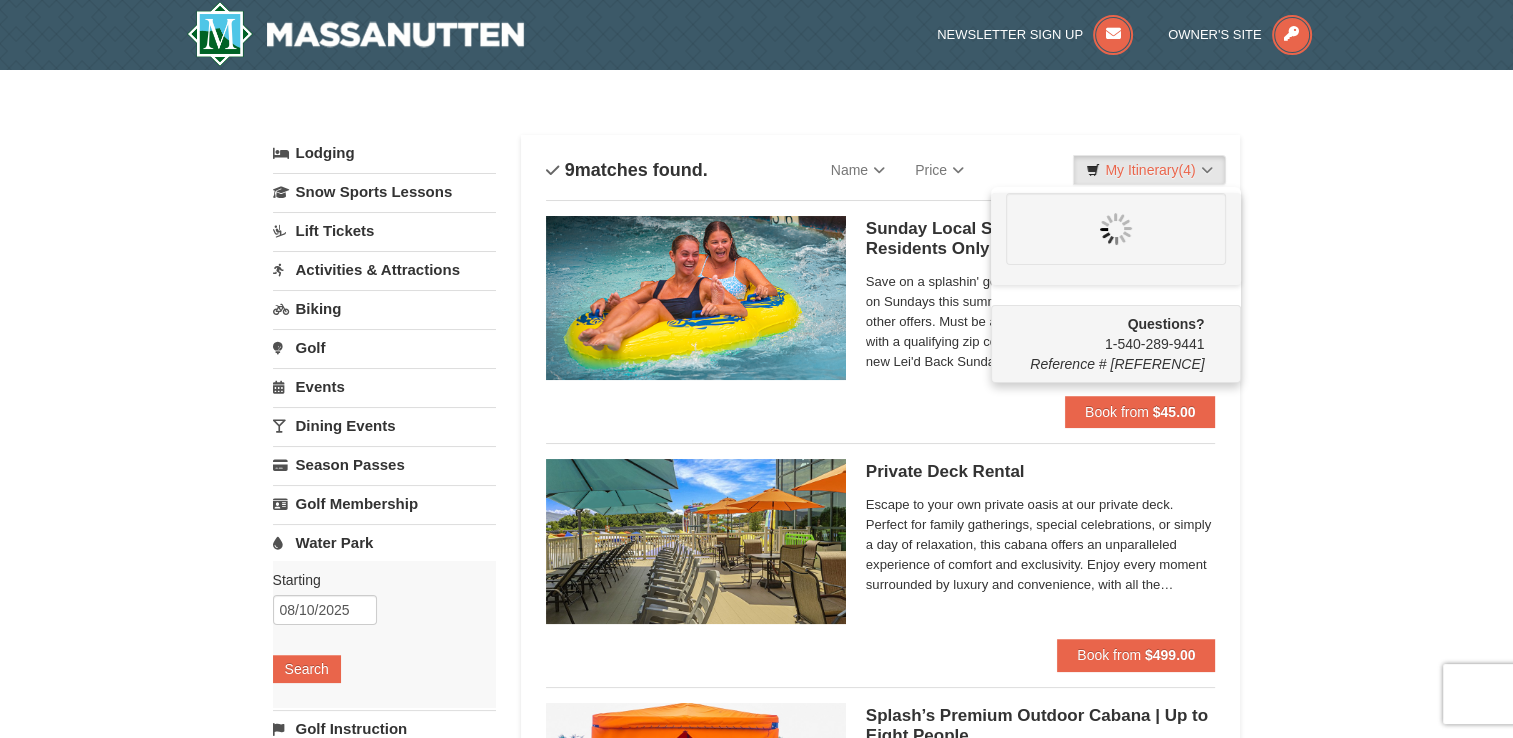 click on "×
Categories
List
Filter
My Itinerary (4)
Questions?  1-540-289-9441
Reference #   415278338
Lodging
Arrival Please format dates MM/DD/YYYY Please format dates MM/DD/YYYY
08/10/2025
Departure Please format dates MM/DD/YYYY Please format dates MM/DD/YYYY
Adults" at bounding box center [756, 1258] 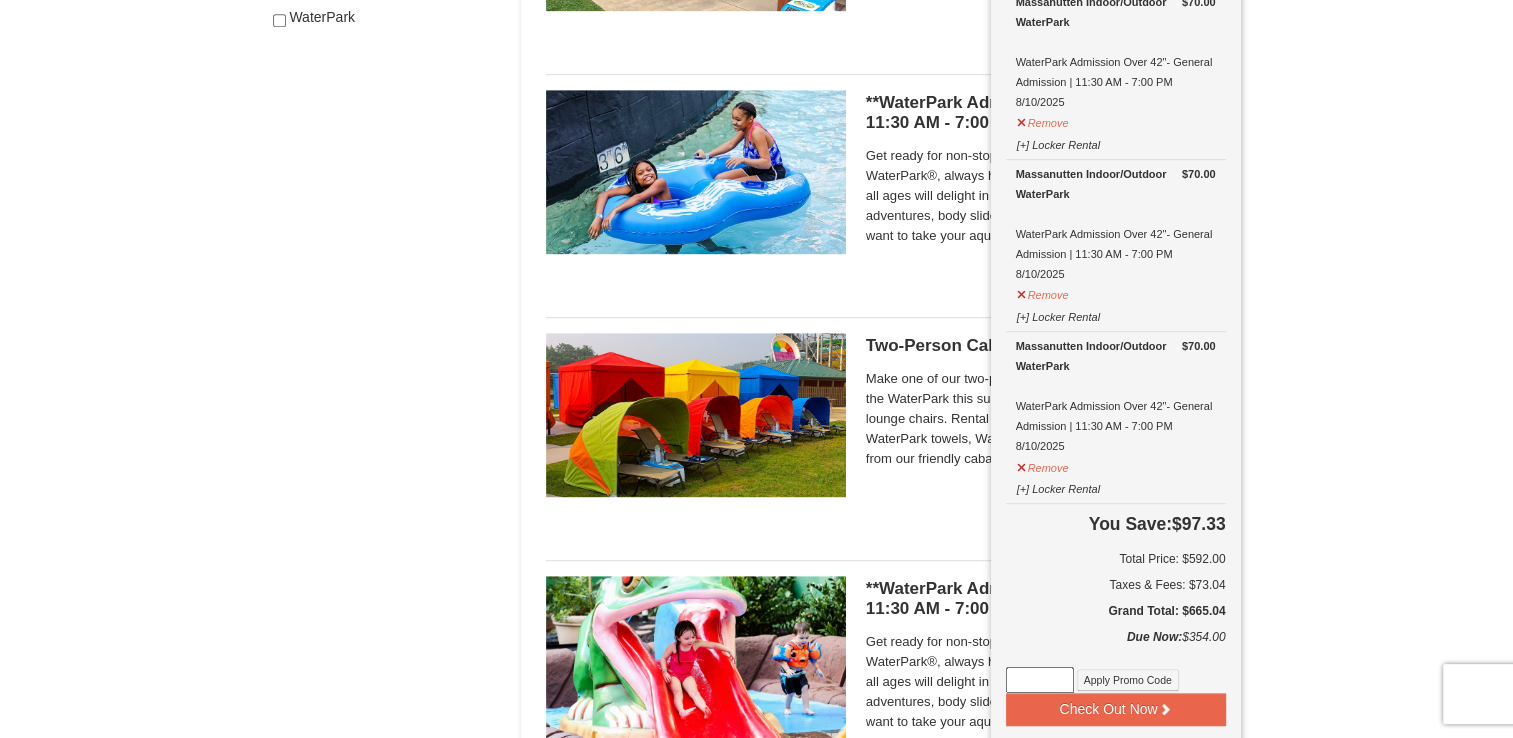scroll, scrollTop: 1000, scrollLeft: 0, axis: vertical 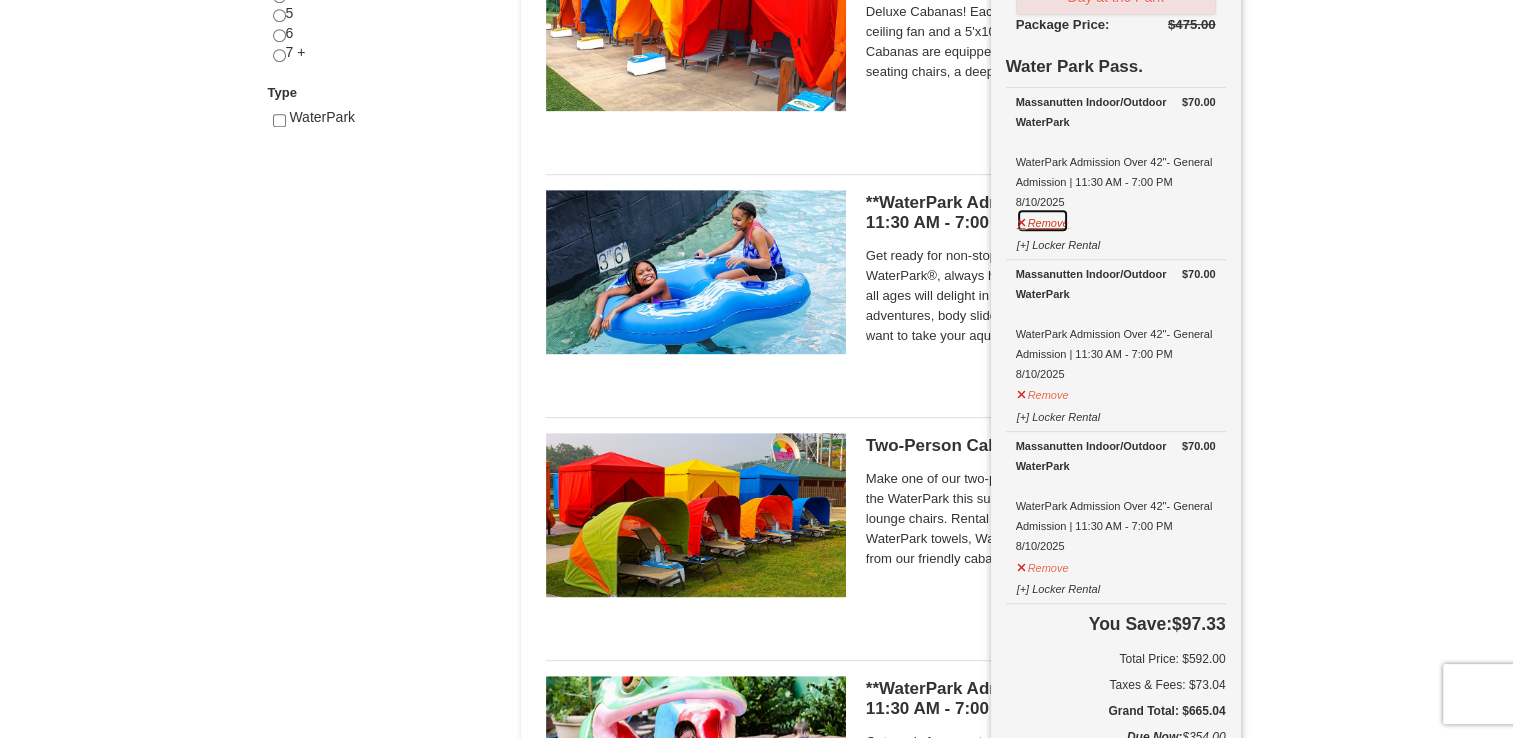 click on "Remove" at bounding box center (1043, 220) 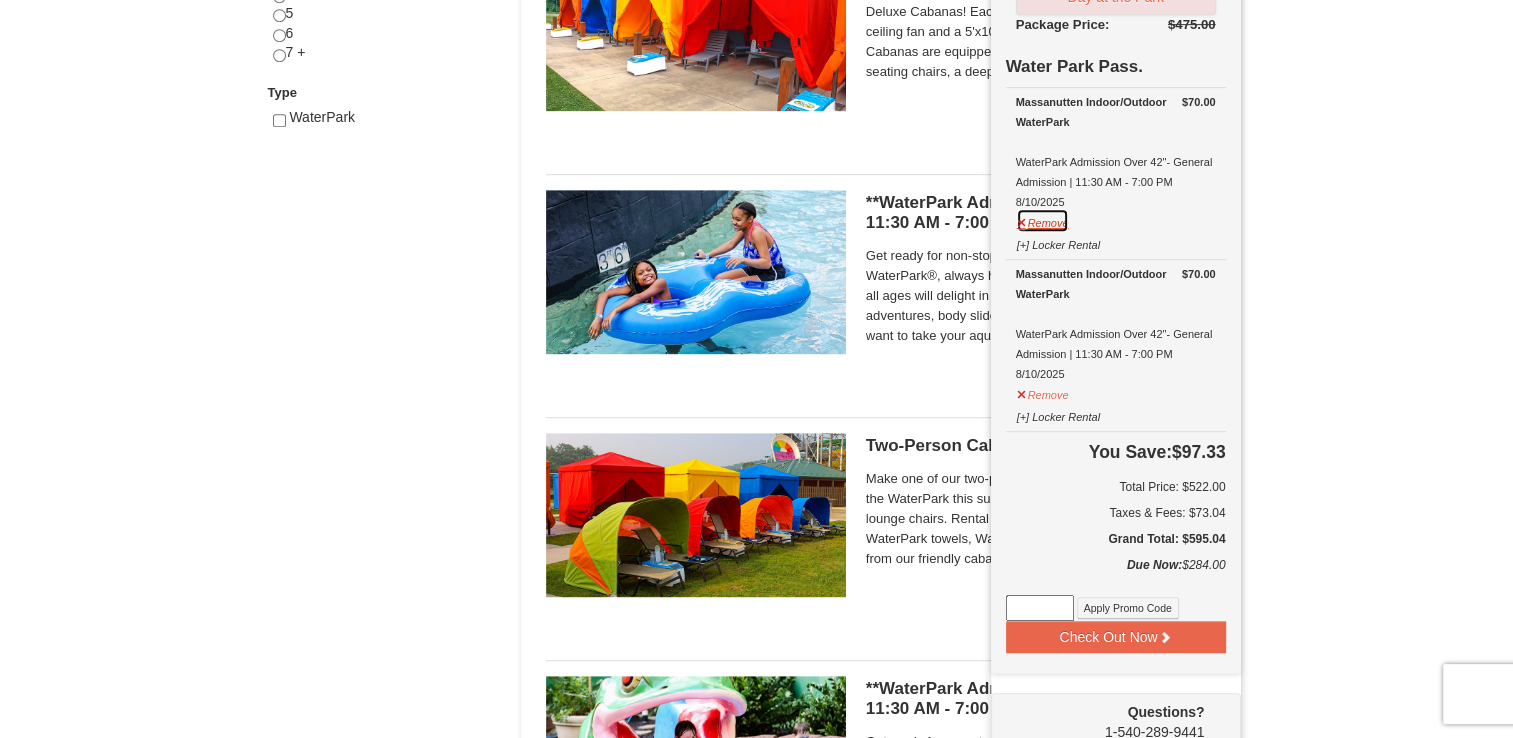 click on "Remove" at bounding box center (1043, 220) 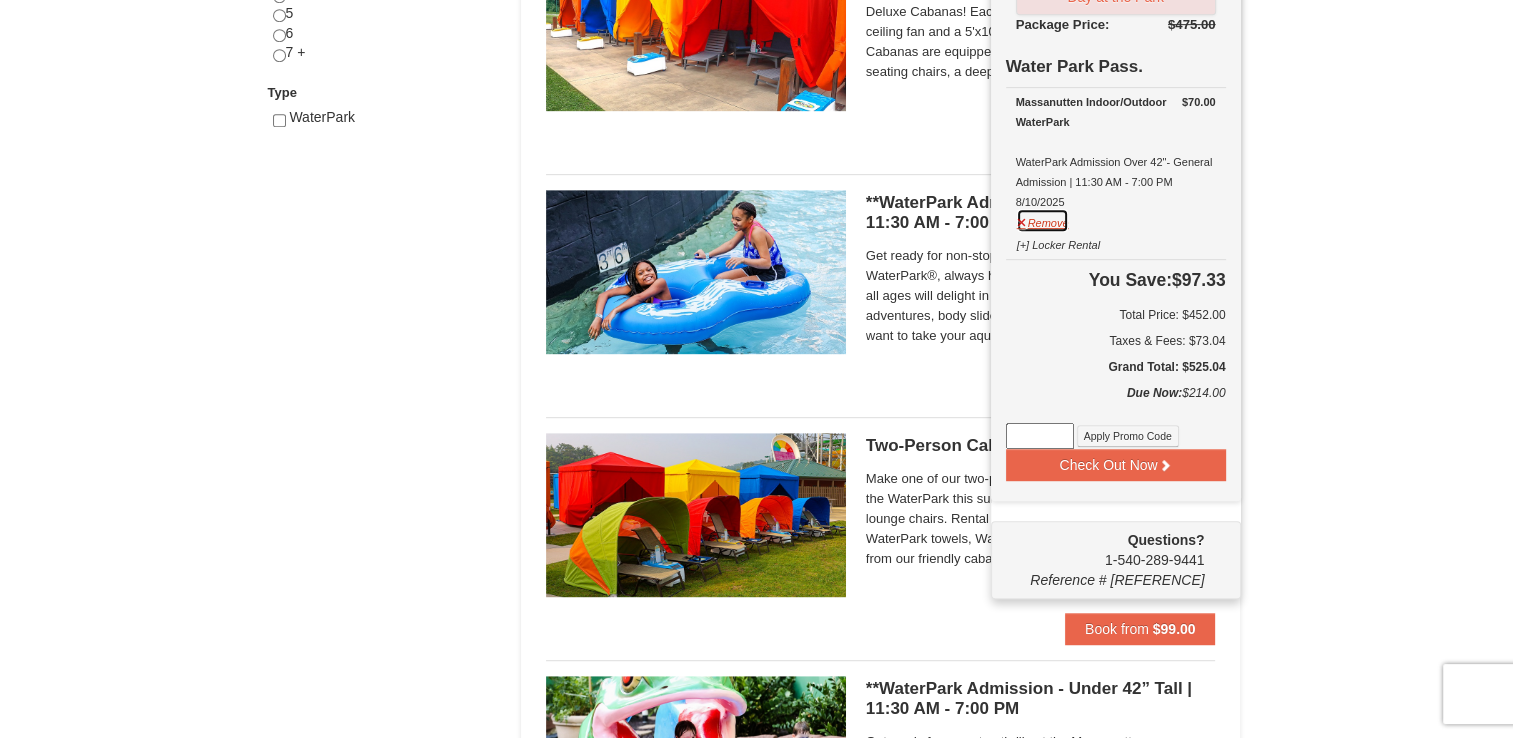 click on "Remove" at bounding box center [1043, 220] 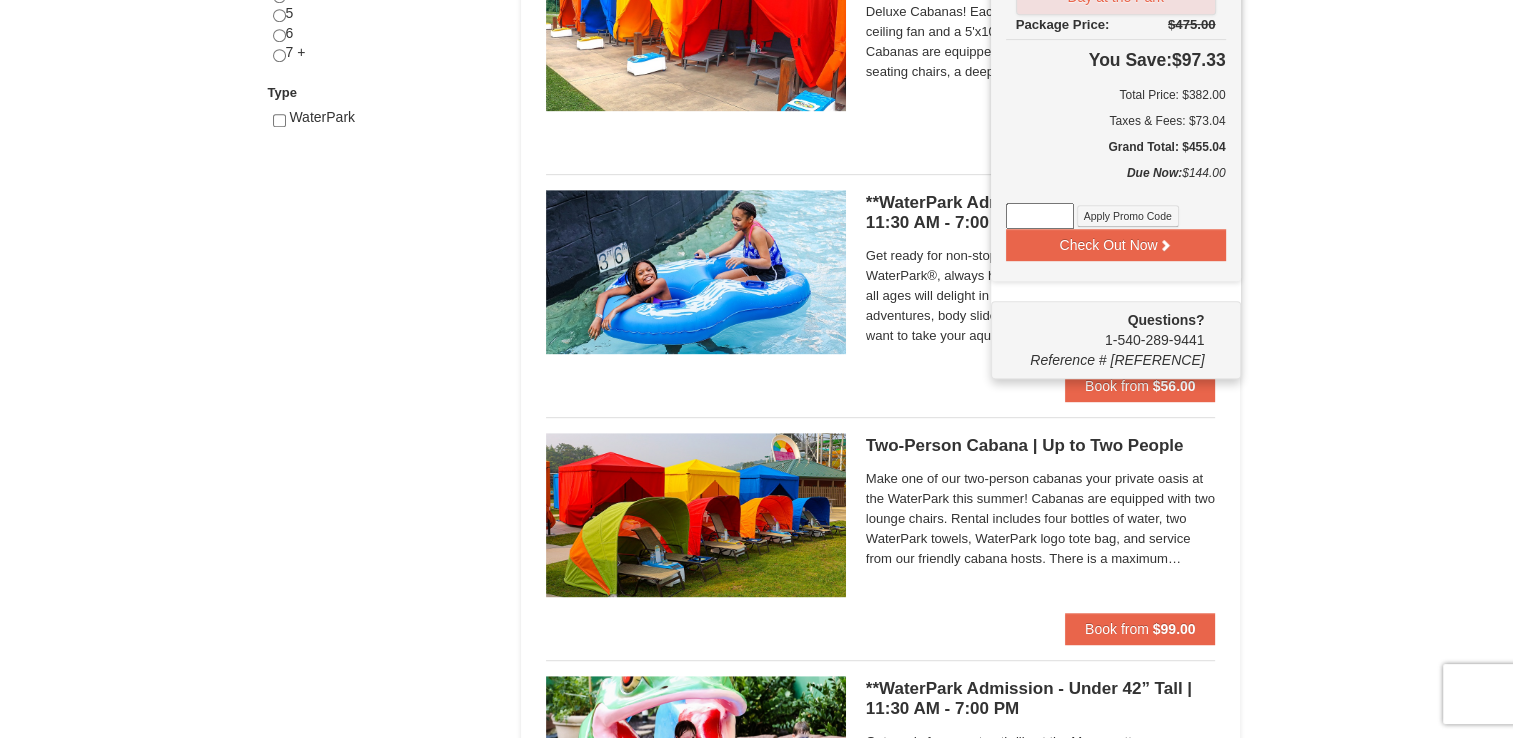 click on "×
Categories
List
Filter
My Itinerary (4)
Check Out Now
Splash-tastic Summer Package
$280.00
Remove" at bounding box center [756, 258] 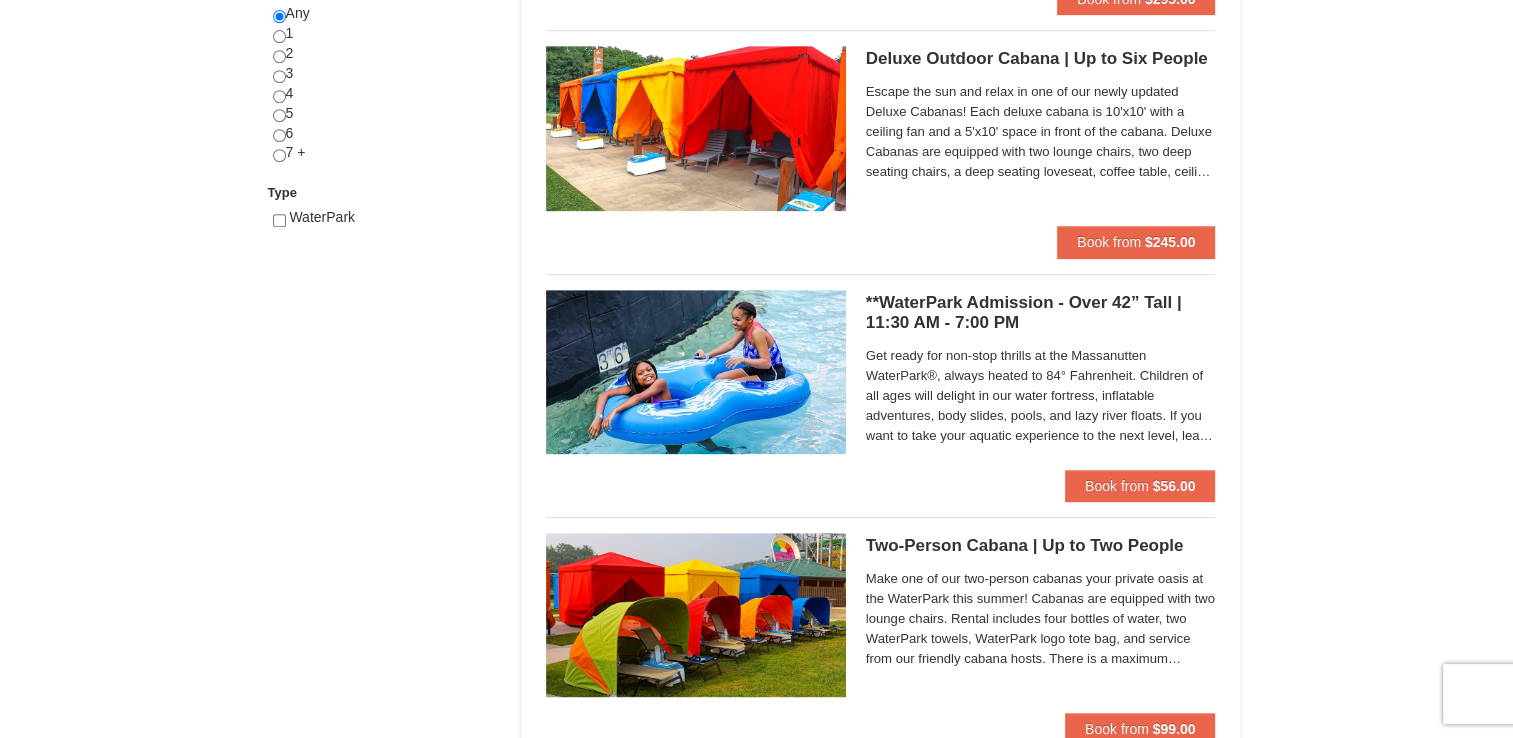 scroll, scrollTop: 800, scrollLeft: 0, axis: vertical 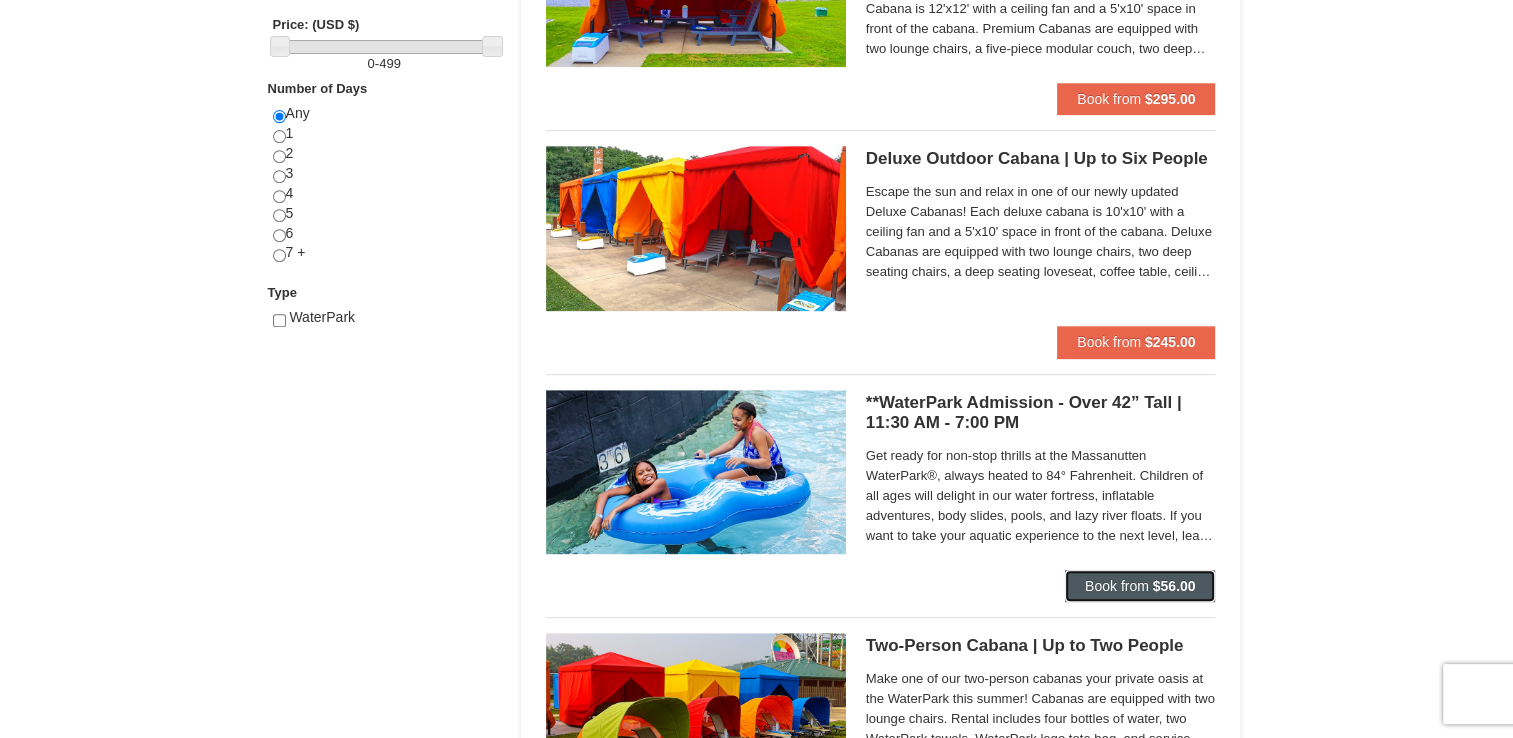 click on "Book from   $56.00" at bounding box center [1140, 586] 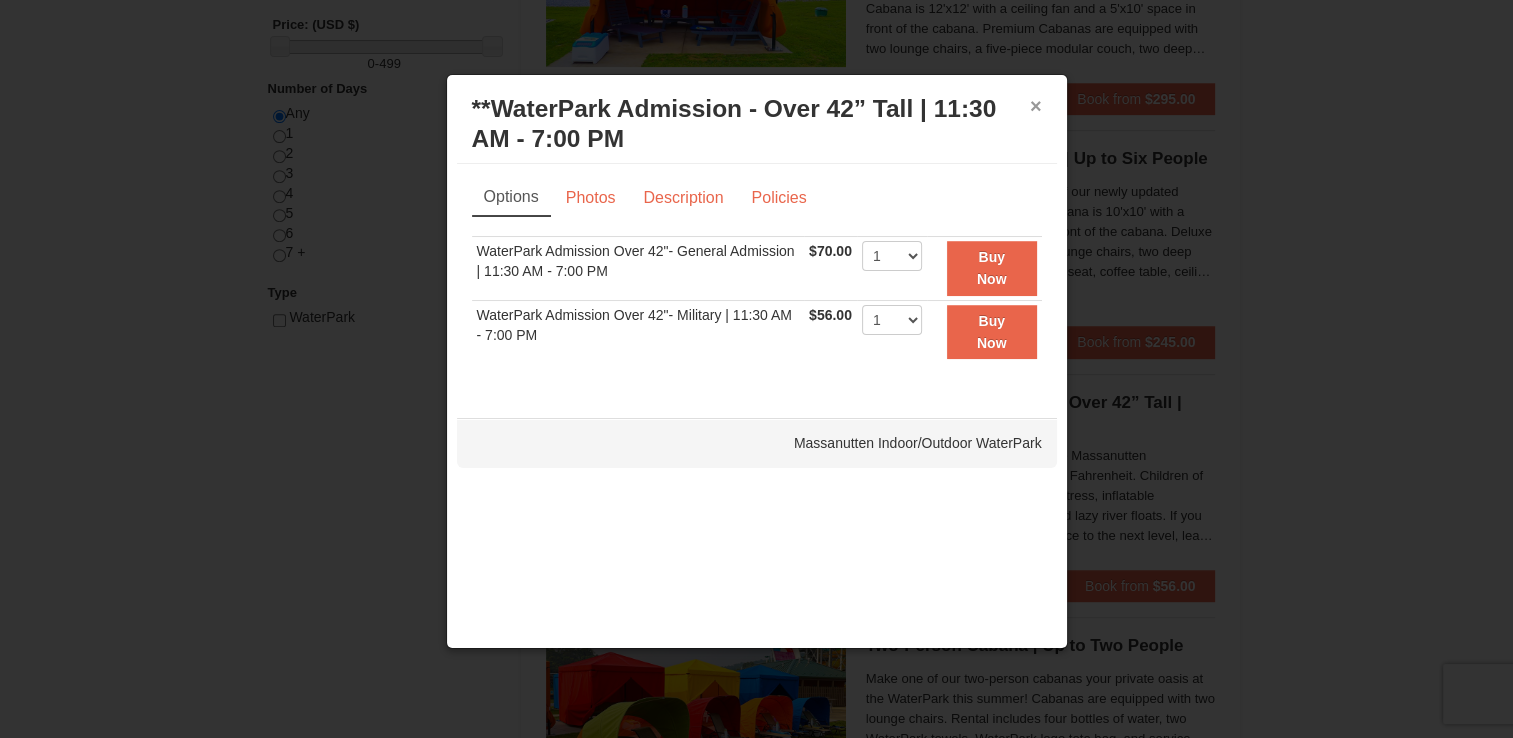 click on "×" at bounding box center [1036, 106] 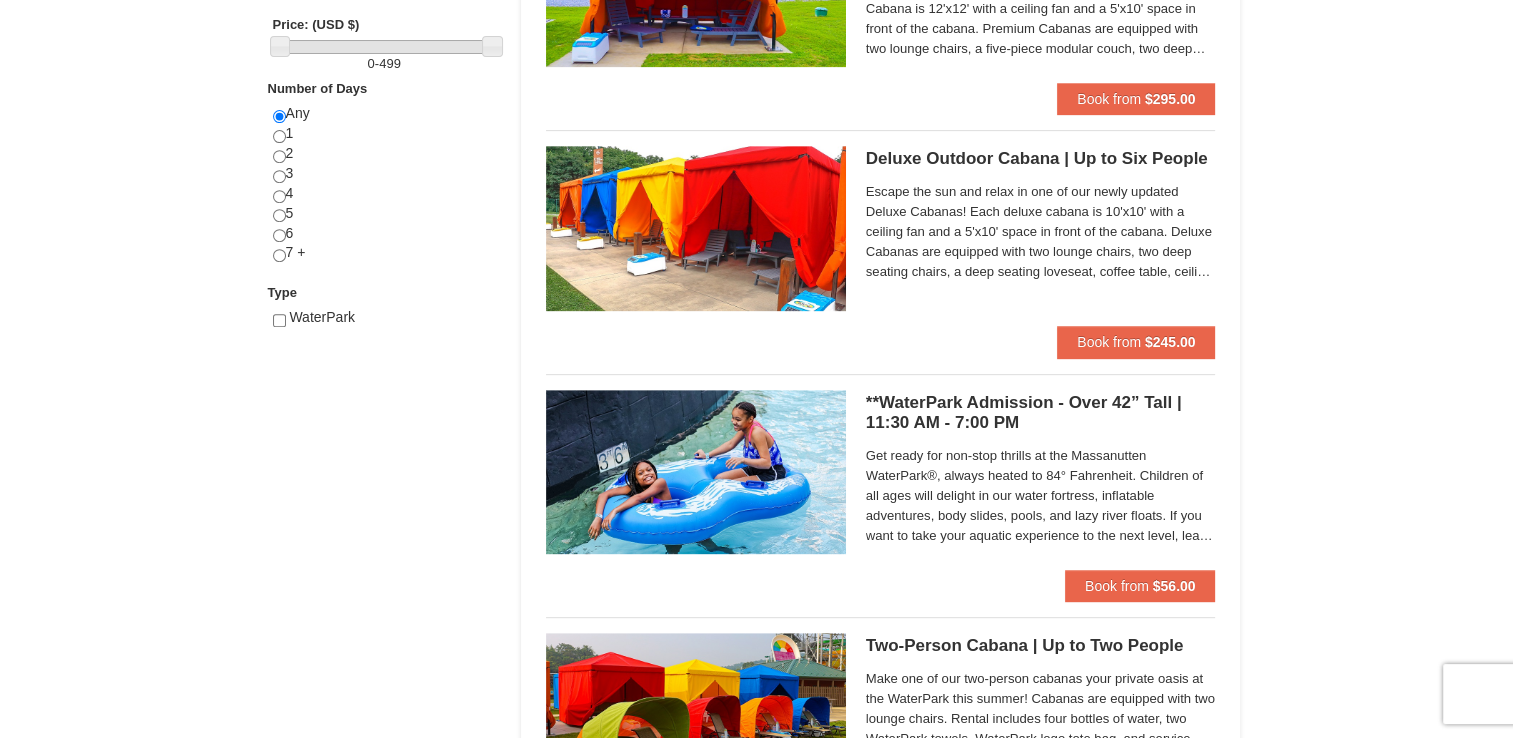 click on "×
Categories
List
Filter
My Itinerary (4)
Check Out Now
Splash-tastic Summer Package
$280.00
Remove" at bounding box center (756, 458) 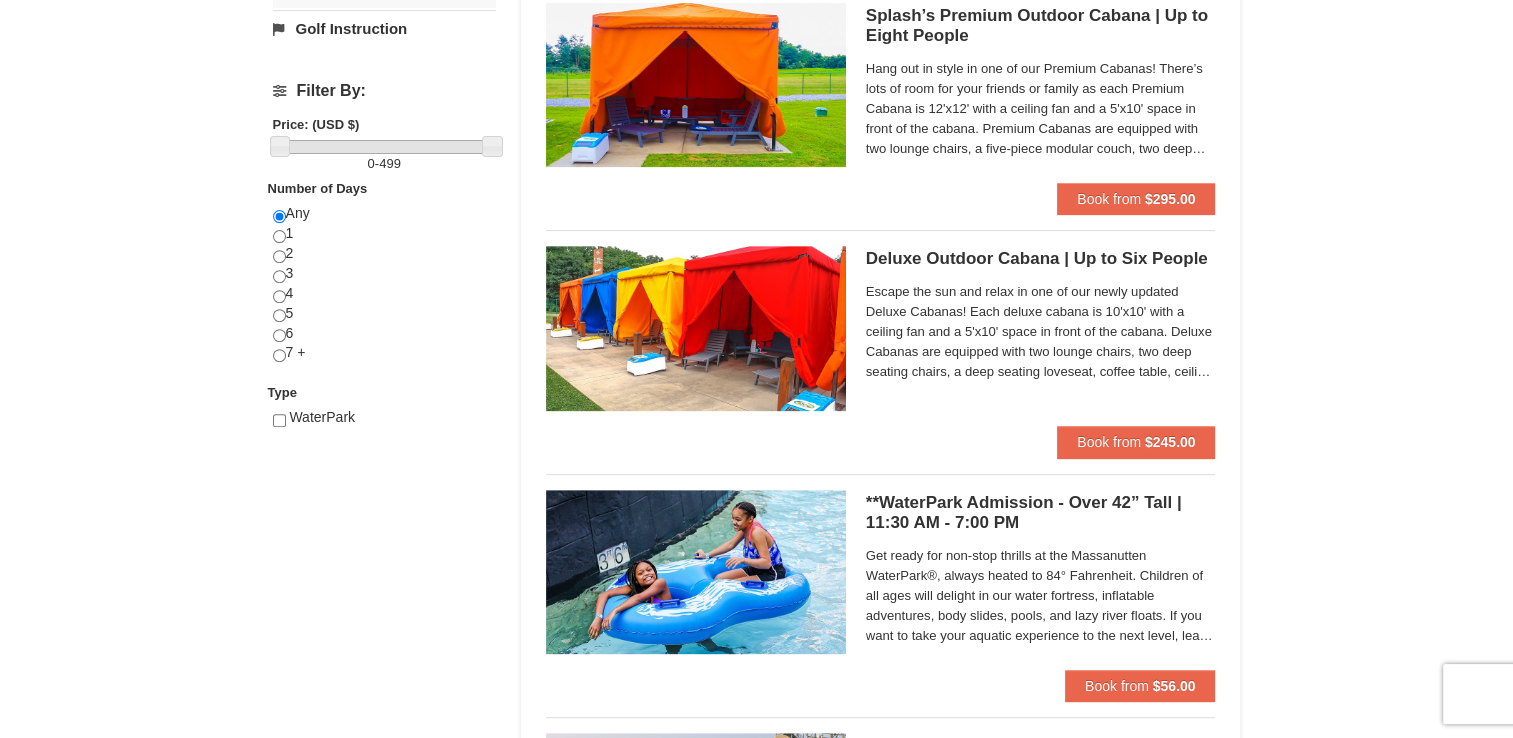 scroll, scrollTop: 600, scrollLeft: 0, axis: vertical 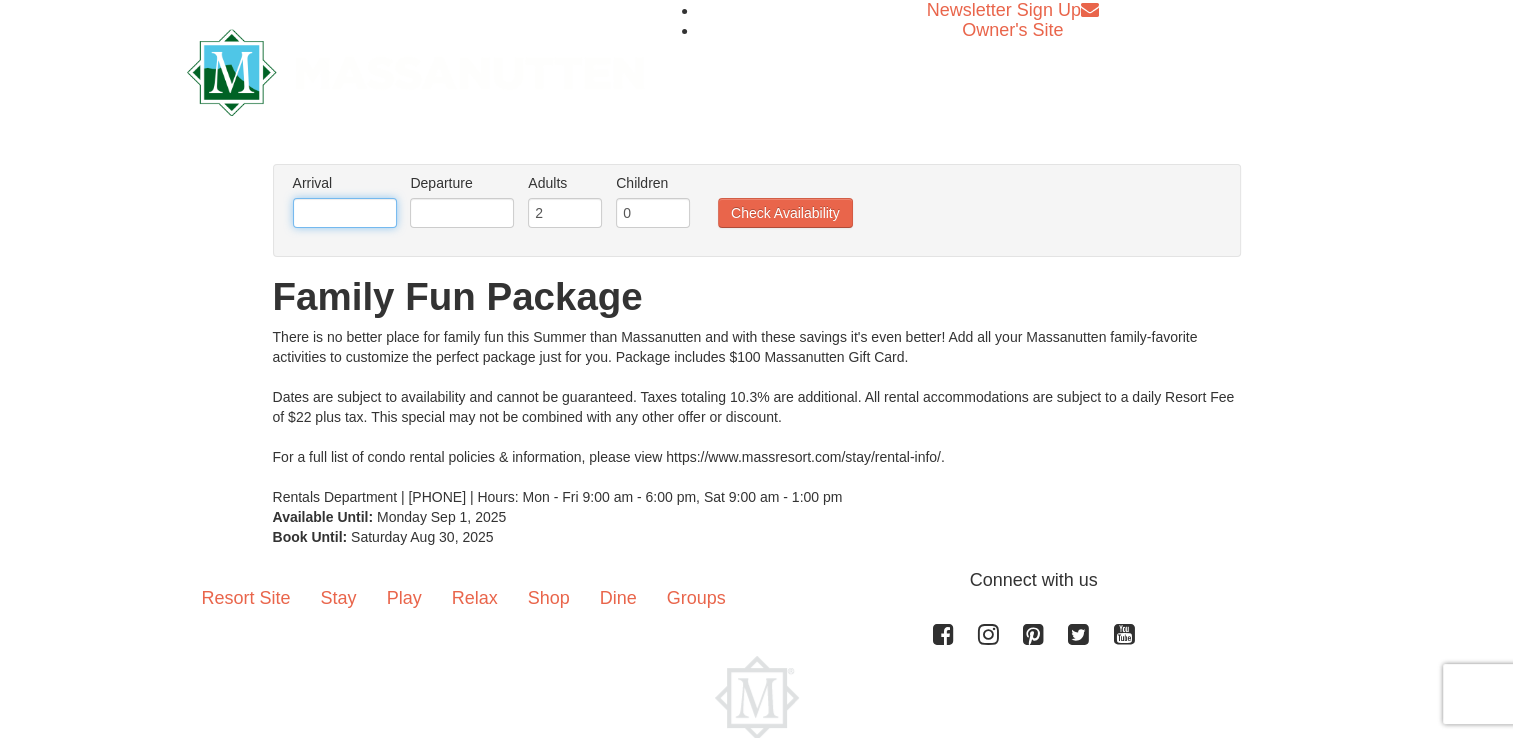 click at bounding box center (345, 213) 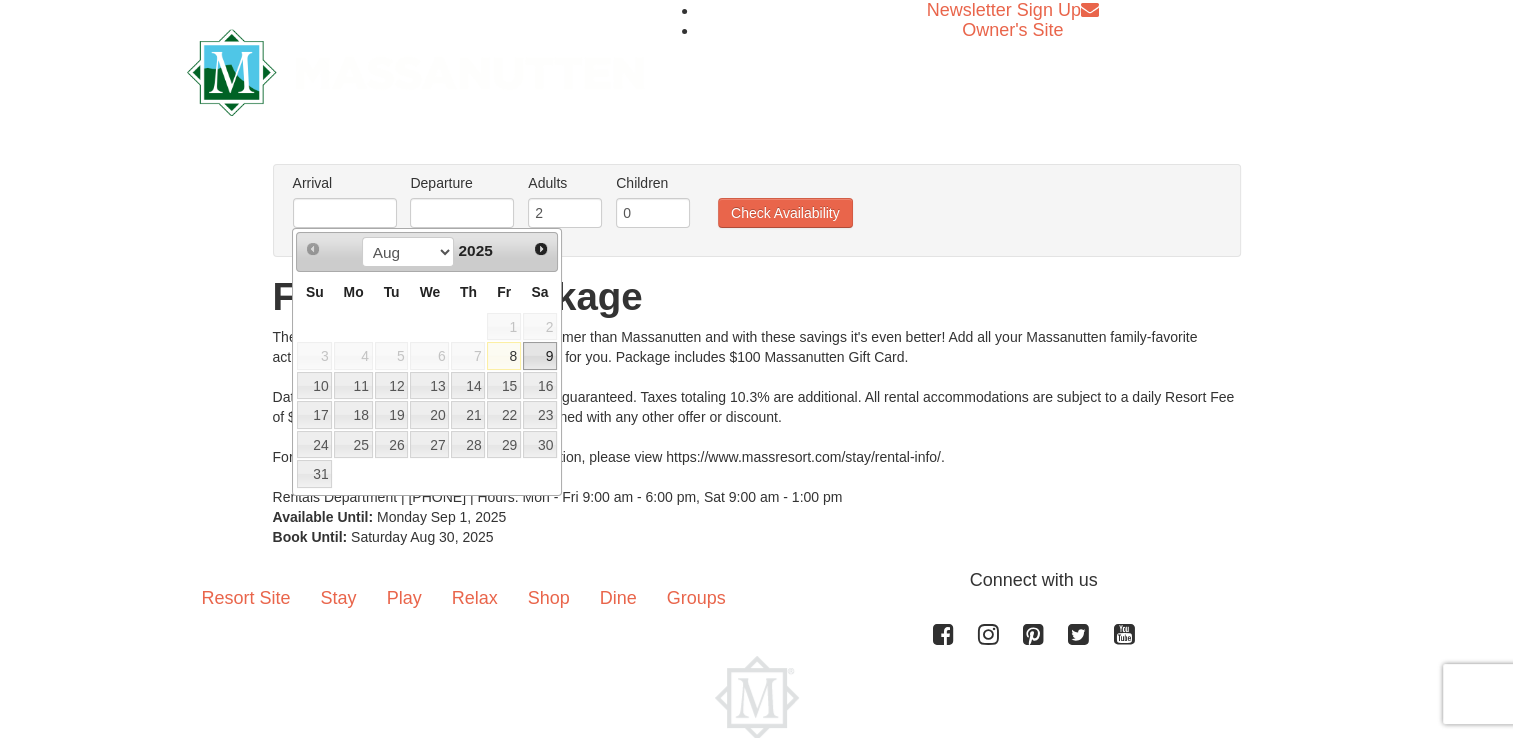 click on "9" at bounding box center [540, 356] 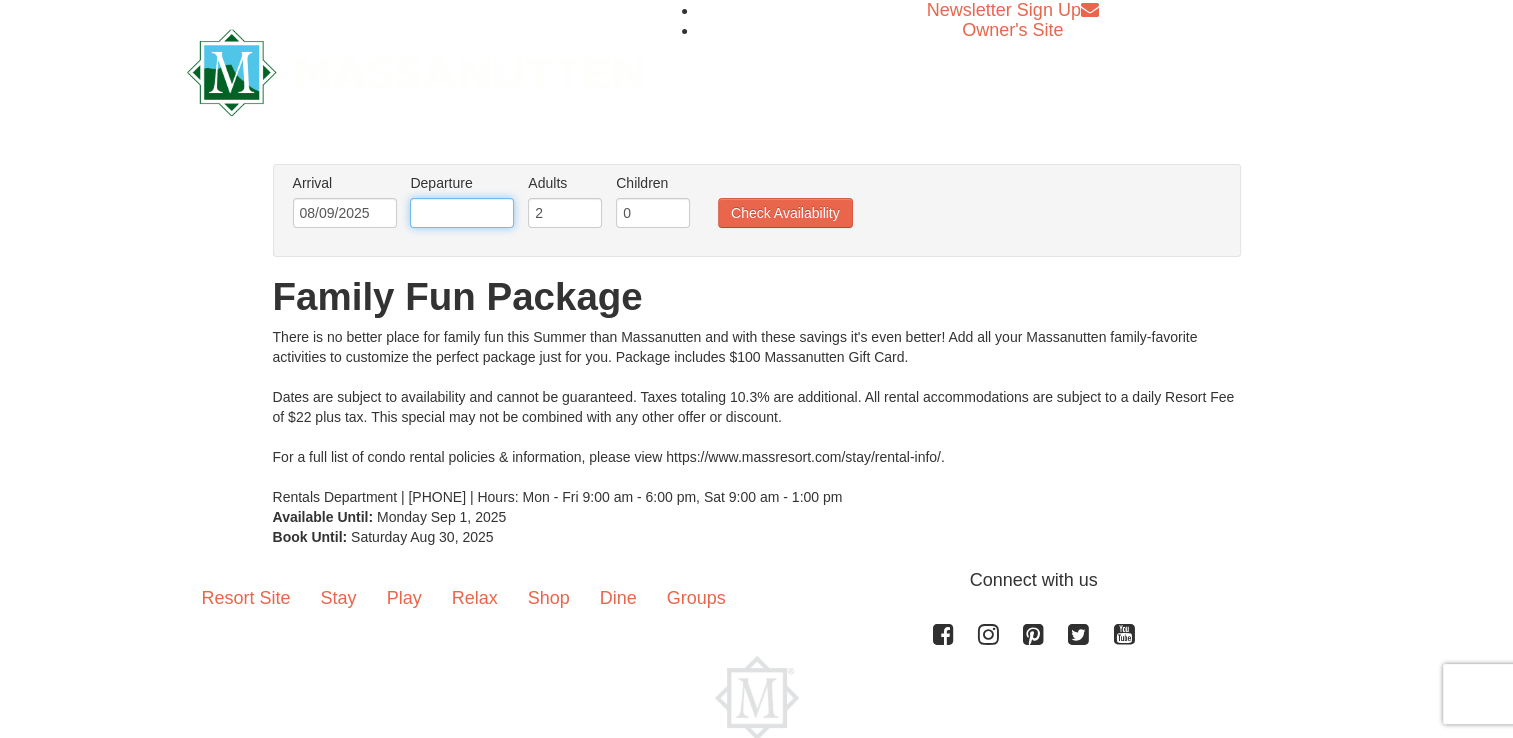 click at bounding box center [462, 213] 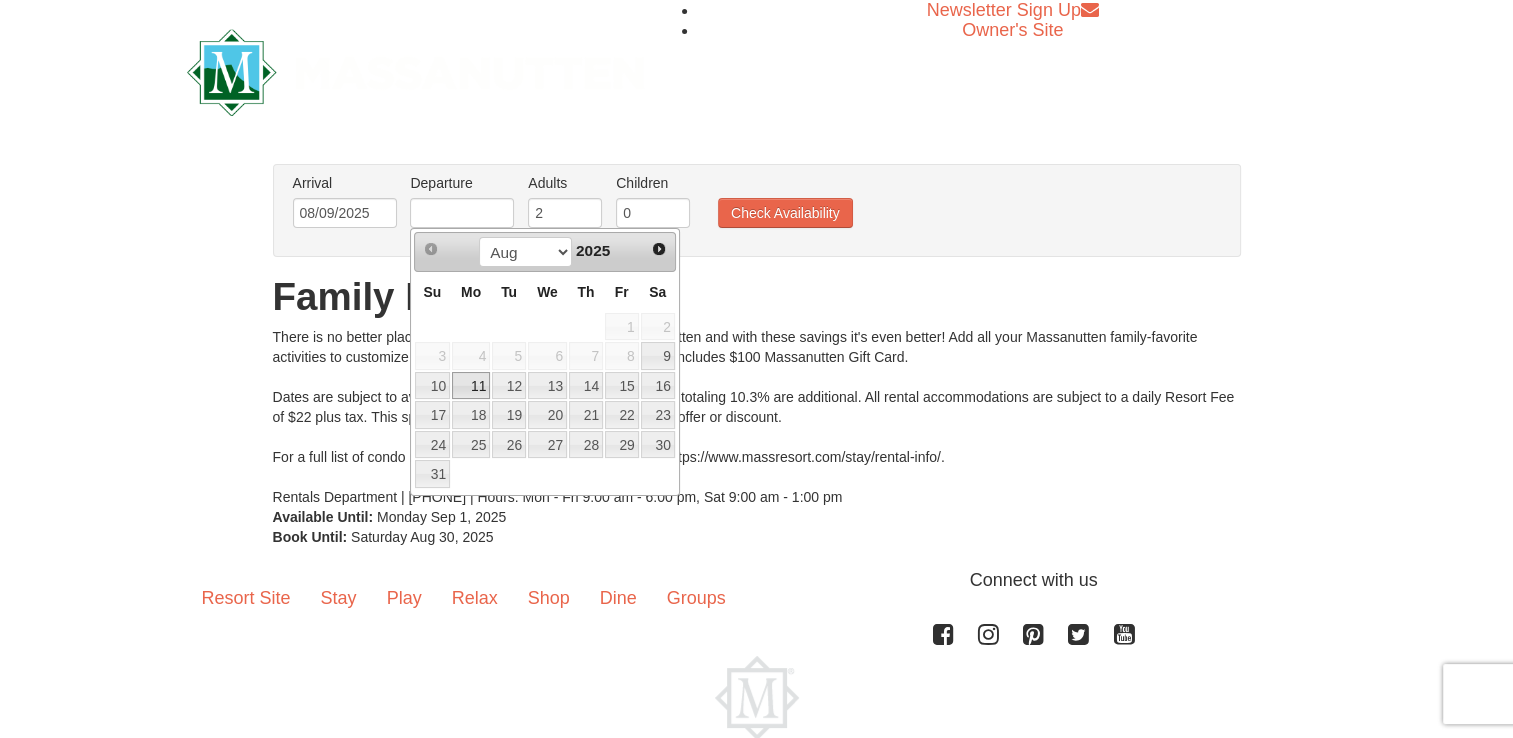 click on "11" at bounding box center (471, 386) 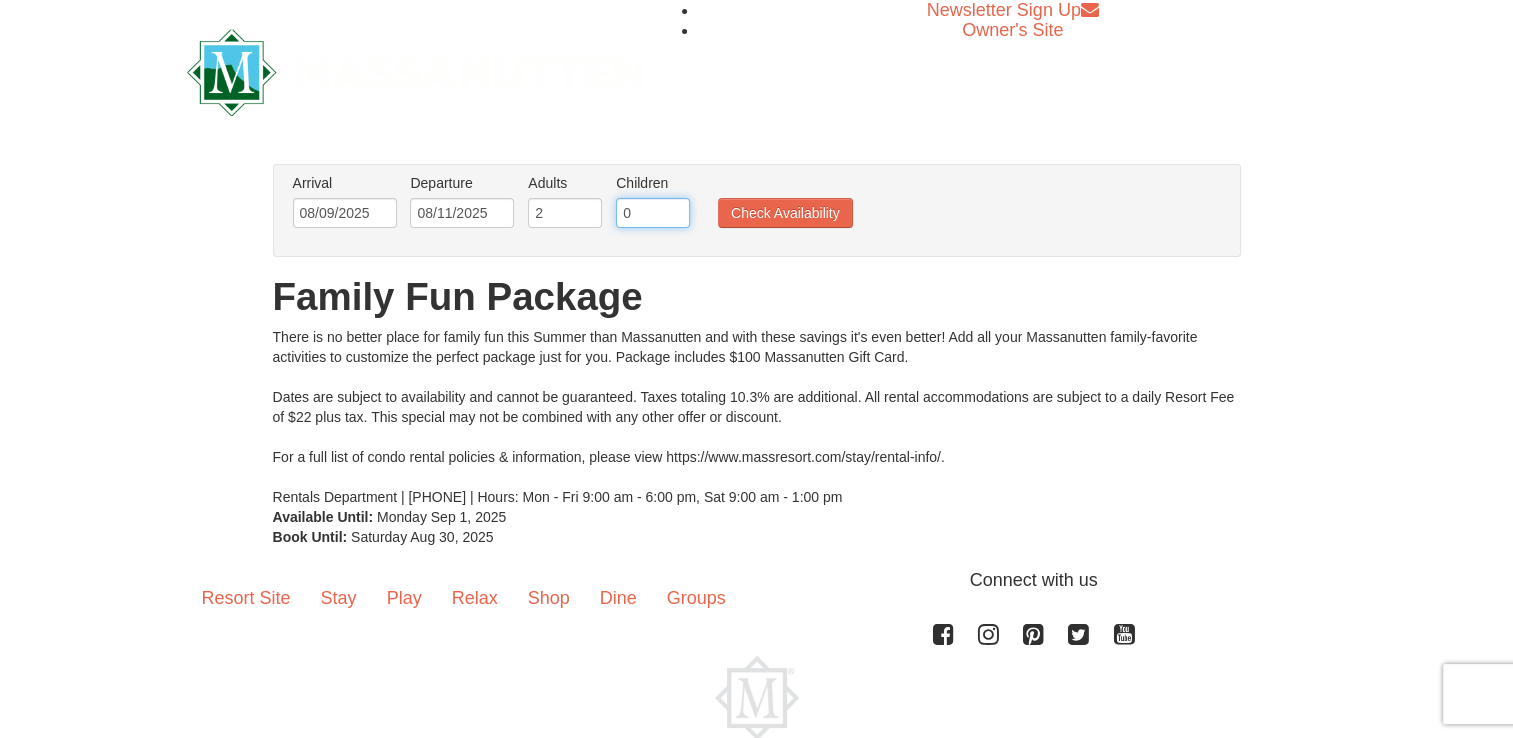 drag, startPoint x: 642, startPoint y: 217, endPoint x: 611, endPoint y: 218, distance: 31.016125 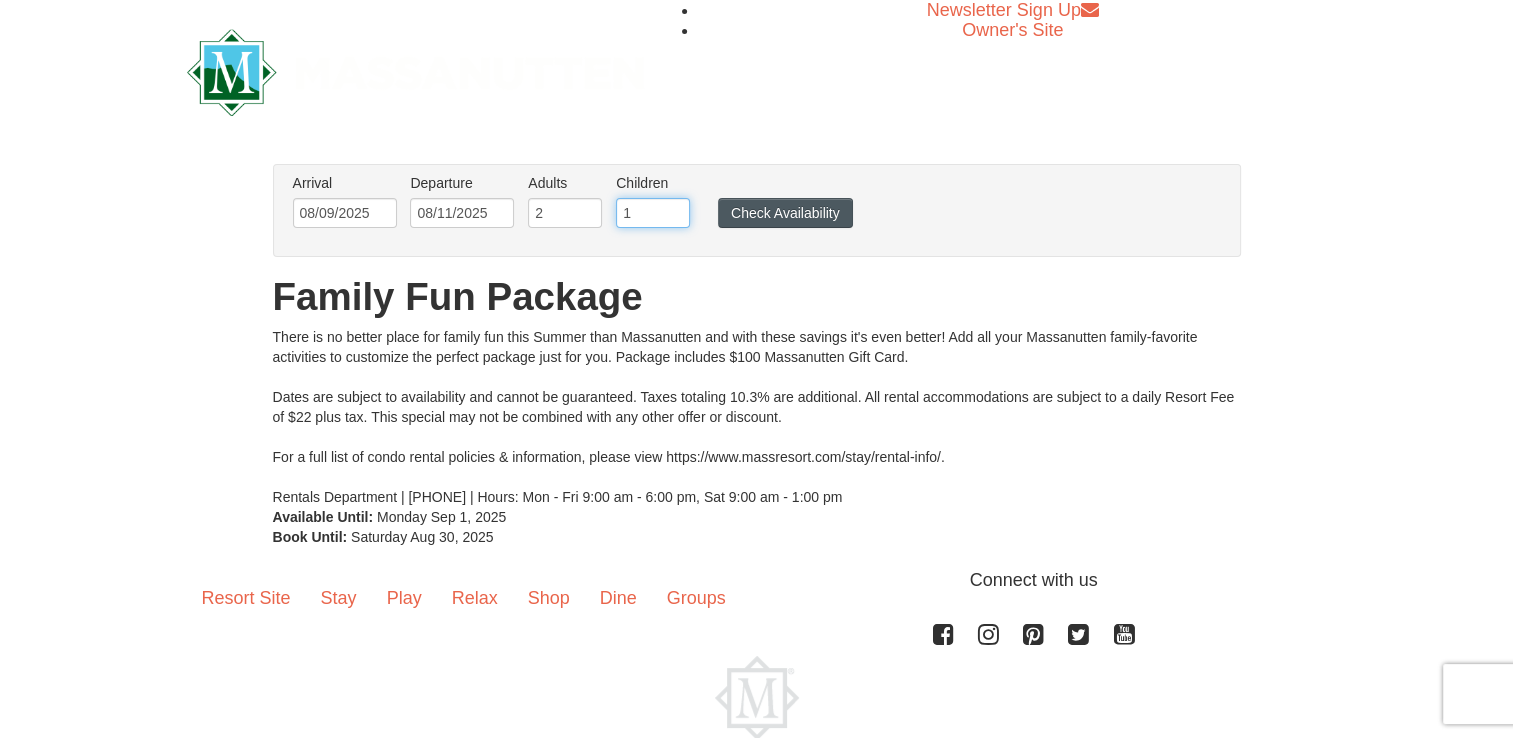 type on "1" 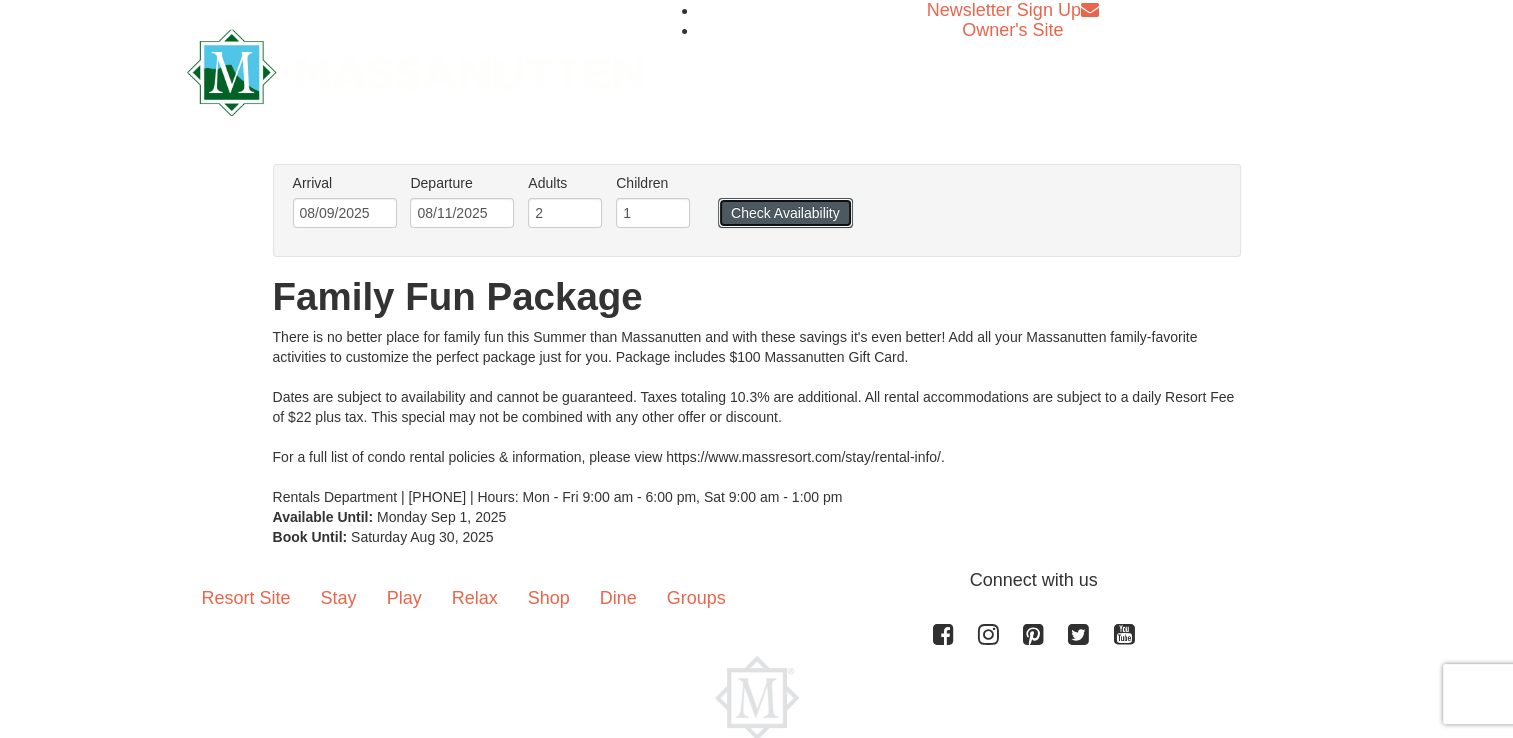 click on "Check Availability" at bounding box center (785, 213) 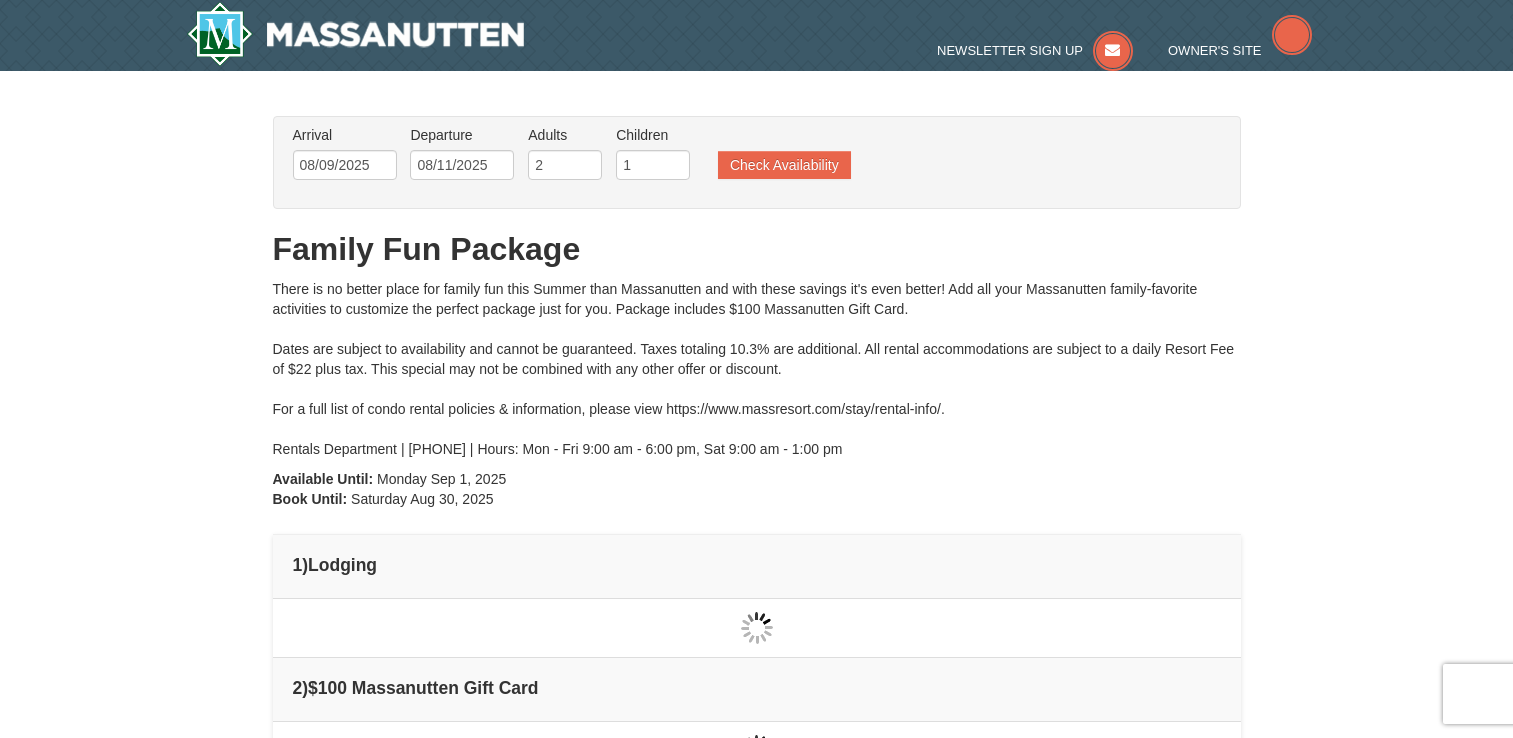 scroll, scrollTop: 0, scrollLeft: 0, axis: both 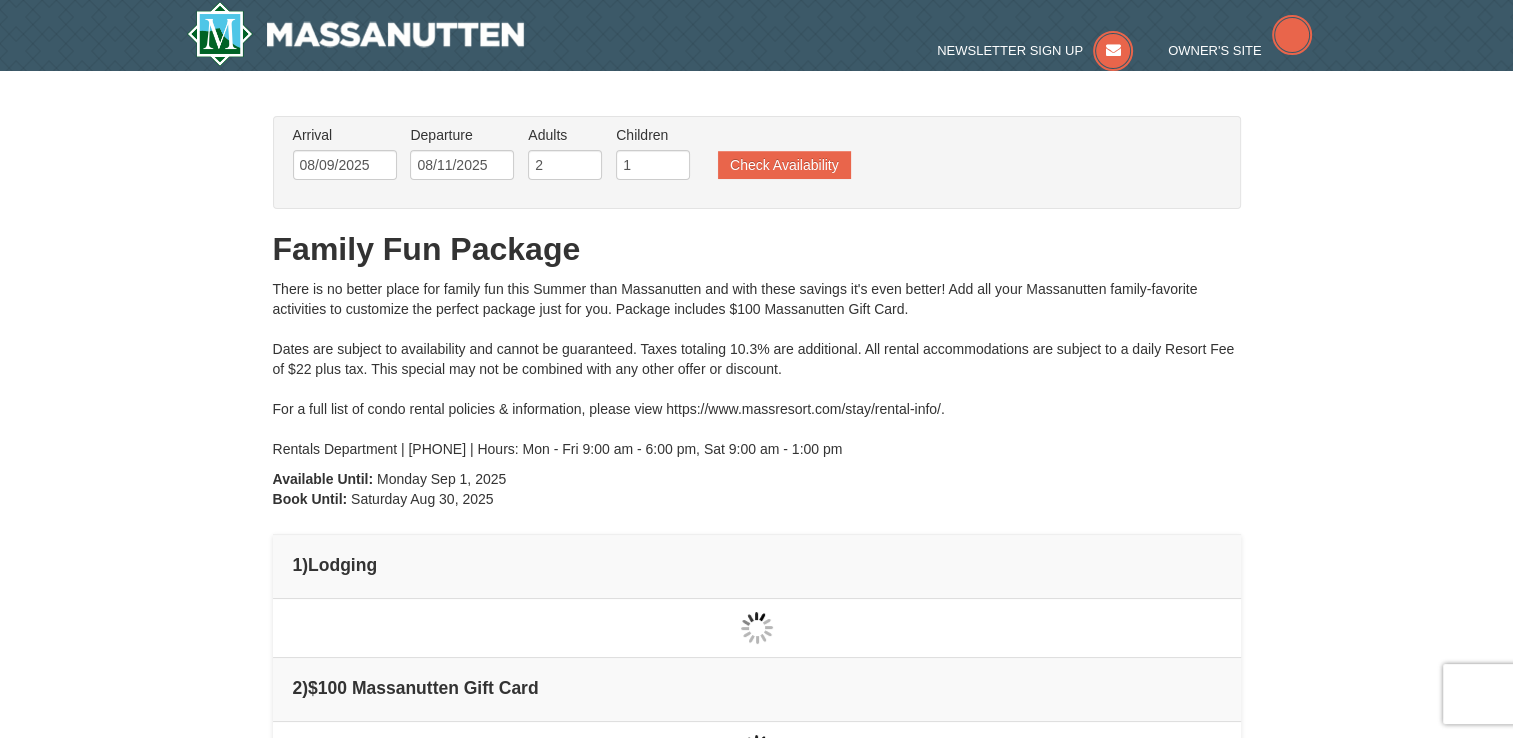 type on "08/09/2025" 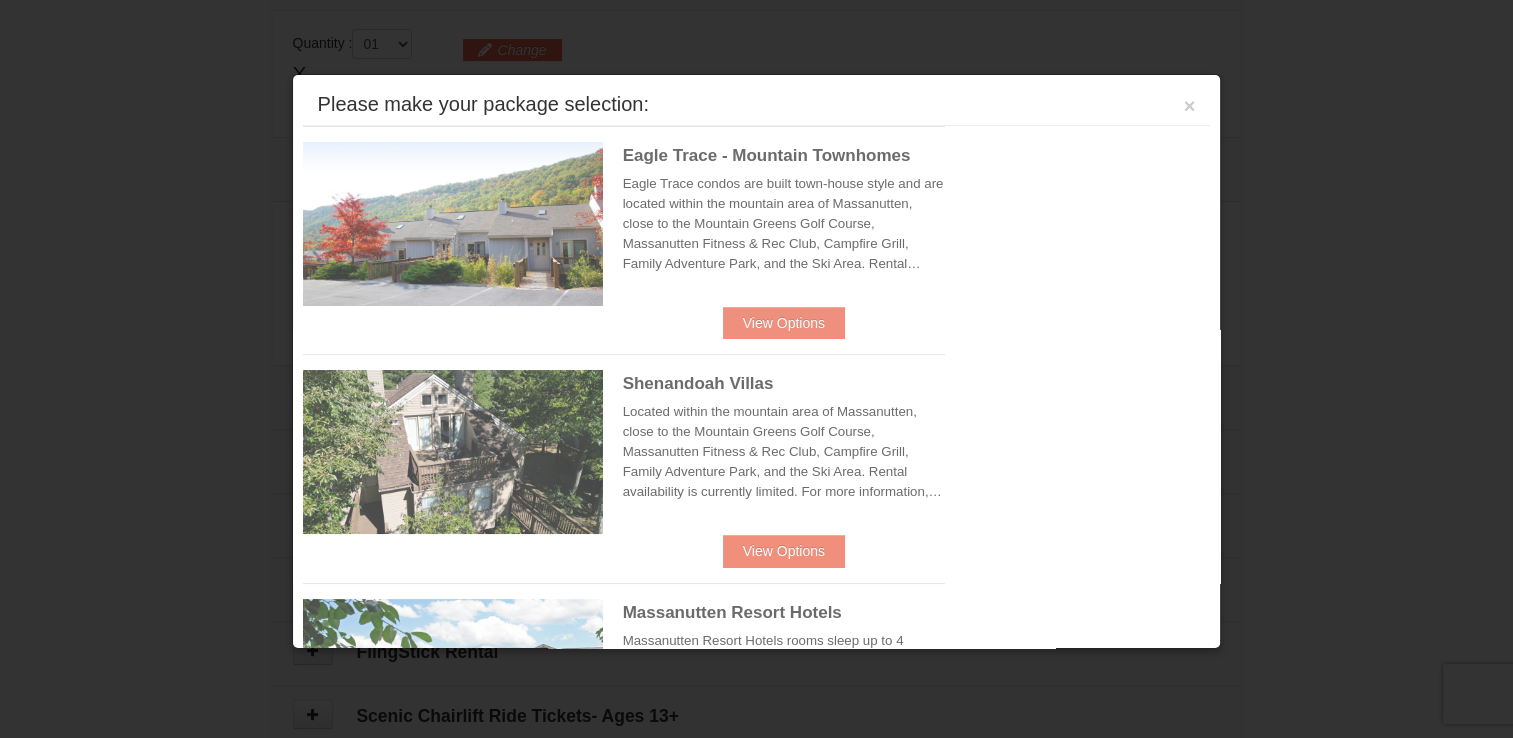 scroll, scrollTop: 609, scrollLeft: 0, axis: vertical 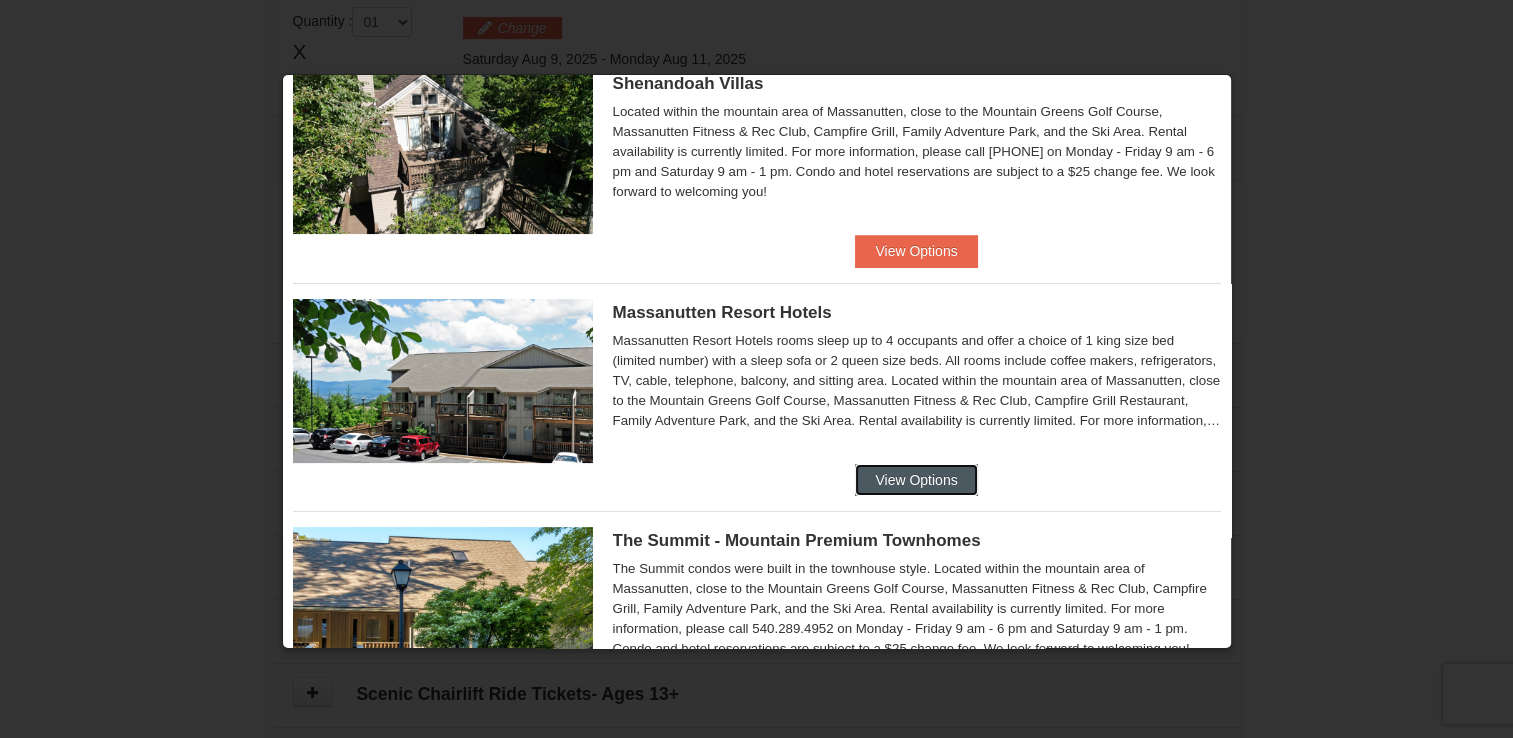 click on "View Options" at bounding box center (916, 480) 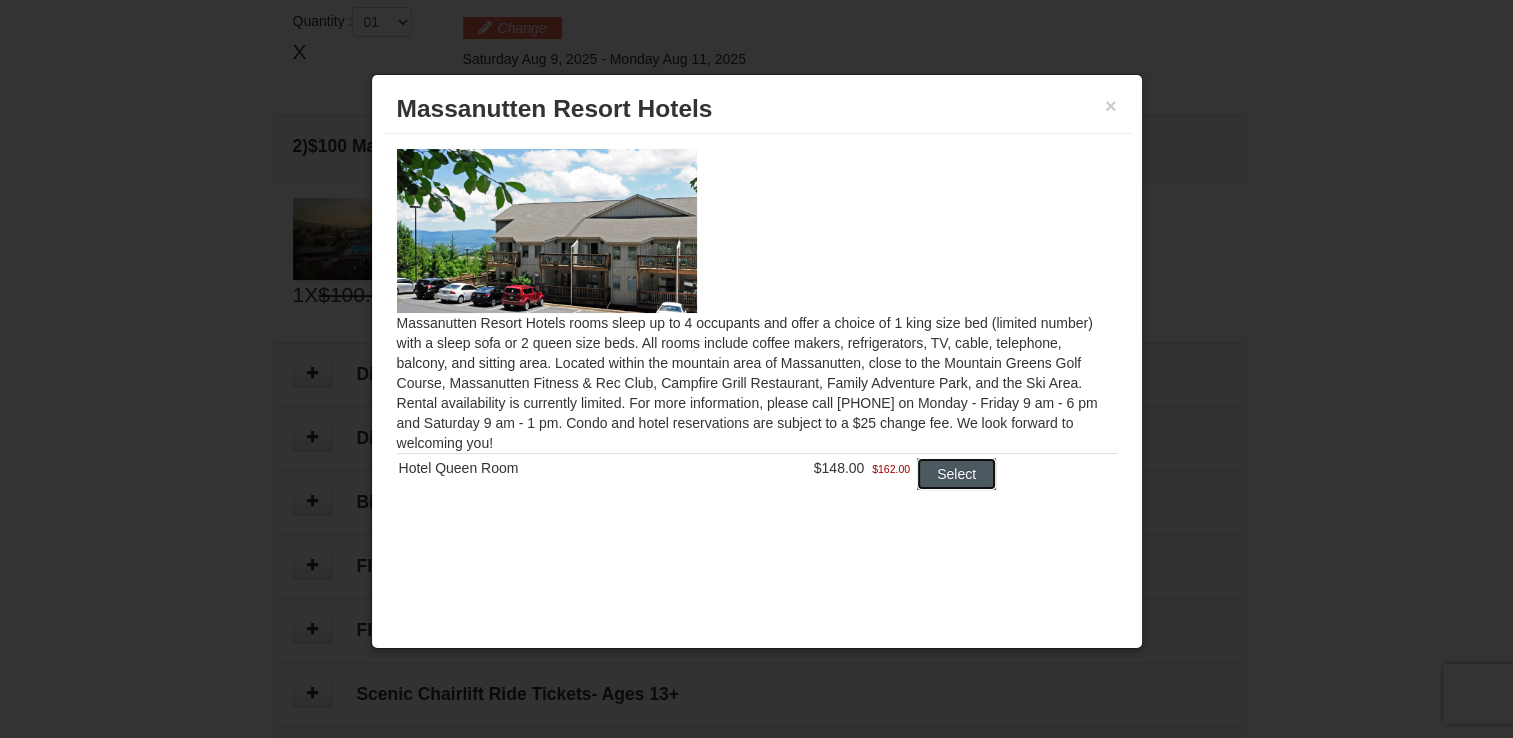 click on "Select" at bounding box center (956, 474) 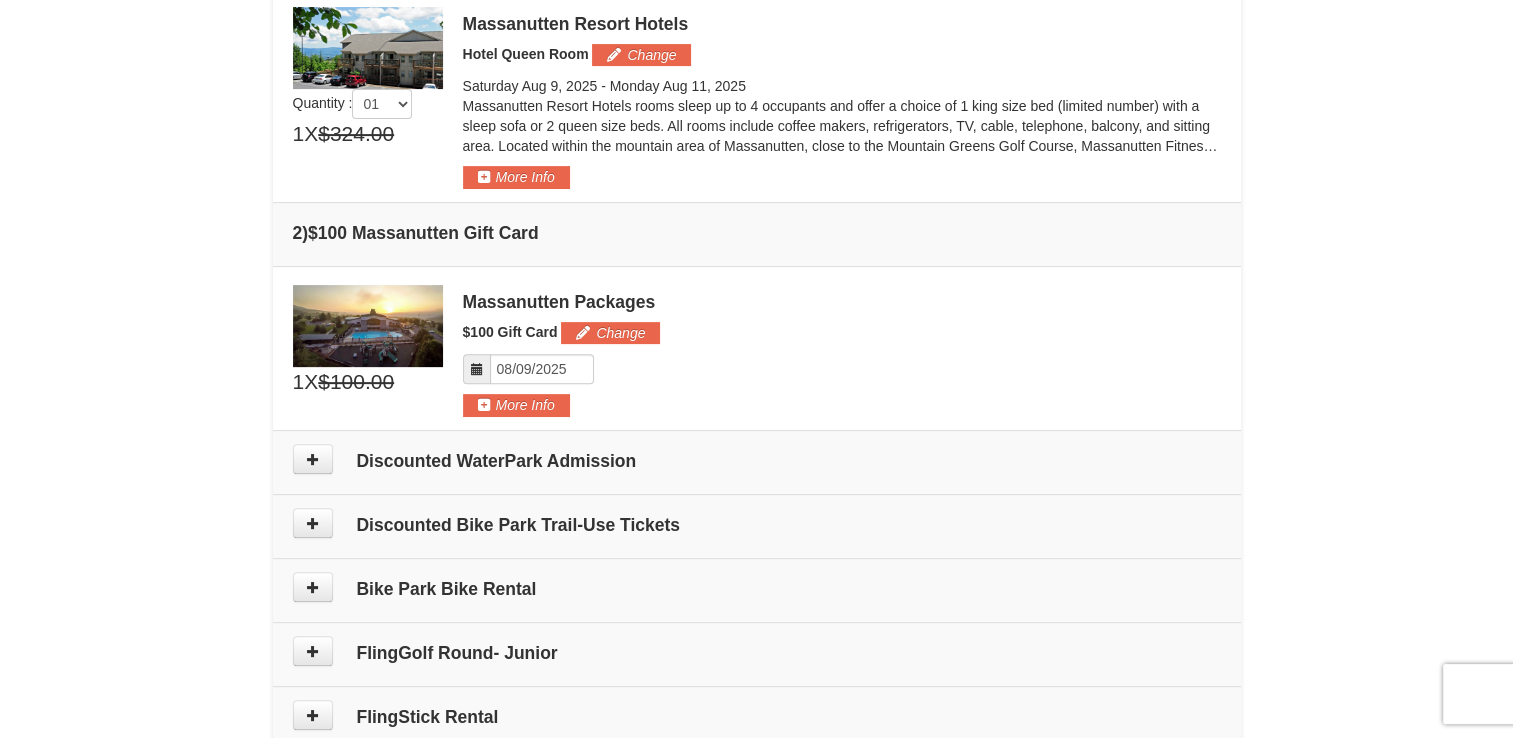 scroll, scrollTop: 709, scrollLeft: 0, axis: vertical 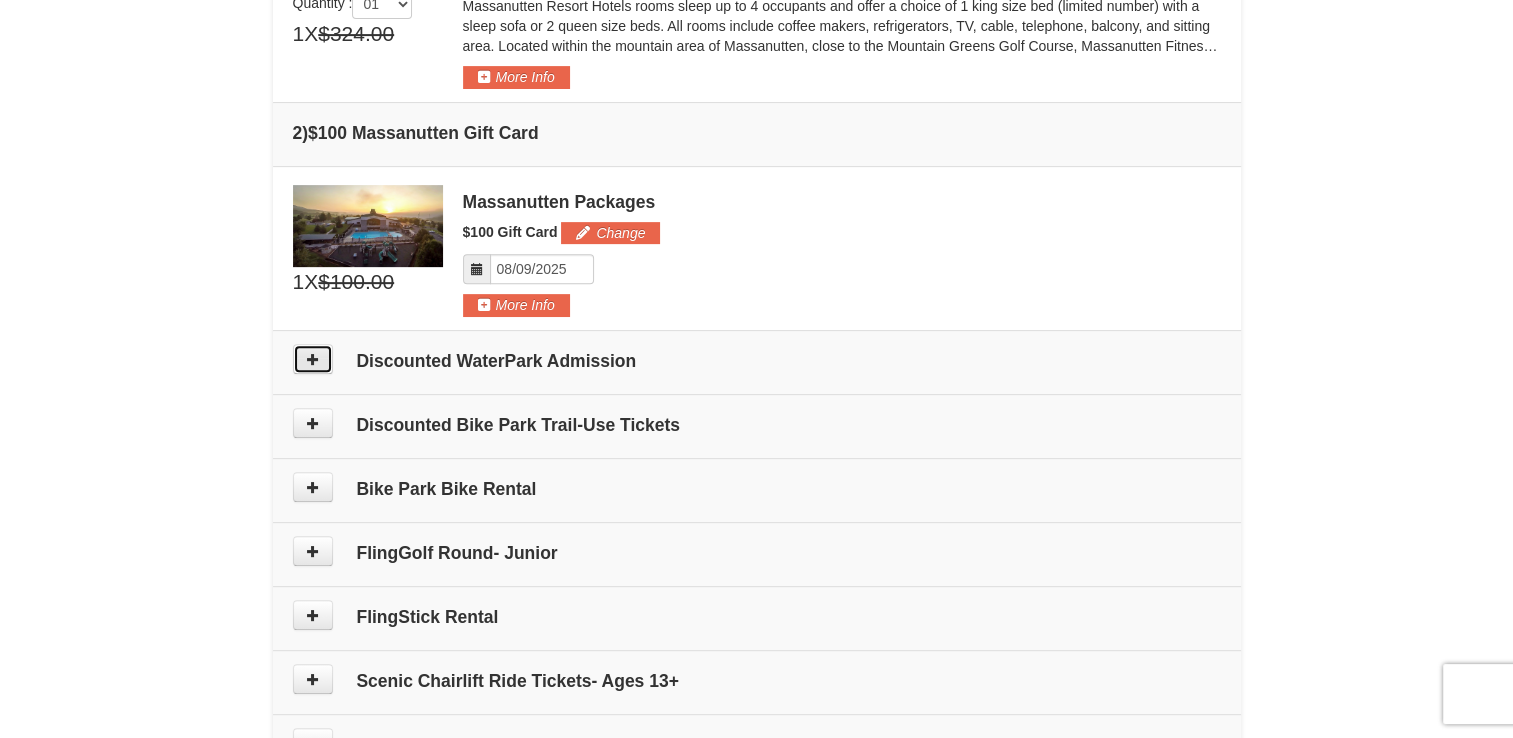 click at bounding box center (313, 359) 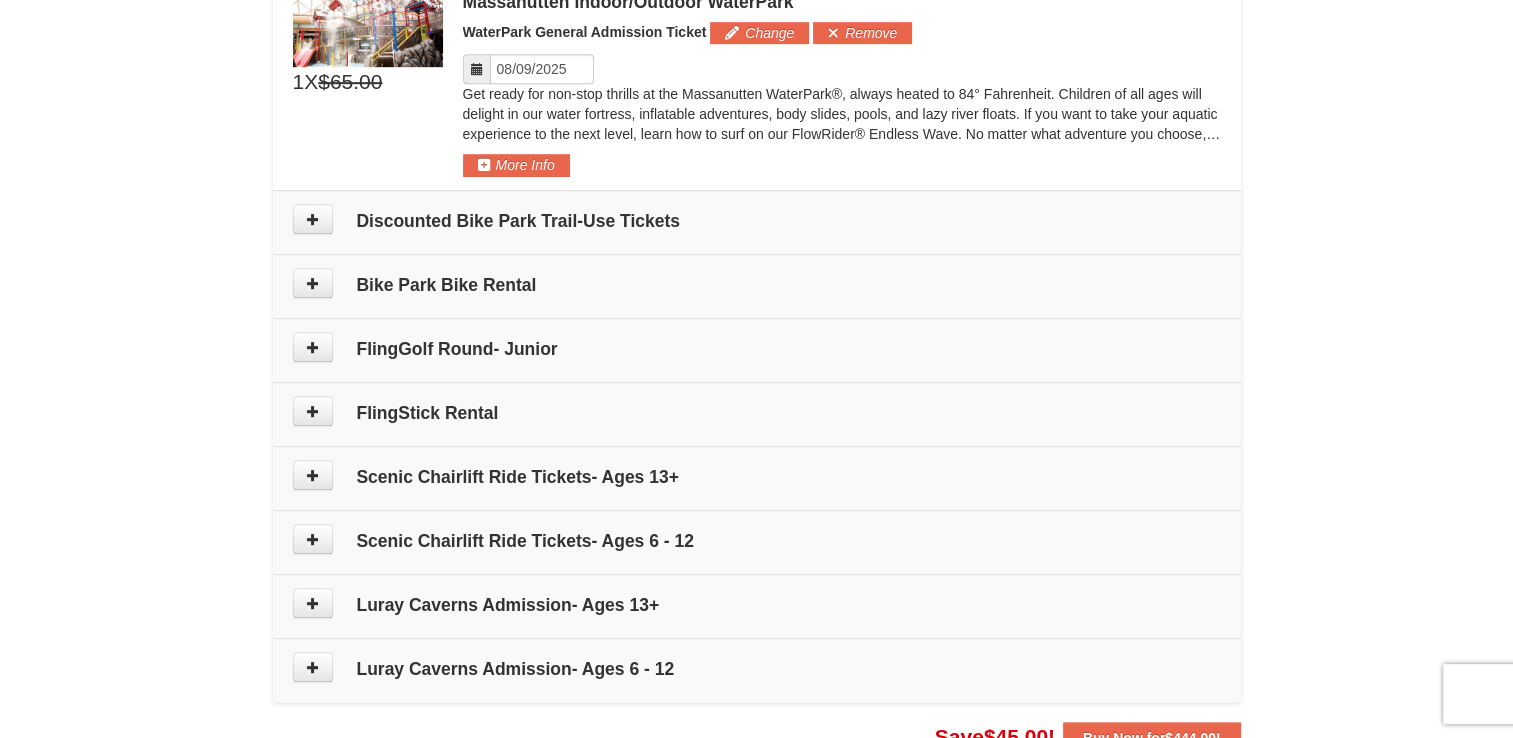 scroll, scrollTop: 1037, scrollLeft: 0, axis: vertical 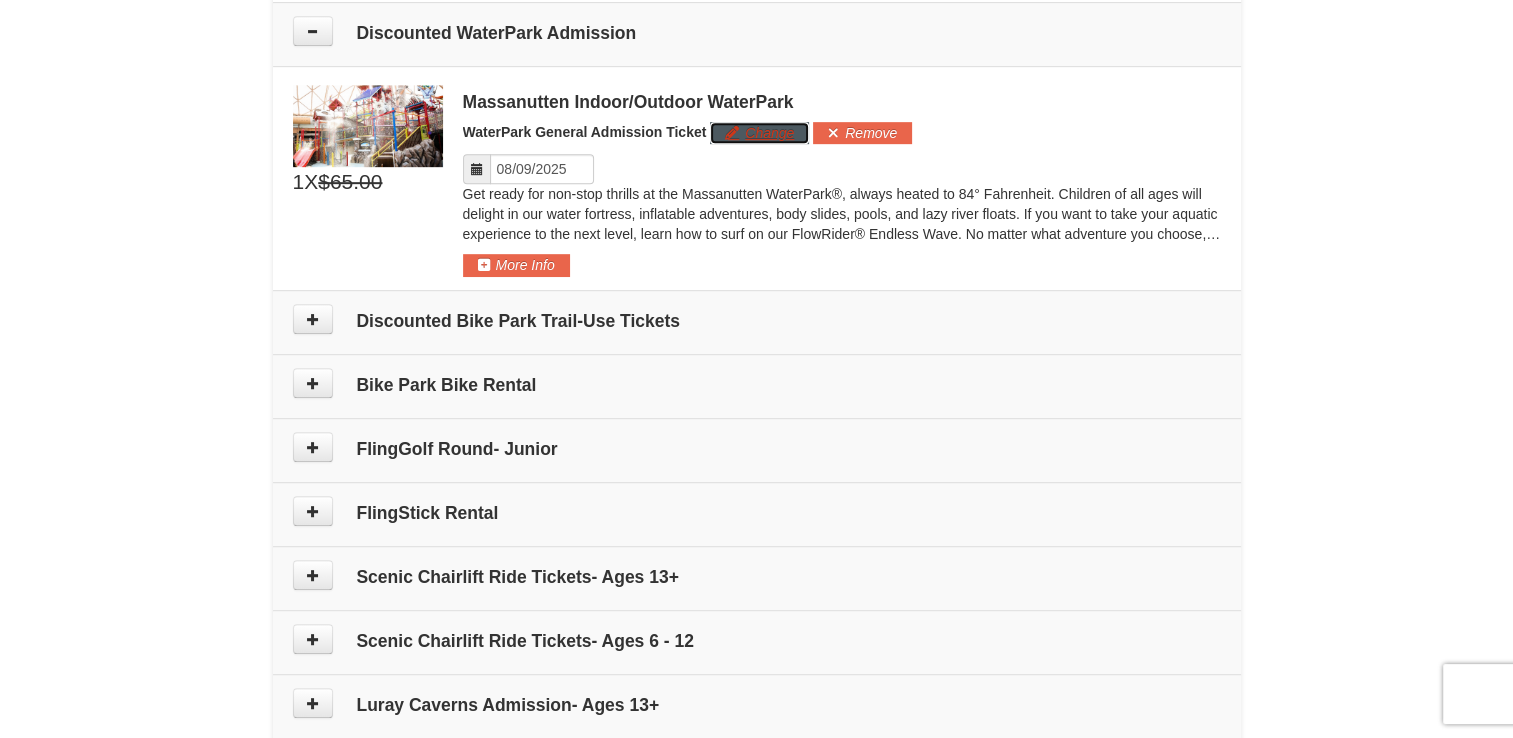 click on "Change" at bounding box center (759, 133) 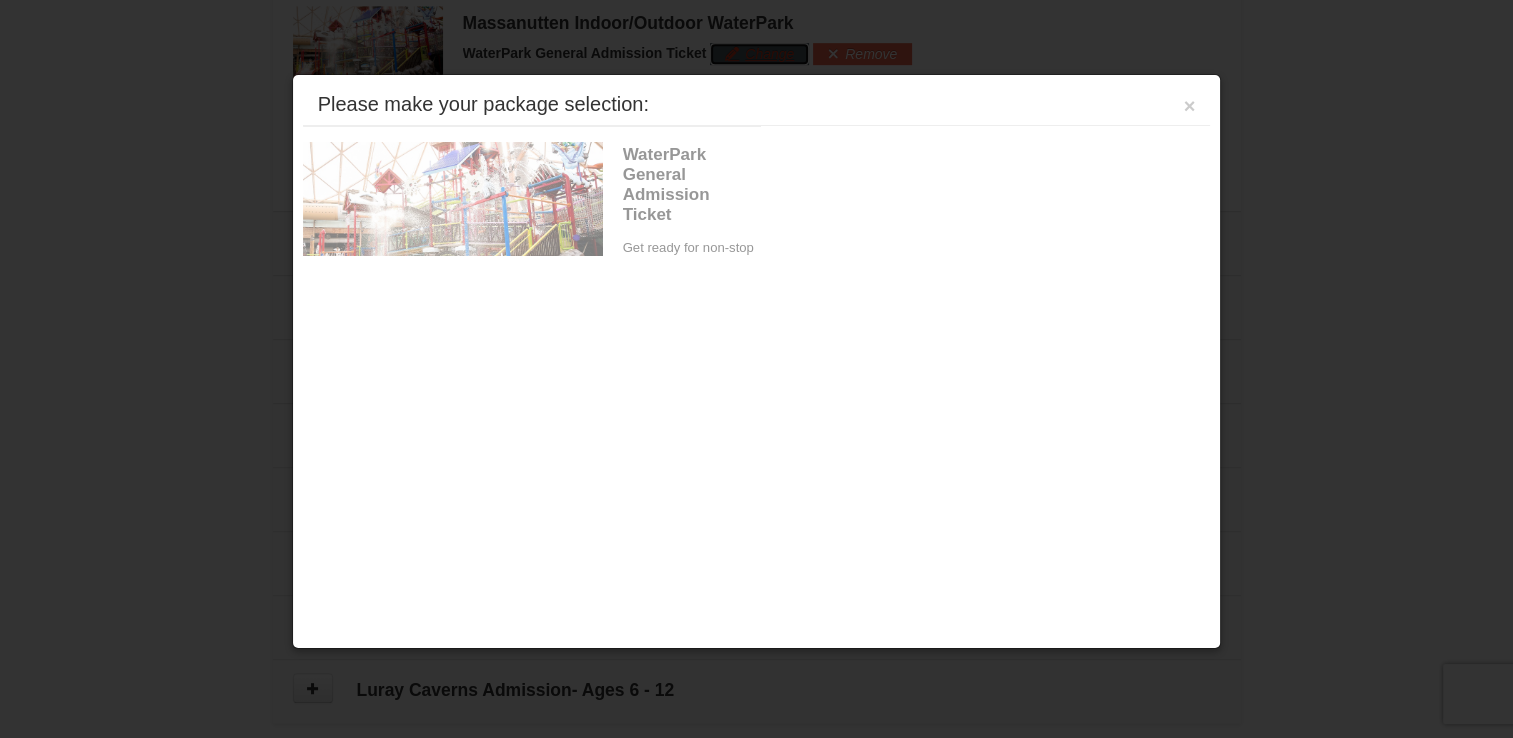 scroll, scrollTop: 1120, scrollLeft: 0, axis: vertical 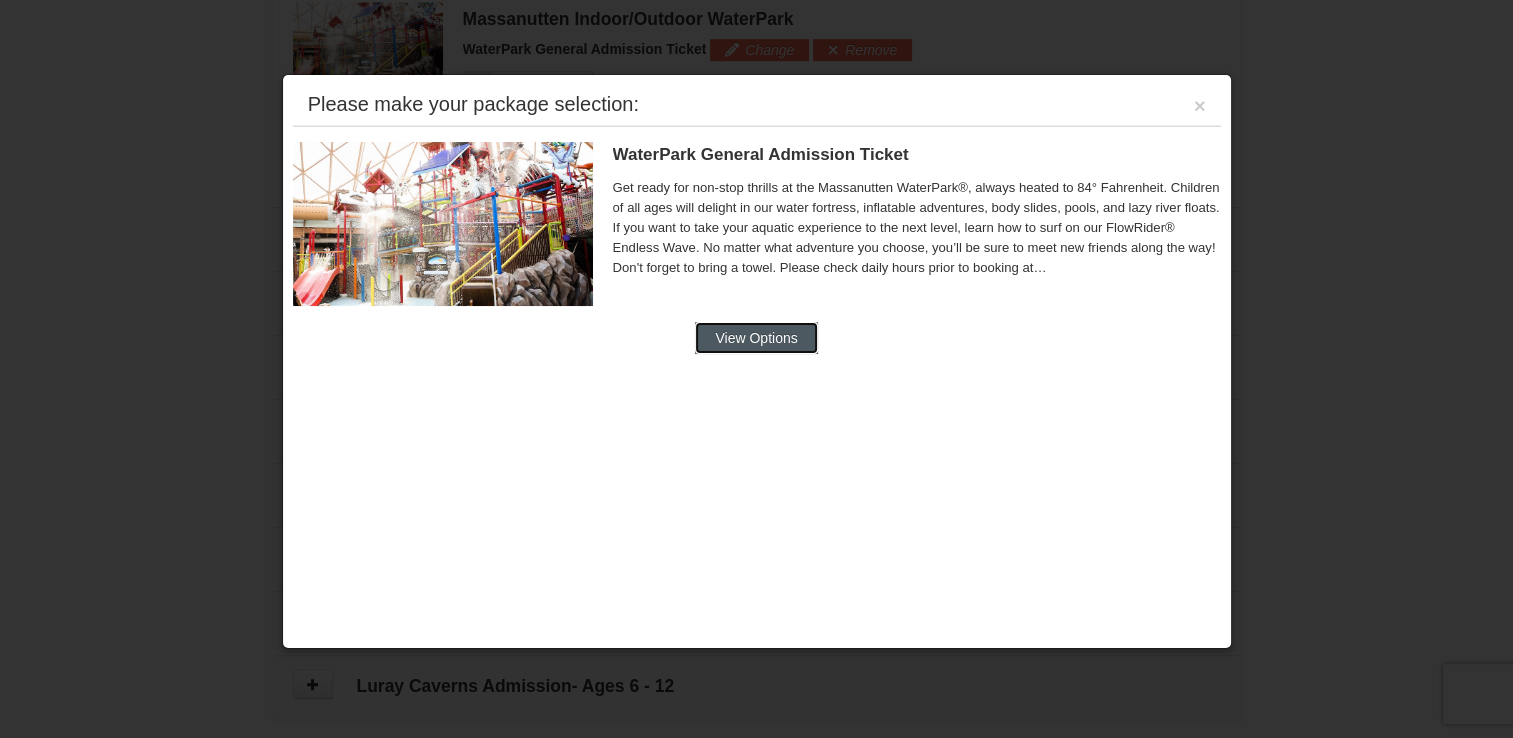 click on "View Options" at bounding box center [756, 338] 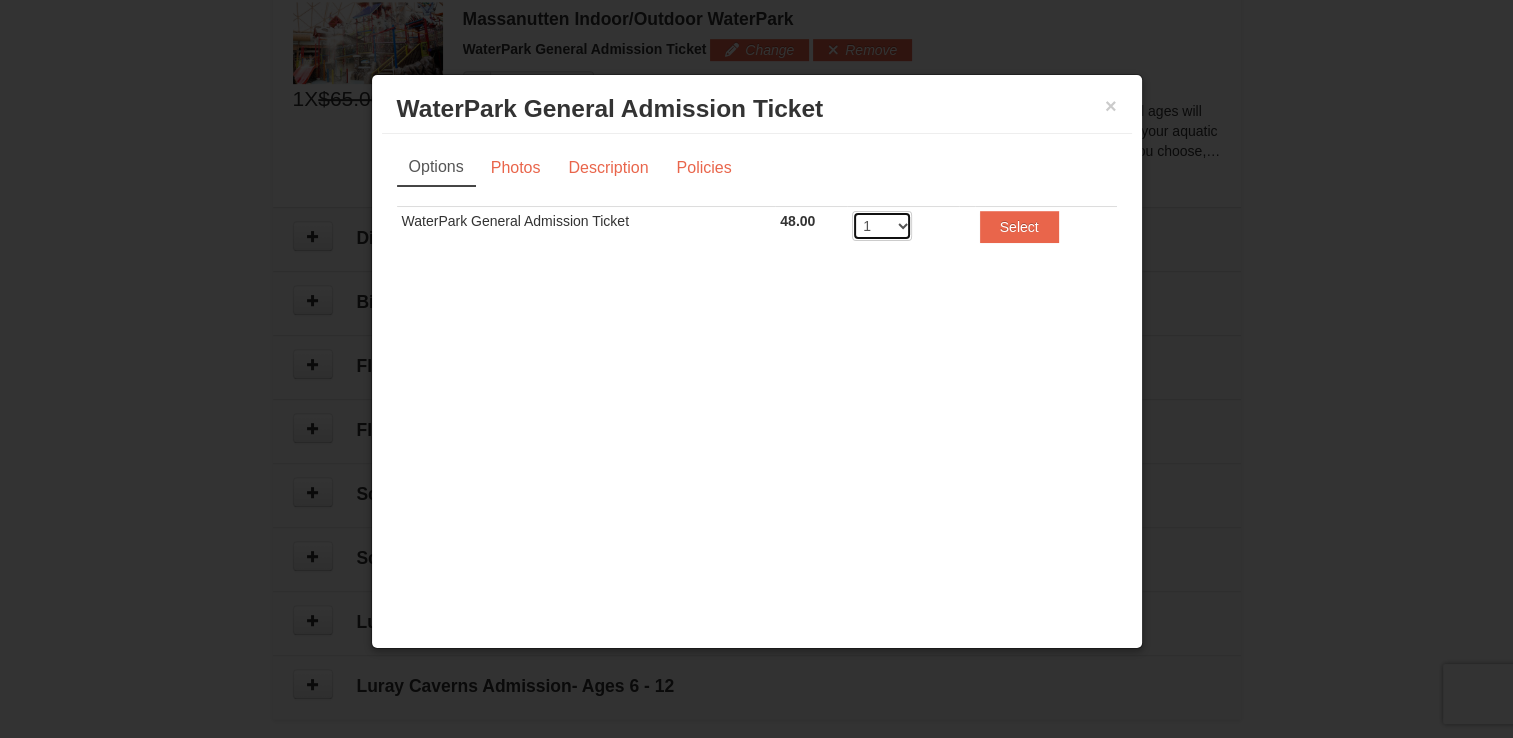 click on "1 2 3 4 5 6 7 8" at bounding box center (882, 226) 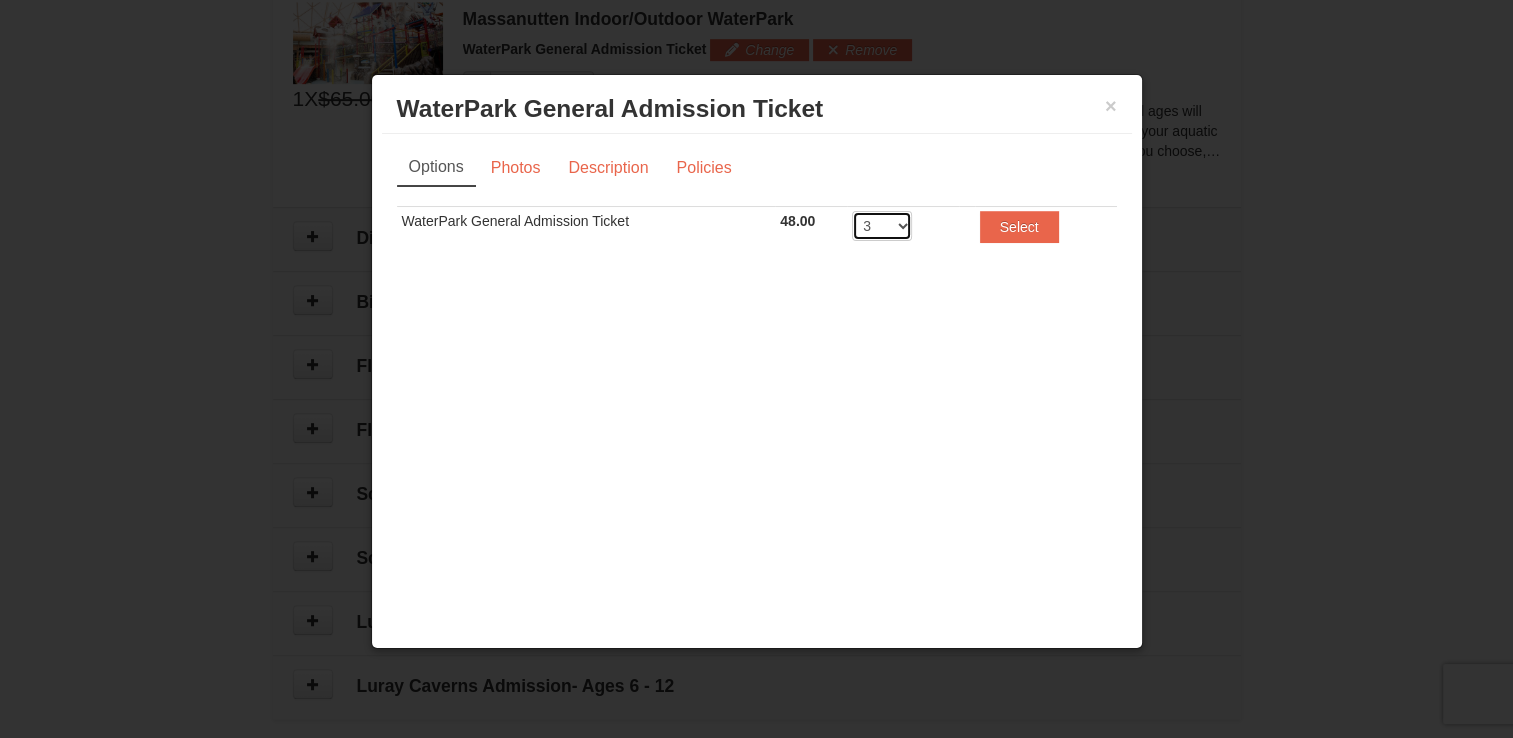 click on "1 2 3 4 5 6 7 8" at bounding box center (882, 226) 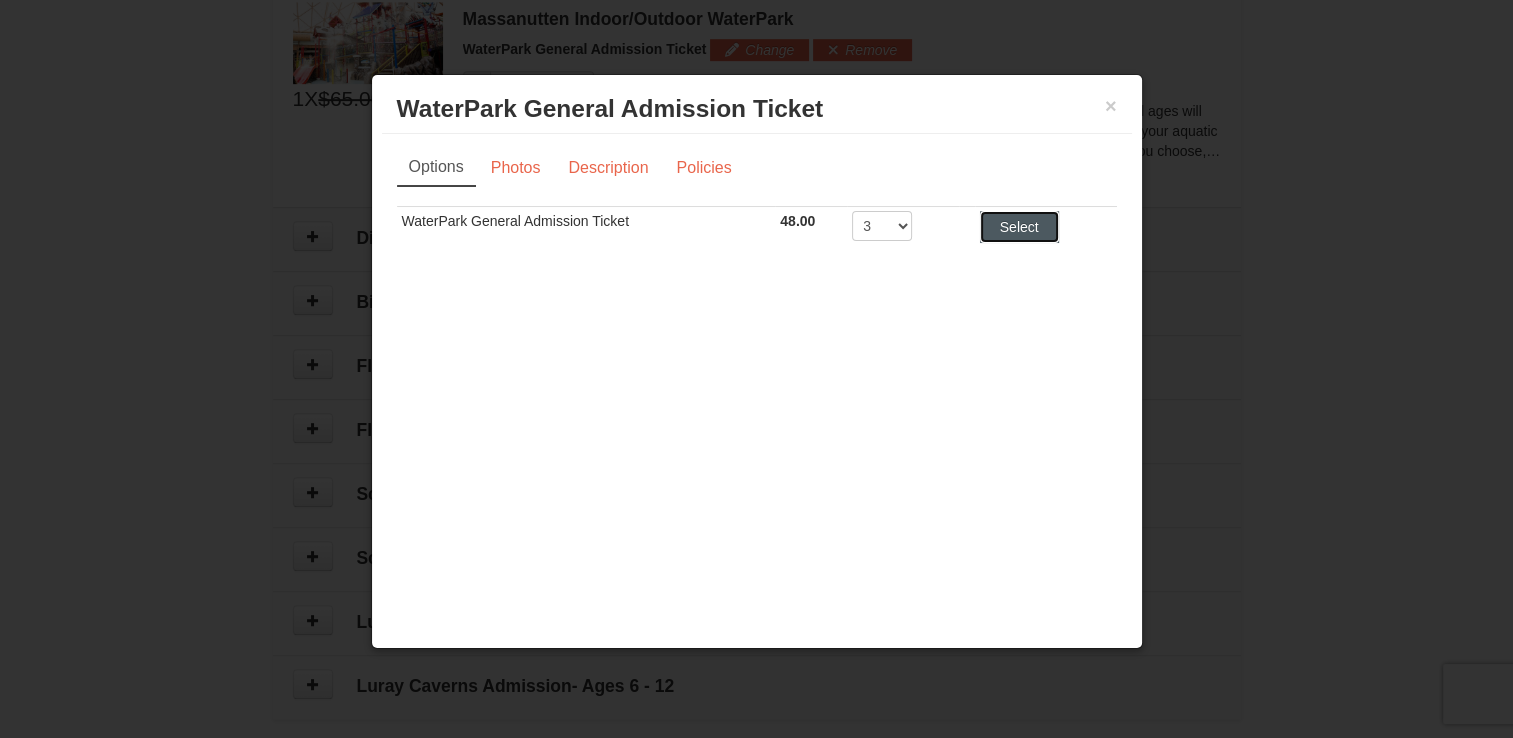 click on "Select" at bounding box center [1019, 227] 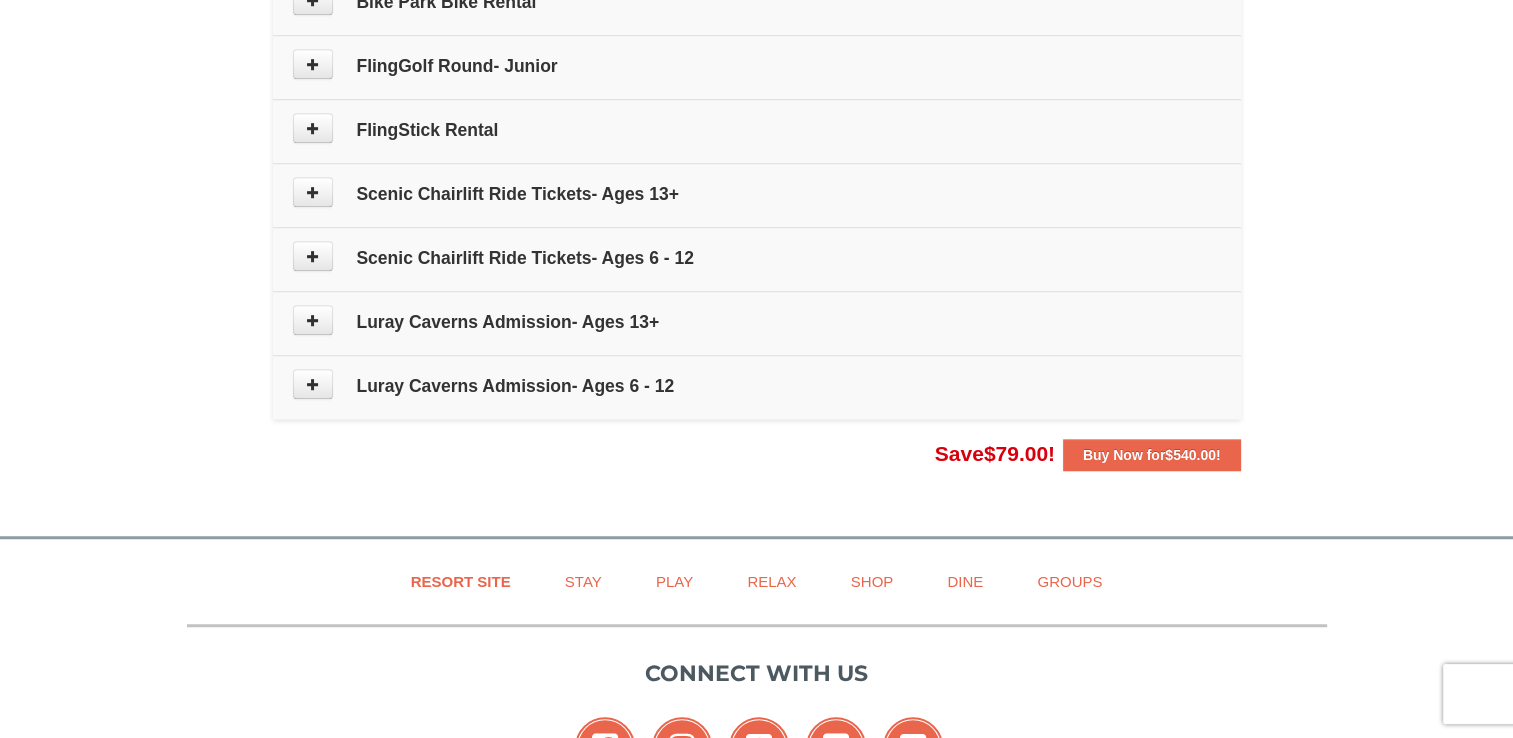 scroll, scrollTop: 1520, scrollLeft: 0, axis: vertical 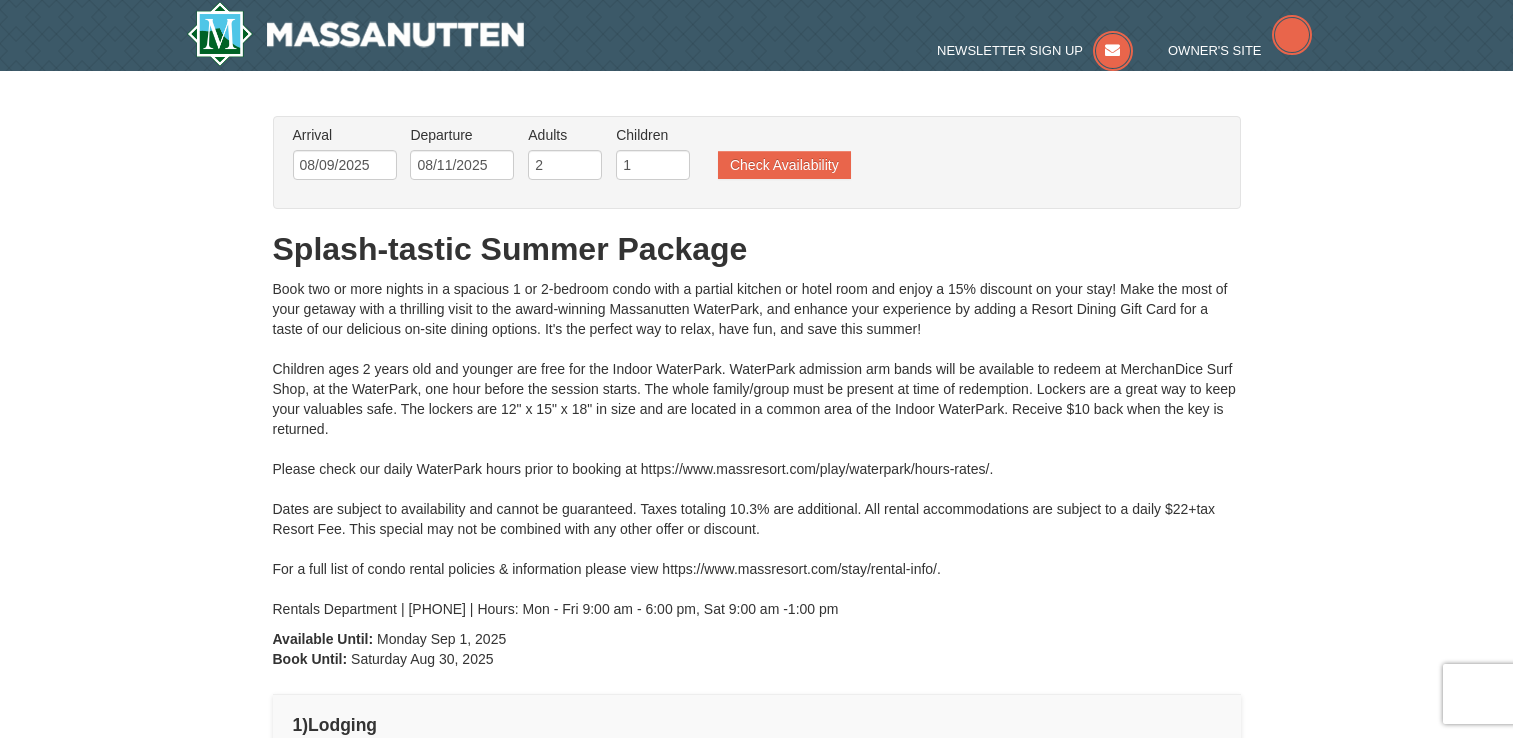 type on "08/09/2025" 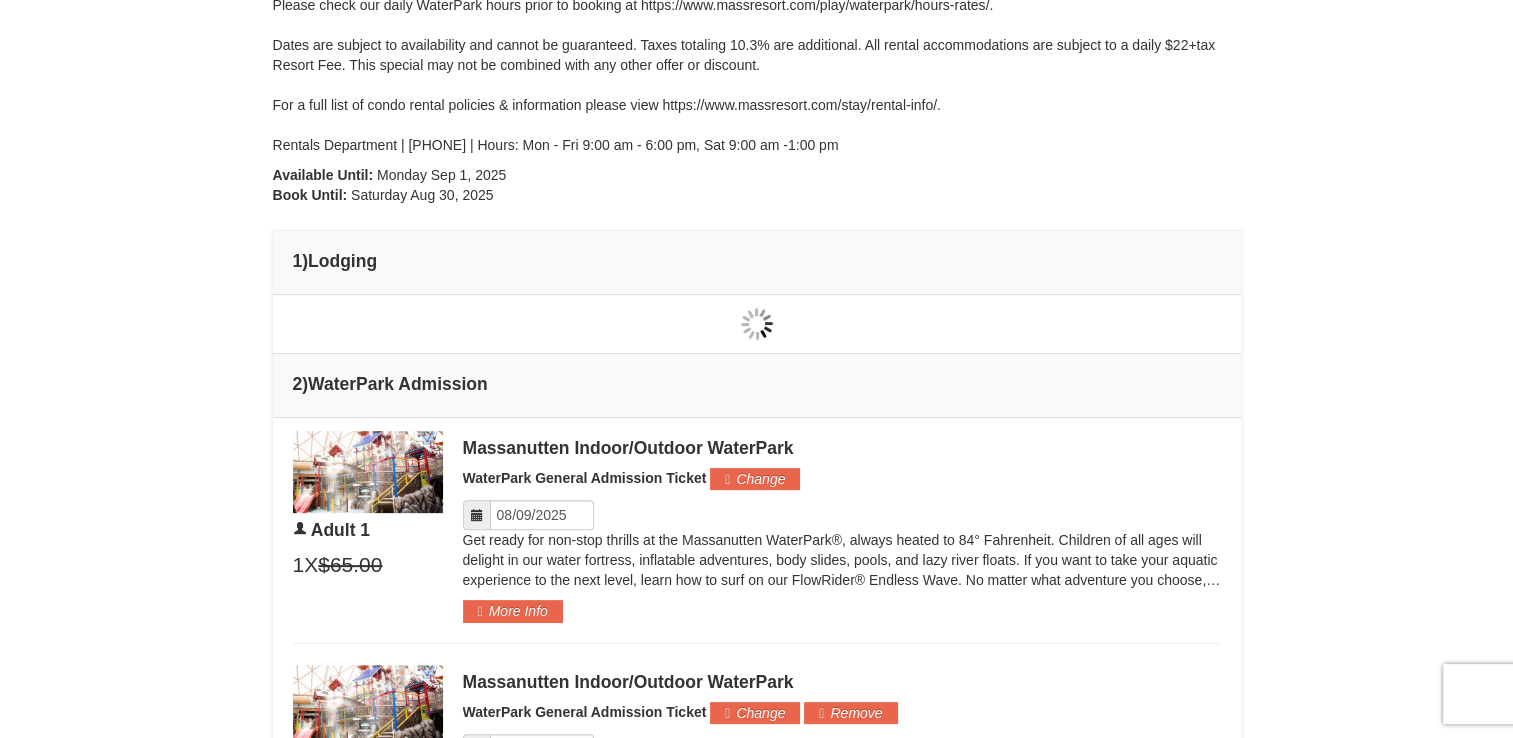 scroll, scrollTop: 0, scrollLeft: 0, axis: both 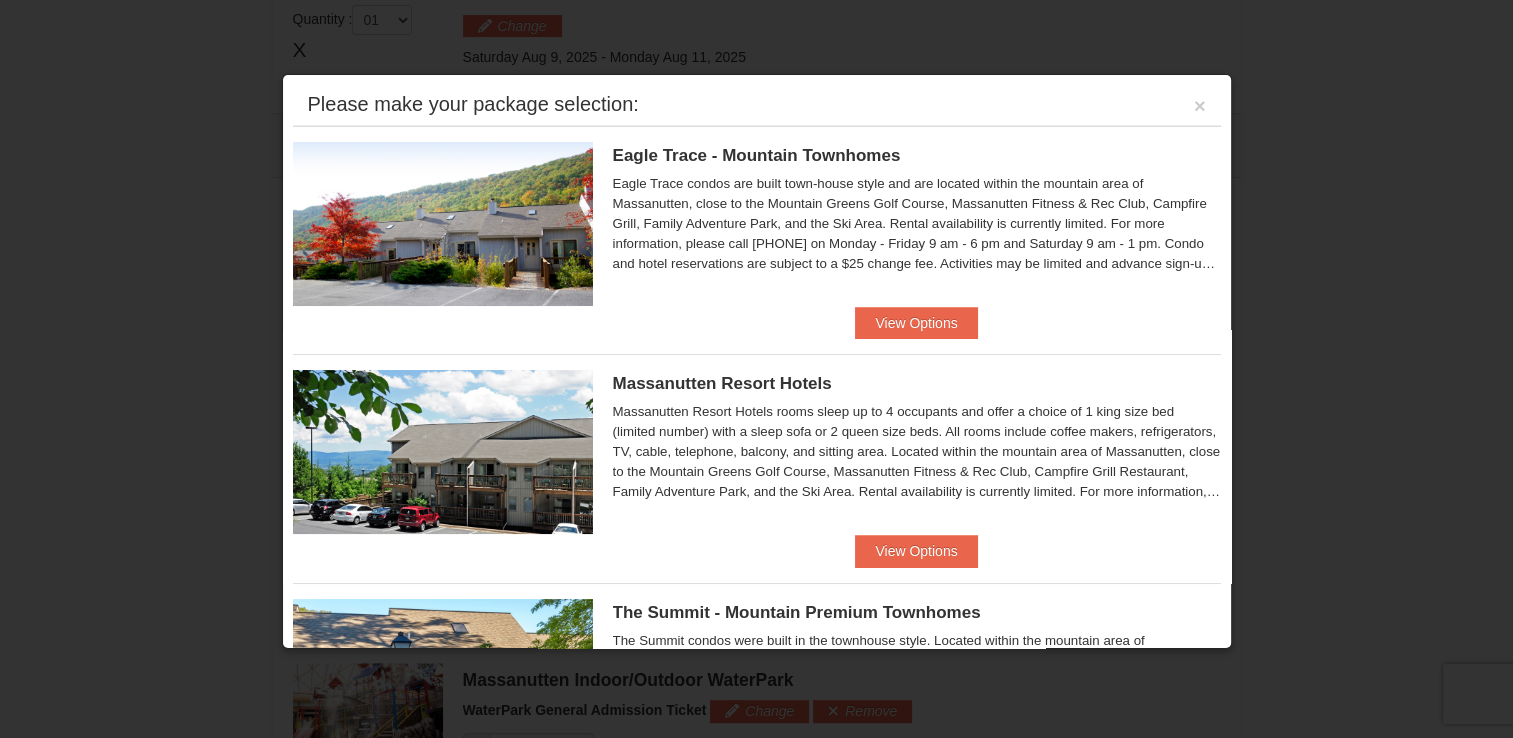 drag, startPoint x: 0, startPoint y: 0, endPoint x: 1192, endPoint y: 104, distance: 1196.5283 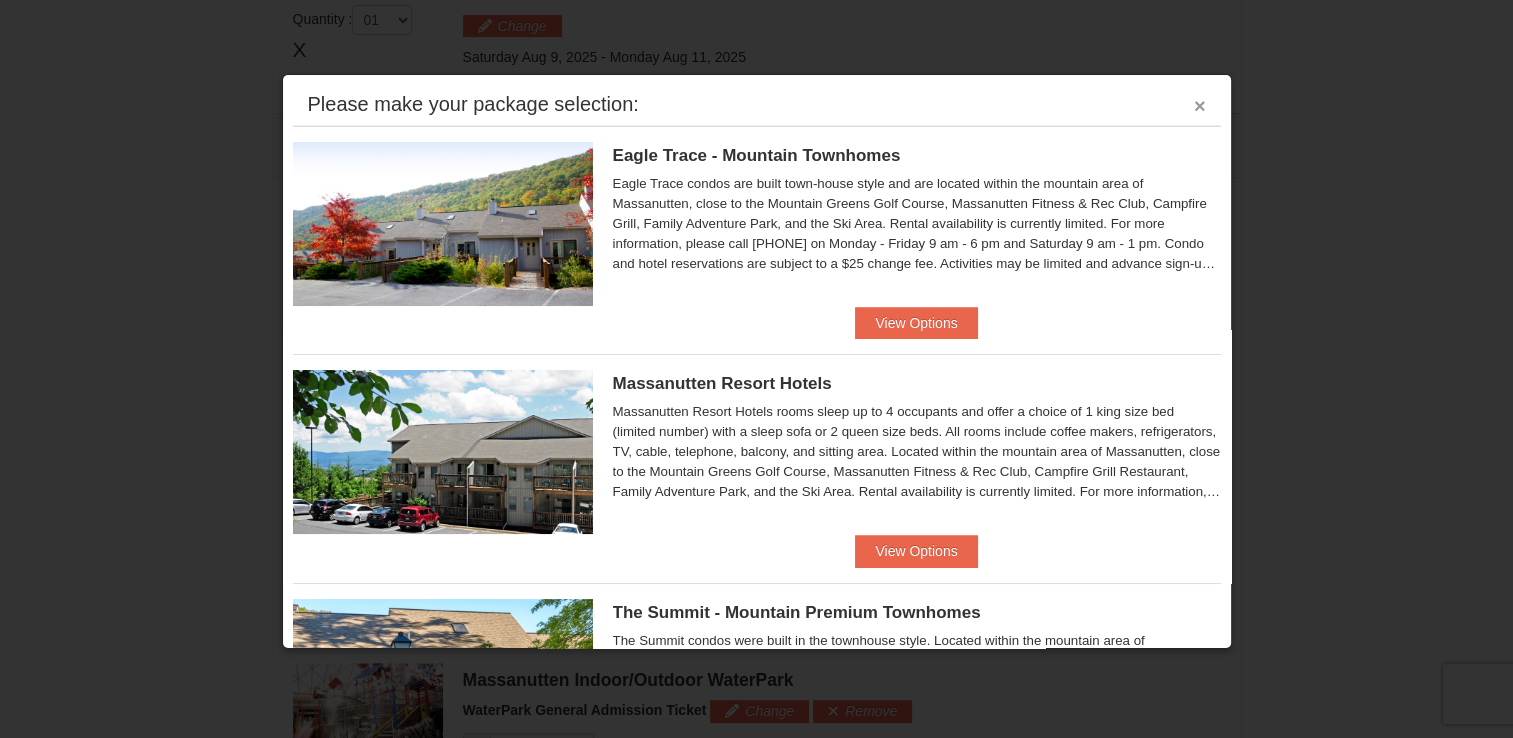 drag, startPoint x: 1183, startPoint y: 110, endPoint x: 1084, endPoint y: 399, distance: 305.4865 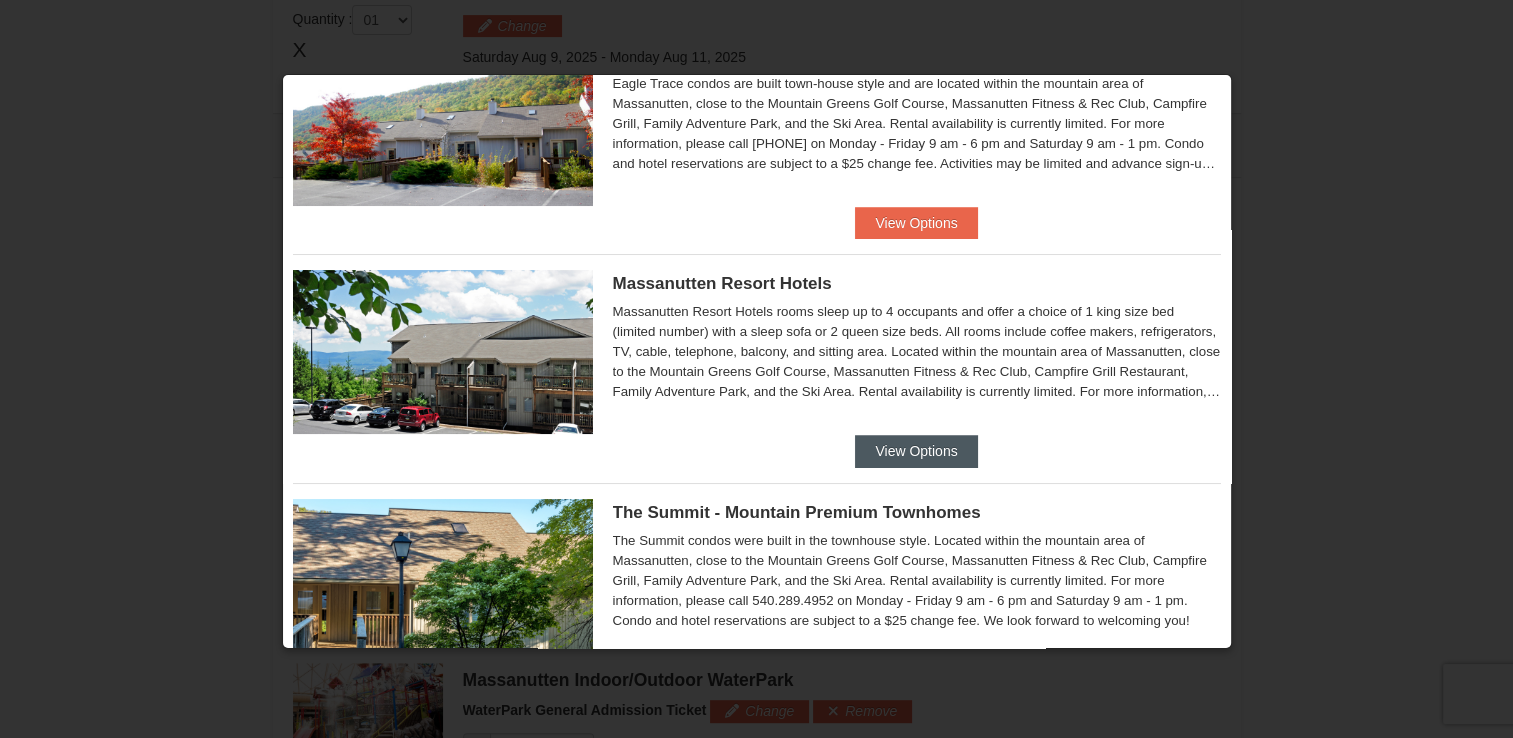 scroll, scrollTop: 0, scrollLeft: 0, axis: both 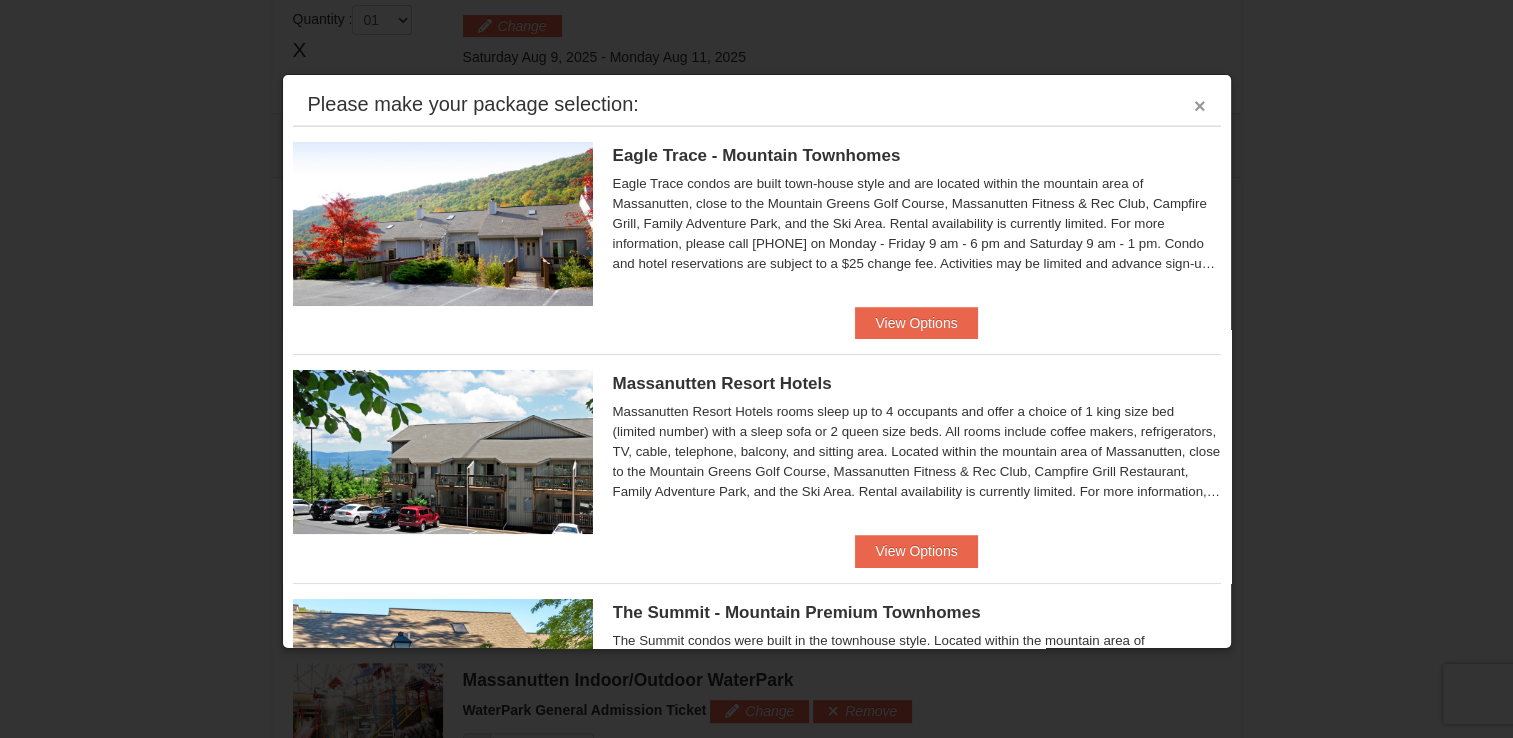 click on "×" at bounding box center (1200, 106) 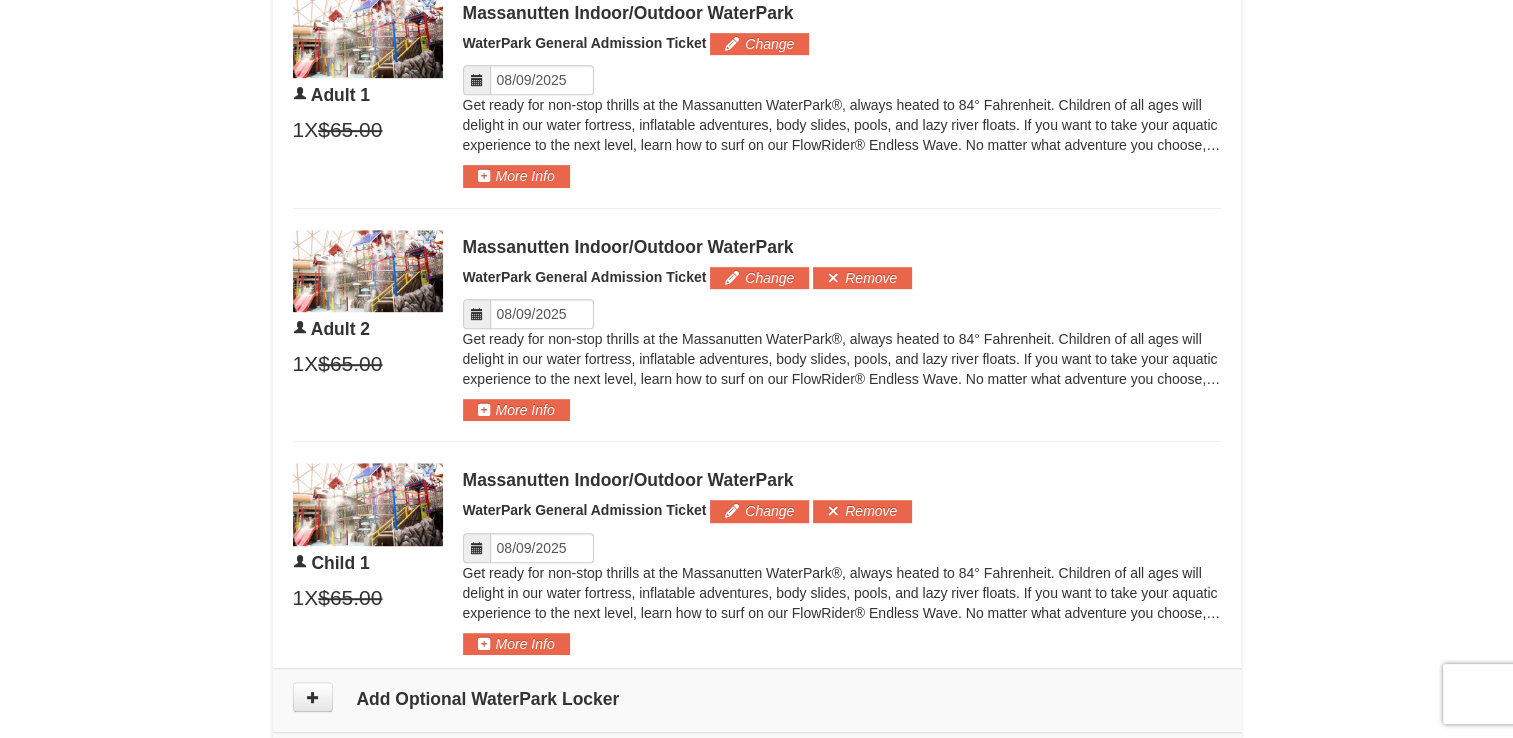 scroll, scrollTop: 1071, scrollLeft: 0, axis: vertical 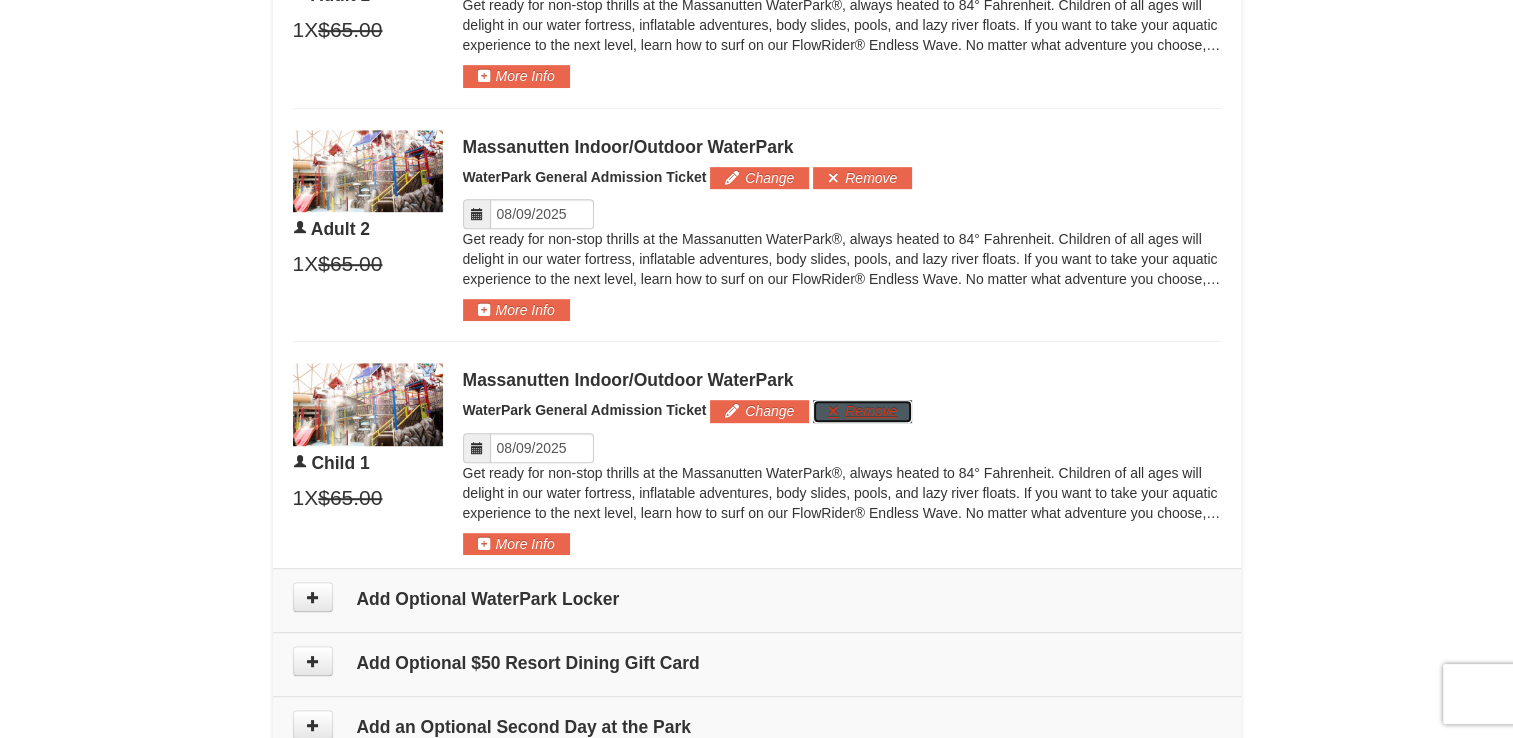 click on "Remove" at bounding box center (862, 411) 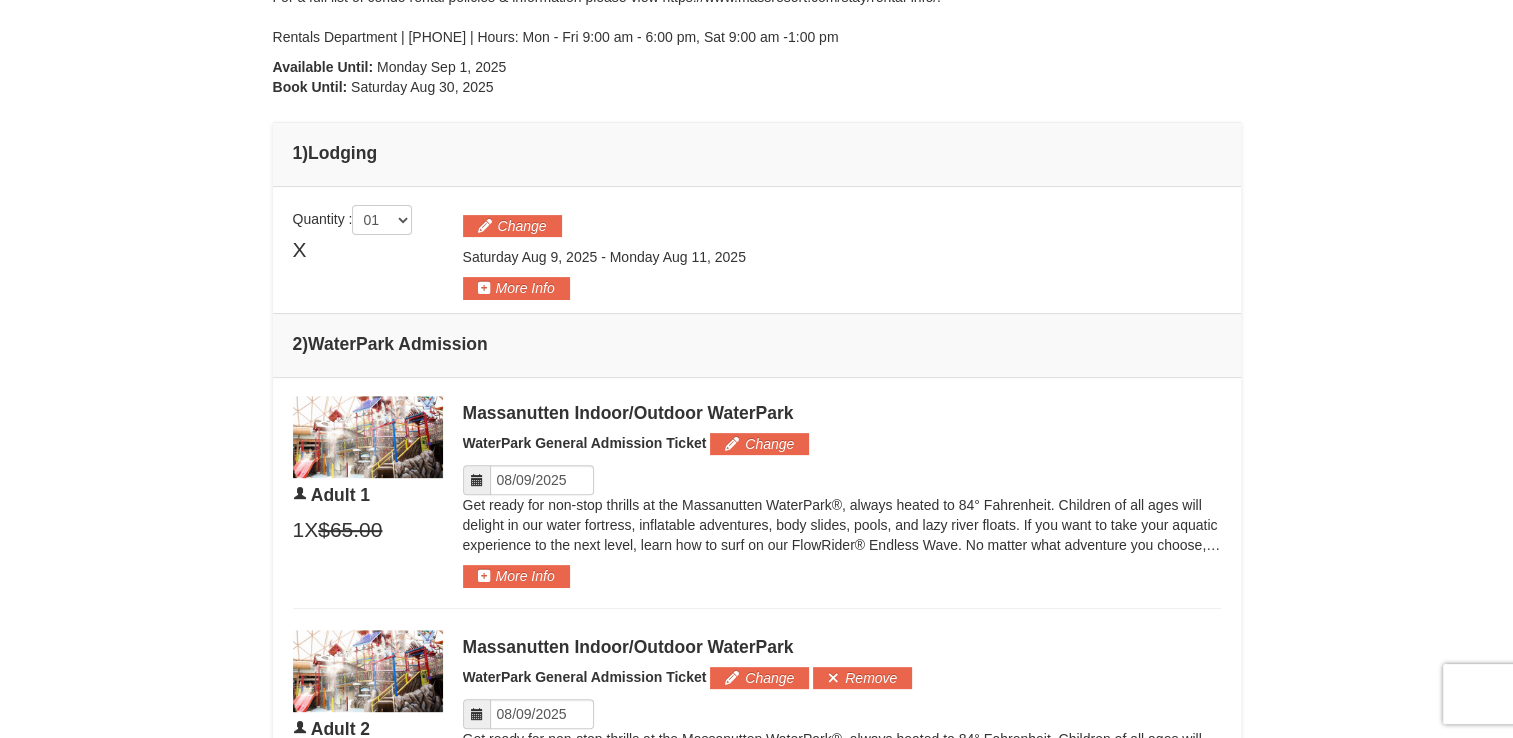 scroll, scrollTop: 471, scrollLeft: 0, axis: vertical 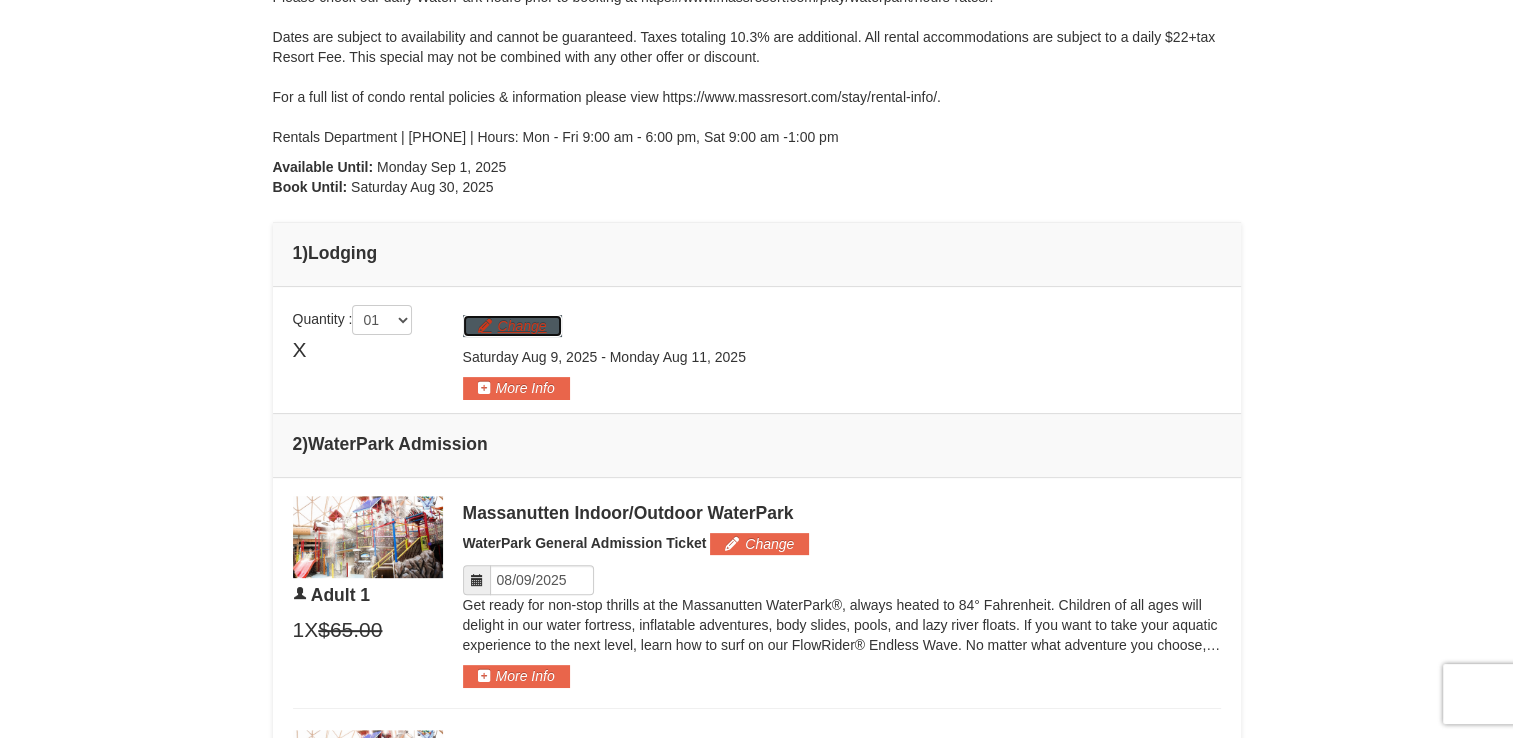click on "Change" at bounding box center (512, 326) 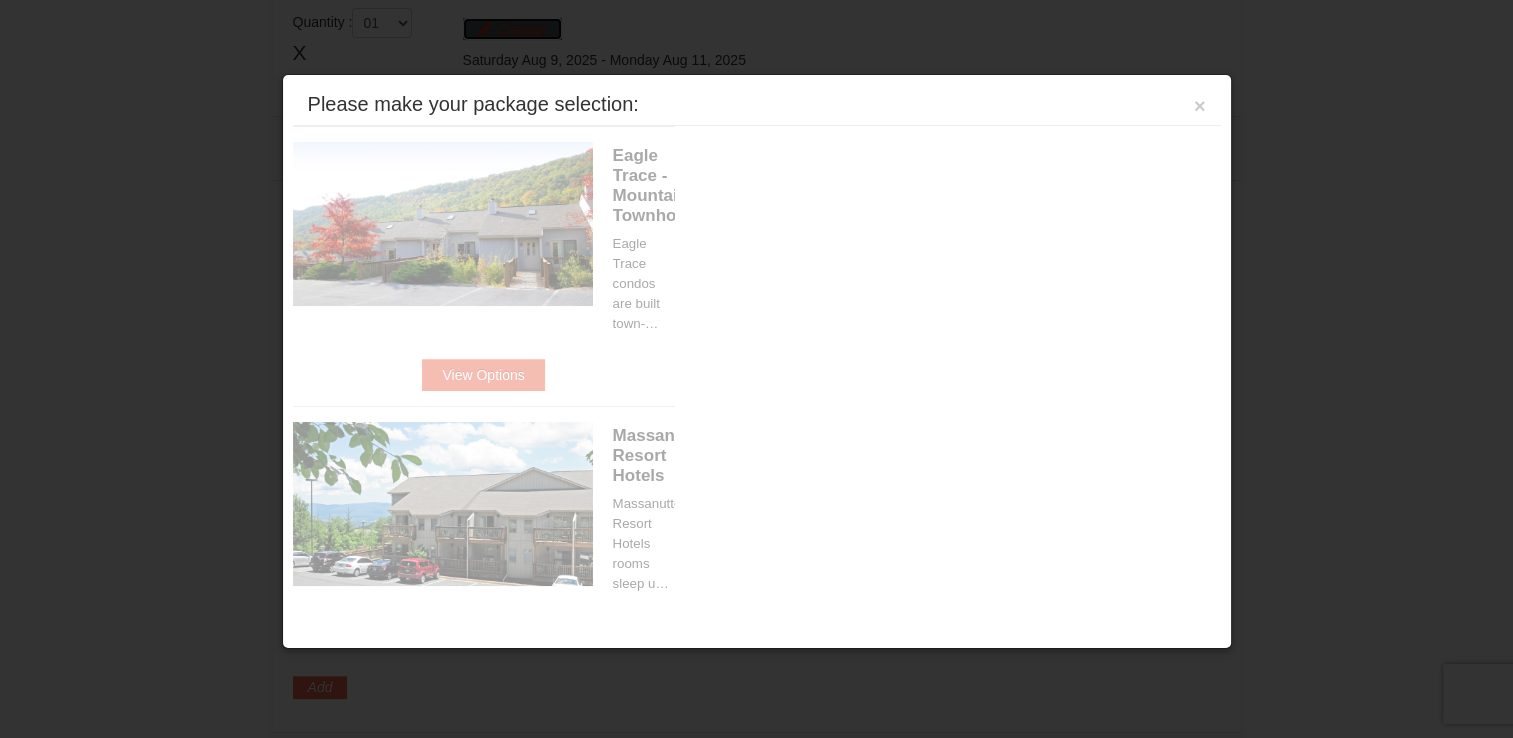 scroll, scrollTop: 775, scrollLeft: 0, axis: vertical 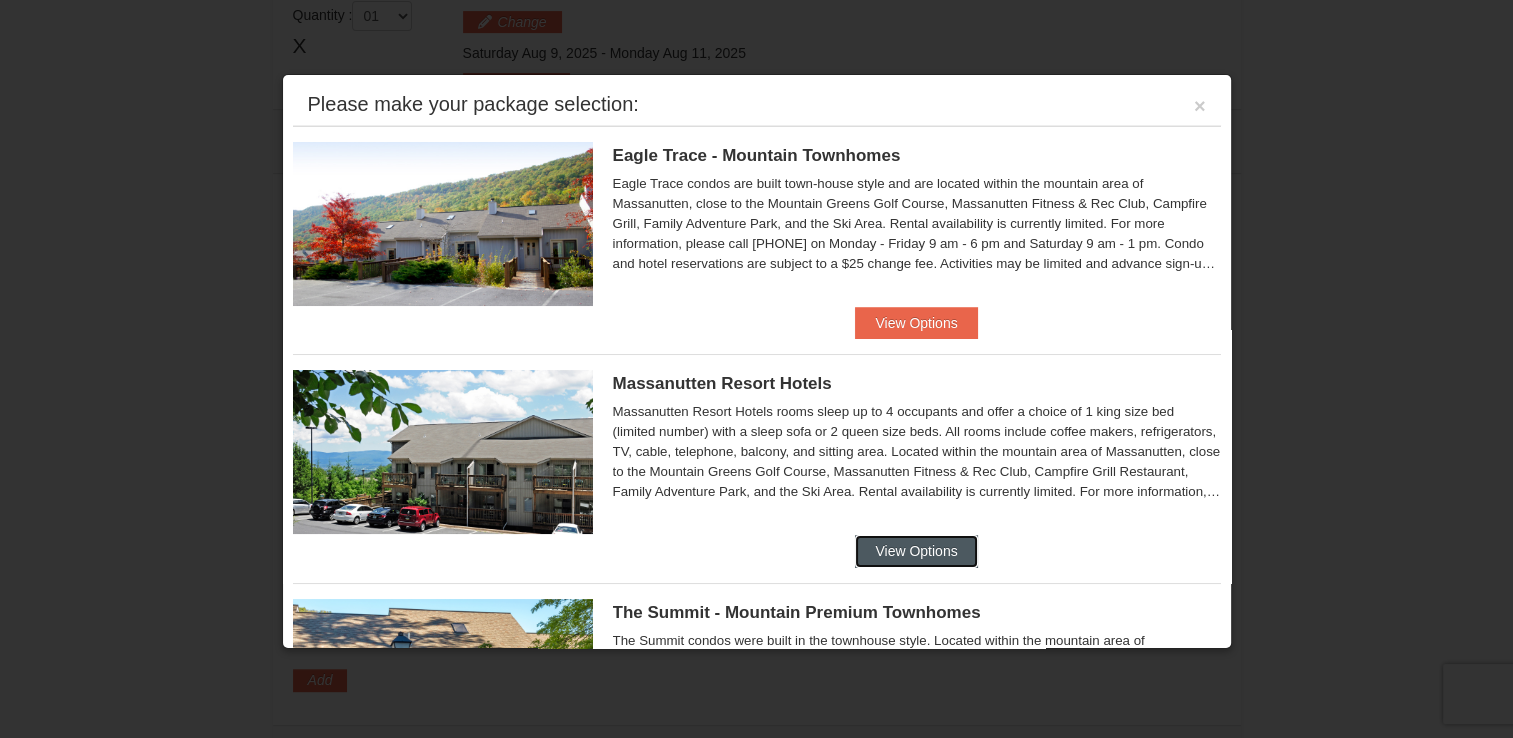 click on "View Options" at bounding box center [916, 551] 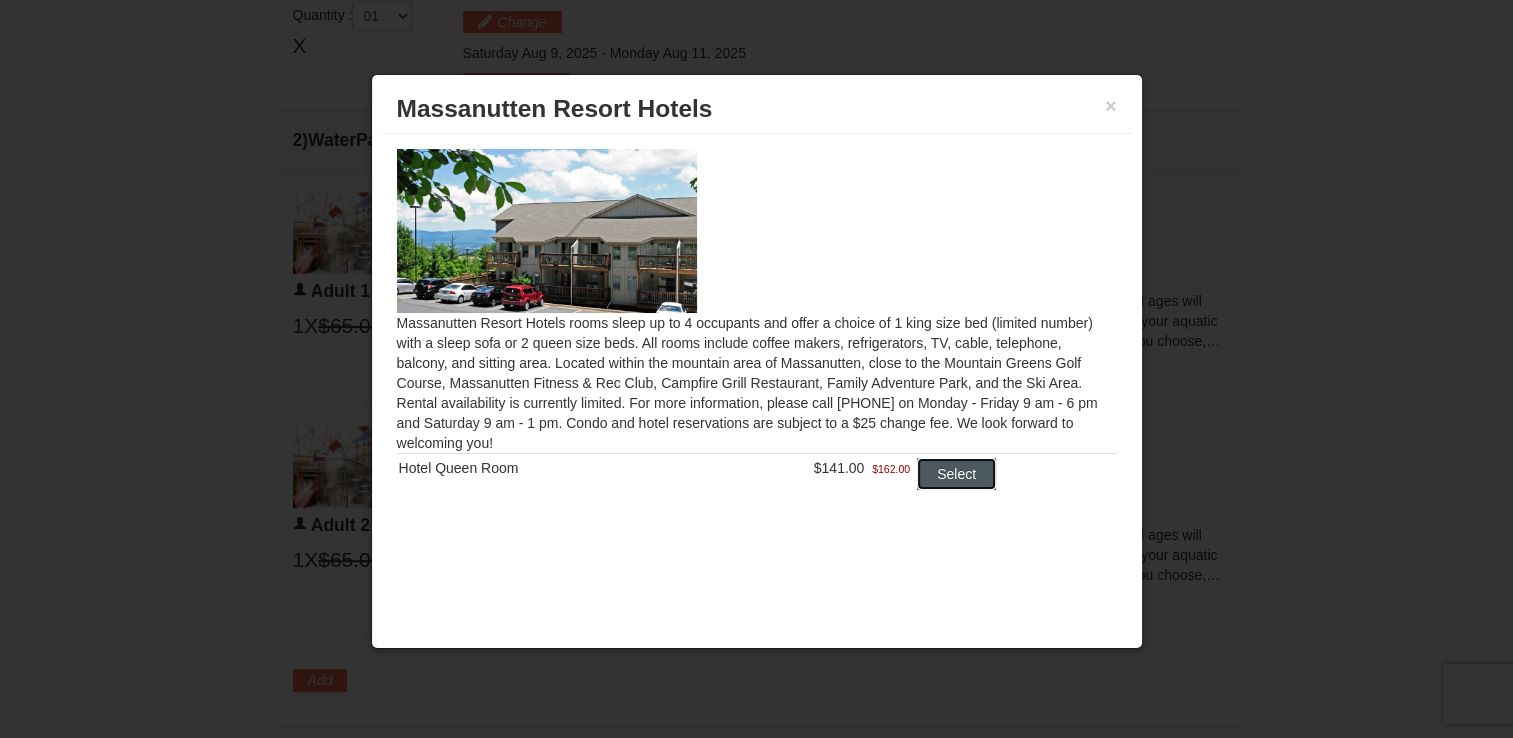 click on "Select" at bounding box center [956, 474] 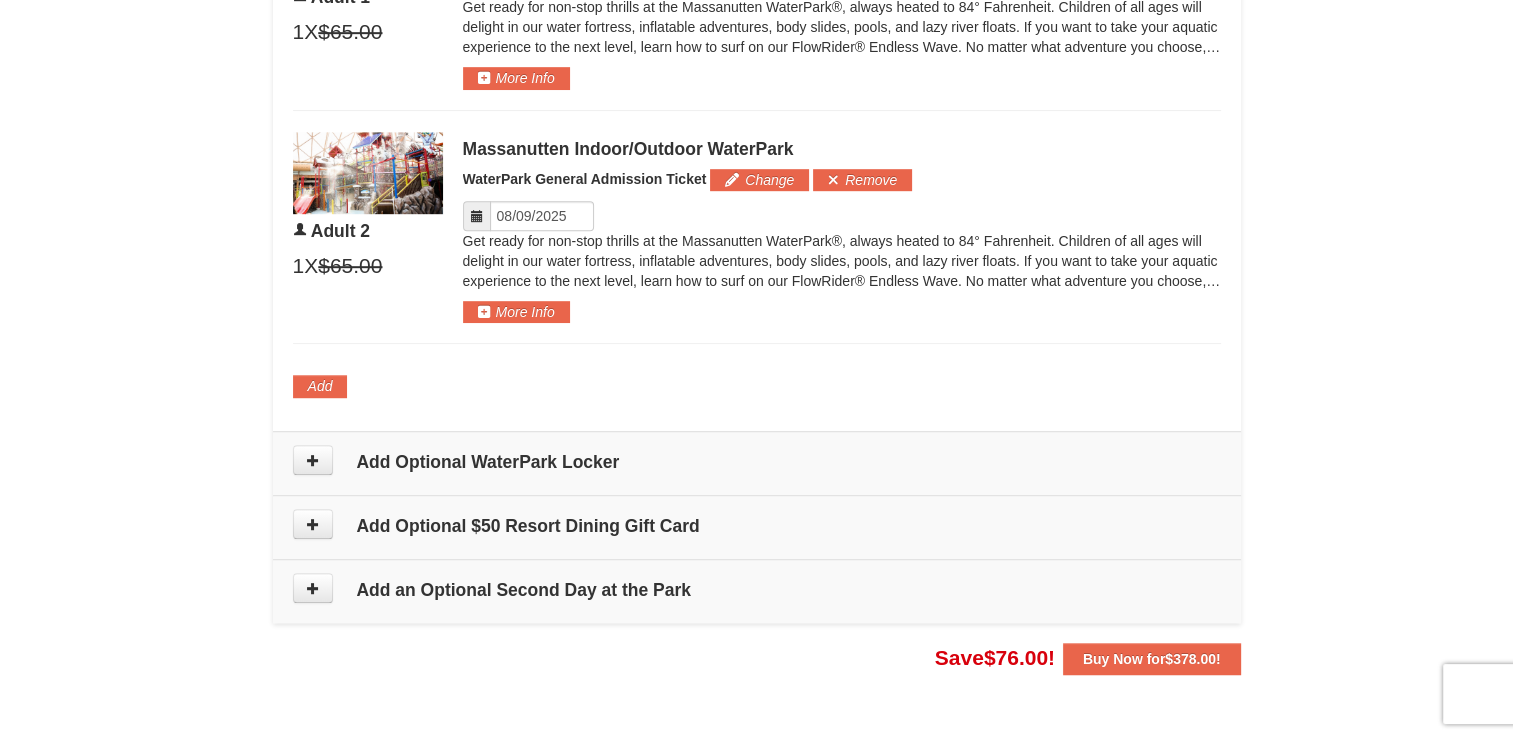 scroll, scrollTop: 1256, scrollLeft: 0, axis: vertical 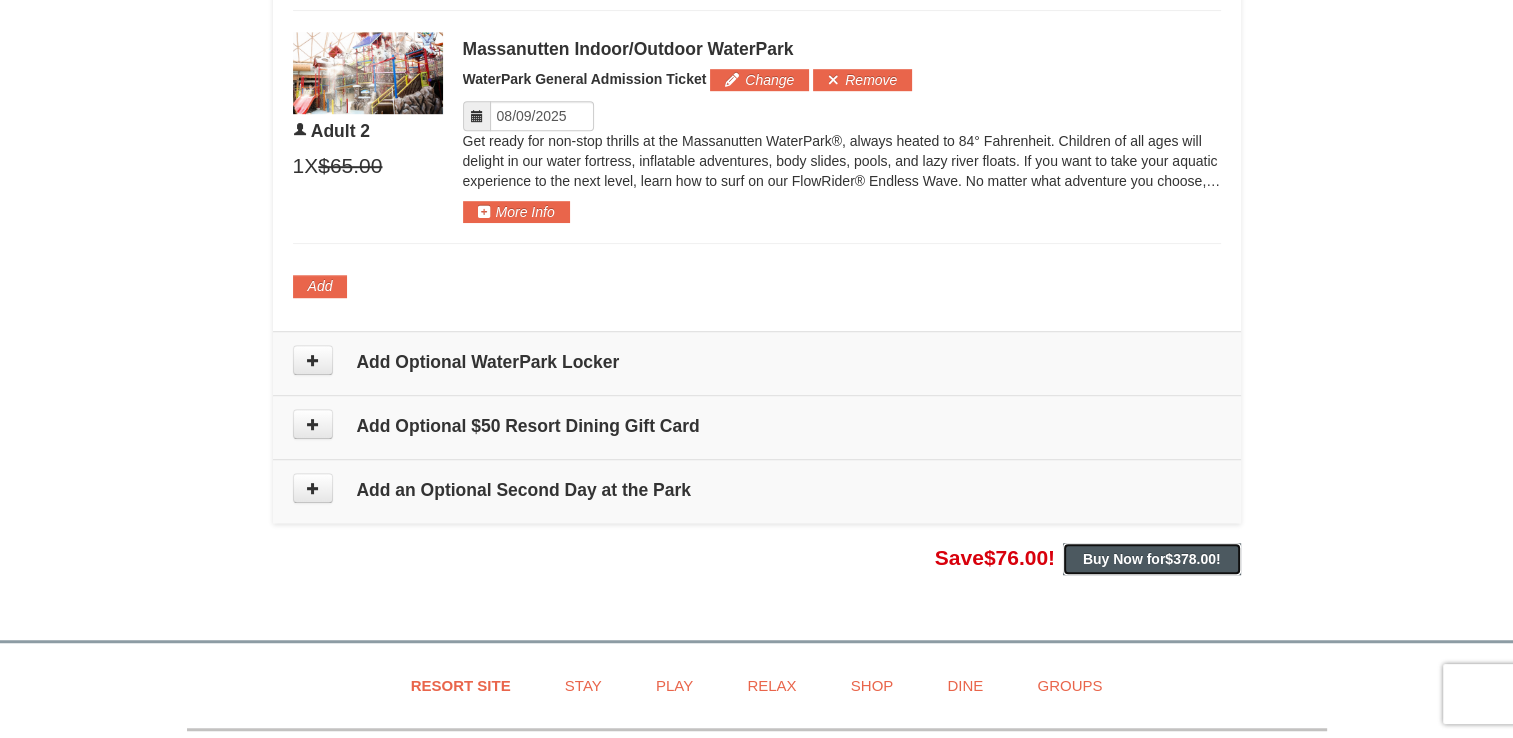 click on "$378.00" at bounding box center [1190, 559] 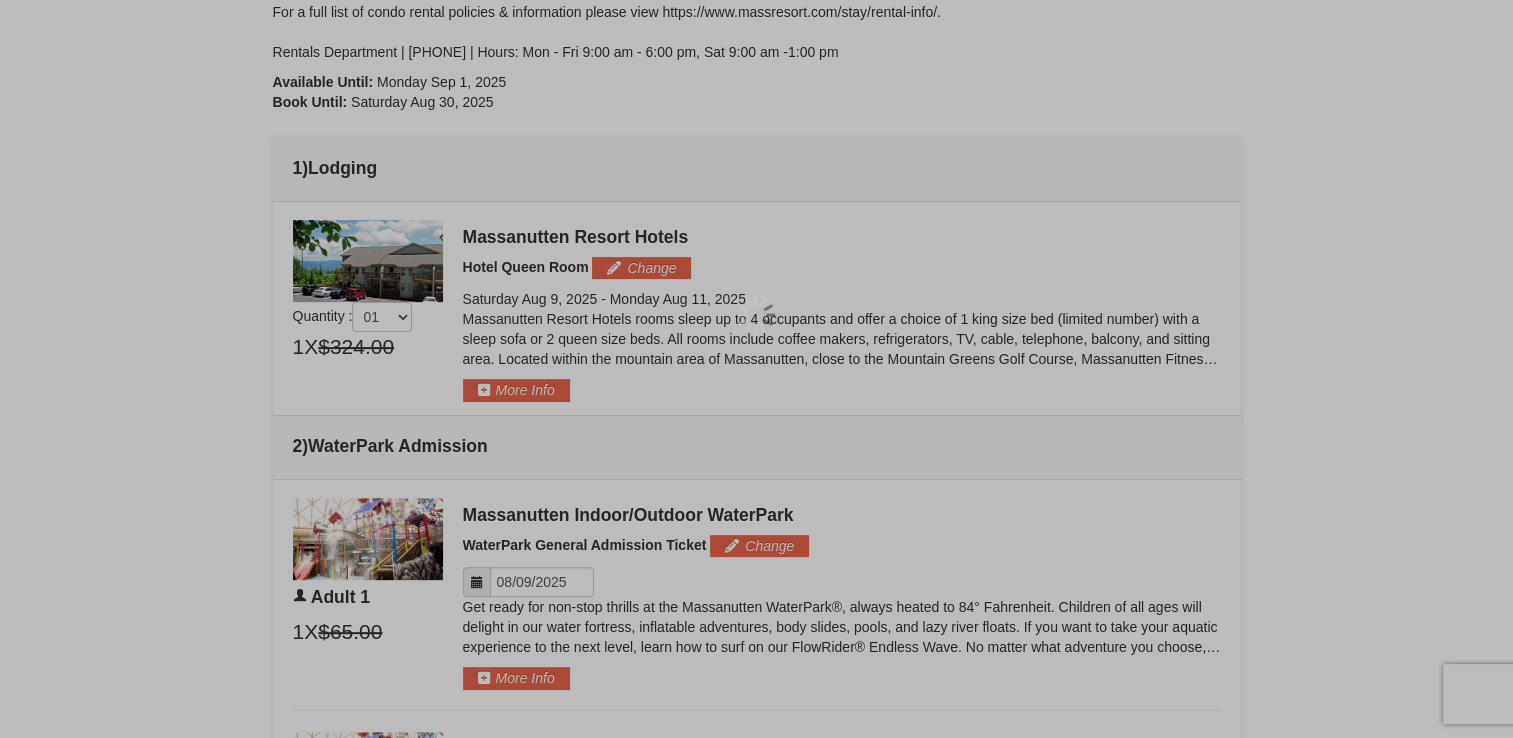 scroll, scrollTop: 456, scrollLeft: 0, axis: vertical 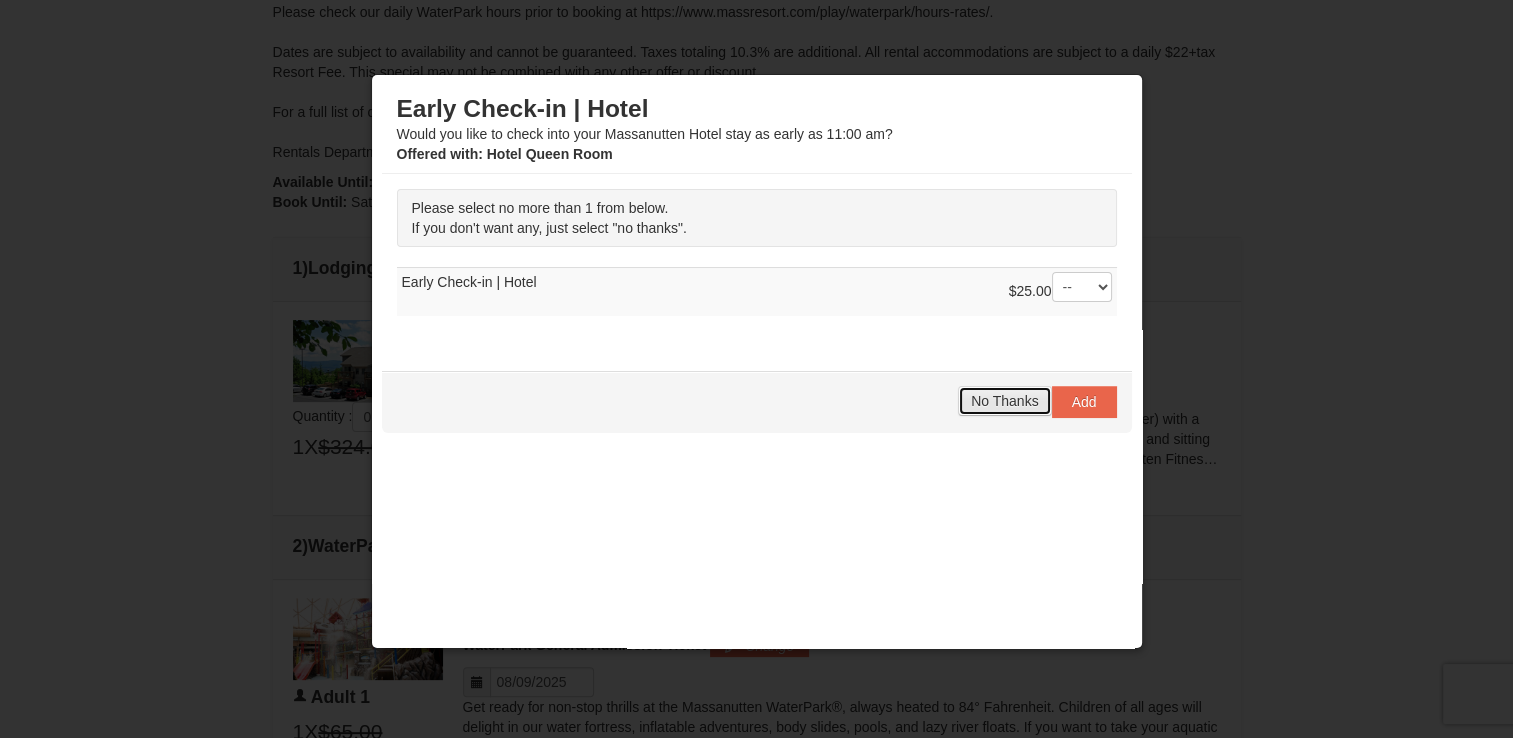 click on "No Thanks" at bounding box center (1004, 401) 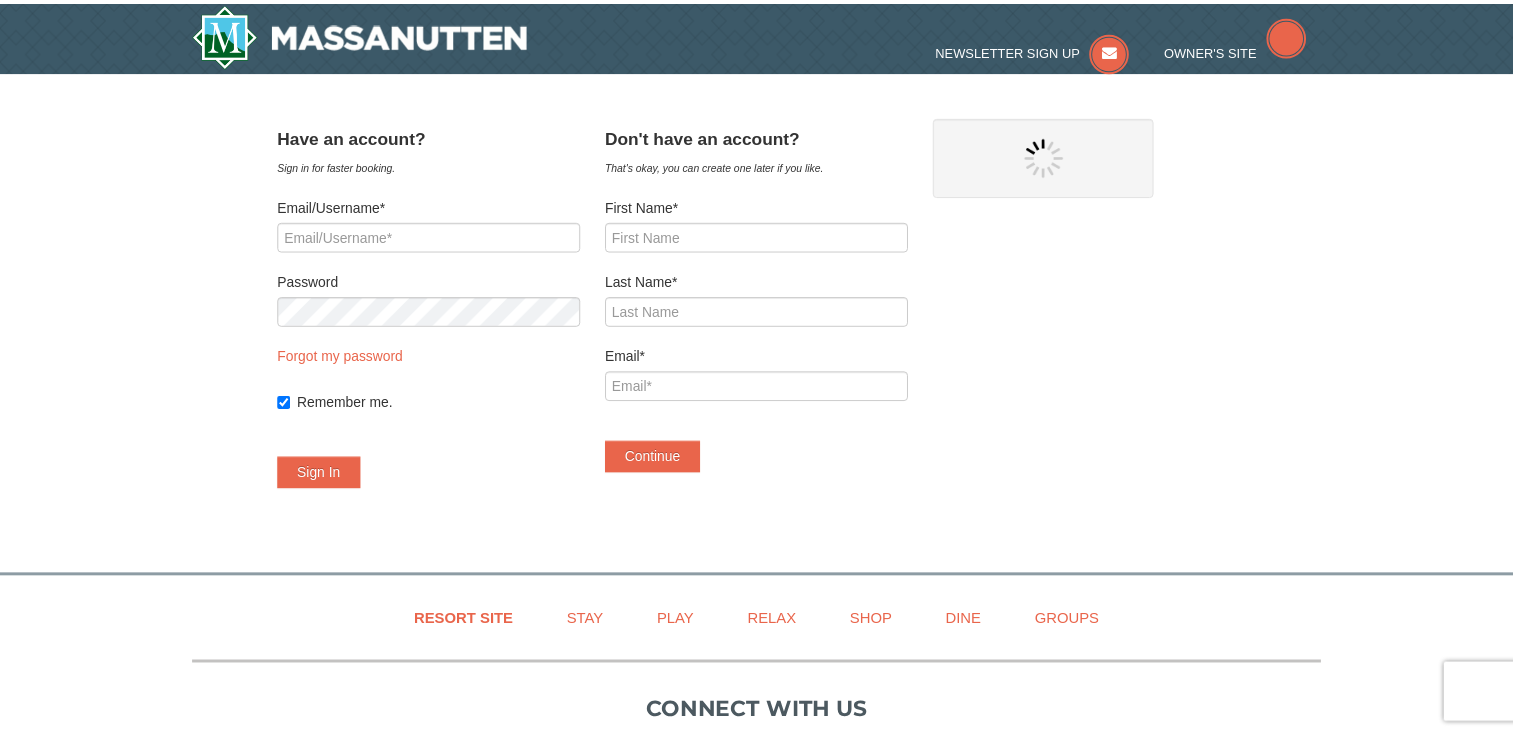 scroll, scrollTop: 0, scrollLeft: 0, axis: both 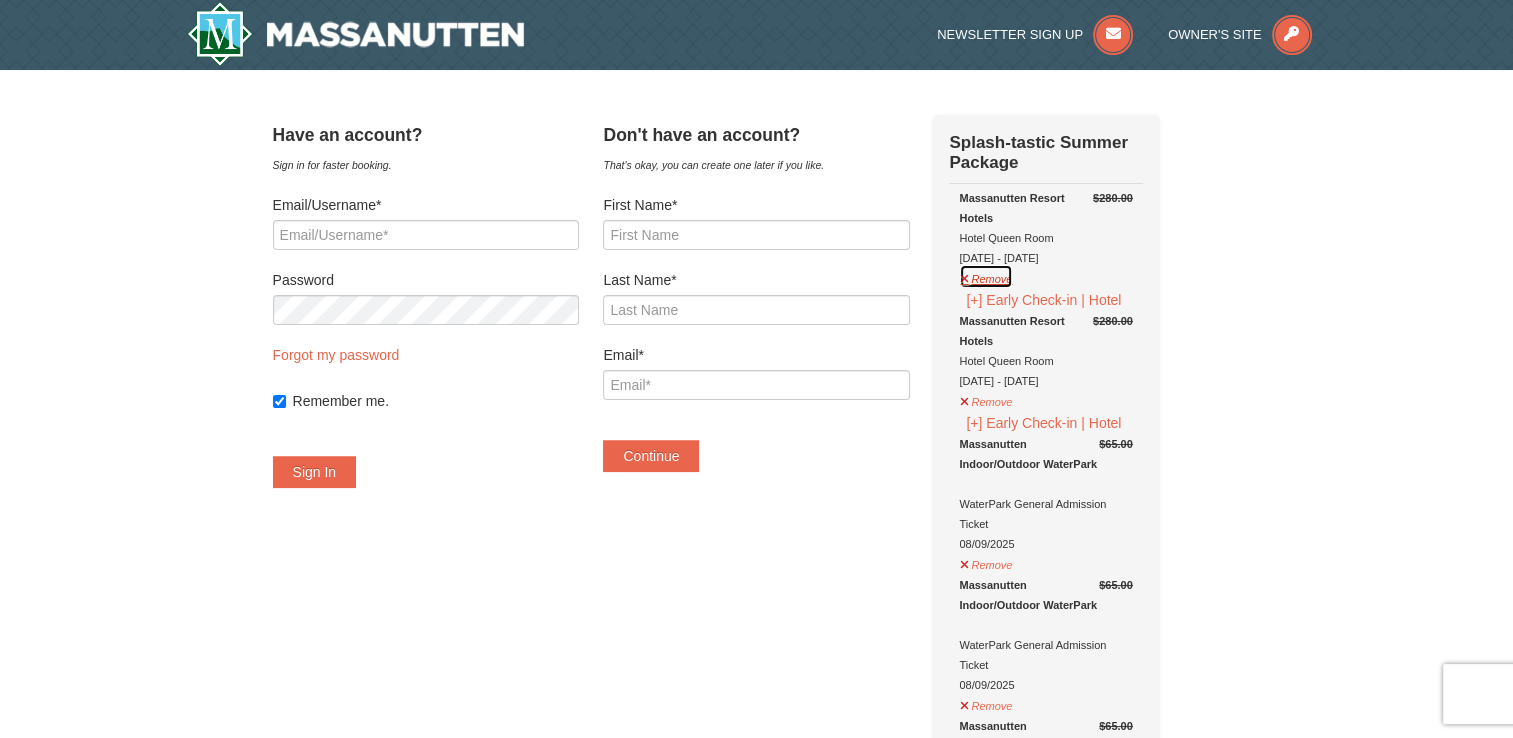 click on "Remove" at bounding box center (986, 276) 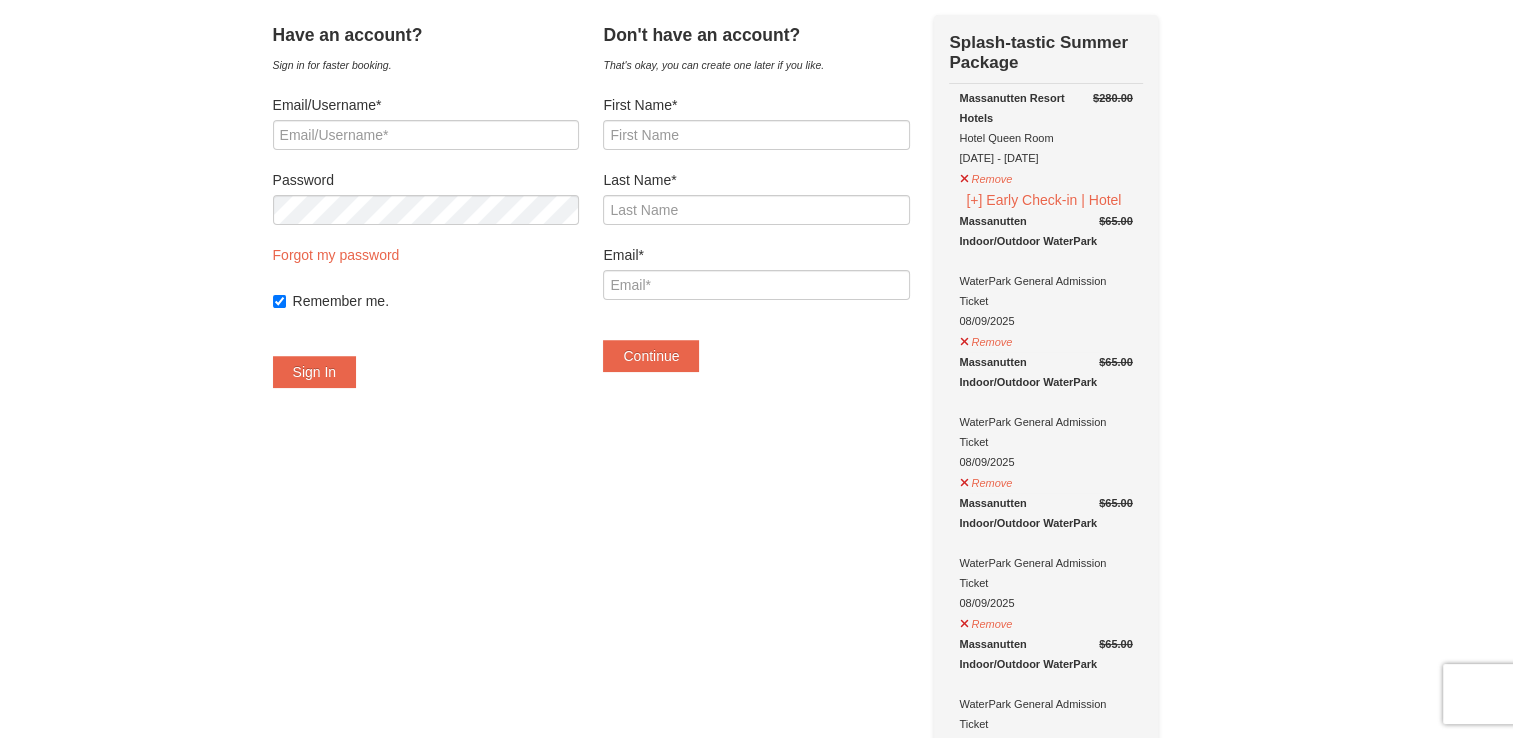 scroll, scrollTop: 300, scrollLeft: 0, axis: vertical 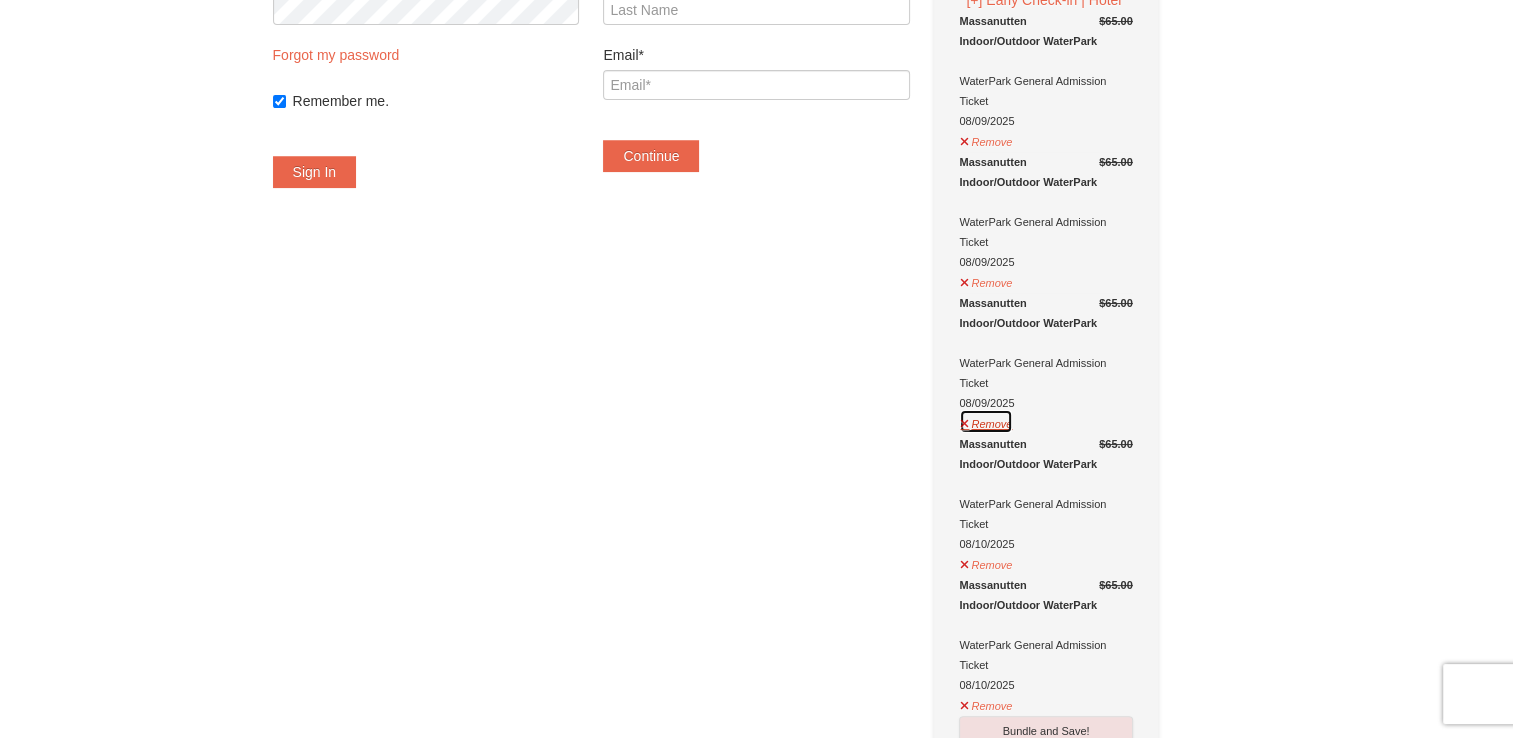 click on "Remove" at bounding box center [986, 421] 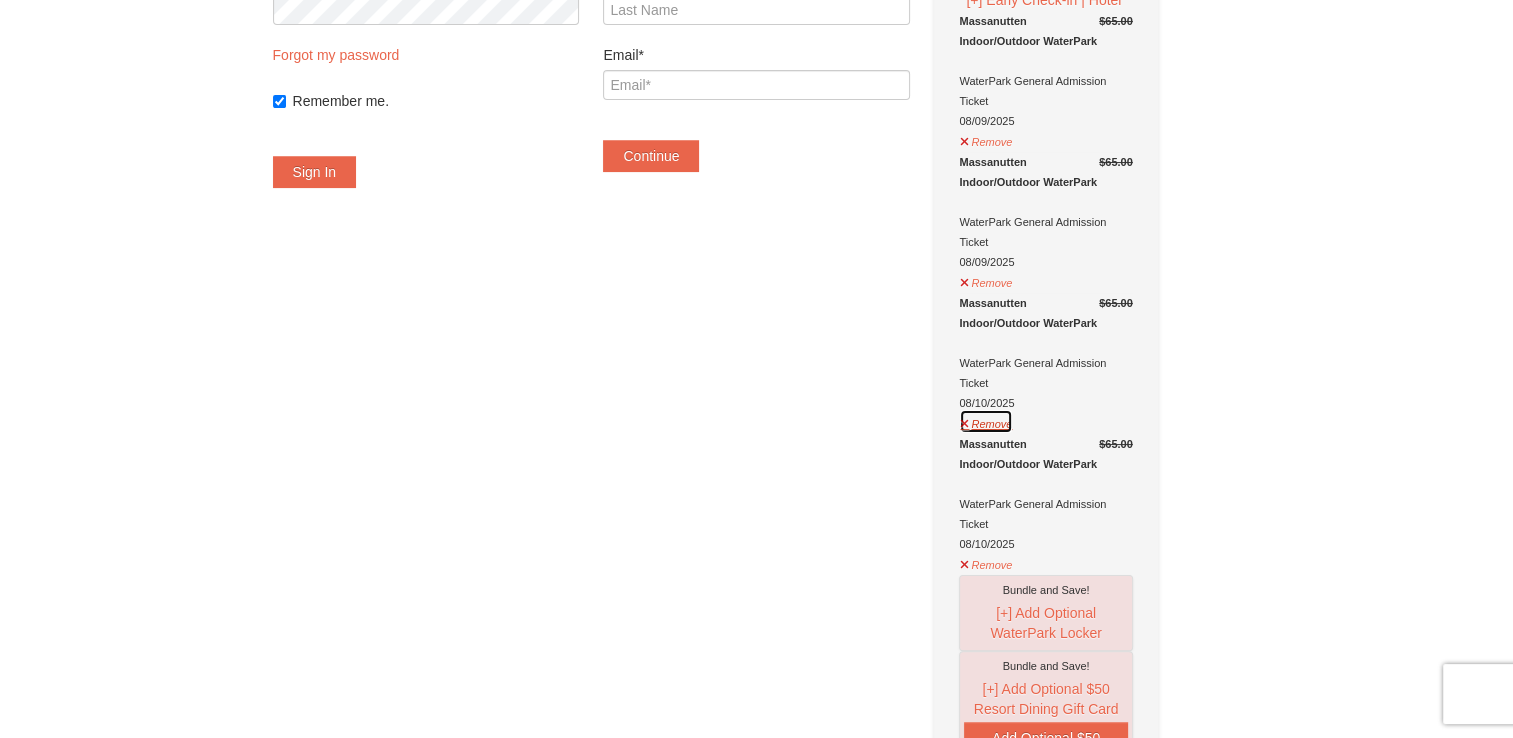 click on "Remove" at bounding box center (986, 421) 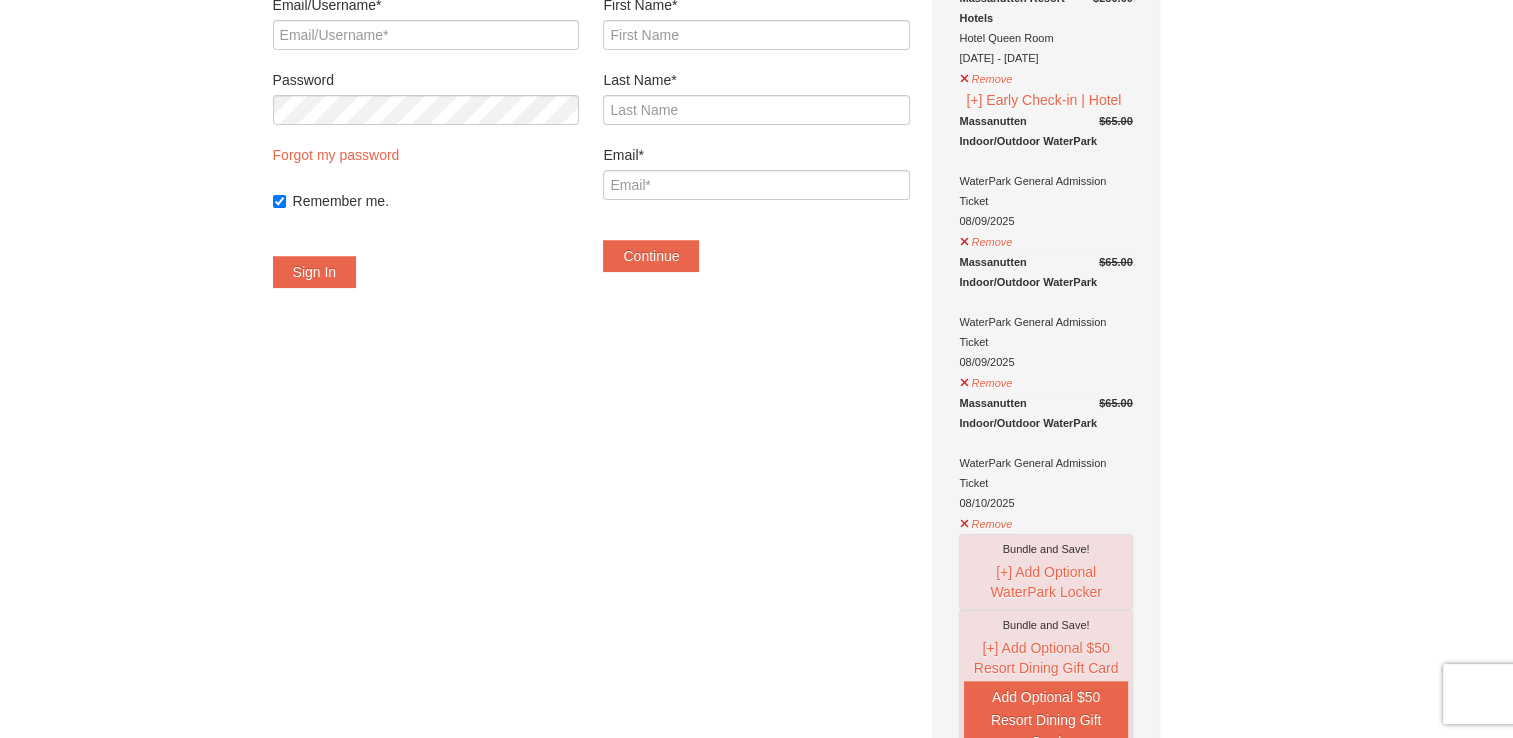 scroll, scrollTop: 0, scrollLeft: 0, axis: both 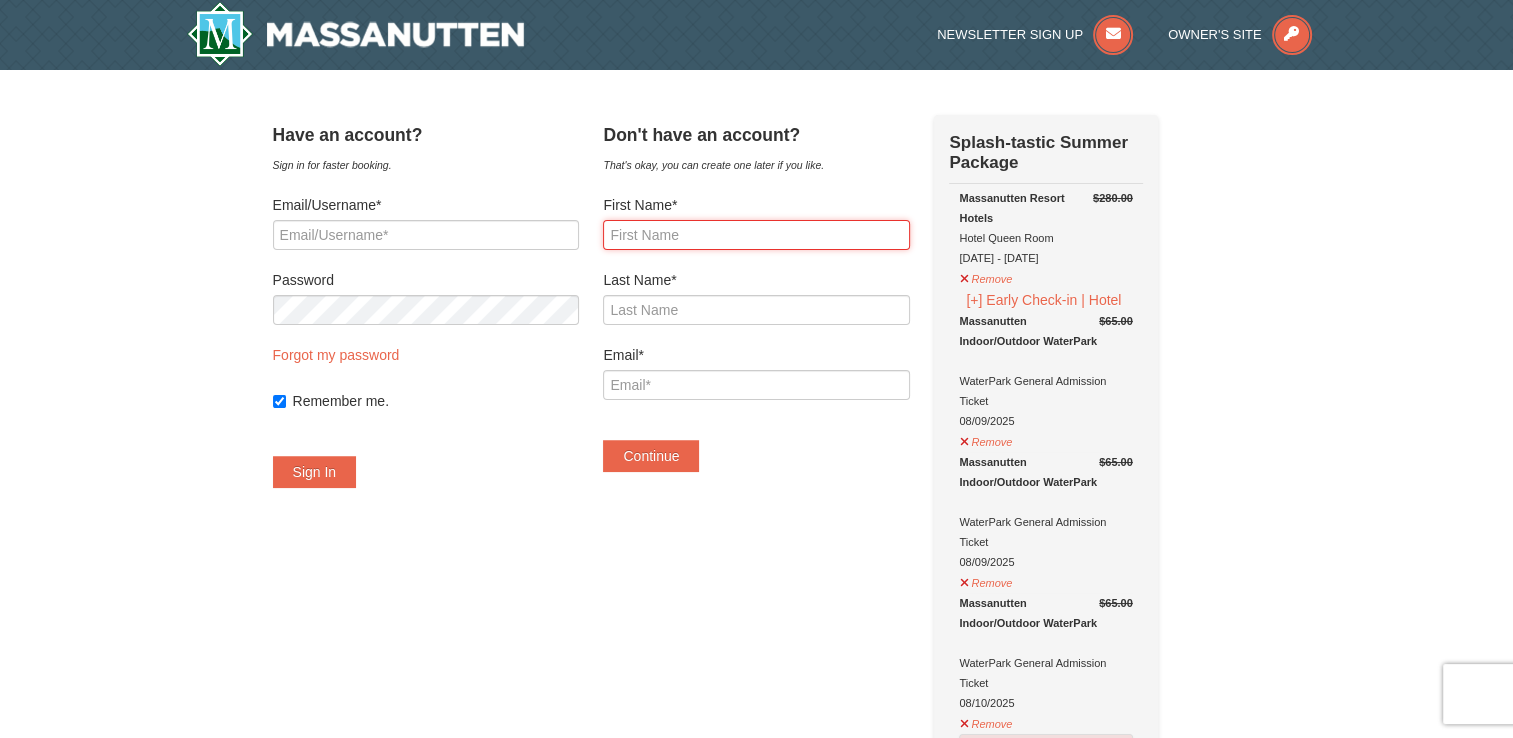 click on "First Name*" at bounding box center (756, 235) 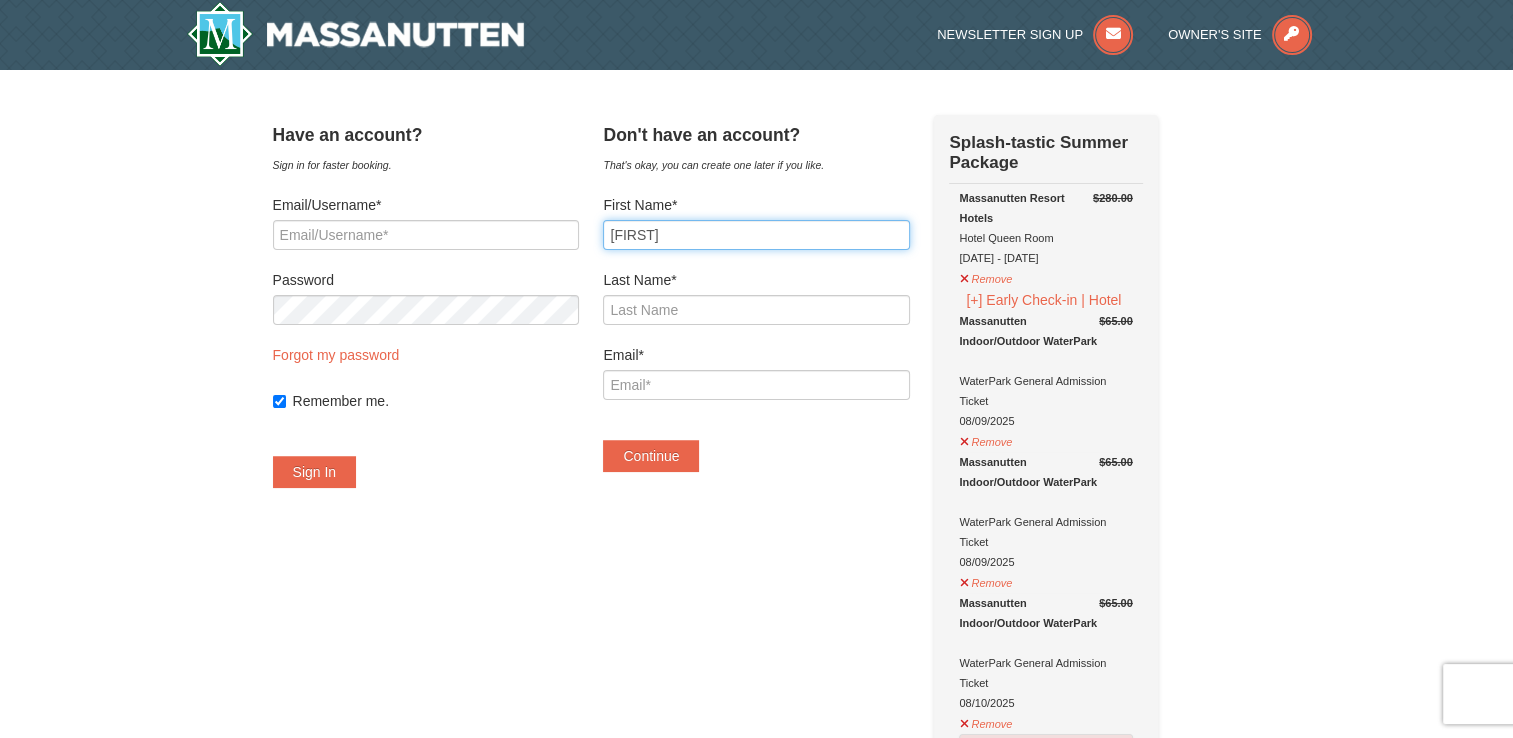 type on "Sharareh" 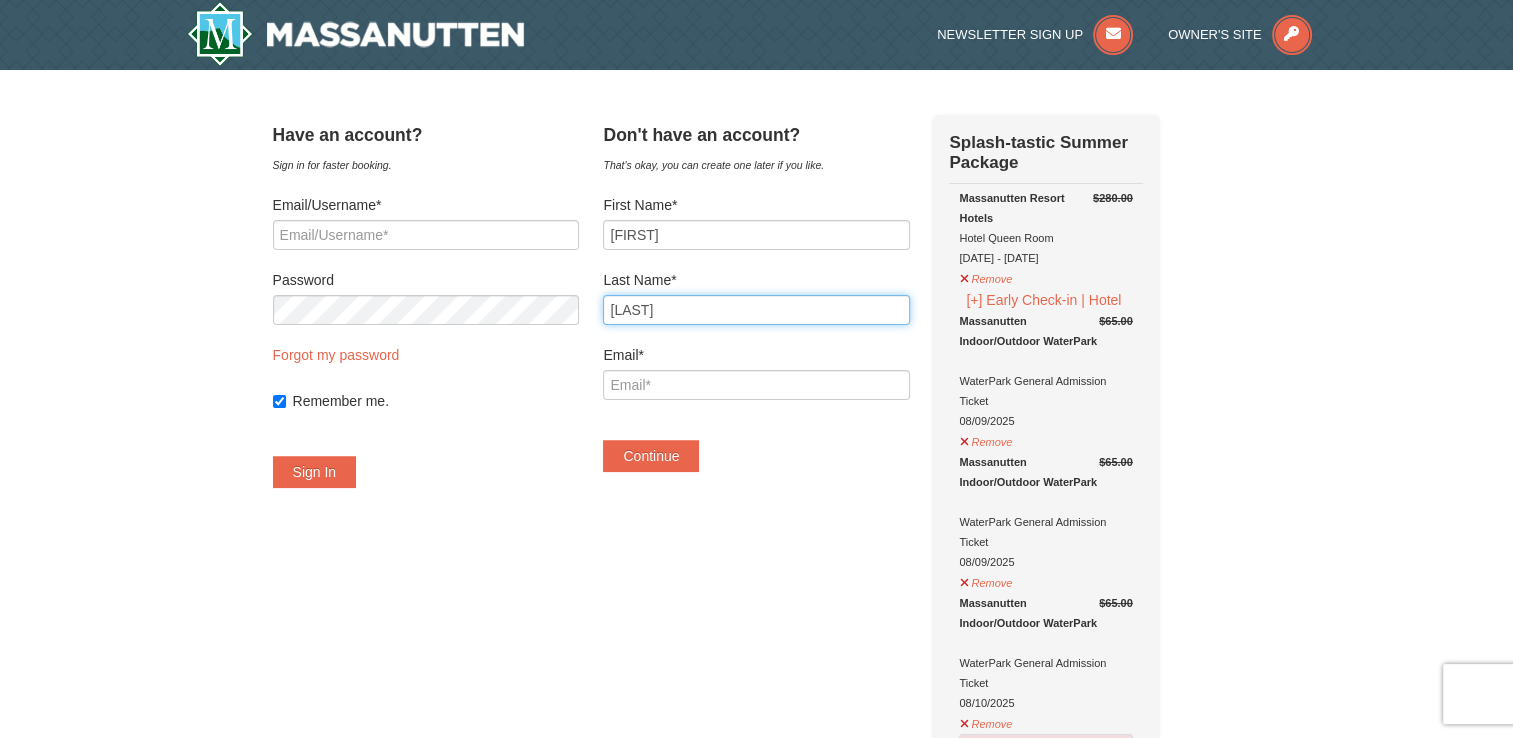 type on "Nejad" 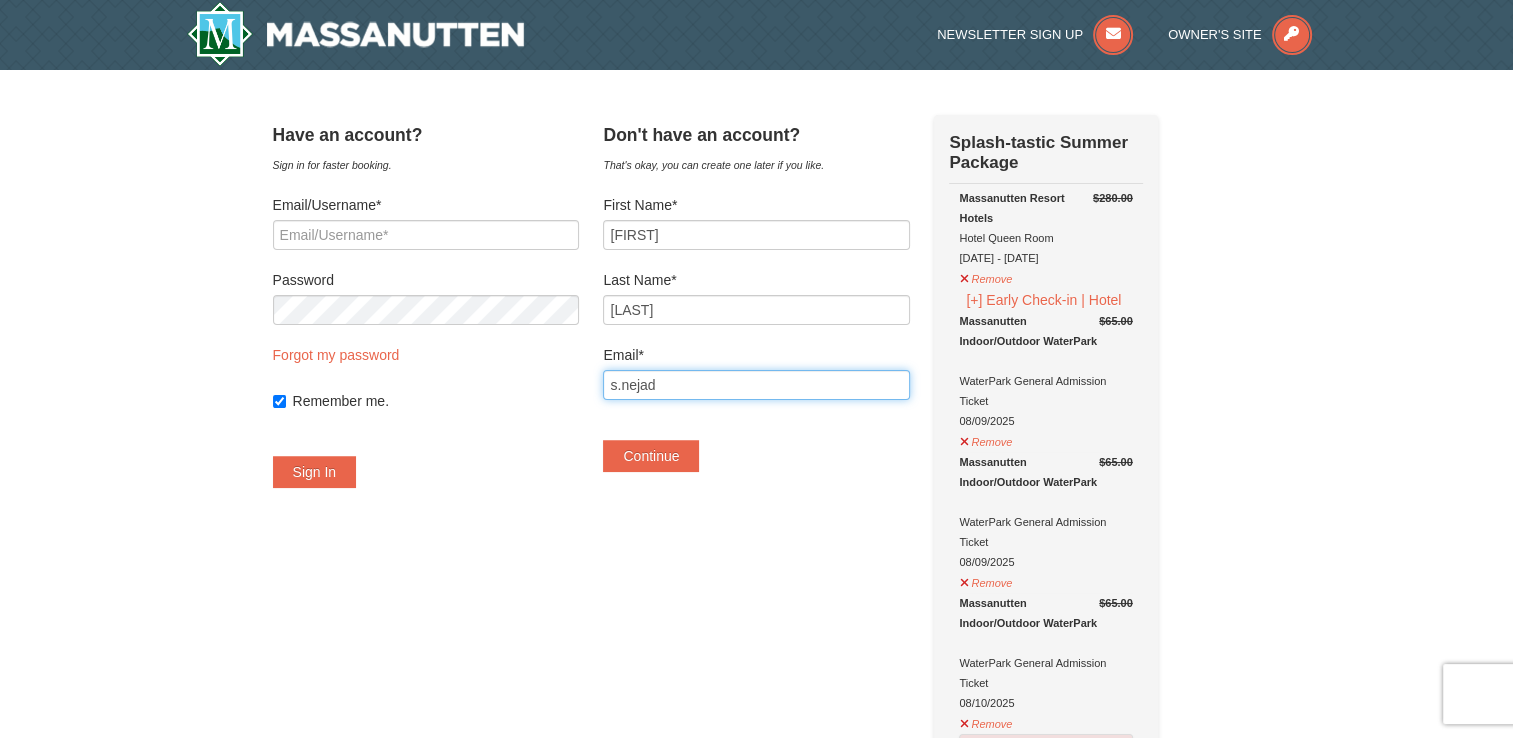 type on "s.nejad" 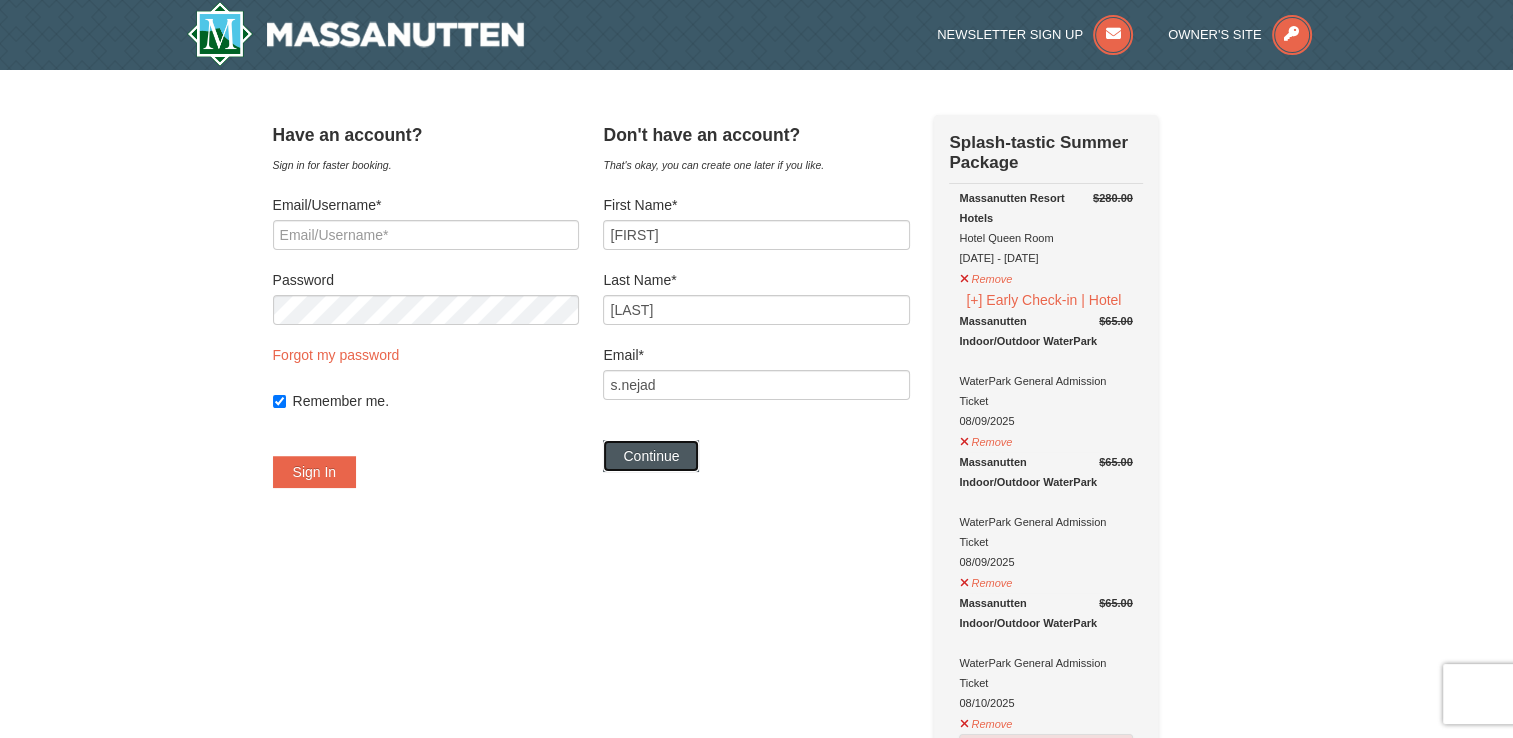 type 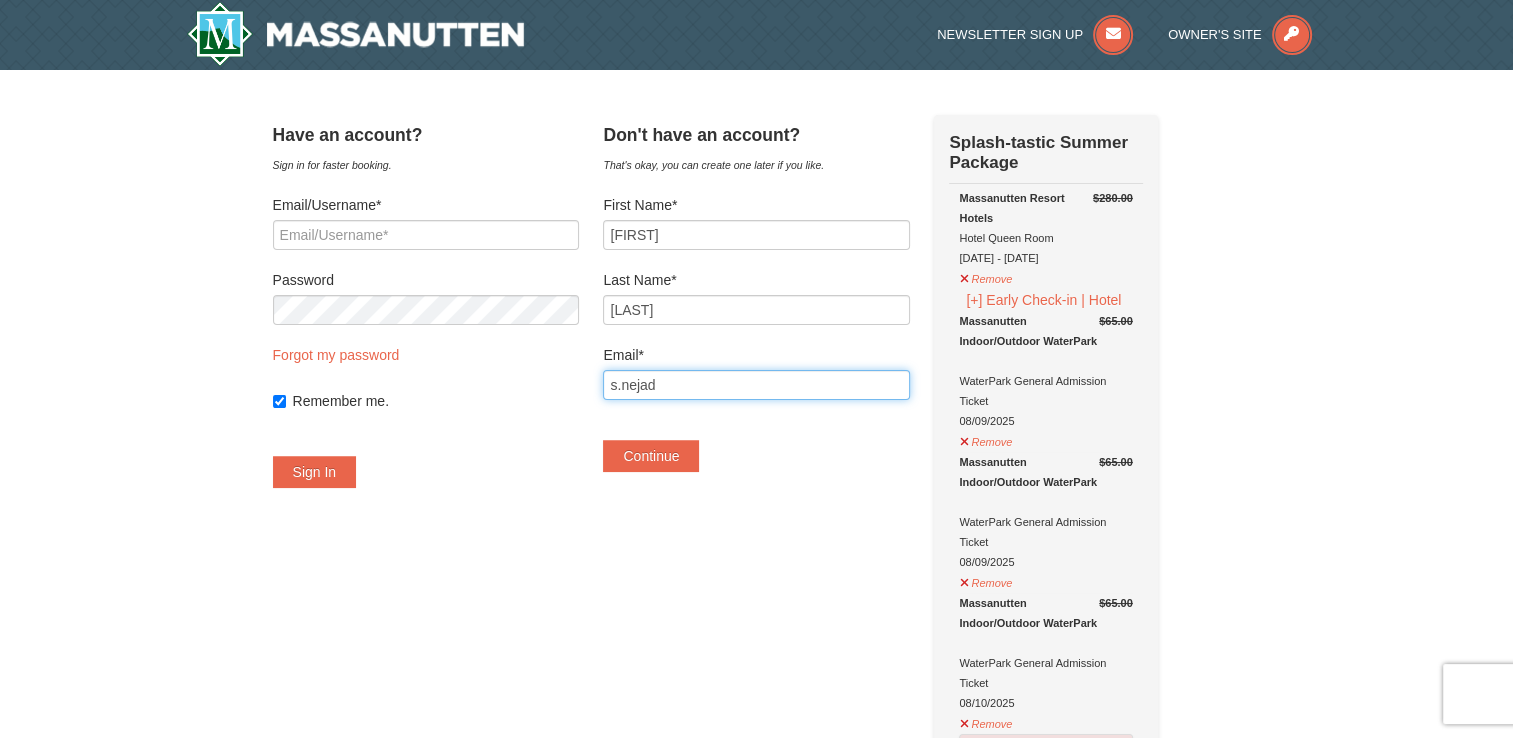 click on "s.nejad" at bounding box center [756, 385] 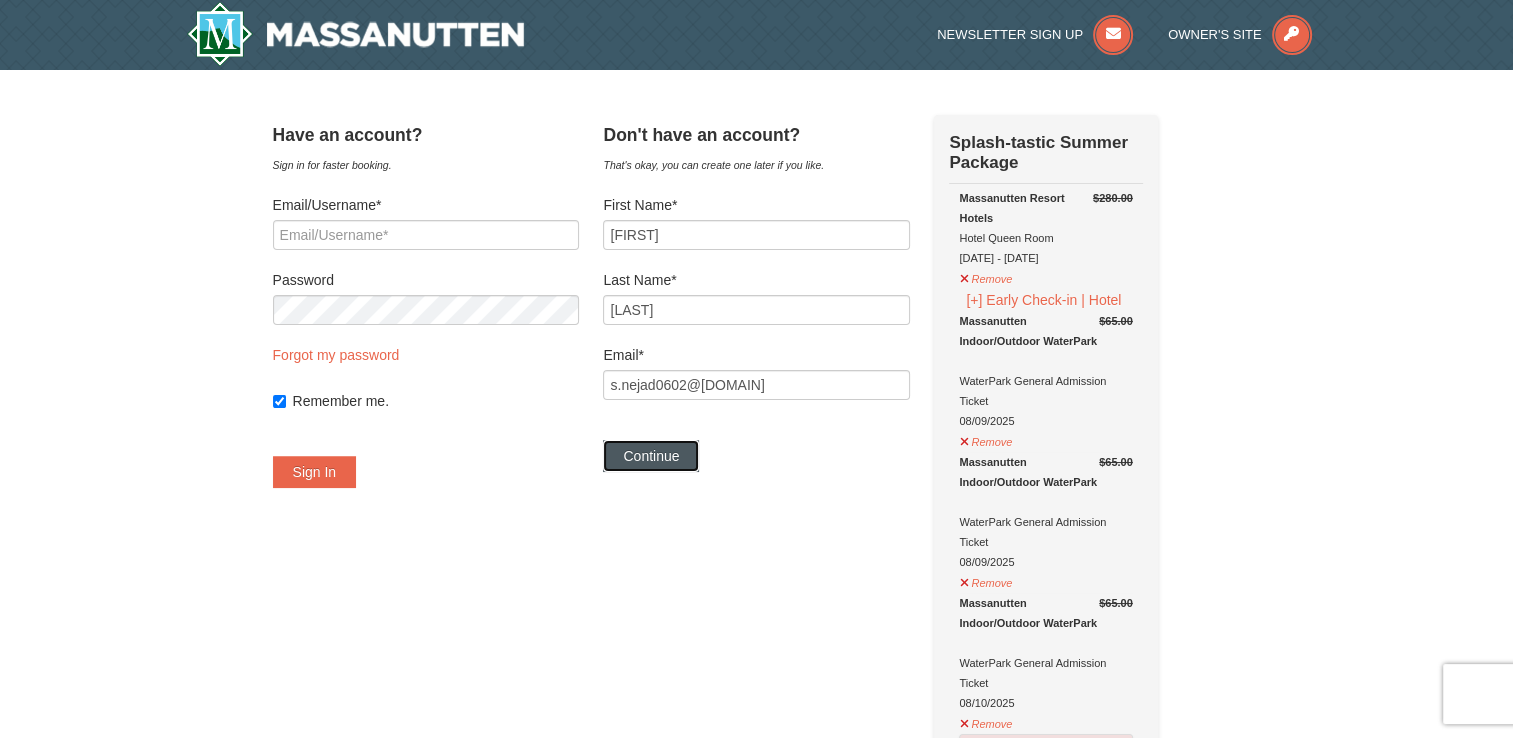 click on "Continue" at bounding box center [651, 456] 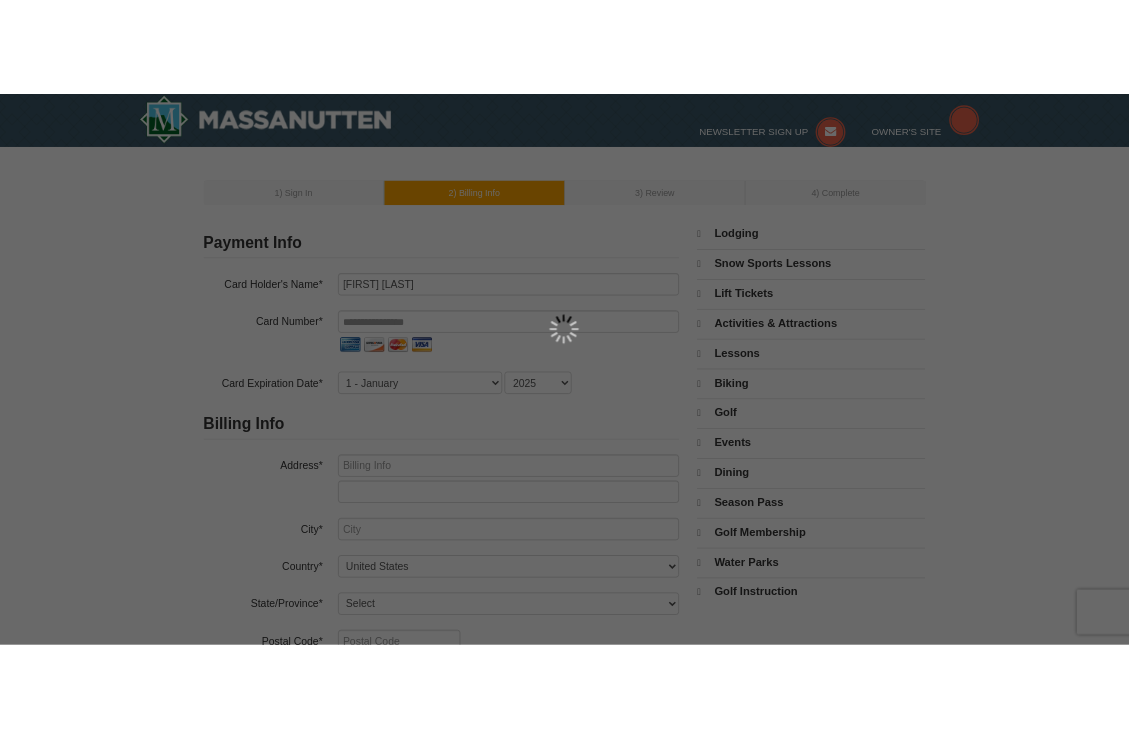 scroll, scrollTop: 0, scrollLeft: 0, axis: both 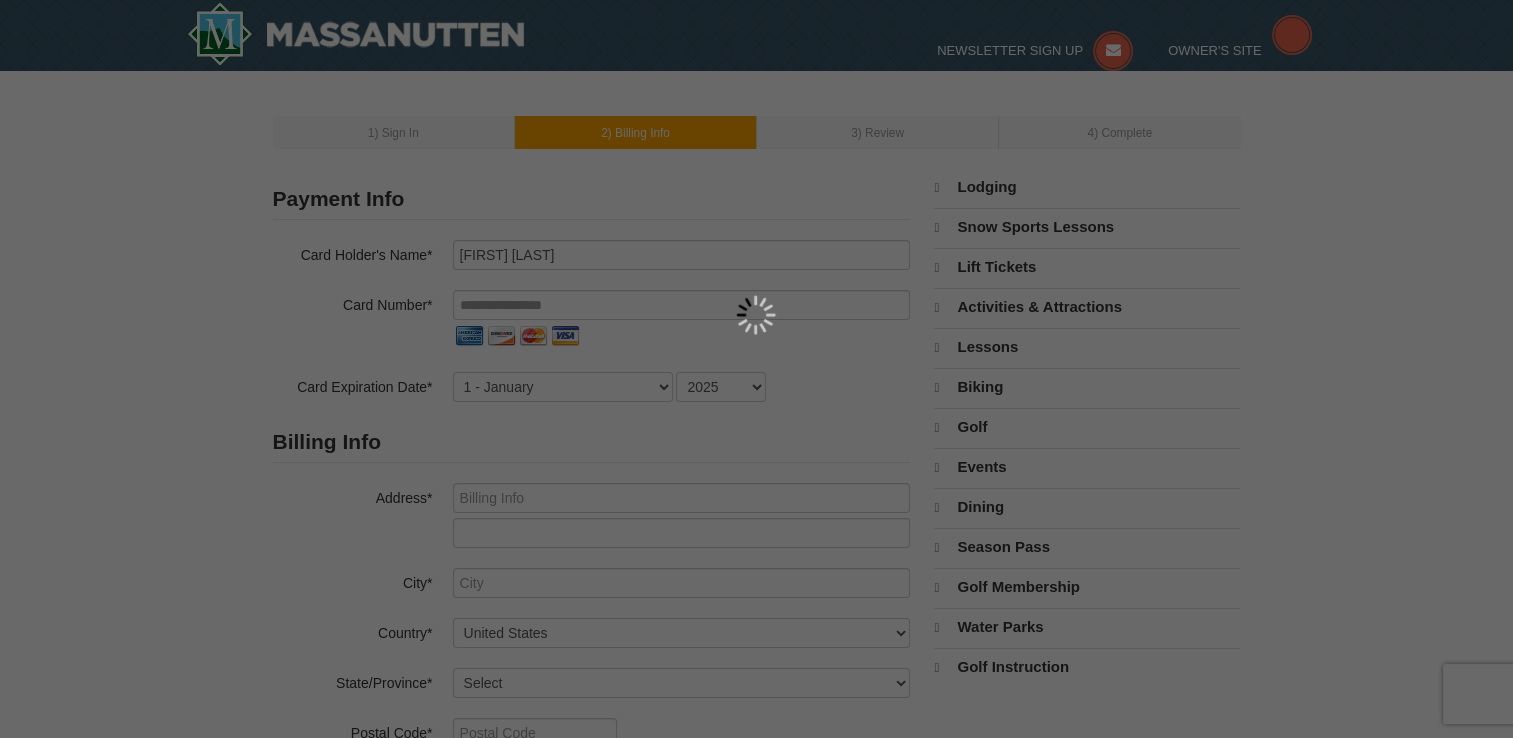 select on "8" 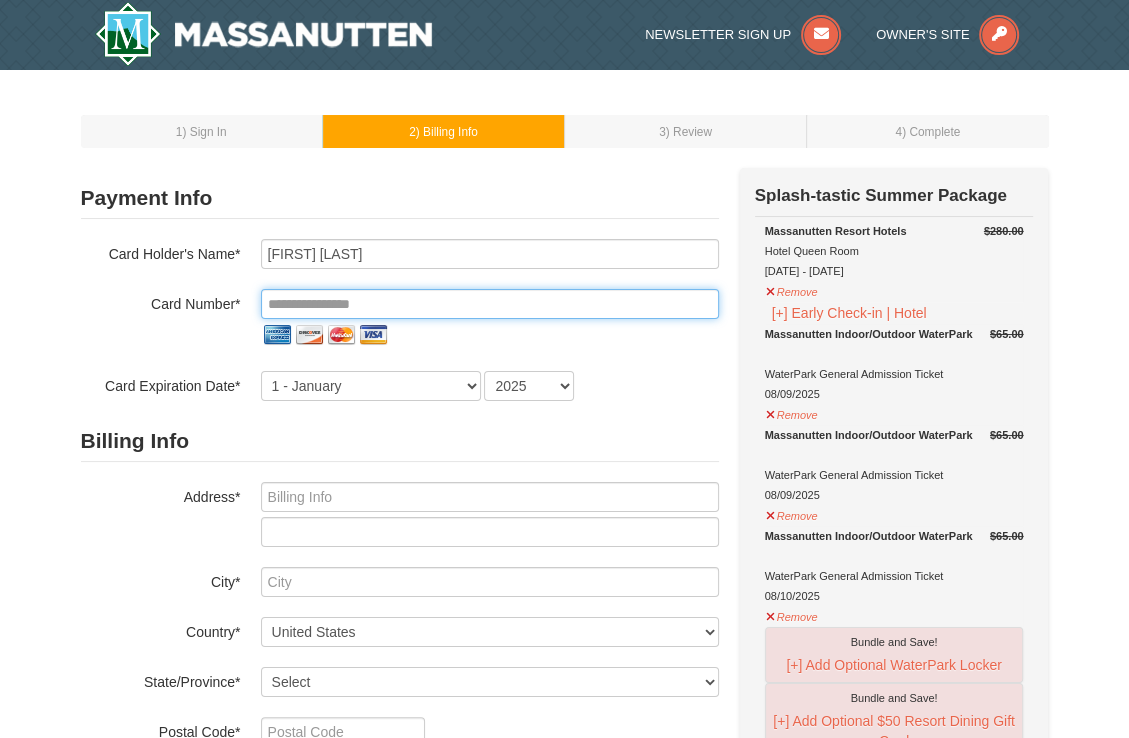 click at bounding box center (490, 304) 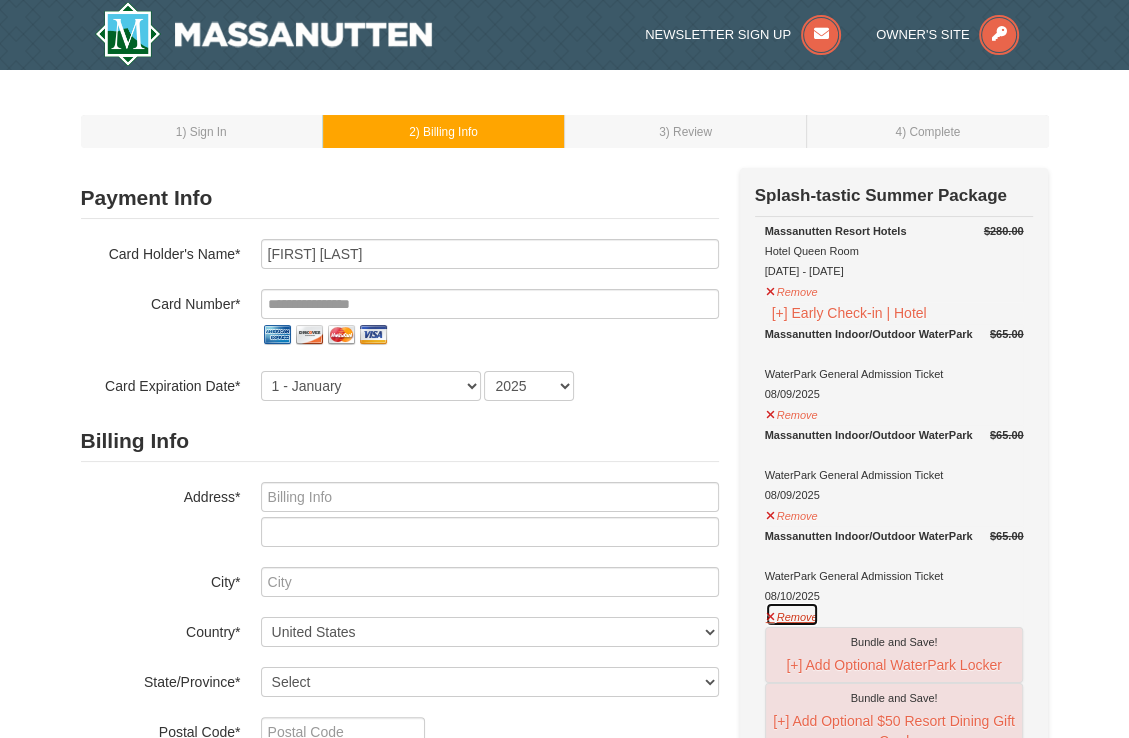 click on "Remove" at bounding box center (792, 614) 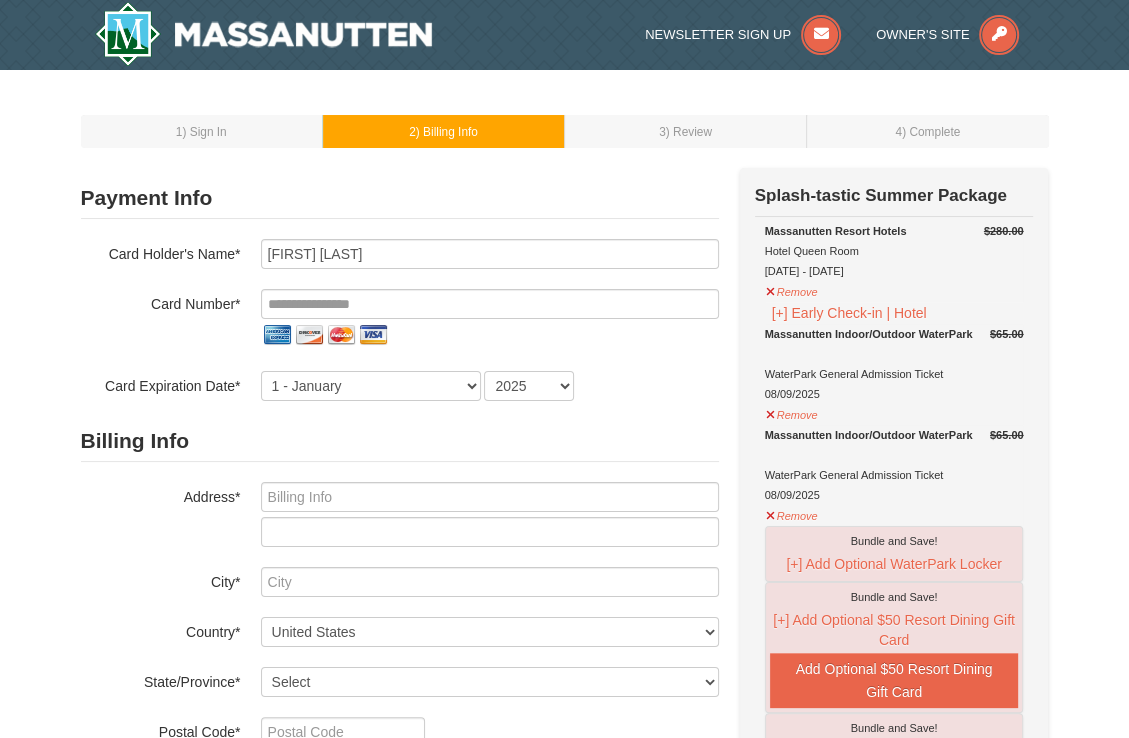 click on "Massanutten Indoor/Outdoor WaterPark" at bounding box center [894, 334] 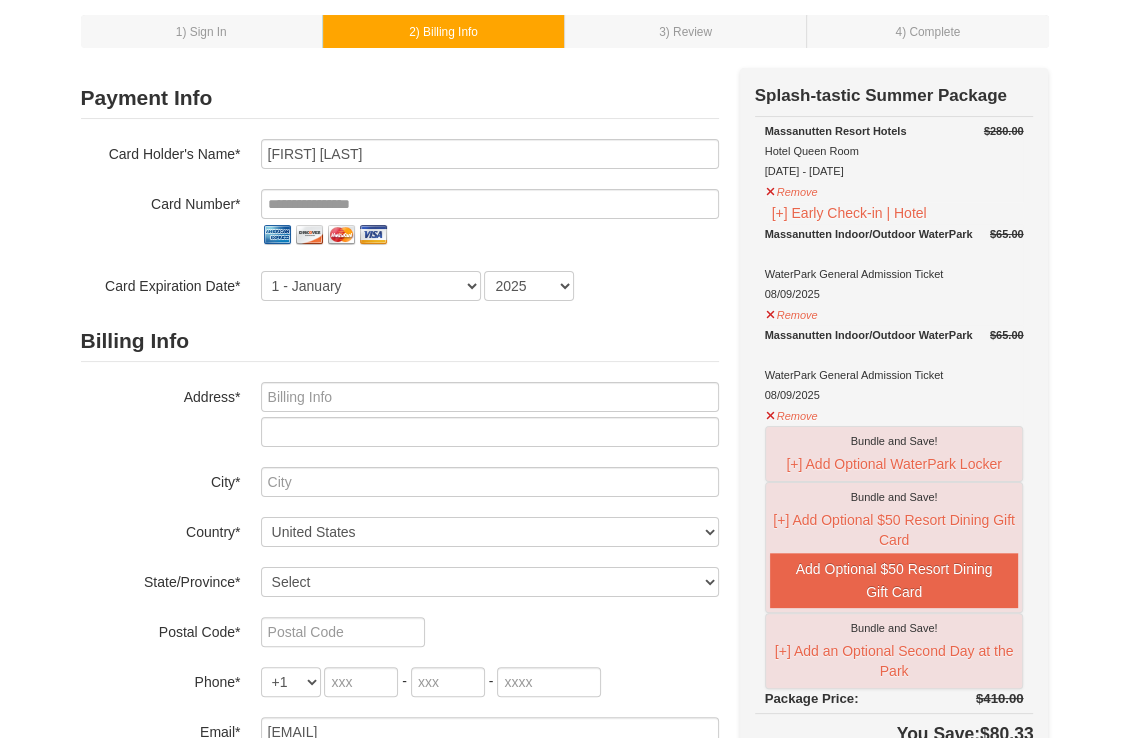 scroll, scrollTop: 200, scrollLeft: 0, axis: vertical 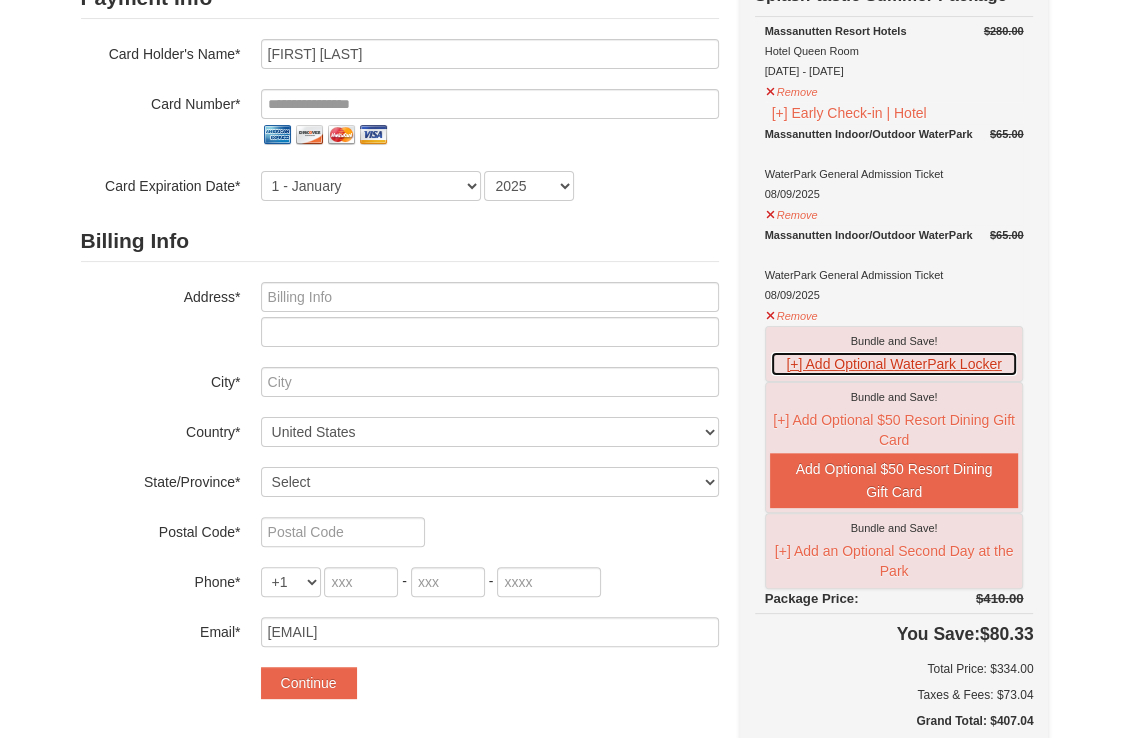 click on "[+] Add Optional WaterPark Locker" at bounding box center (894, 364) 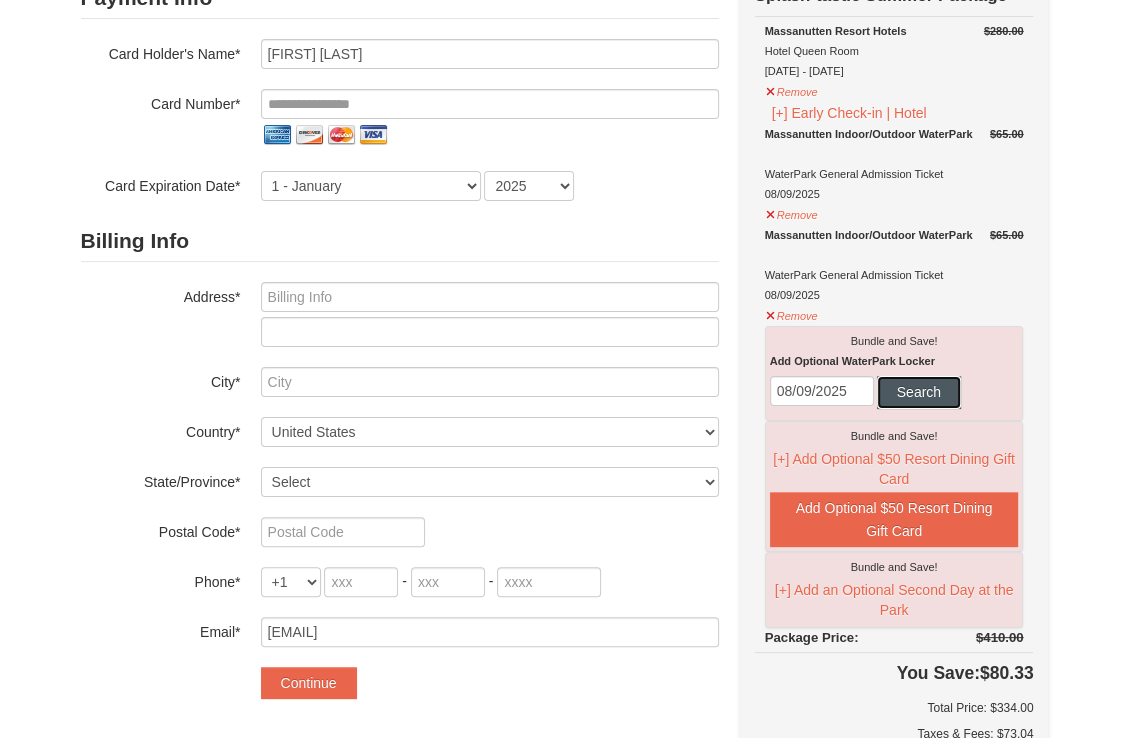 click on "Search" at bounding box center [919, 392] 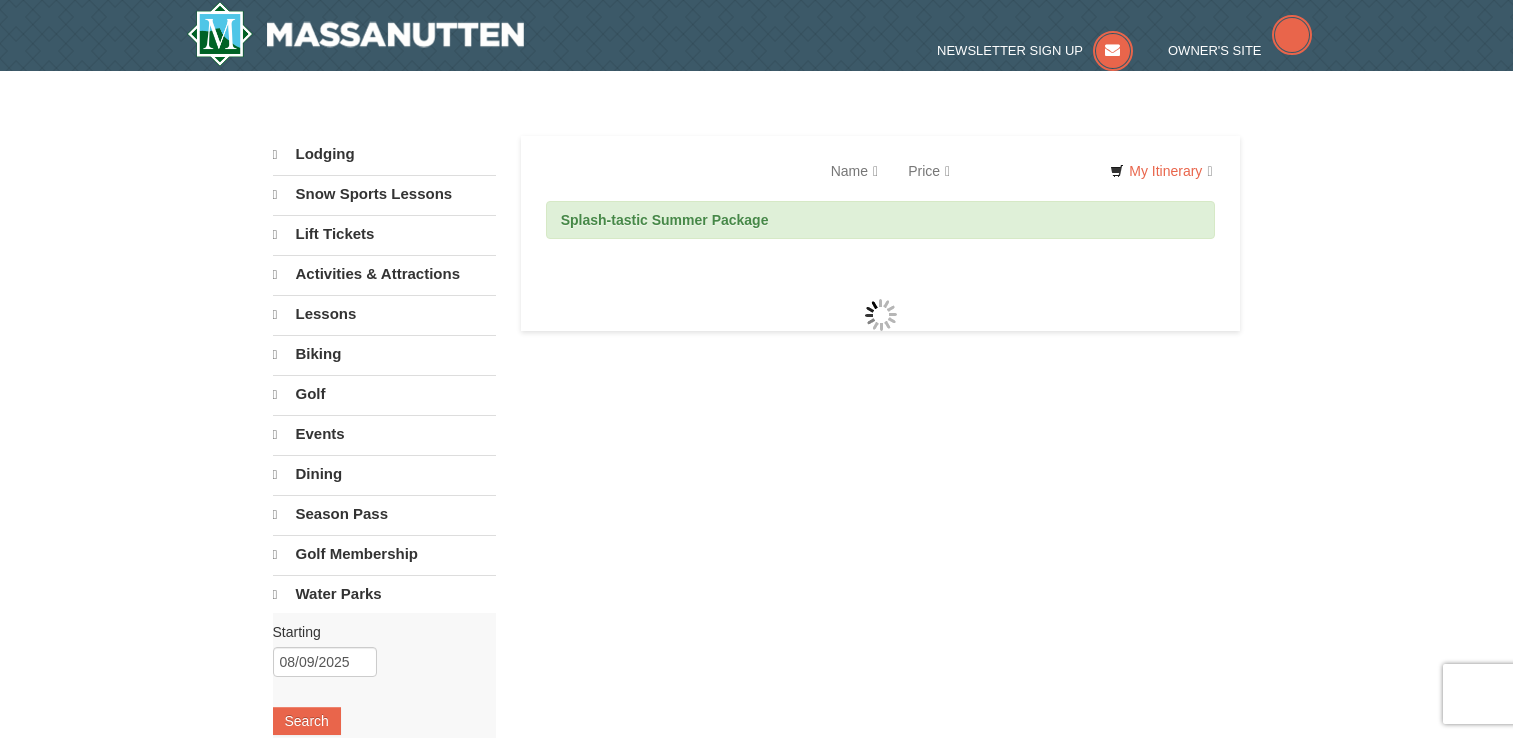 scroll, scrollTop: 0, scrollLeft: 0, axis: both 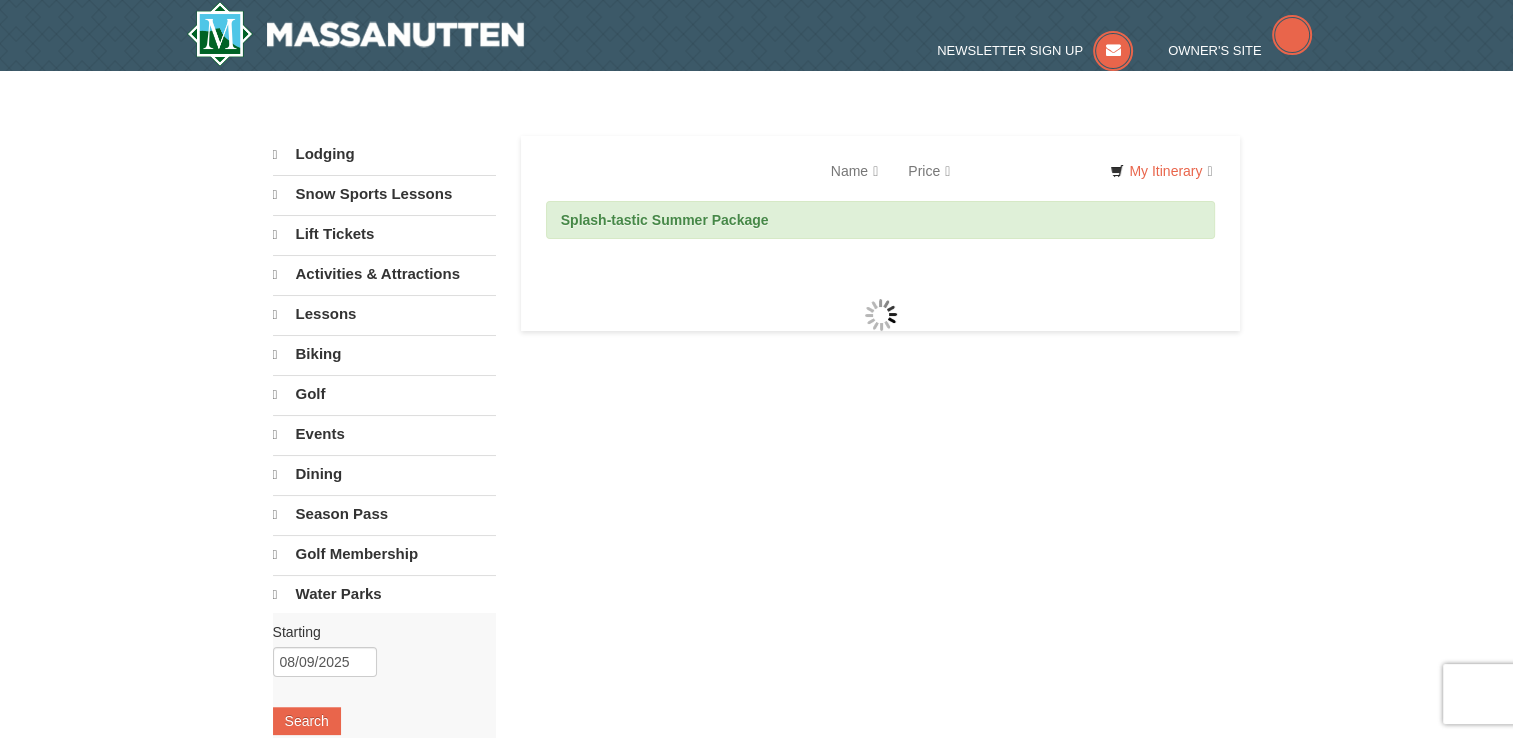 select on "8" 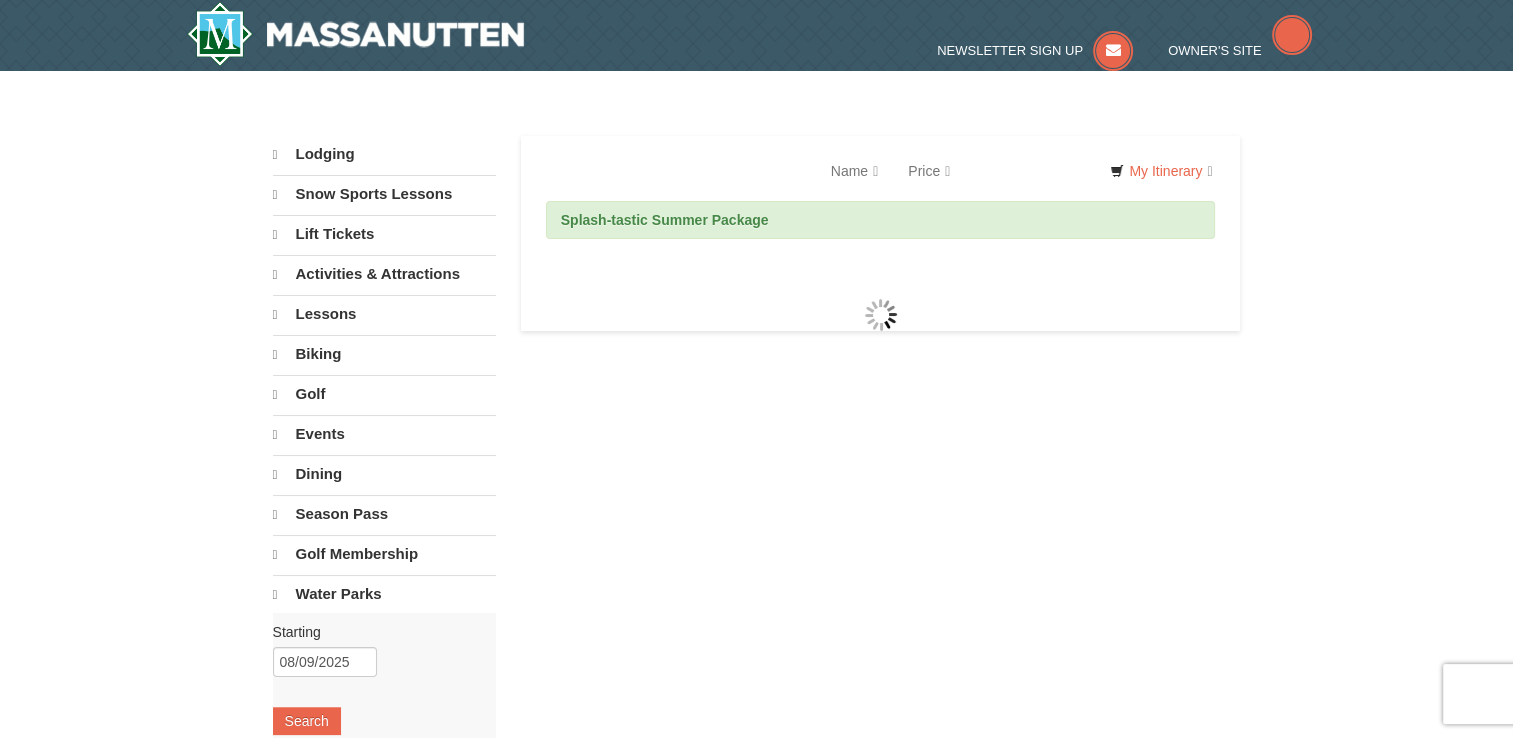 select on "8" 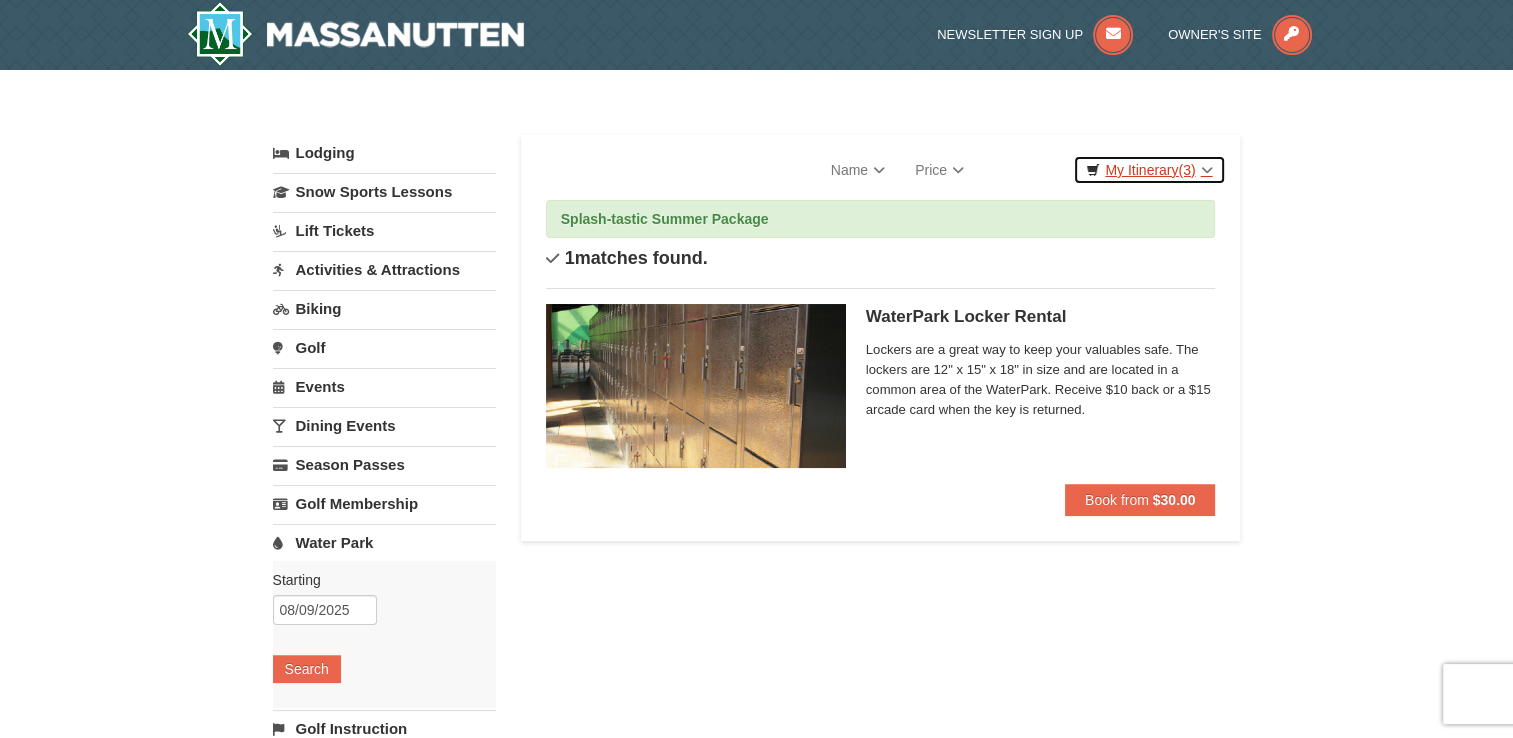 click on "My Itinerary (3)" at bounding box center (1149, 170) 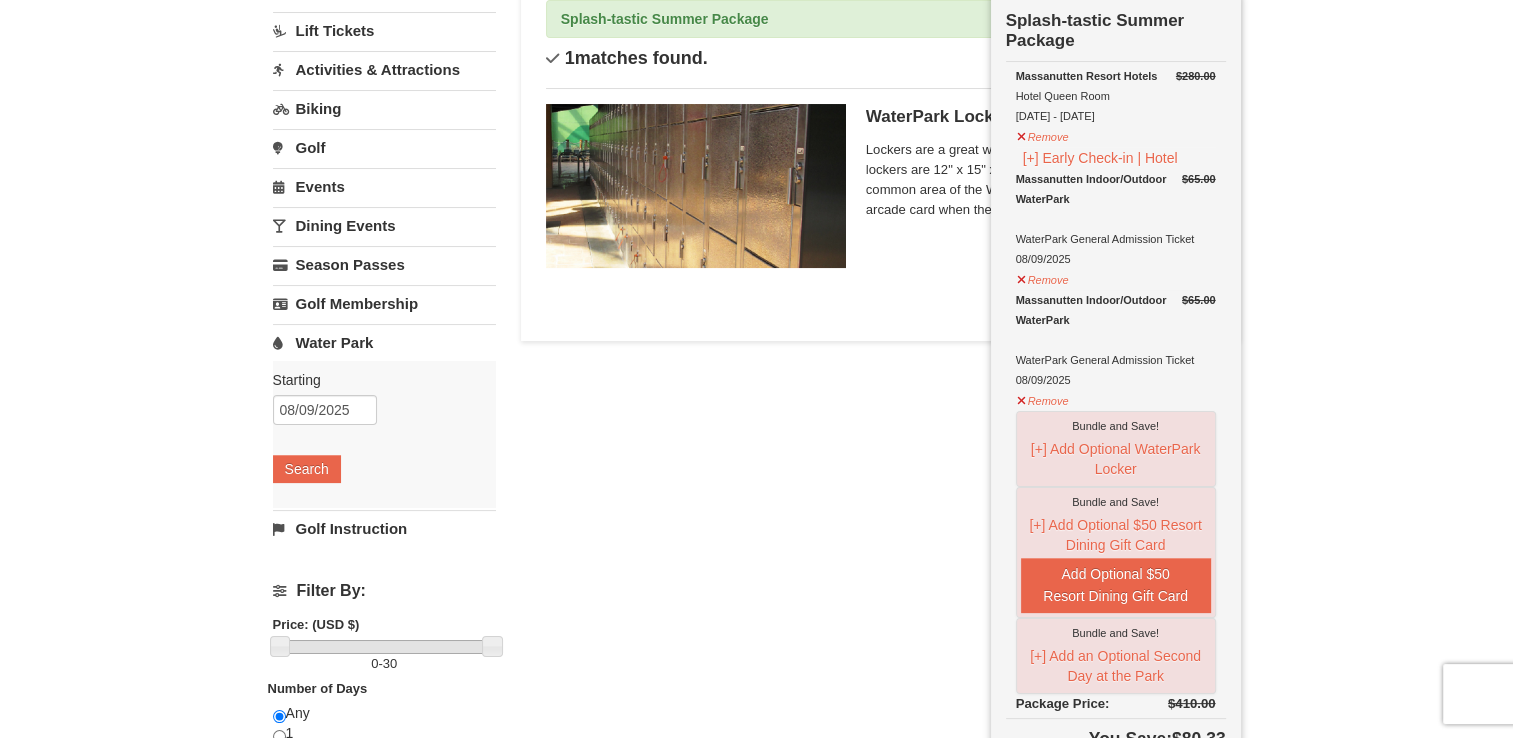 scroll, scrollTop: 100, scrollLeft: 0, axis: vertical 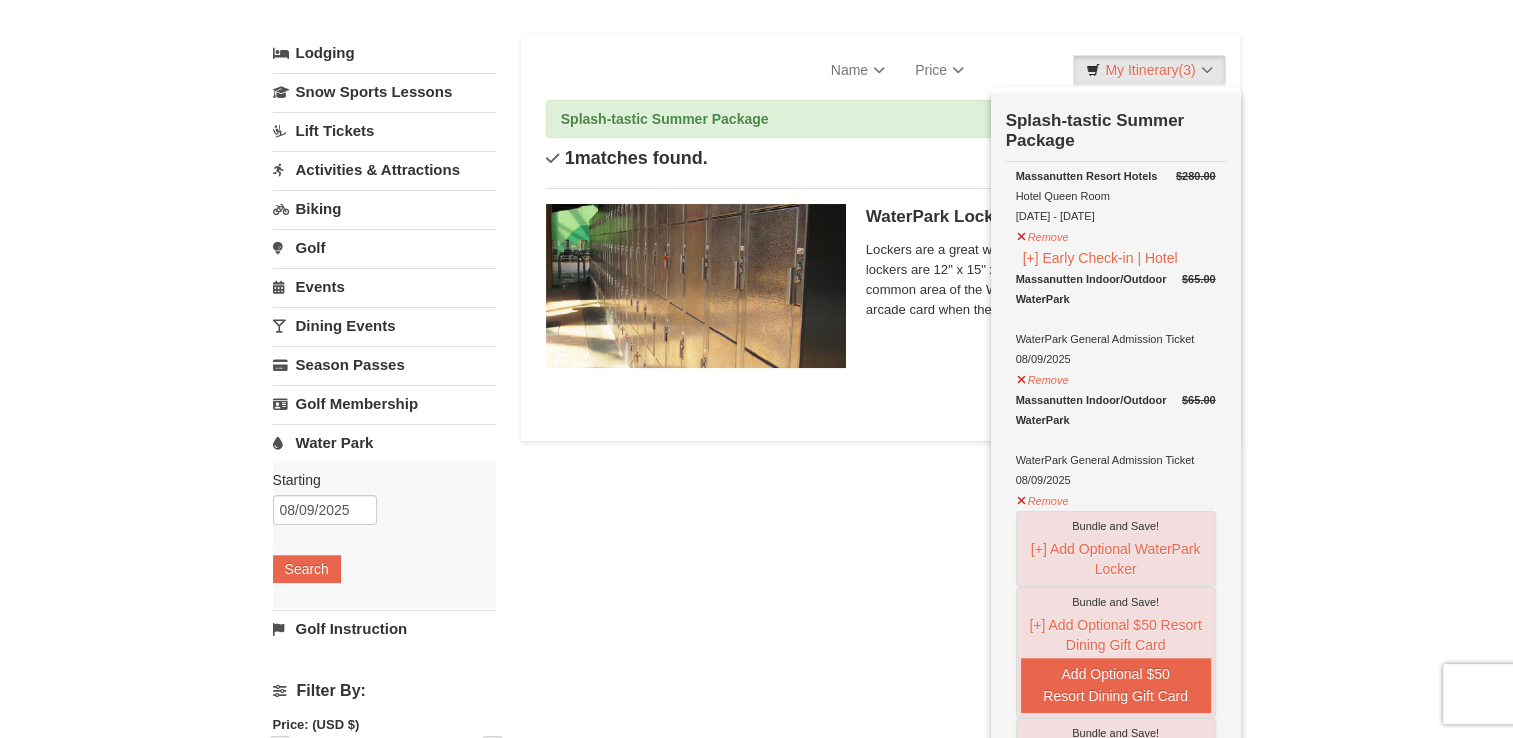 click on "WaterPark Locker Rental  Massanutten Indoor/Outdoor WaterPark
Lockers are a great way to keep your valuables safe. The lockers are 12" x 15" x 18" in size and are located in a common area of the WaterPark. Receive $10 back or a $15 arcade card when the key is returned." at bounding box center (1041, 294) 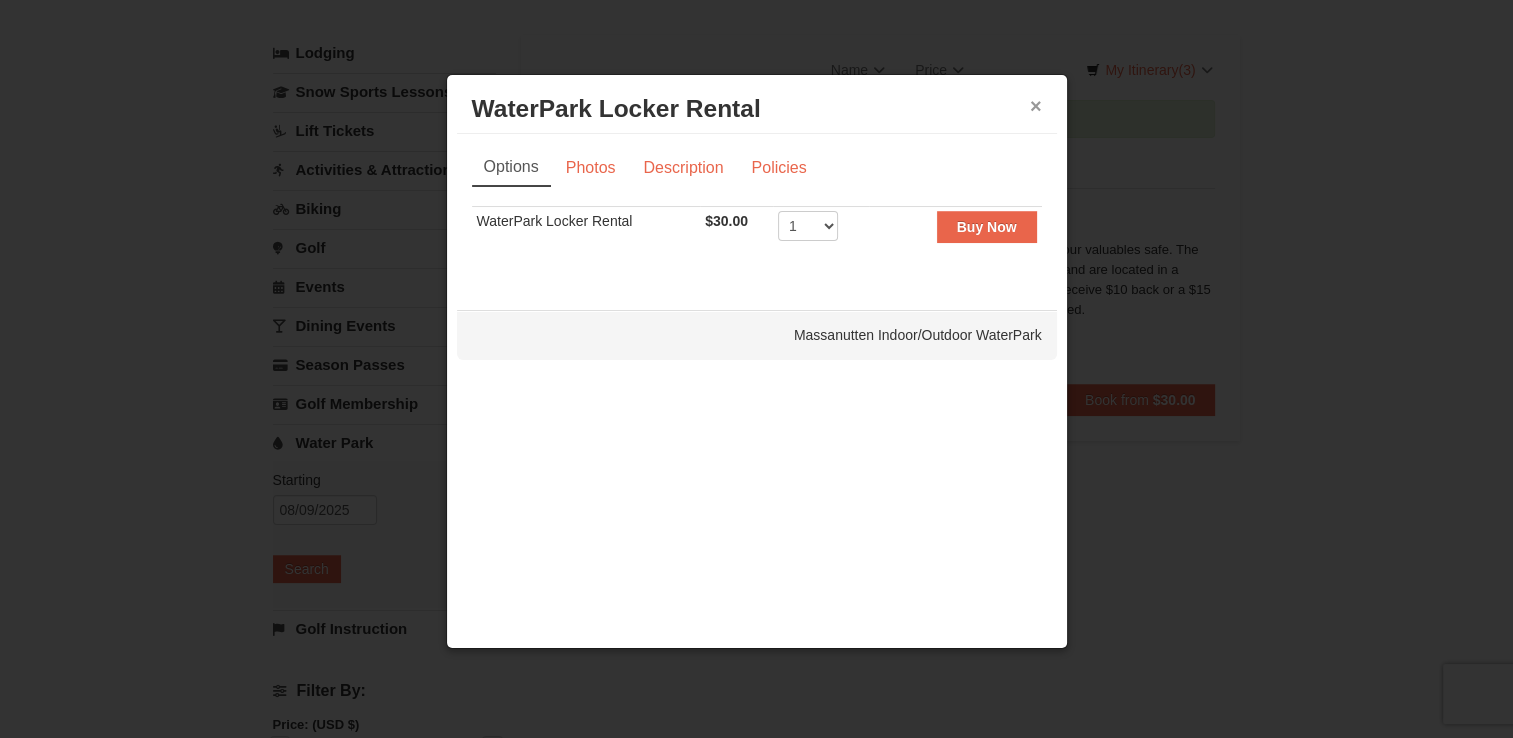 click on "×" at bounding box center (1036, 106) 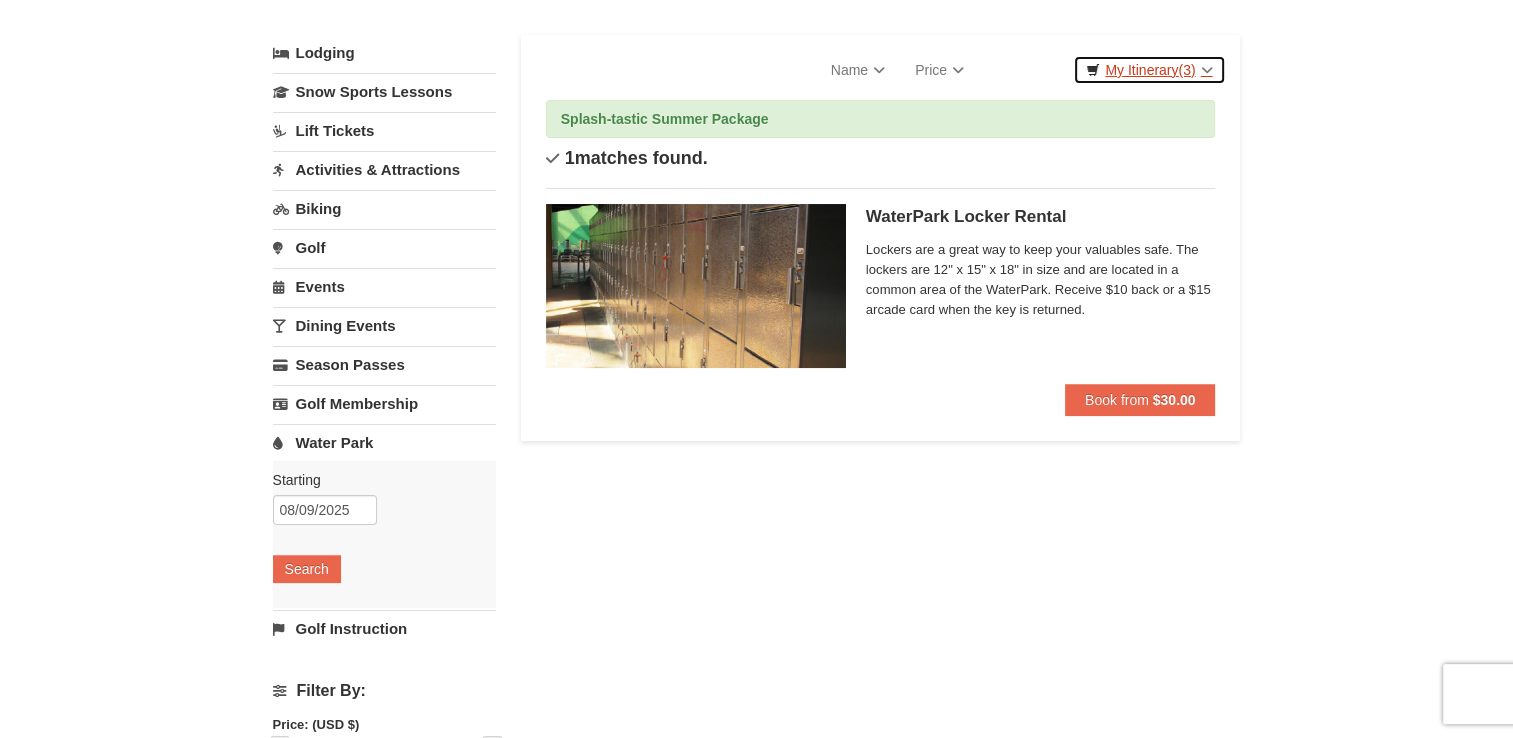 click on "My Itinerary (3)" at bounding box center (1149, 70) 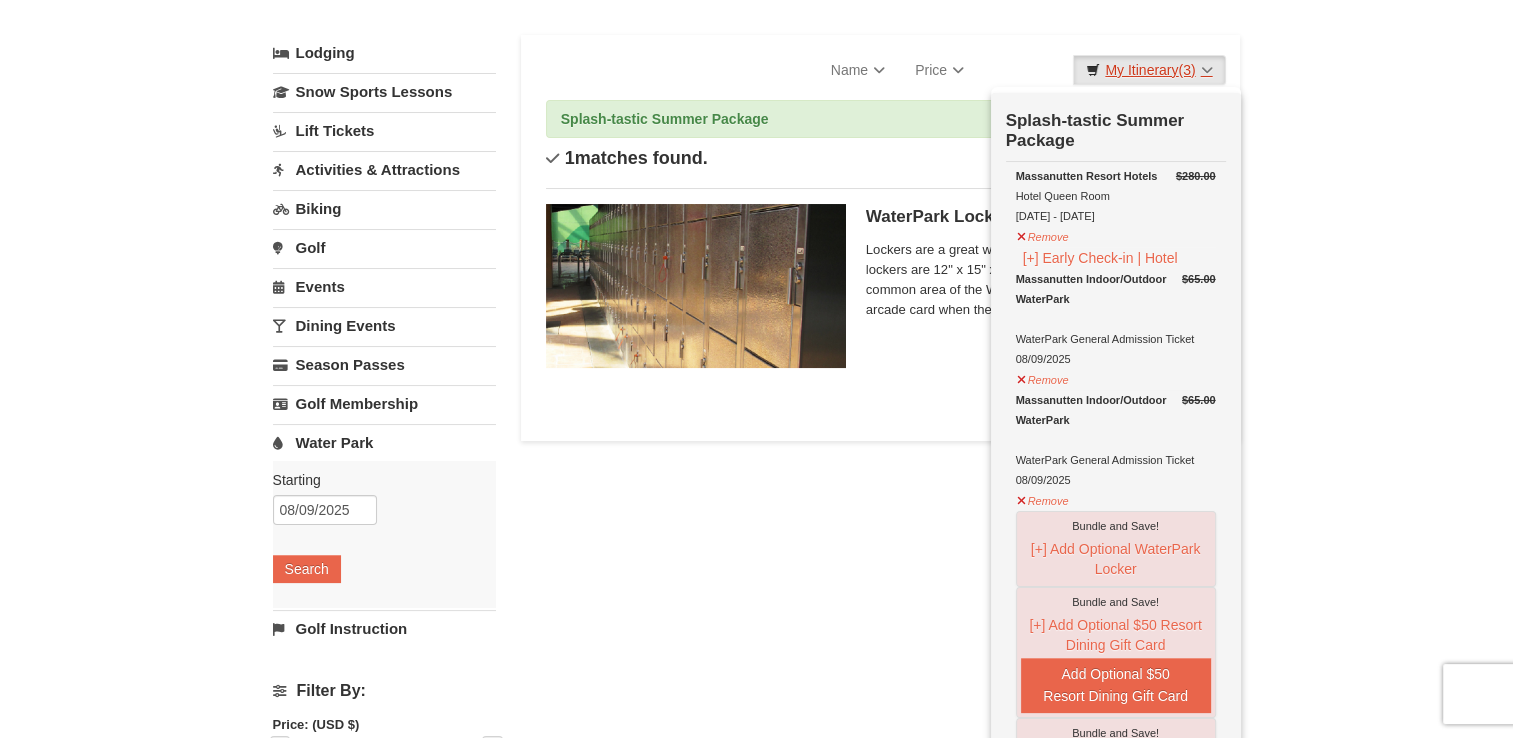 scroll, scrollTop: 200, scrollLeft: 0, axis: vertical 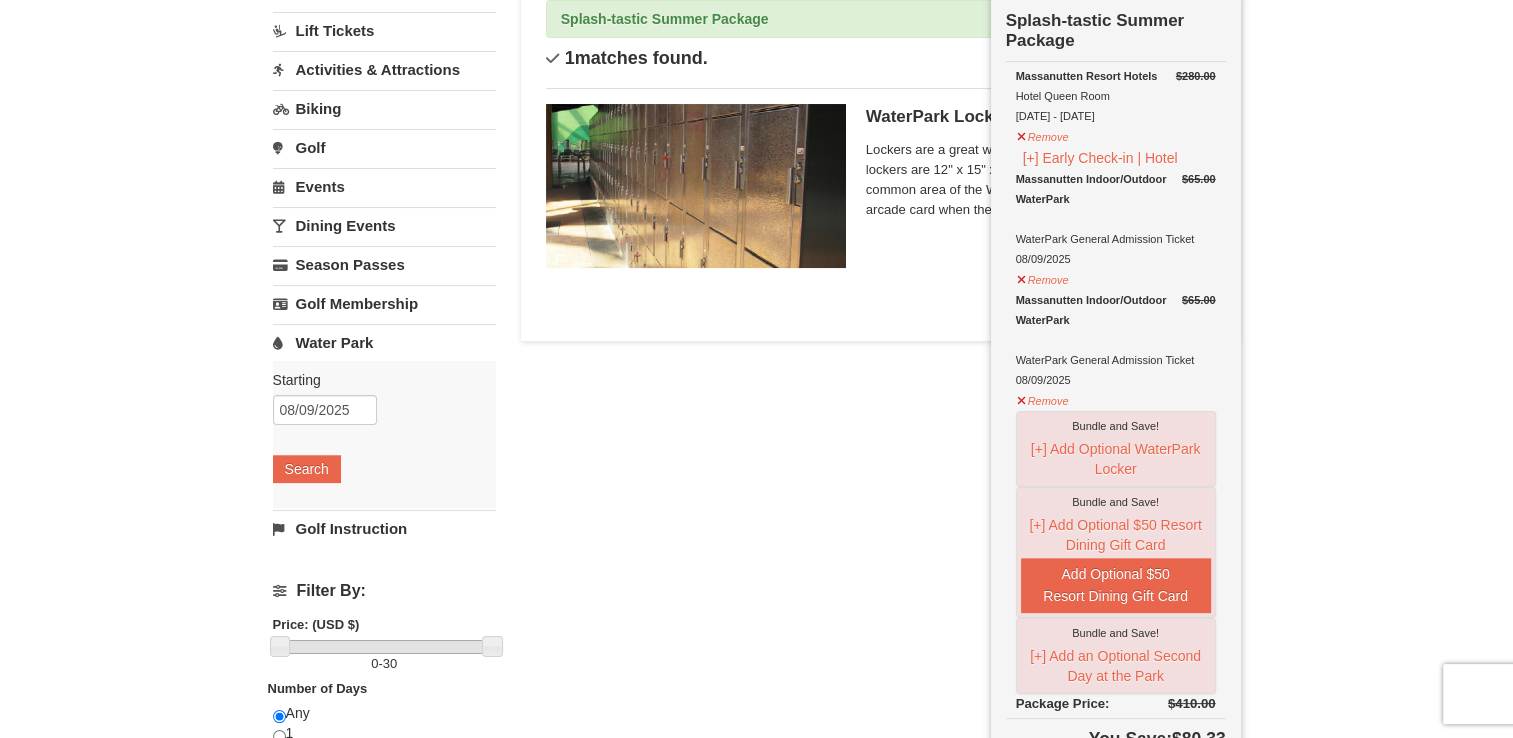 click on "Massanutten Indoor/Outdoor WaterPark
WaterPark General Admission Ticket
08/09/2025" at bounding box center (1116, 219) 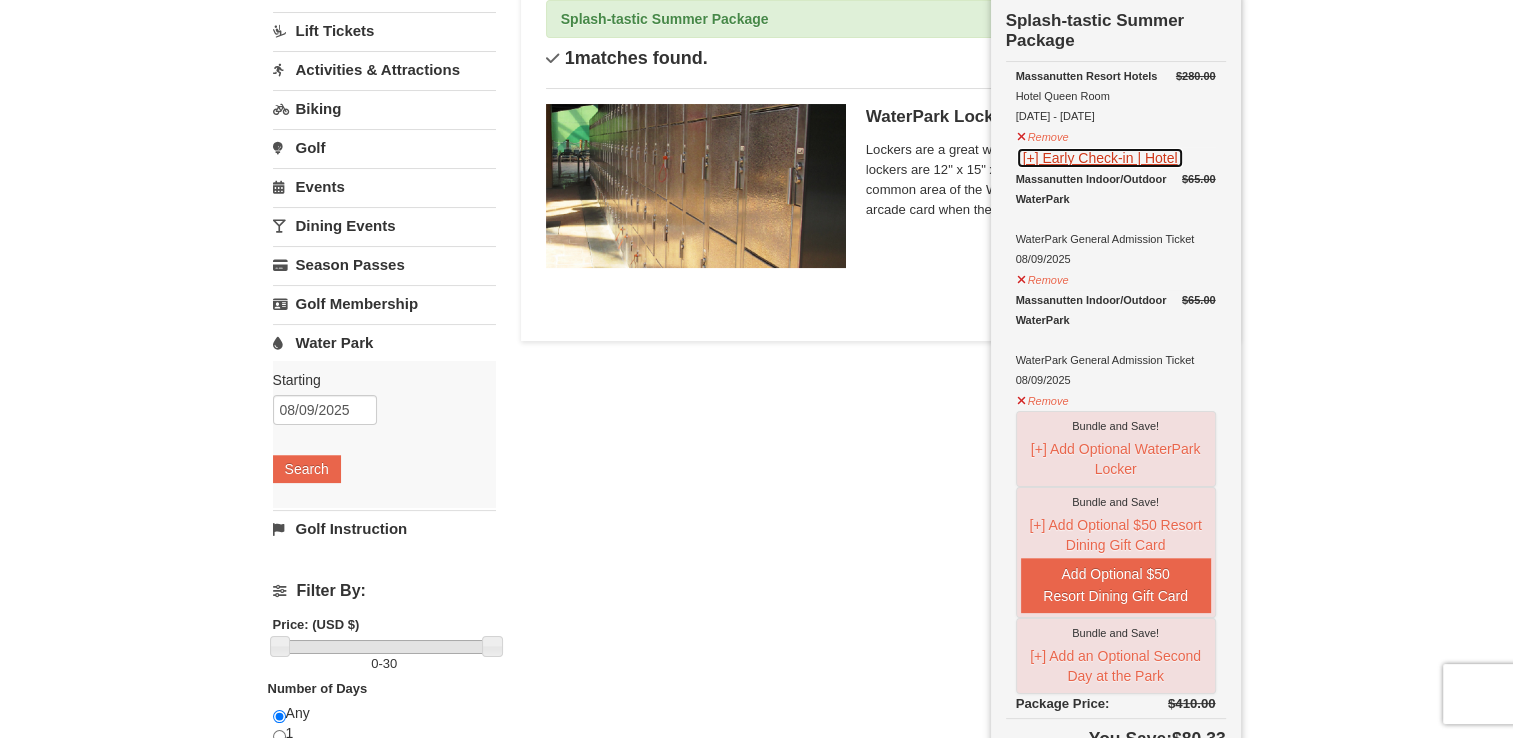 click on "[+] Early Check-in | Hotel" at bounding box center (1100, 158) 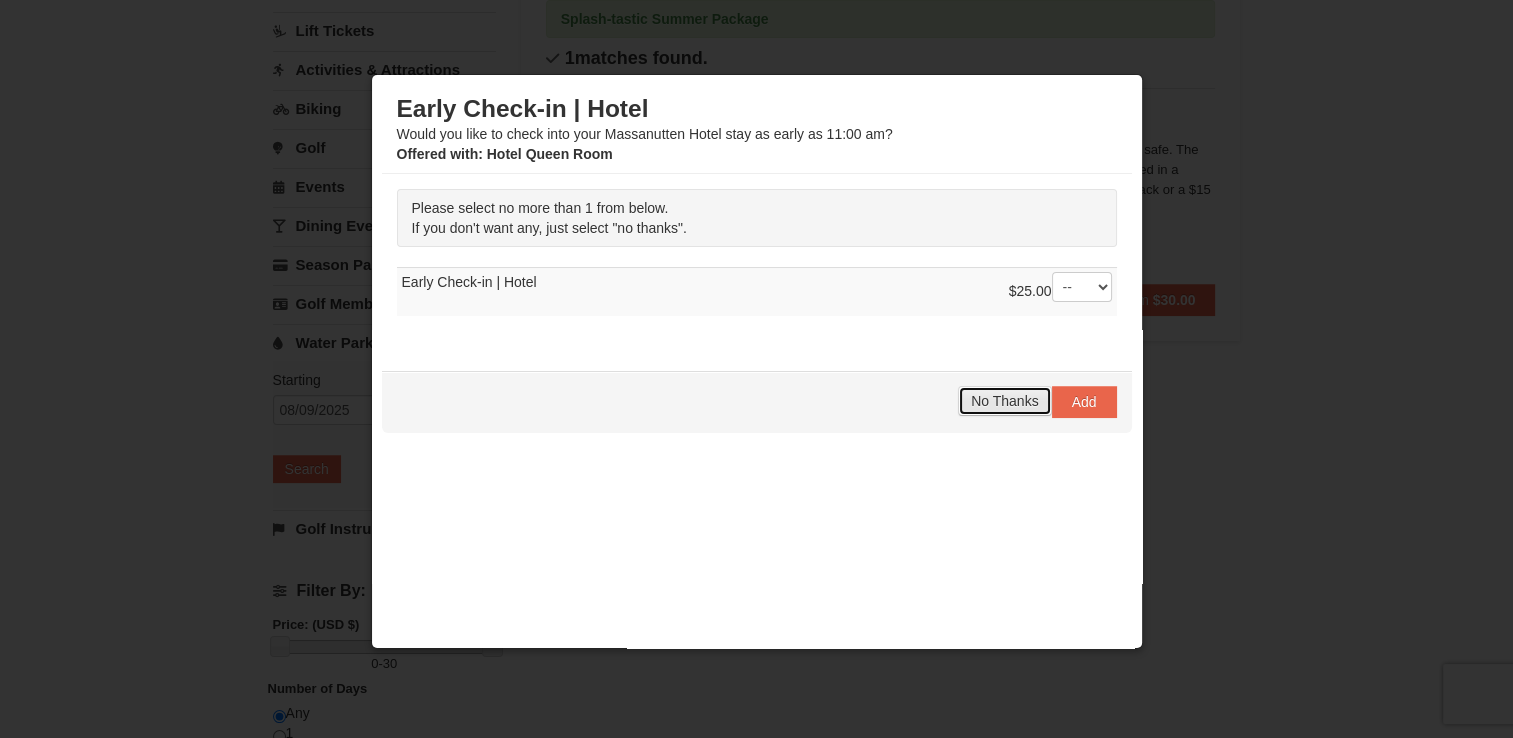 click on "No Thanks" at bounding box center (1004, 401) 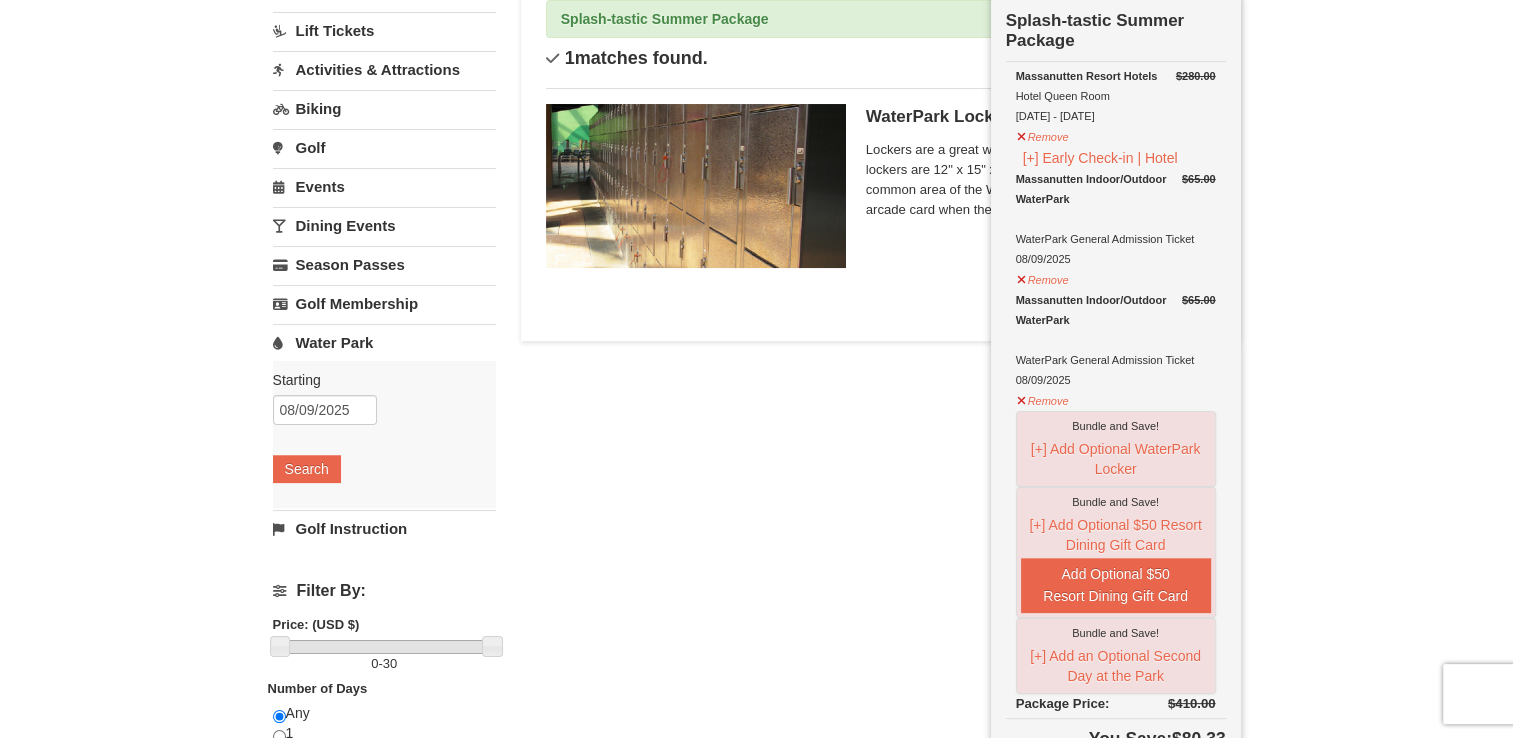 scroll, scrollTop: 0, scrollLeft: 0, axis: both 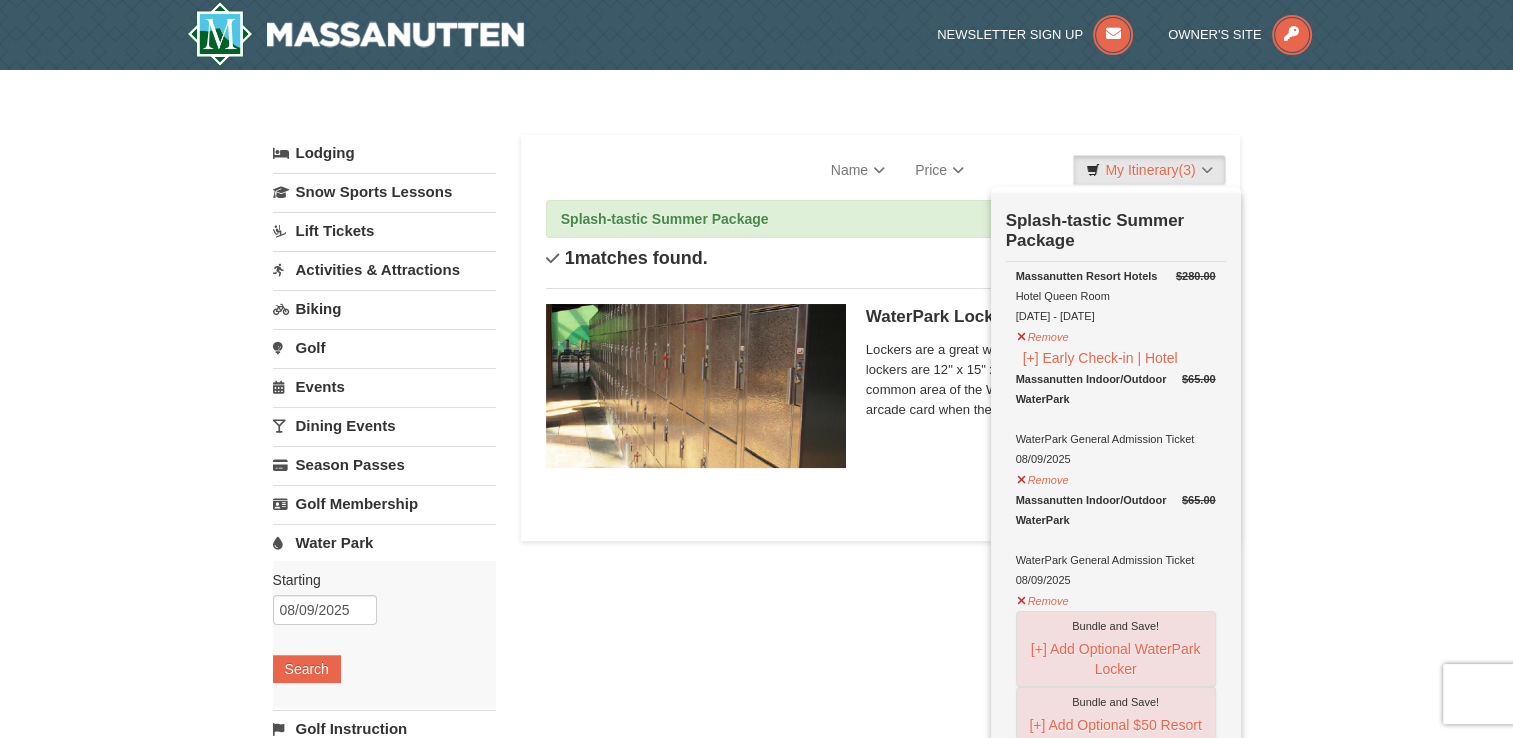 click on "Water Park" at bounding box center [384, 542] 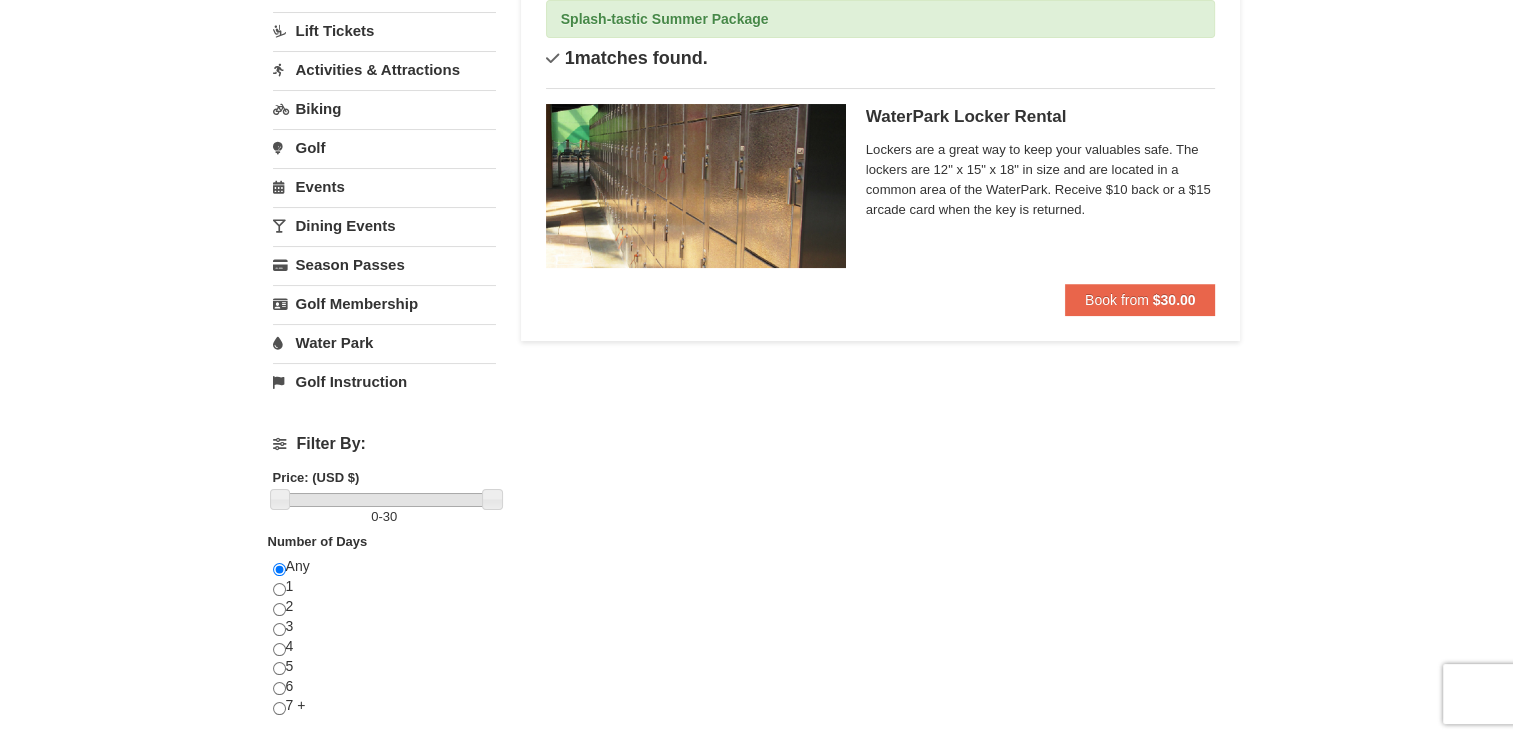 scroll, scrollTop: 300, scrollLeft: 0, axis: vertical 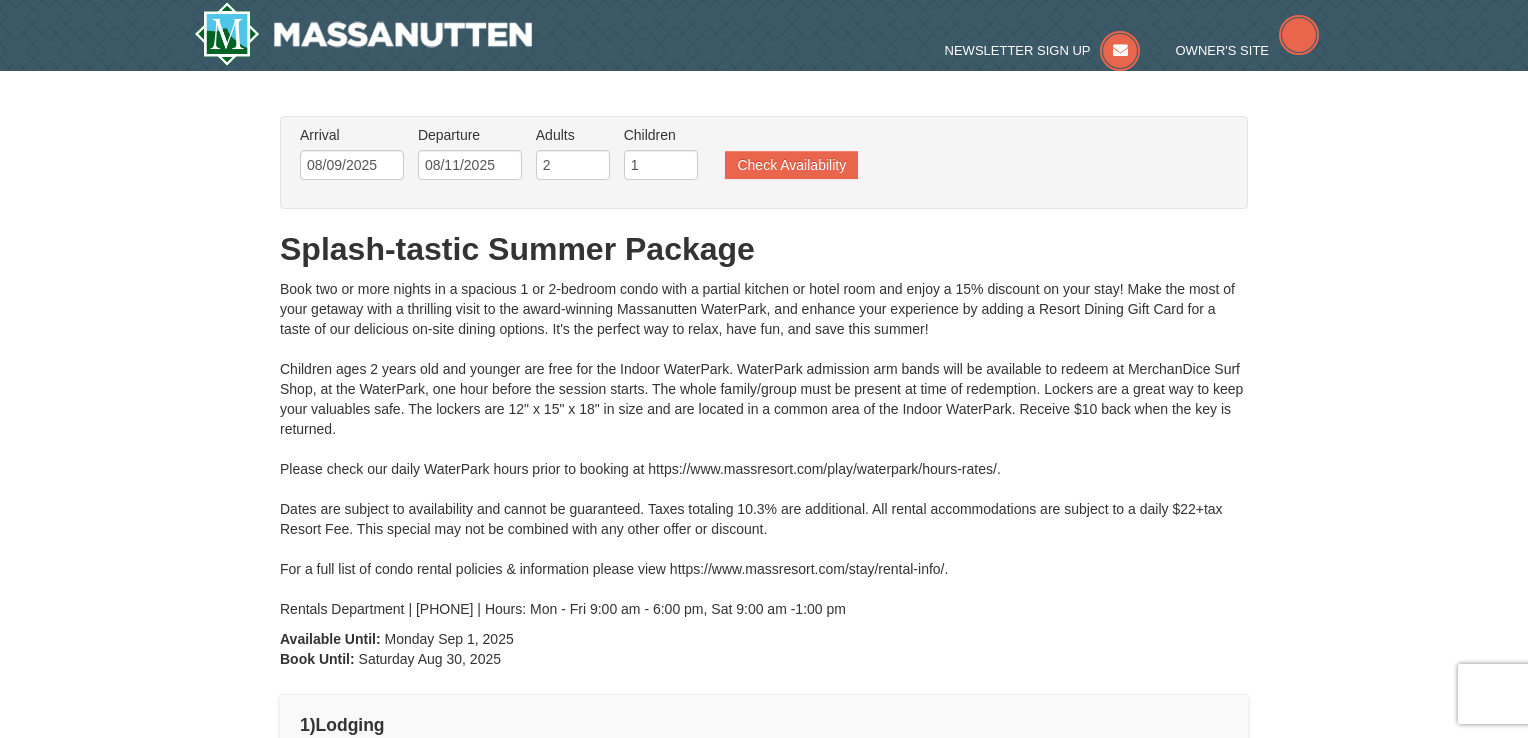 type on "08/09/2025" 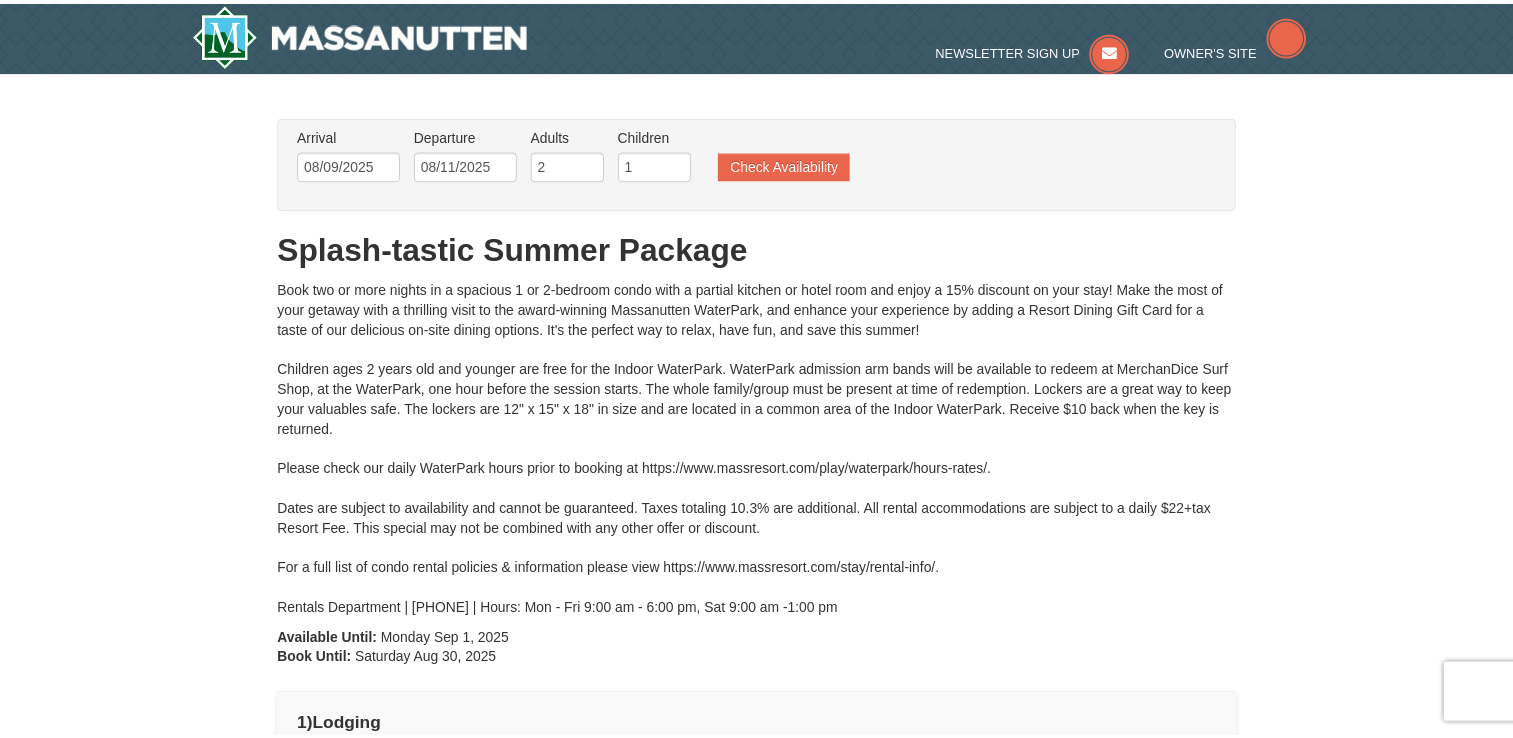 scroll, scrollTop: 485, scrollLeft: 0, axis: vertical 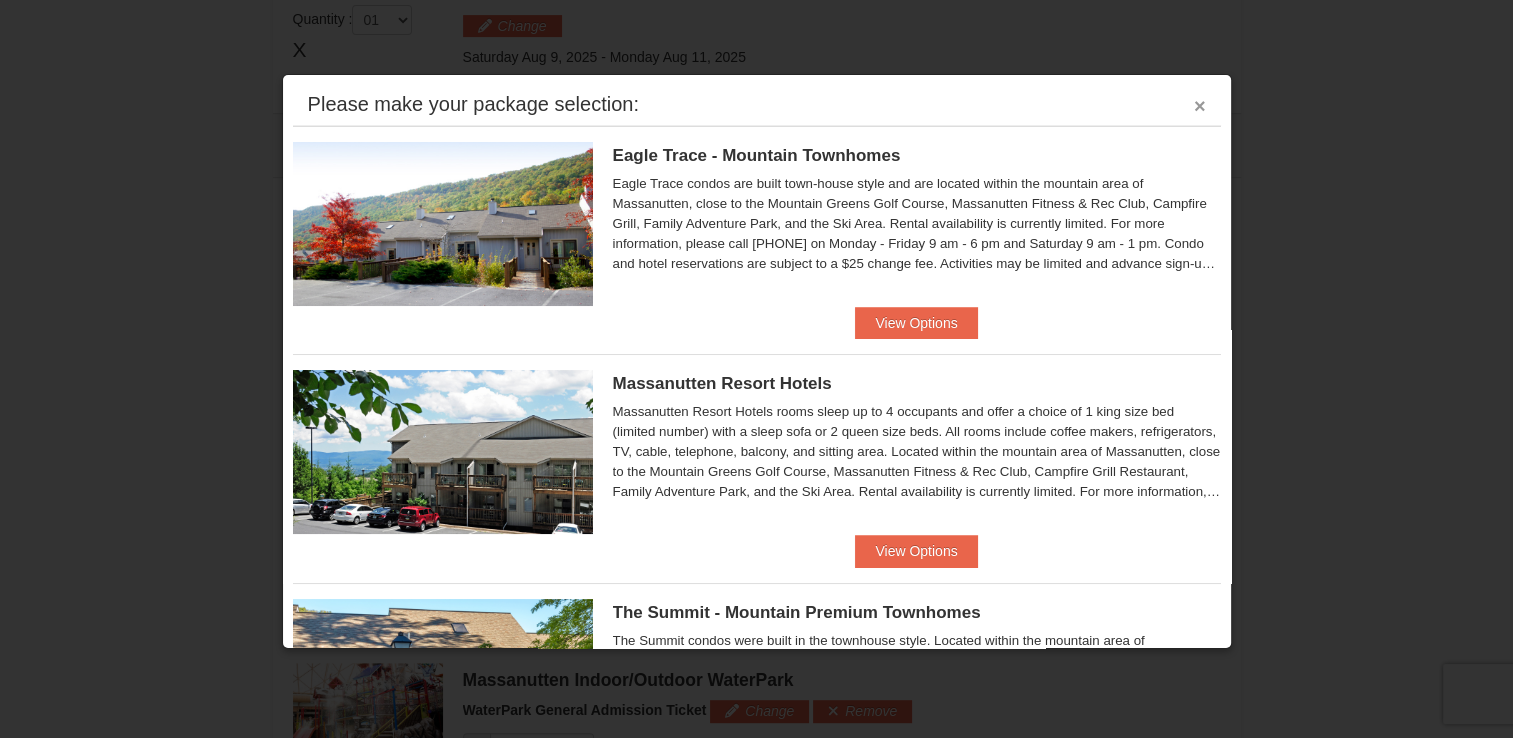 click on "×" at bounding box center [1200, 106] 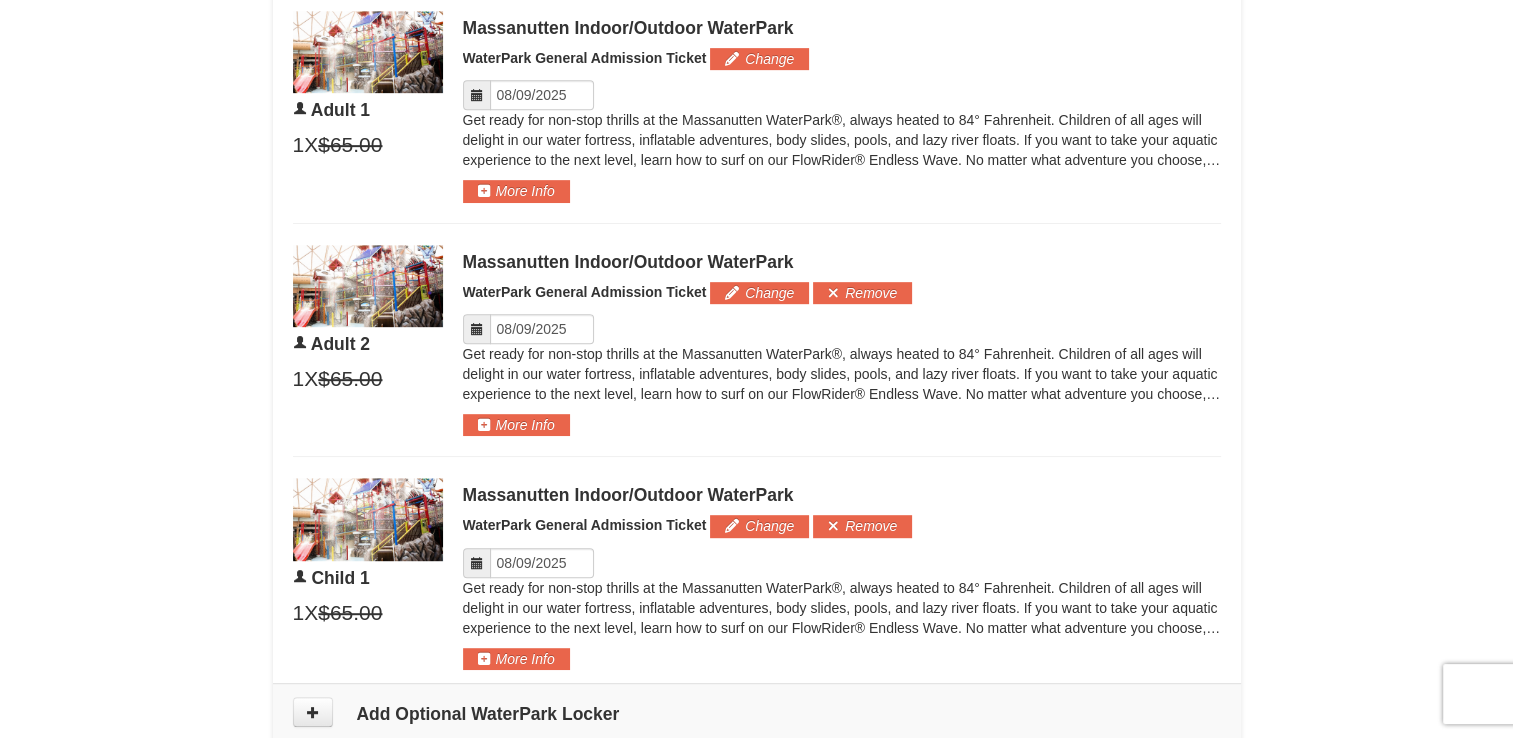 scroll, scrollTop: 1056, scrollLeft: 0, axis: vertical 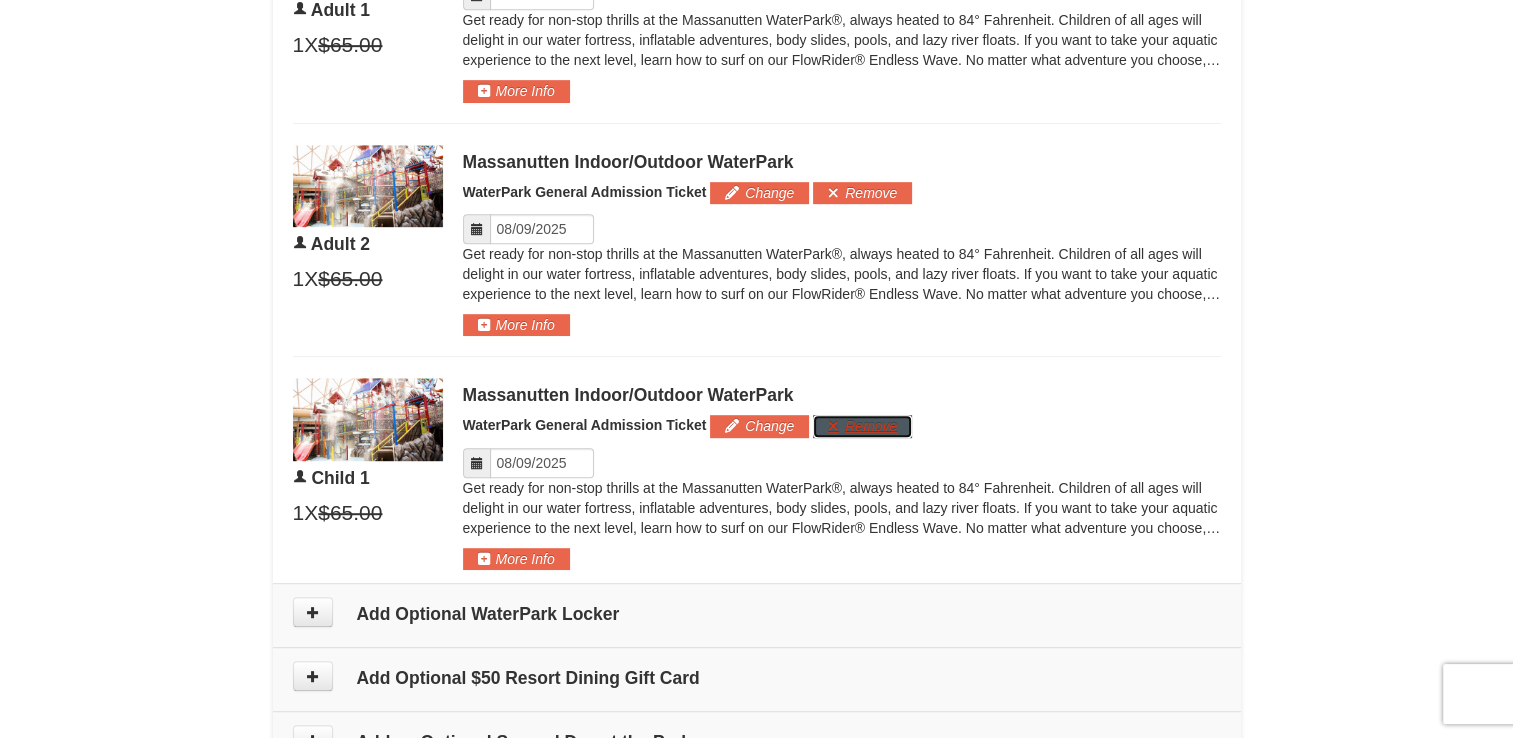 click on "Remove" at bounding box center (862, 426) 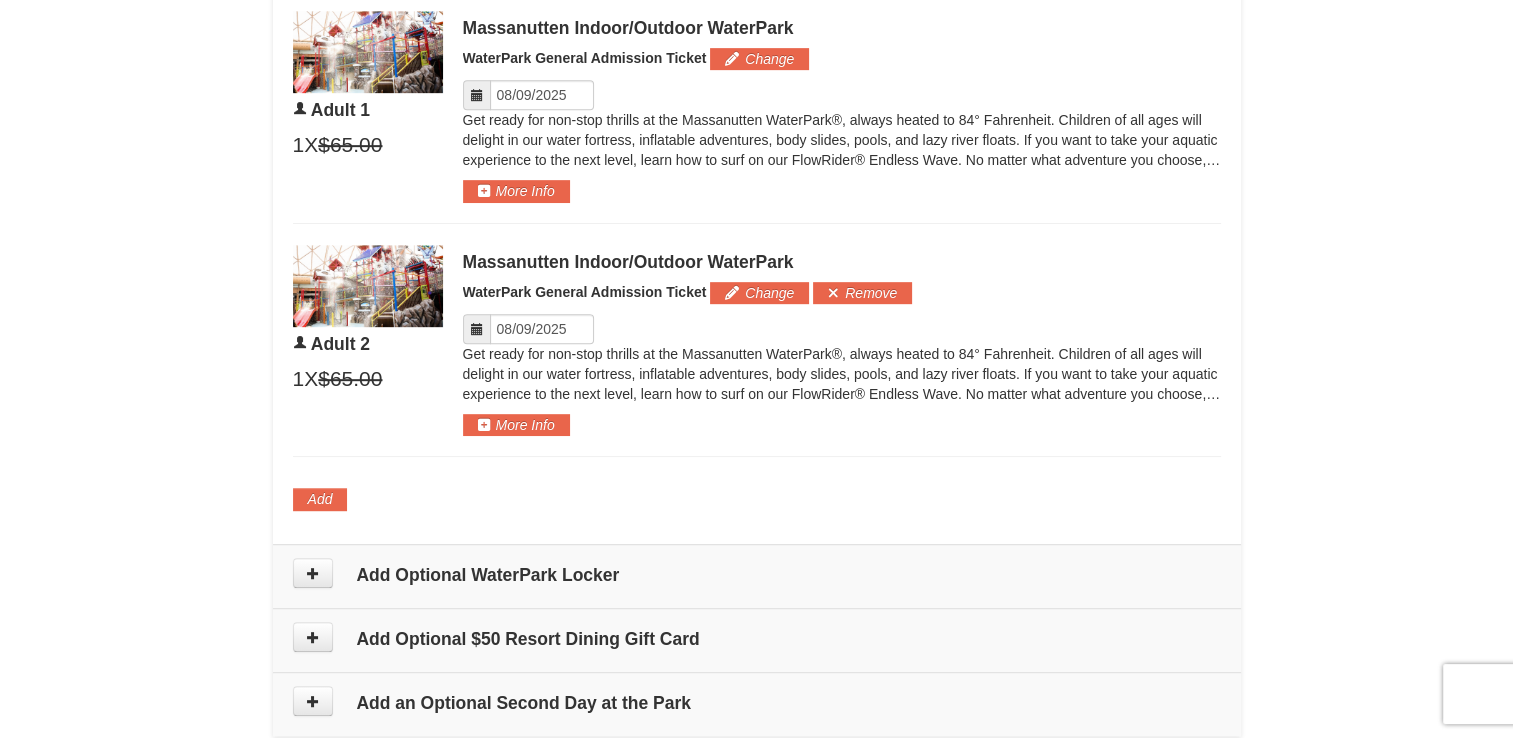 scroll, scrollTop: 856, scrollLeft: 0, axis: vertical 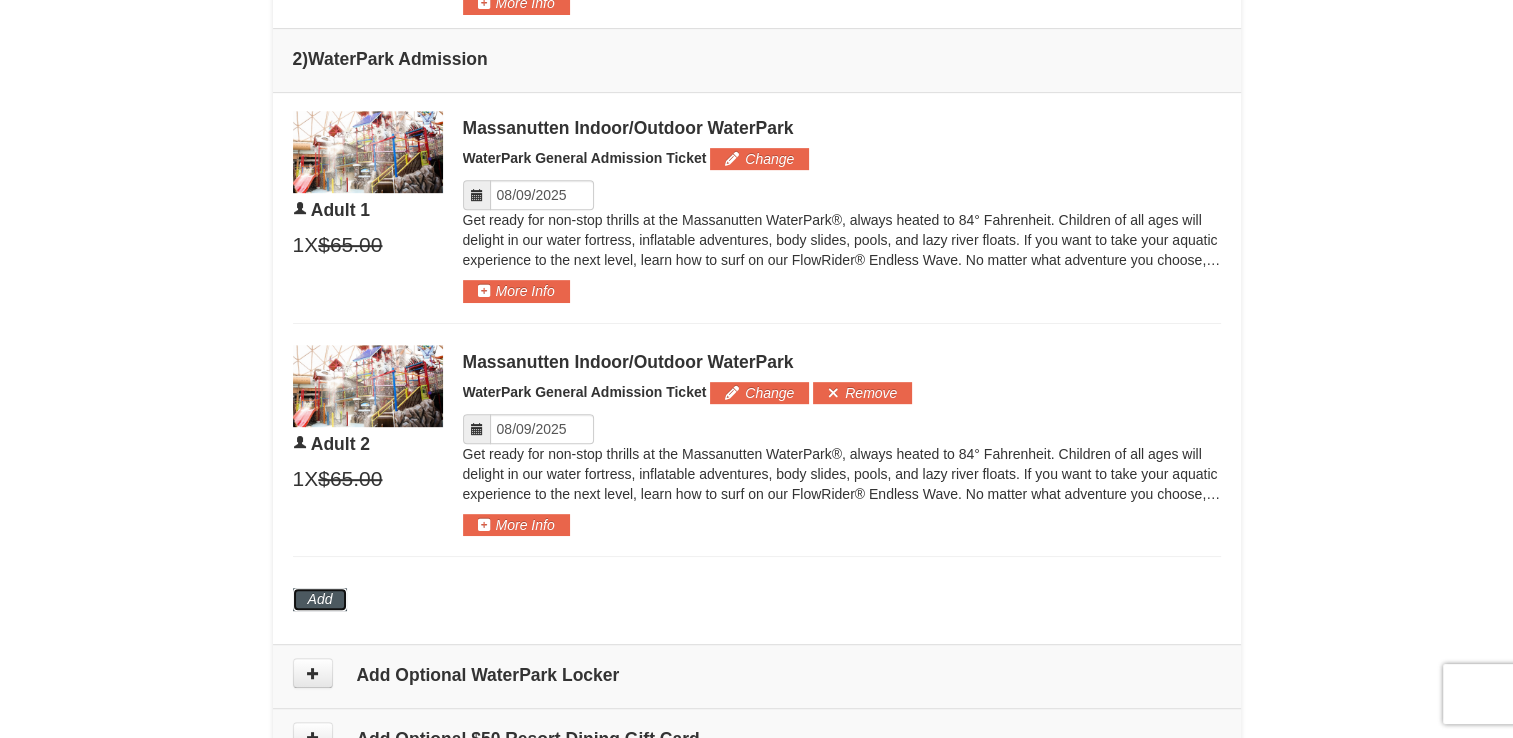 click on "Add" at bounding box center [320, 599] 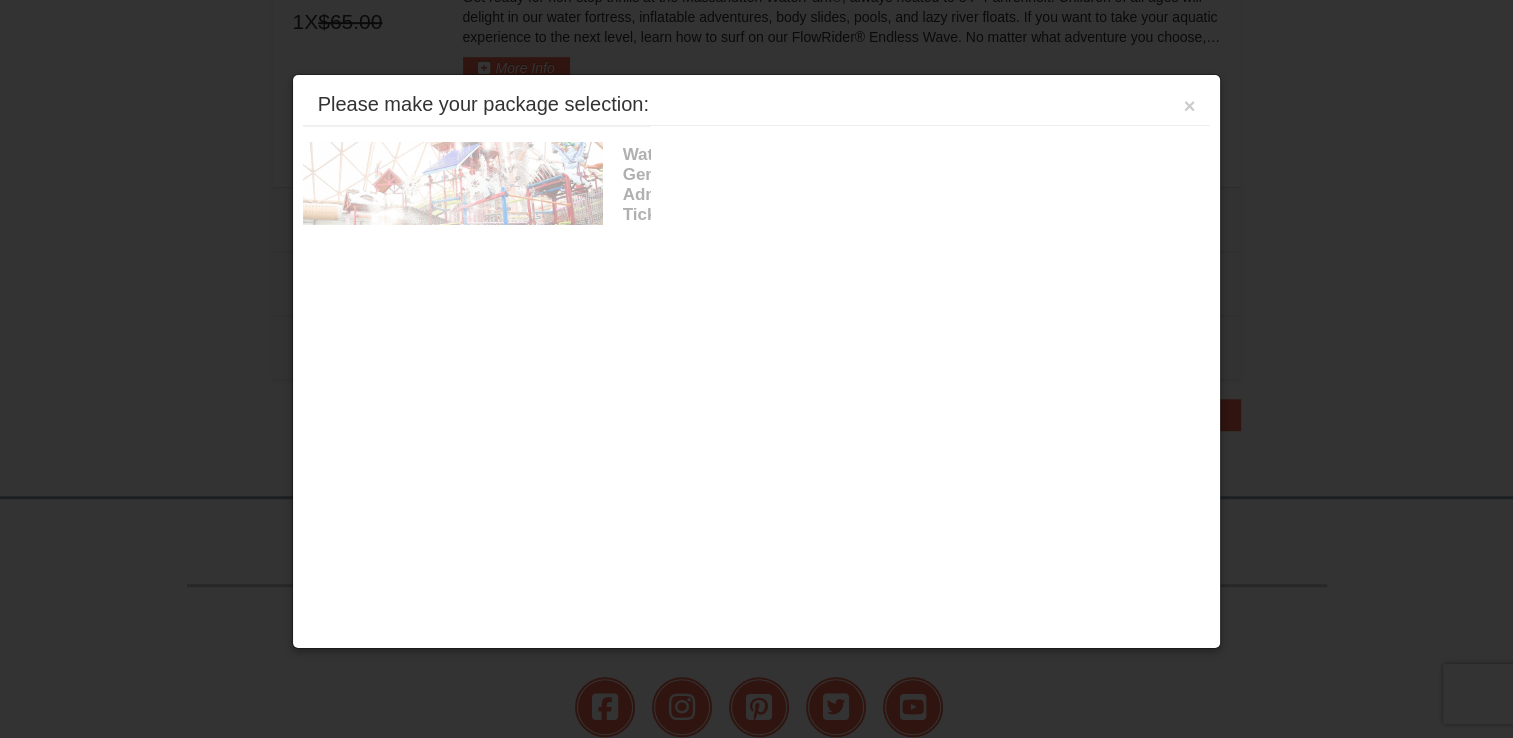 scroll, scrollTop: 1431, scrollLeft: 0, axis: vertical 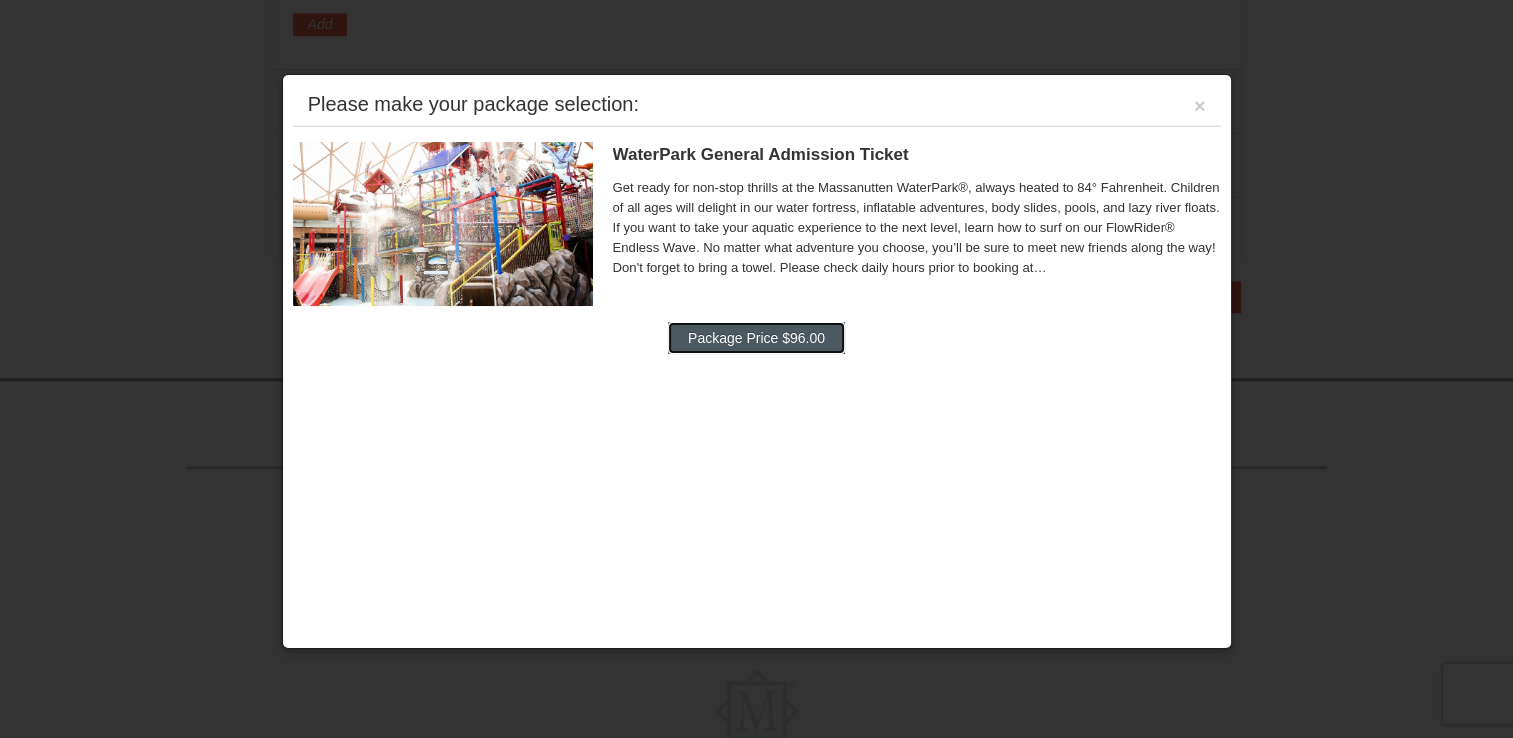 click on "Package Price $96.00" at bounding box center (756, 338) 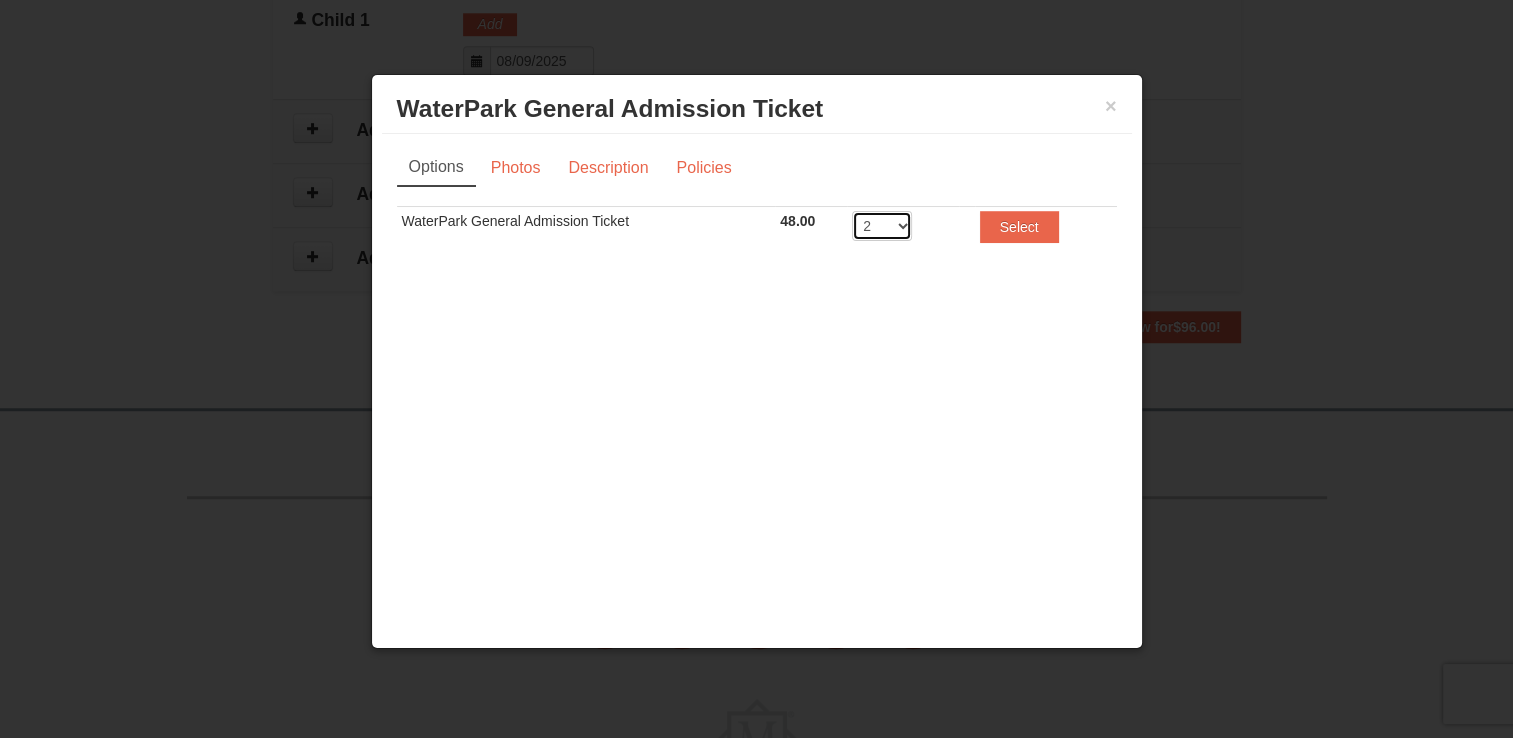 click on "2 3 4 5 6 7 8" at bounding box center [882, 226] 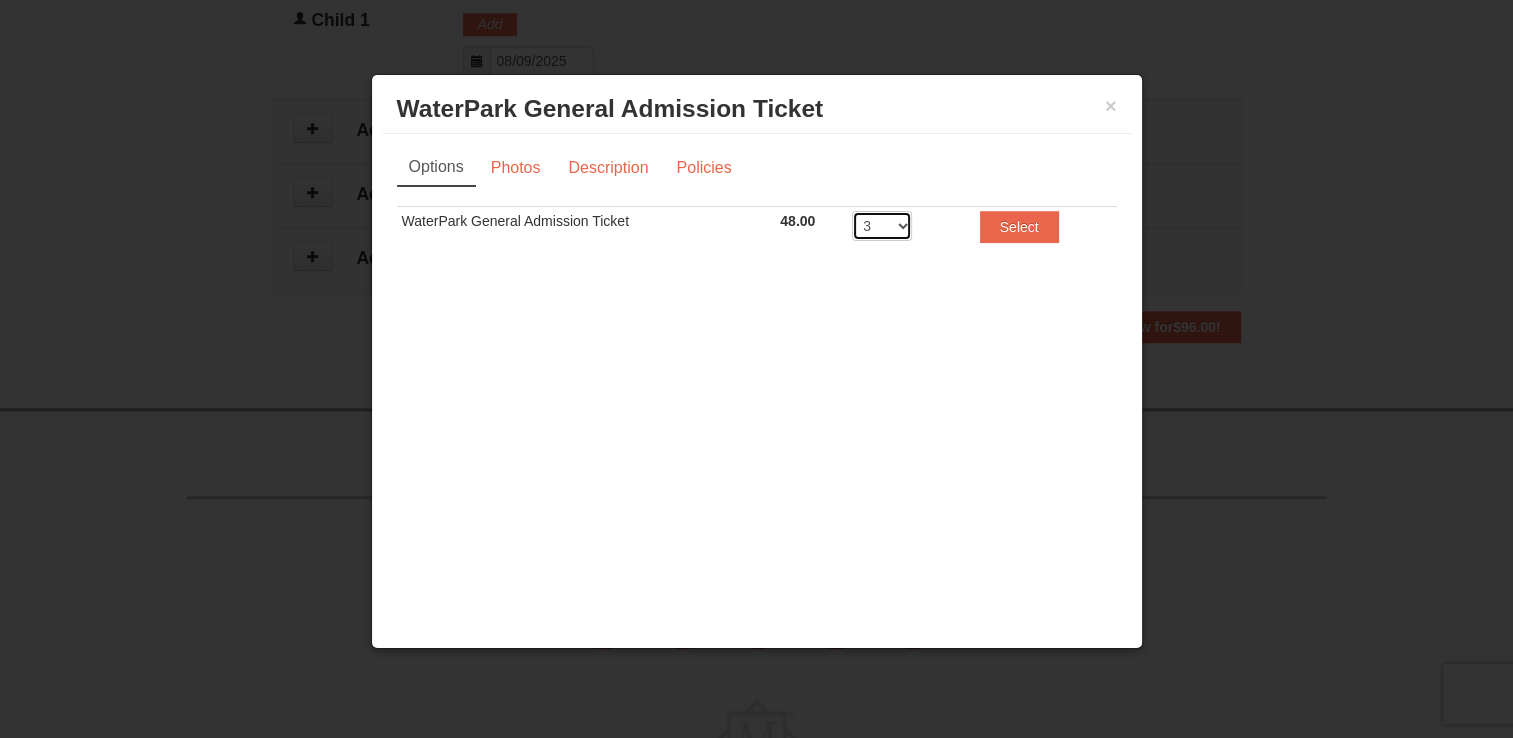 click on "2 3 4 5 6 7 8" at bounding box center [882, 226] 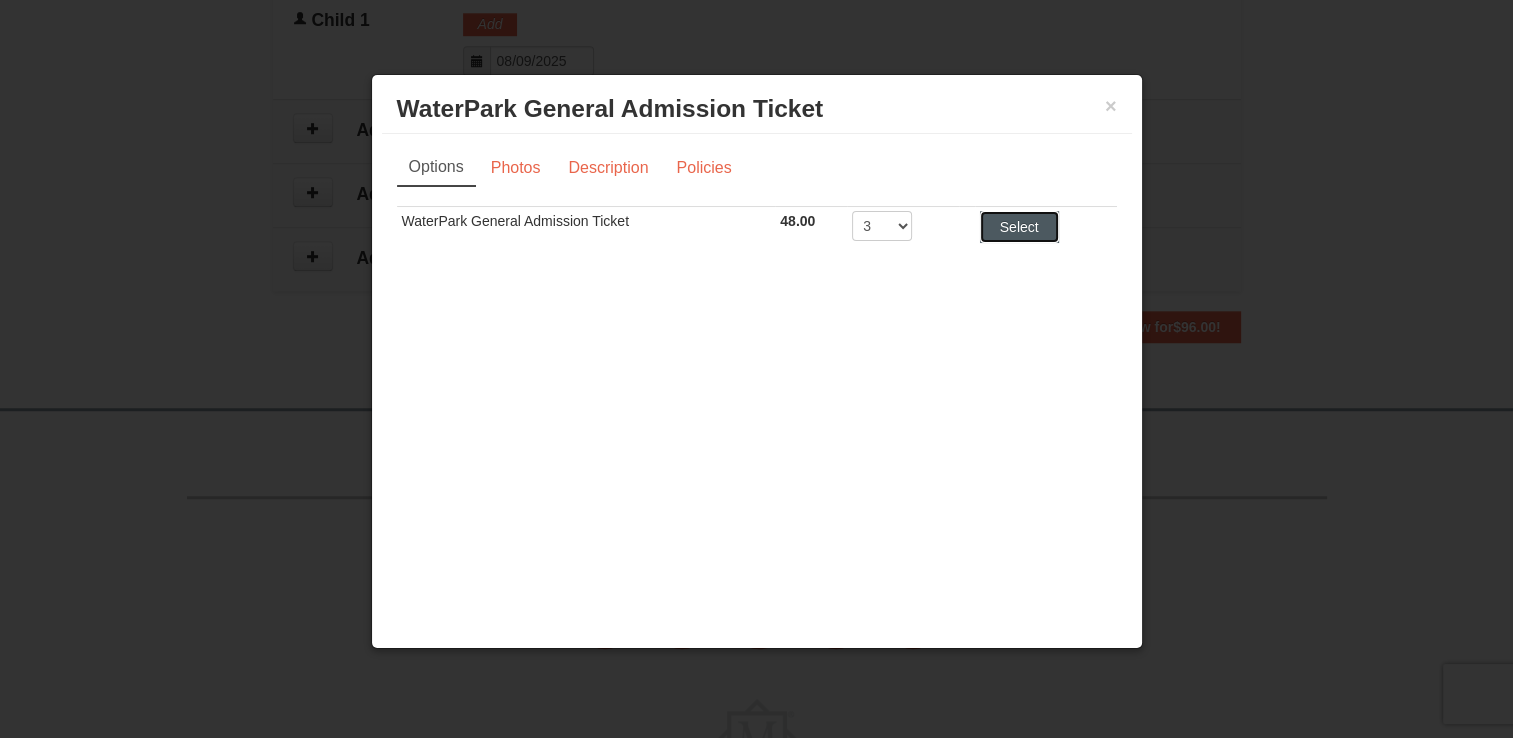 click on "Select" at bounding box center (1019, 227) 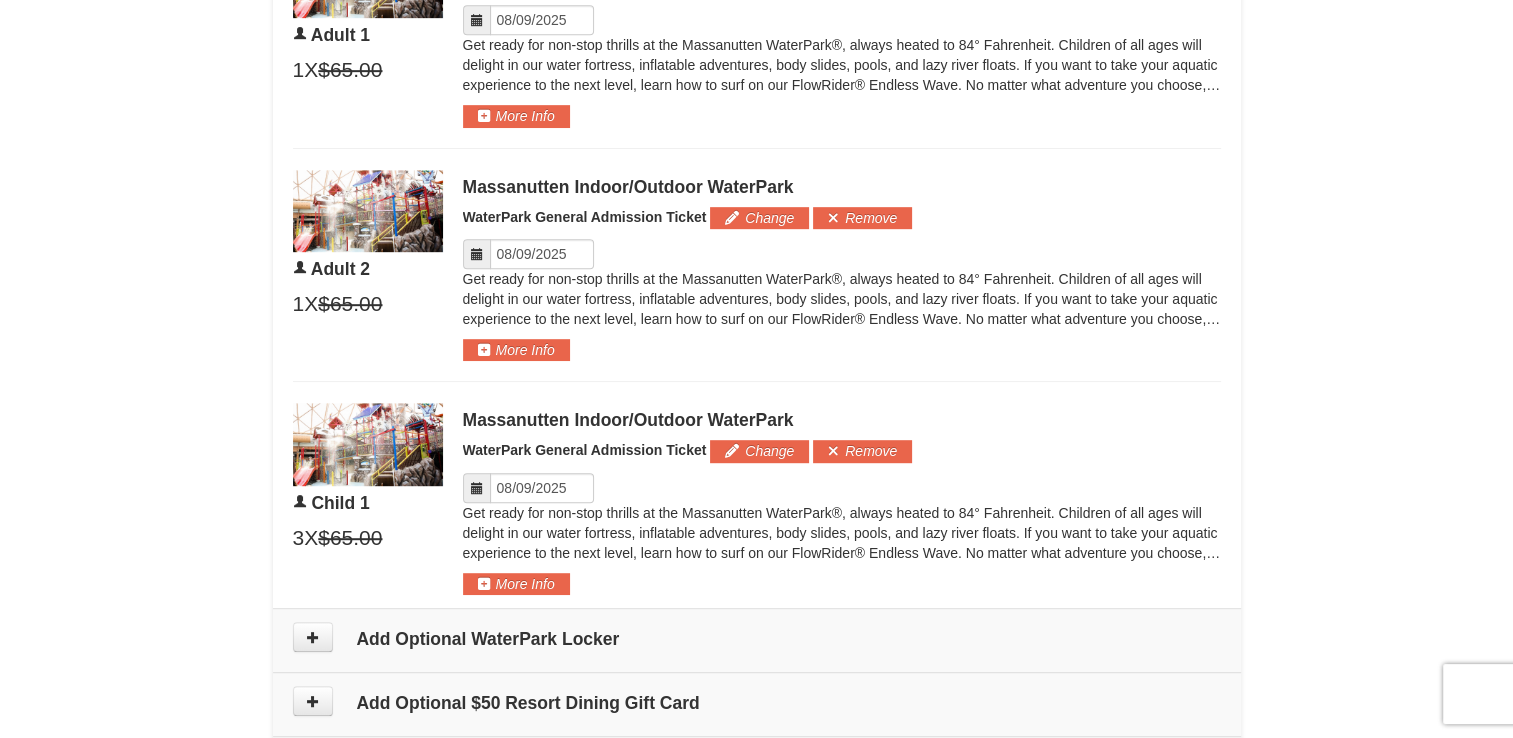 scroll, scrollTop: 931, scrollLeft: 0, axis: vertical 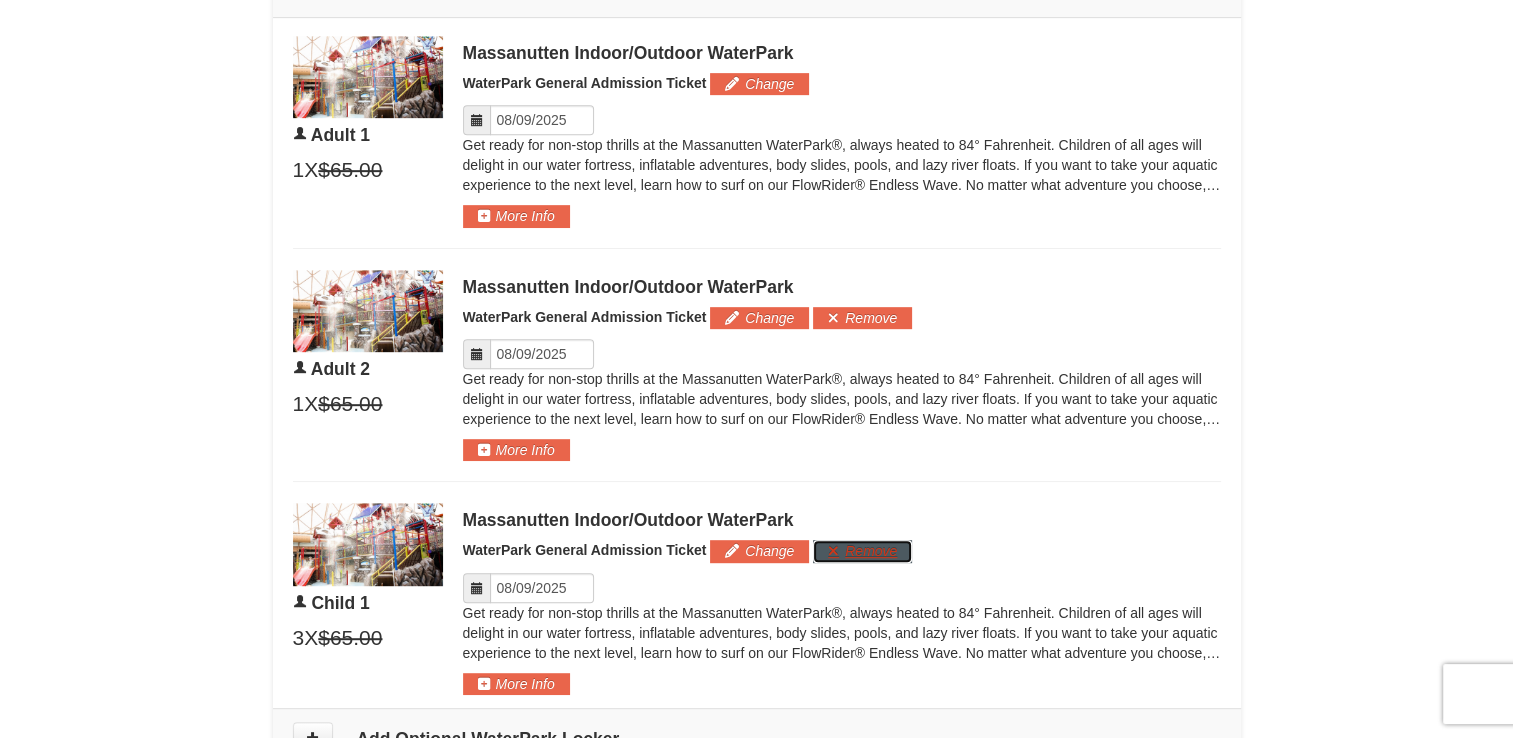 click on "Remove" at bounding box center (862, 551) 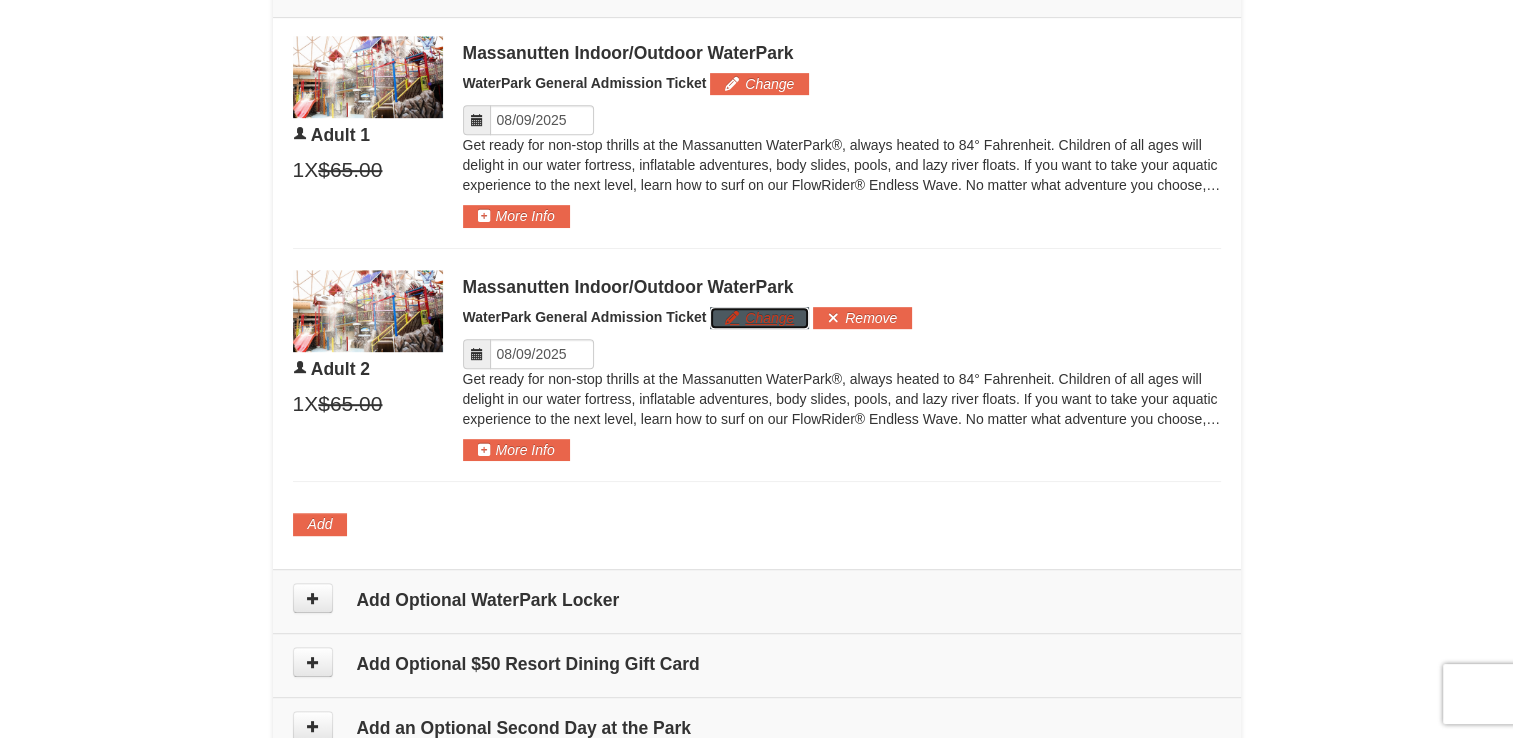click on "Change" at bounding box center (759, 318) 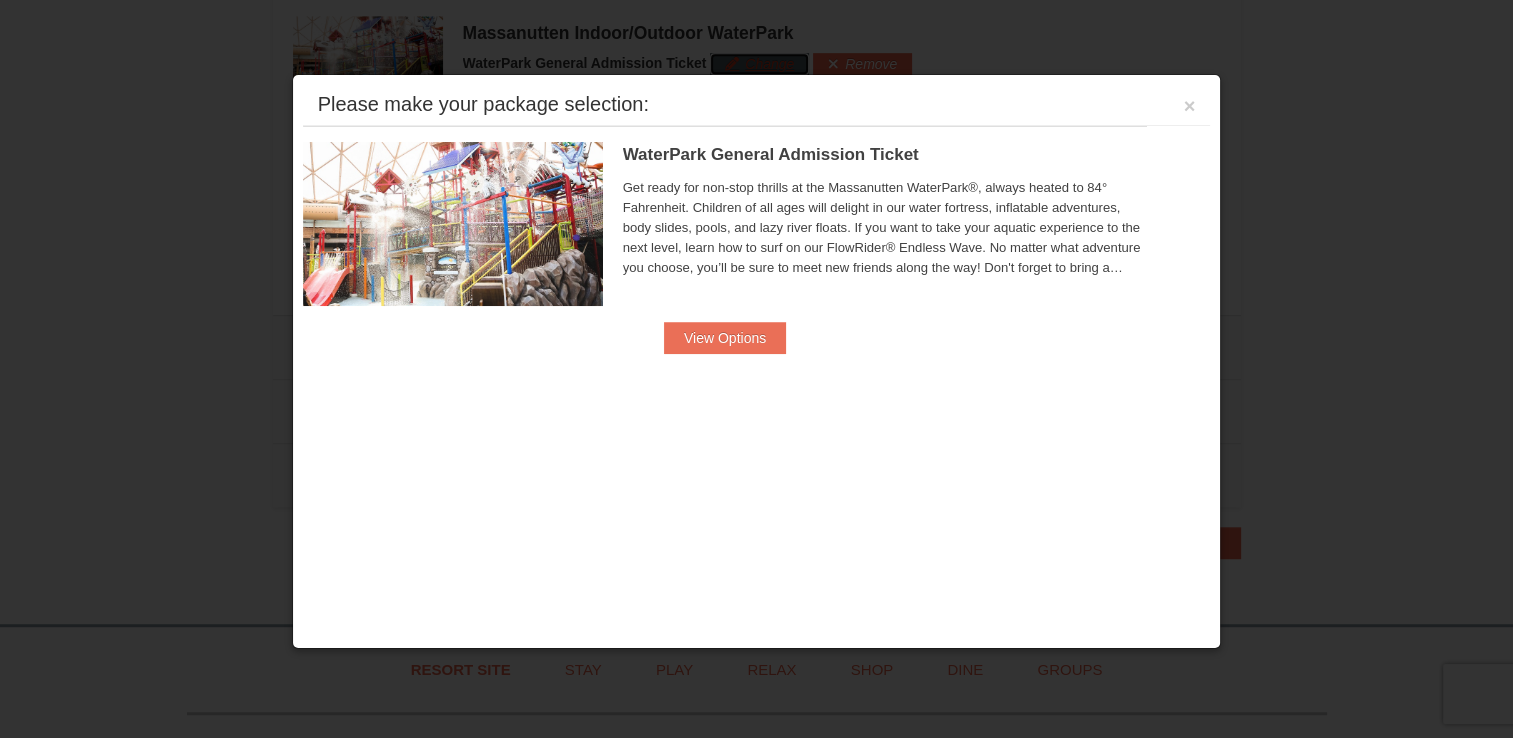 scroll, scrollTop: 1198, scrollLeft: 0, axis: vertical 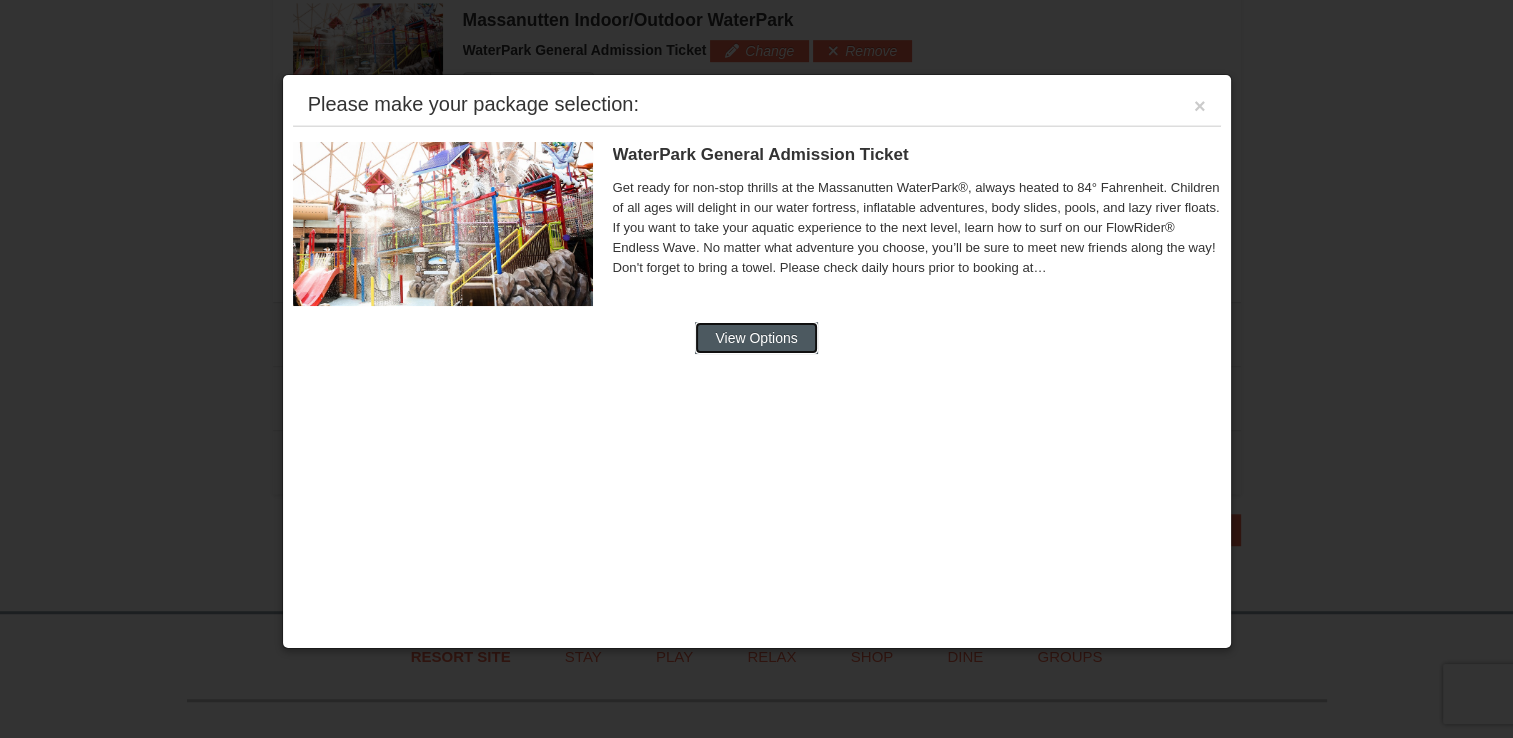 click on "View Options" at bounding box center [756, 338] 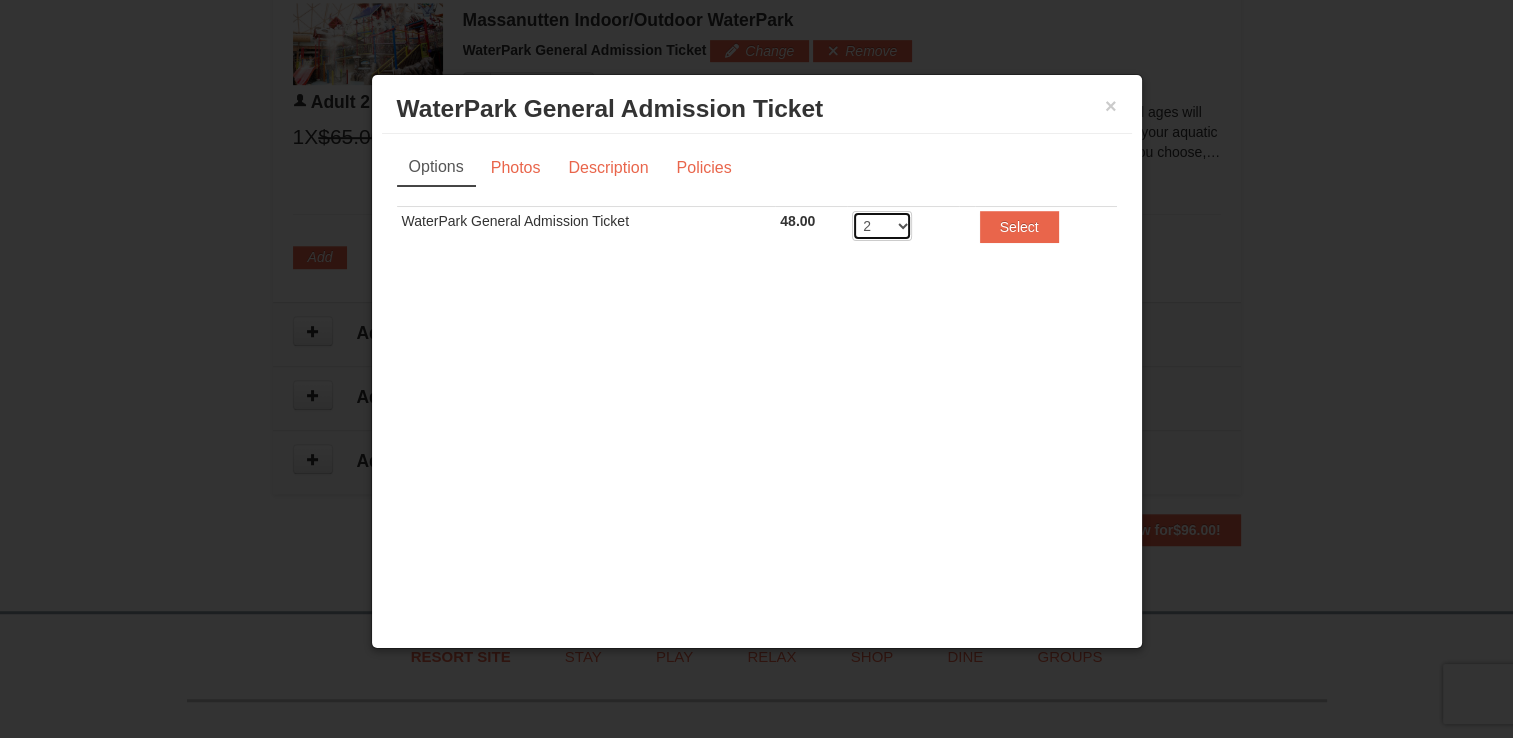 click on "2 3 4 5 6 7 8" at bounding box center [882, 226] 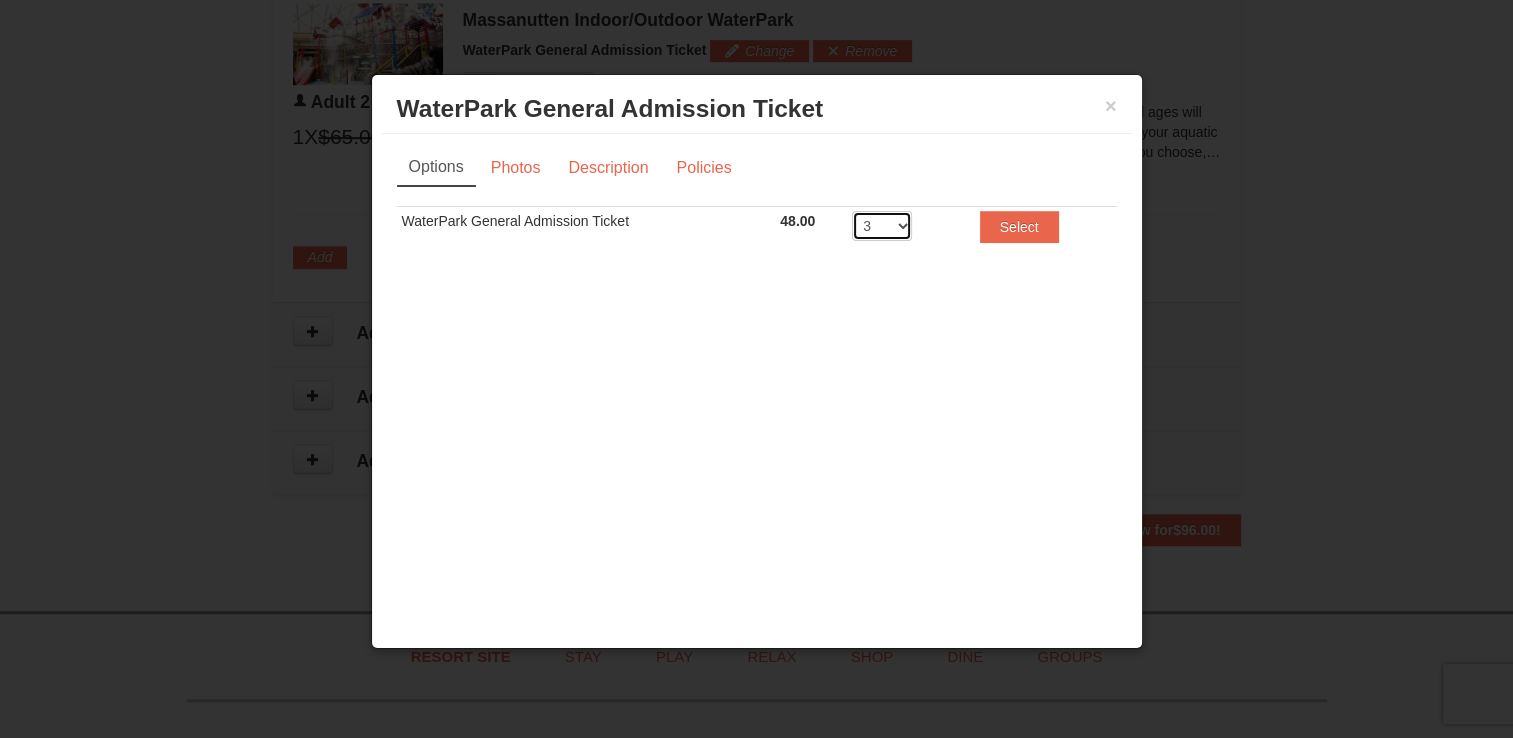 click on "2 3 4 5 6 7 8" at bounding box center [882, 226] 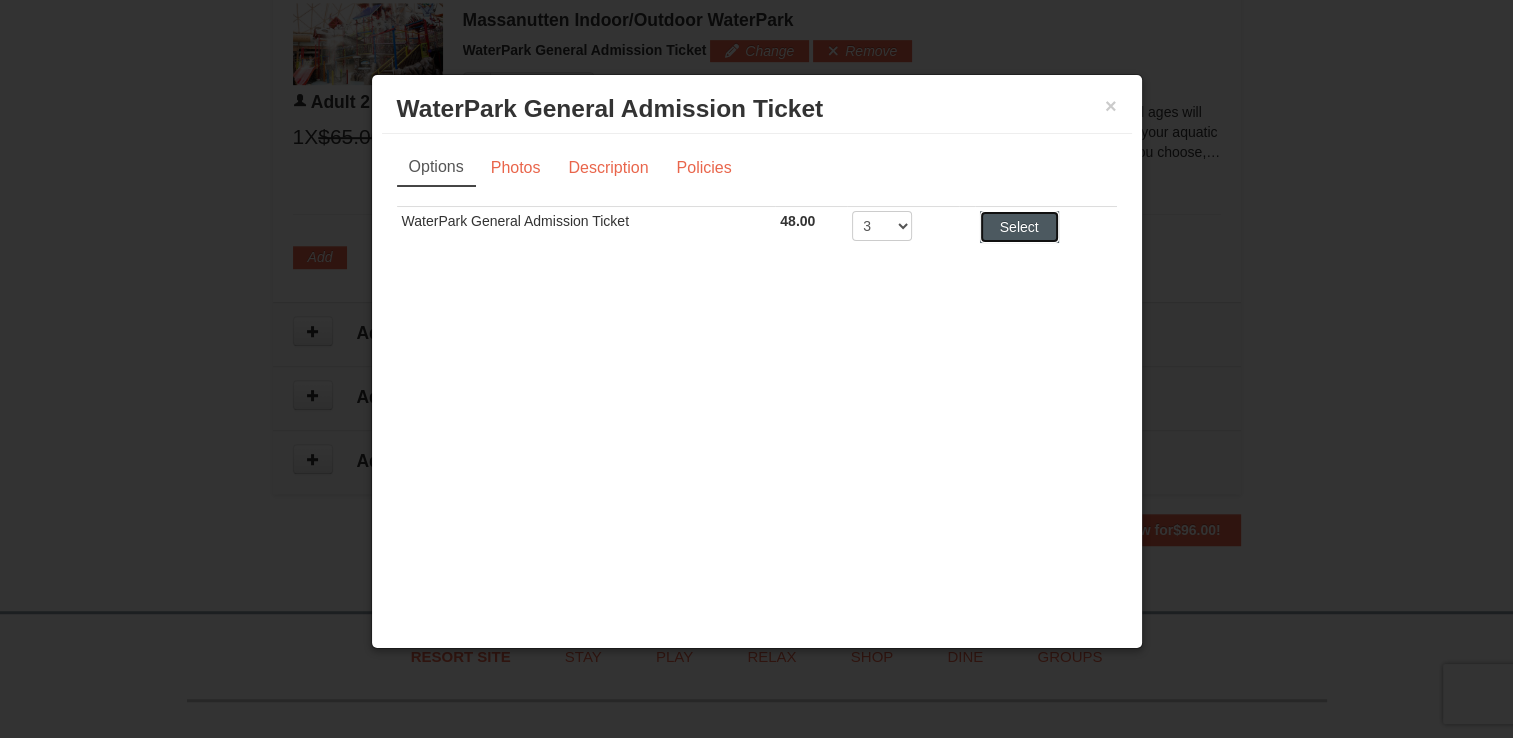 click on "Select" at bounding box center [1019, 227] 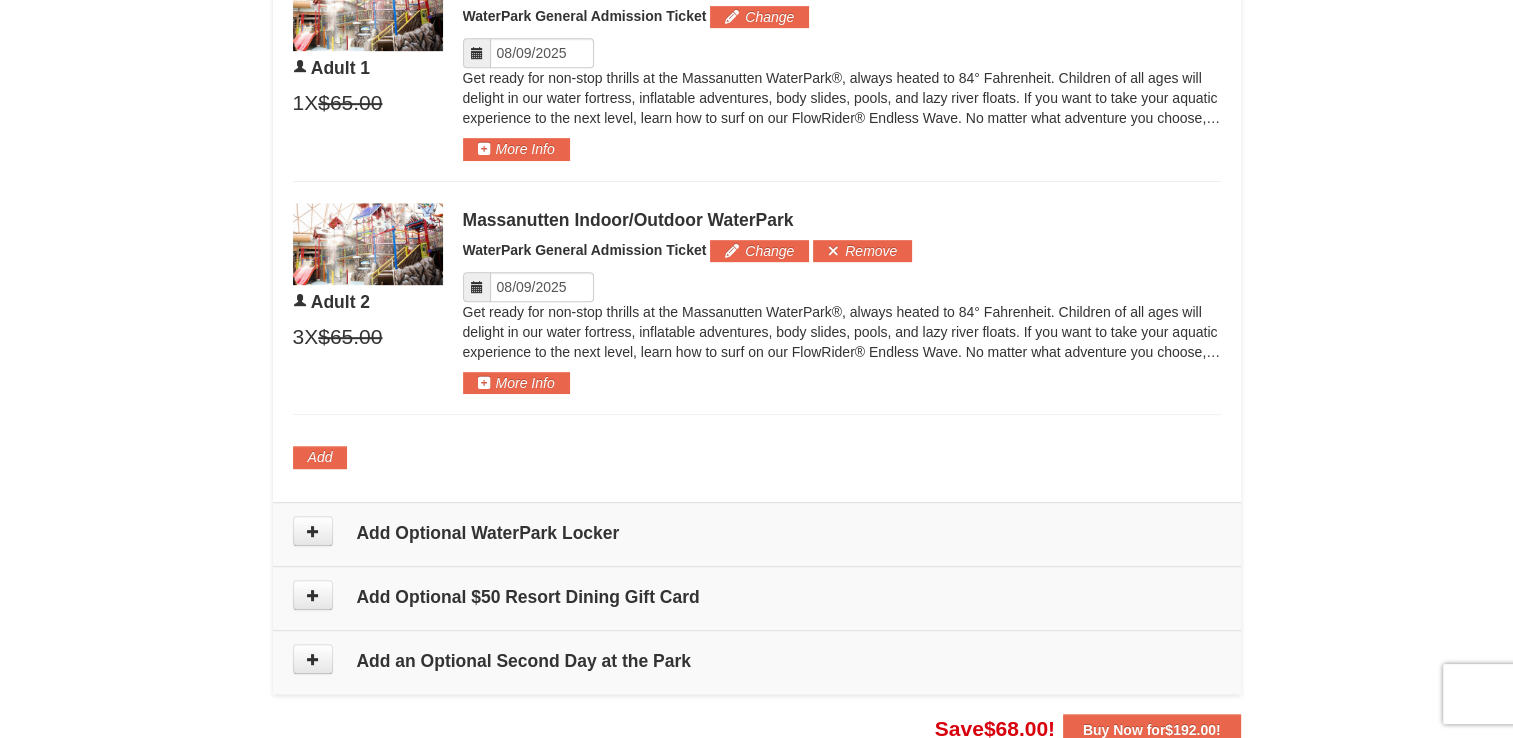 scroll, scrollTop: 898, scrollLeft: 0, axis: vertical 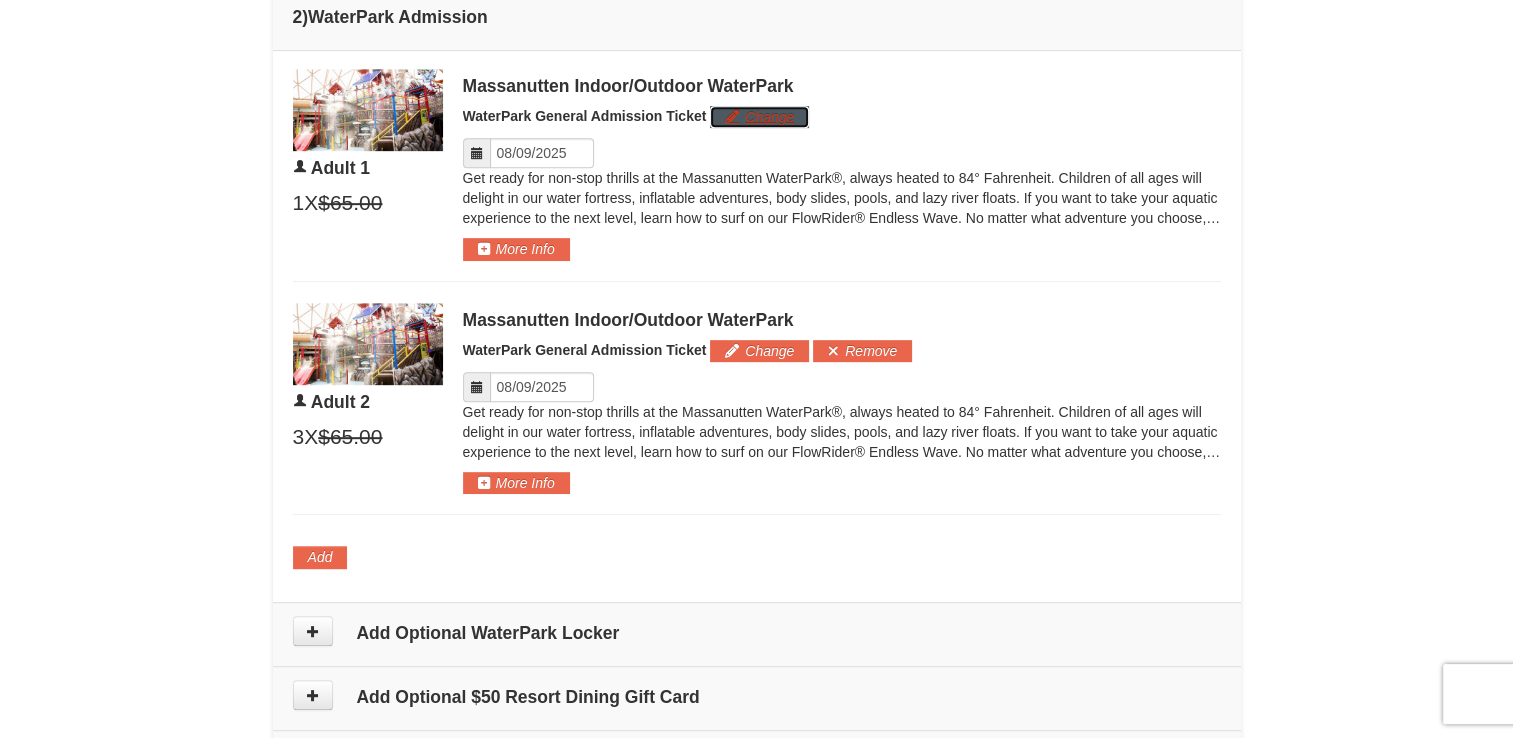 drag, startPoint x: 733, startPoint y: 115, endPoint x: 772, endPoint y: 189, distance: 83.64807 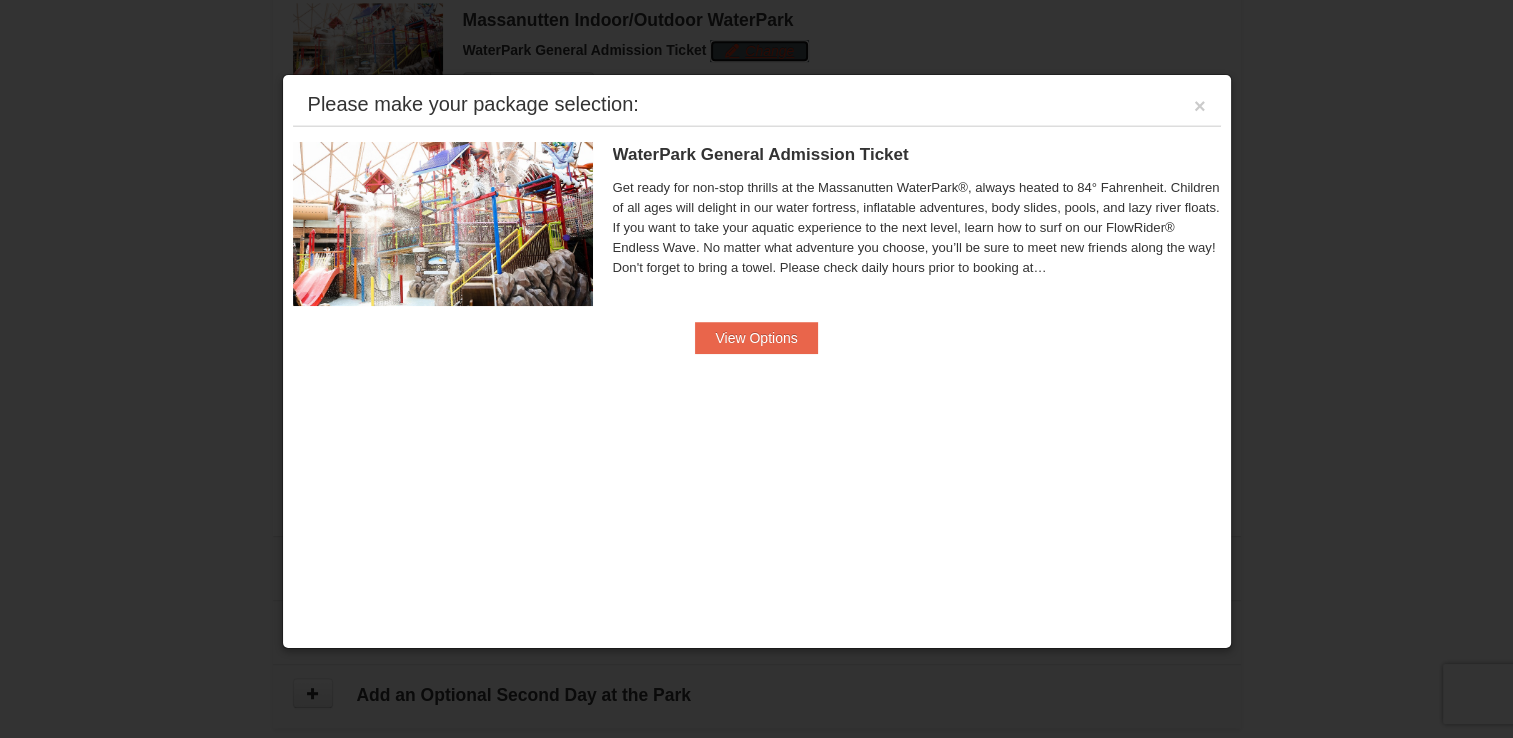 scroll, scrollTop: 965, scrollLeft: 0, axis: vertical 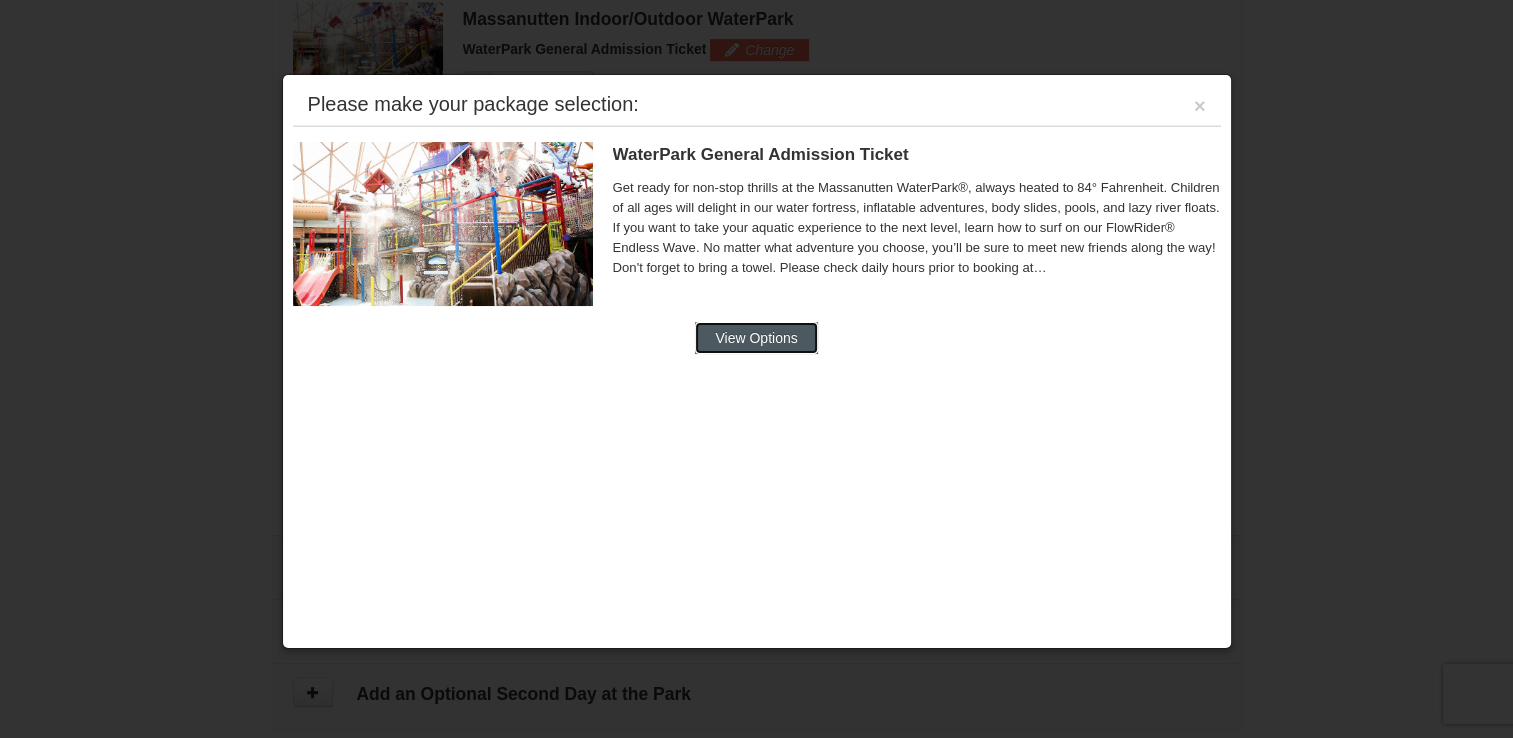 click on "View Options" at bounding box center (756, 338) 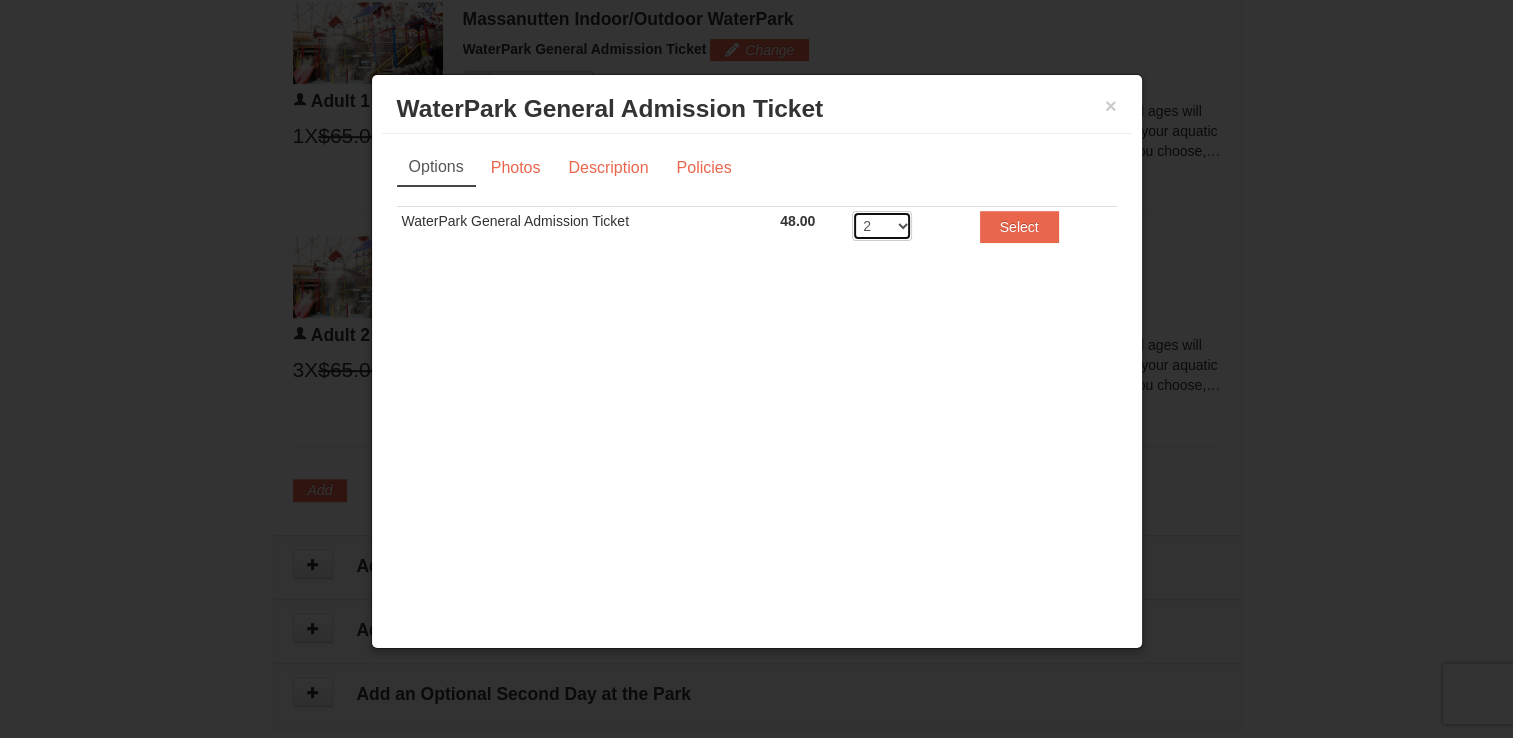 click on "2 3 4 5 6 7 8" at bounding box center (882, 226) 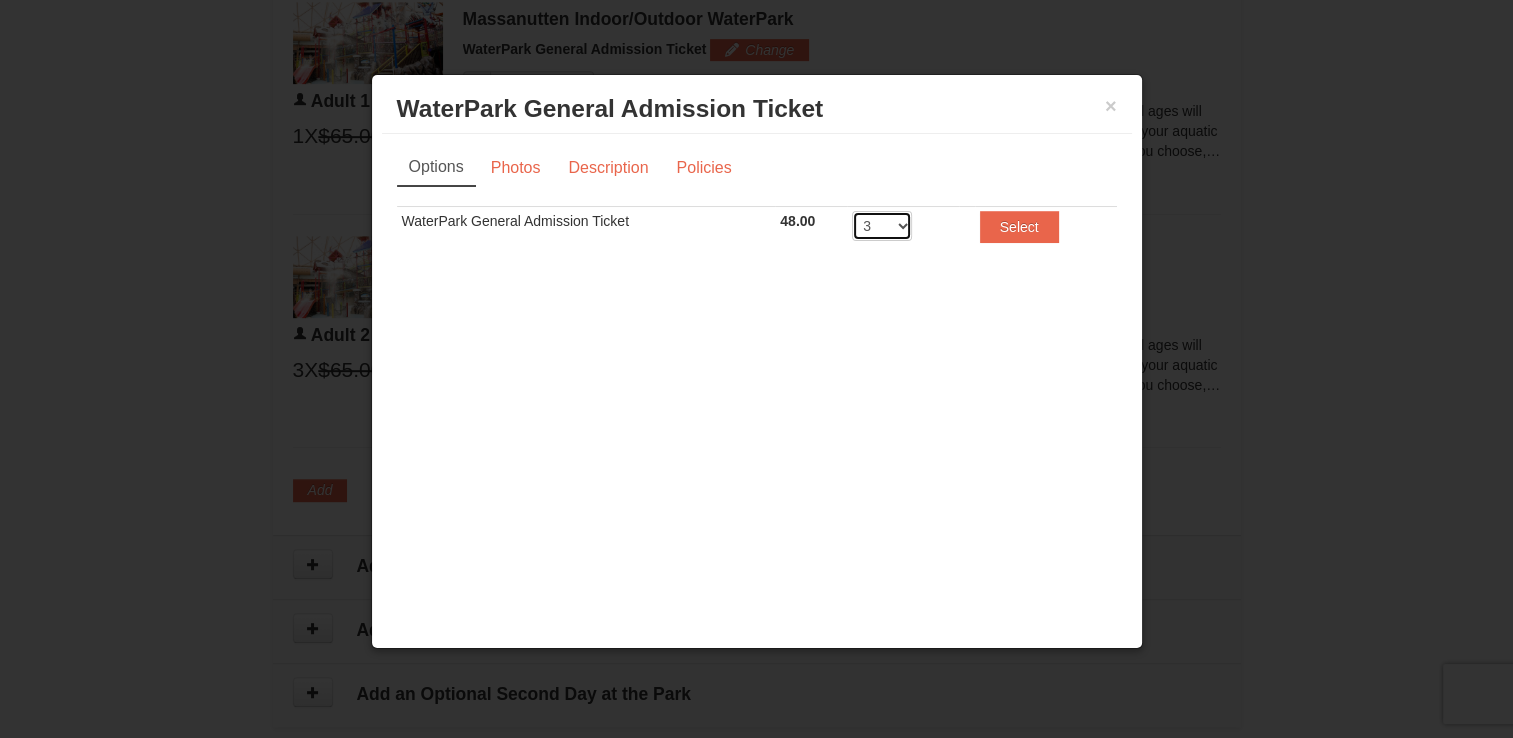 click on "2 3 4 5 6 7 8" at bounding box center (882, 226) 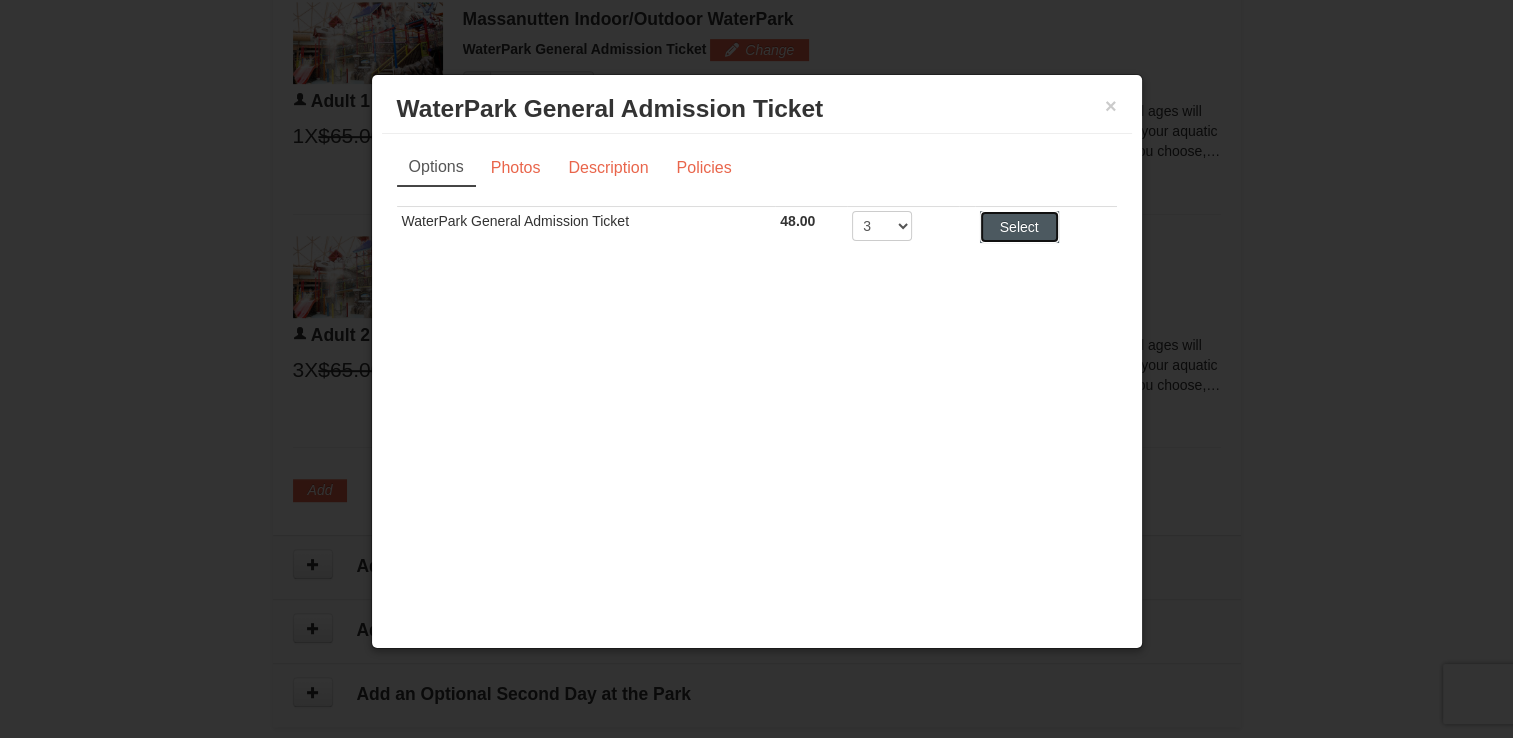 click on "Select" at bounding box center (1019, 227) 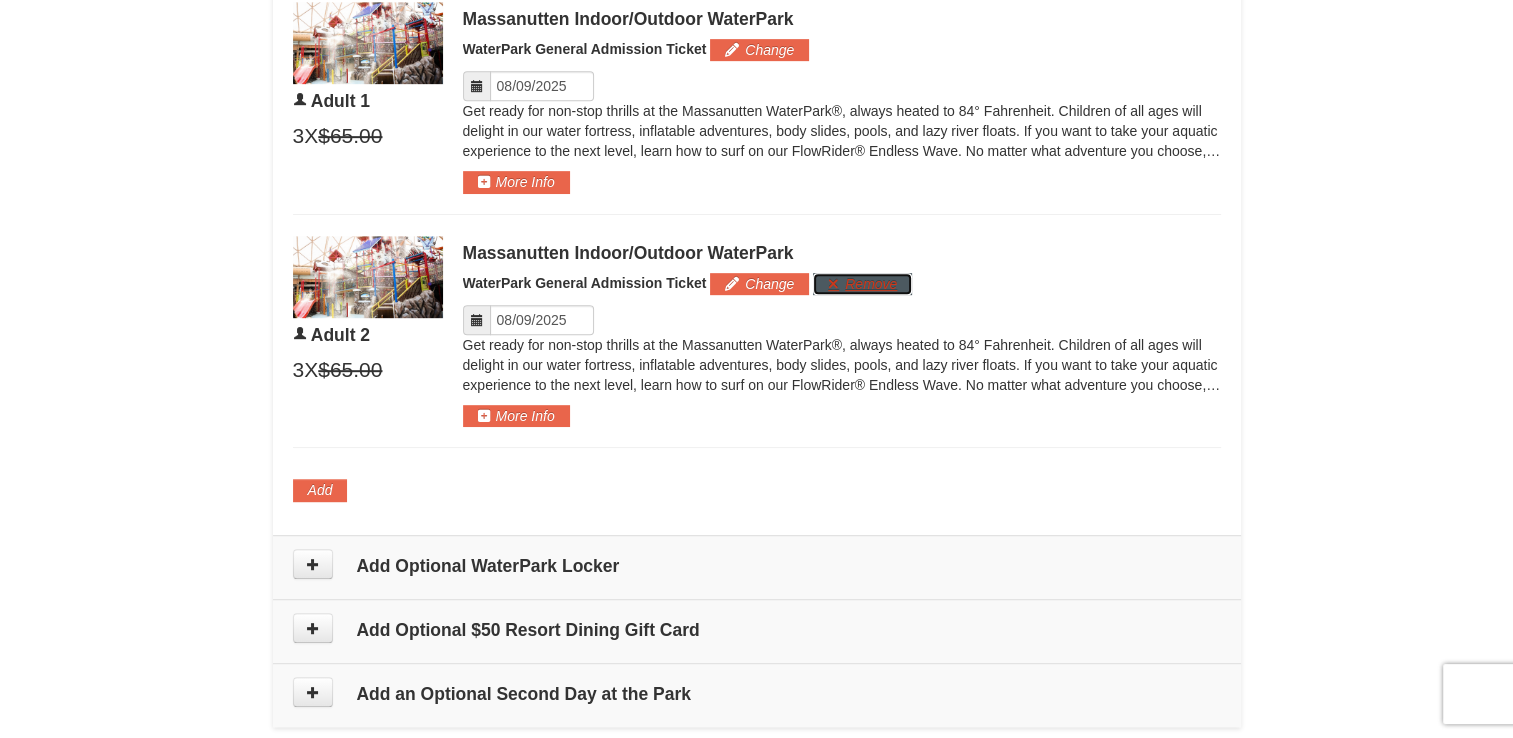 click on "Remove" at bounding box center (862, 284) 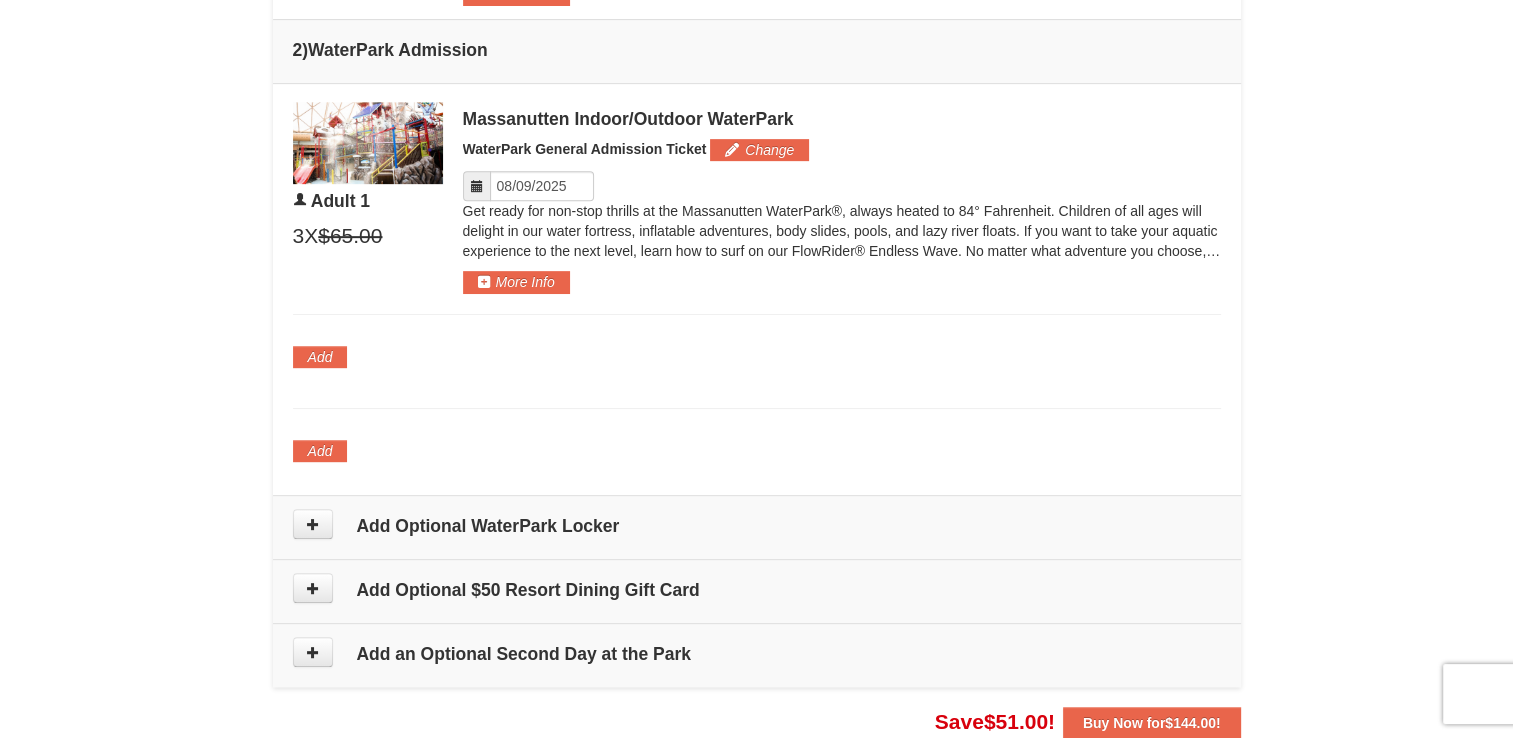 scroll, scrollTop: 1065, scrollLeft: 0, axis: vertical 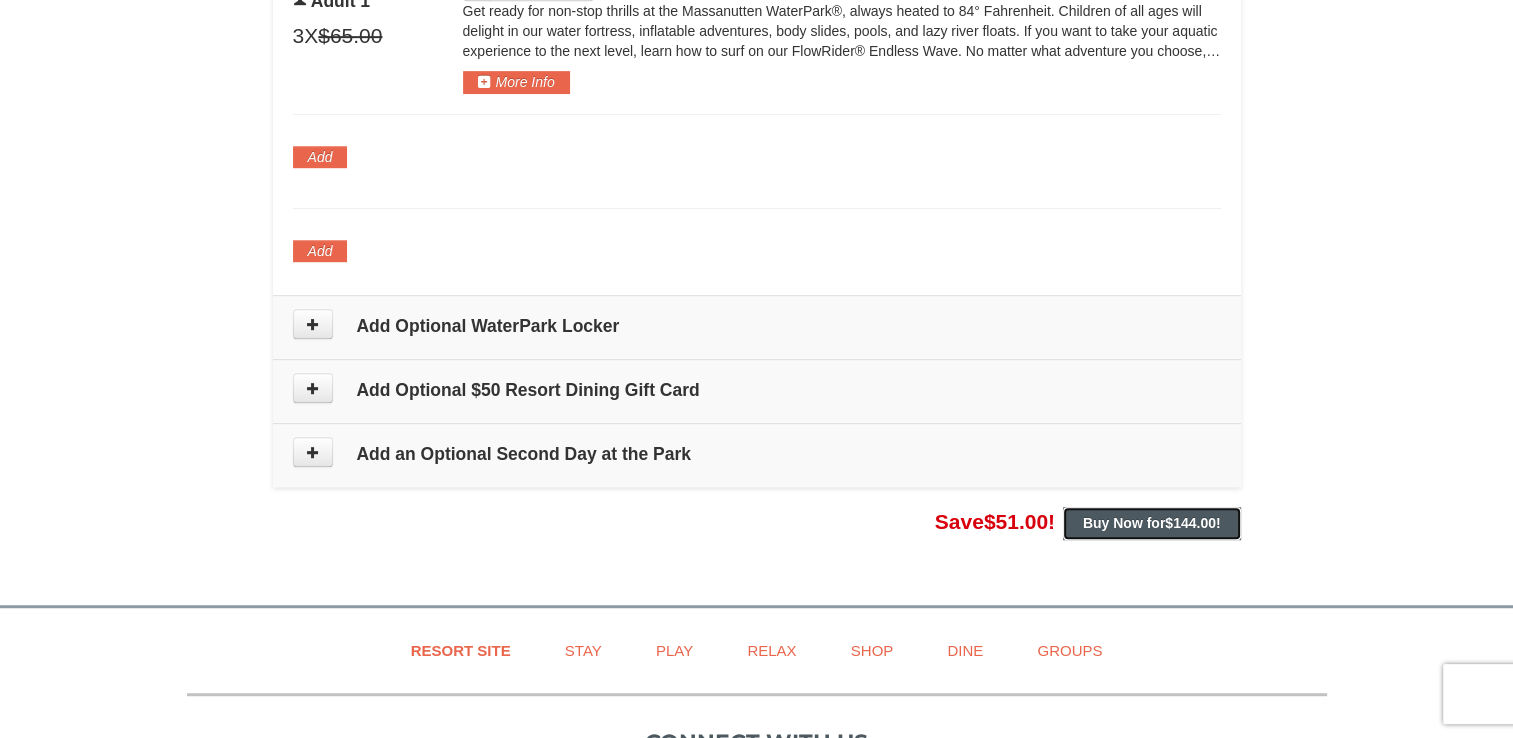 click on "$144.00" at bounding box center (1190, 523) 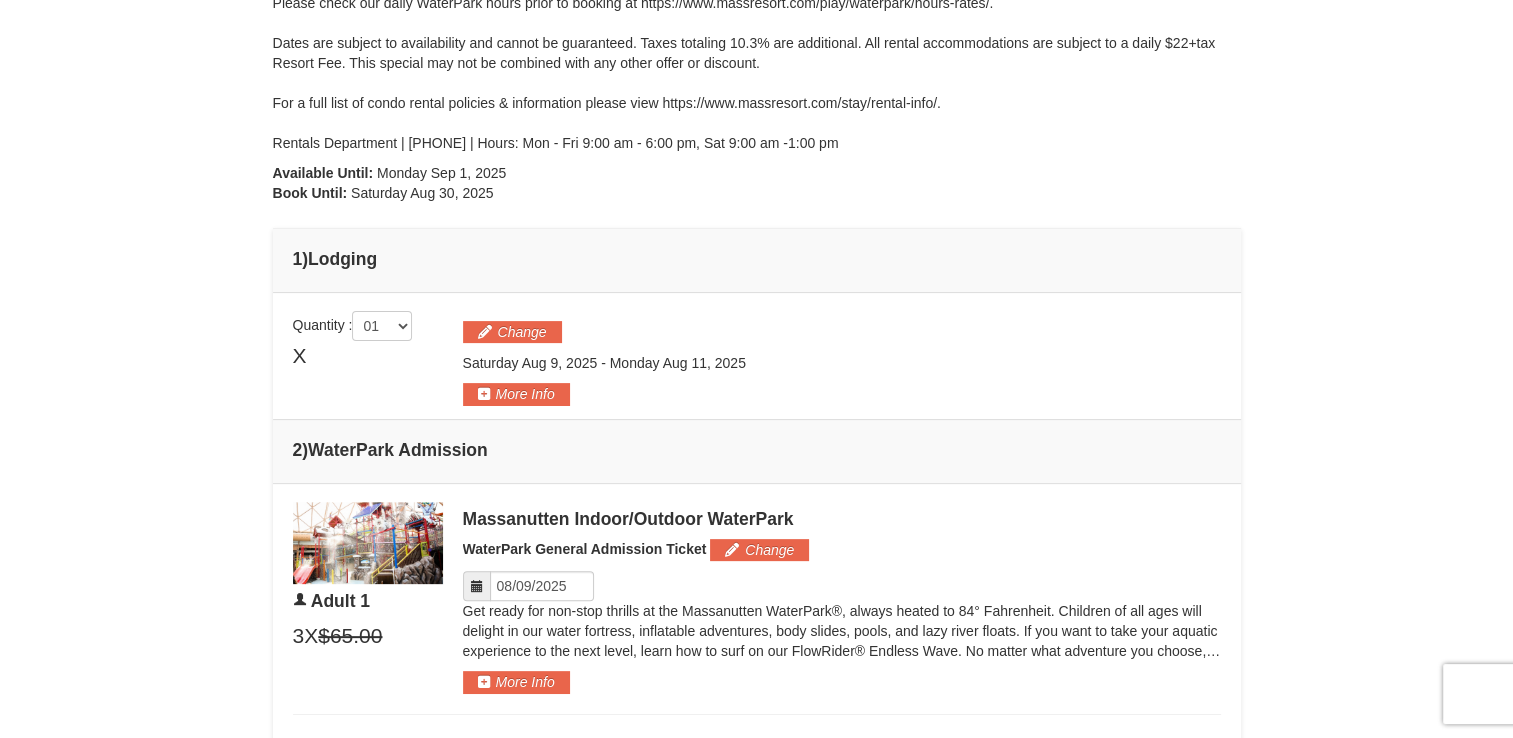 scroll, scrollTop: 265, scrollLeft: 0, axis: vertical 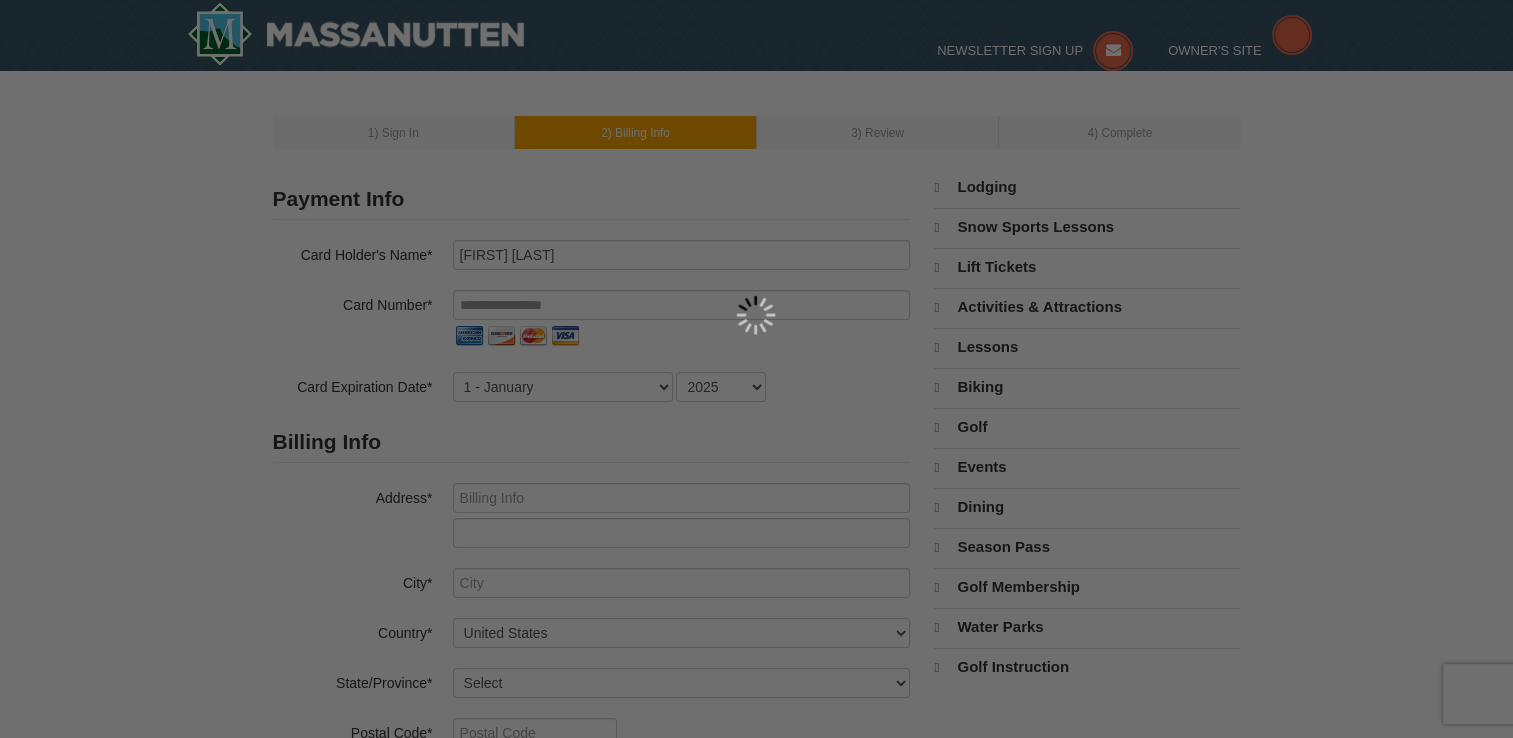 select on "8" 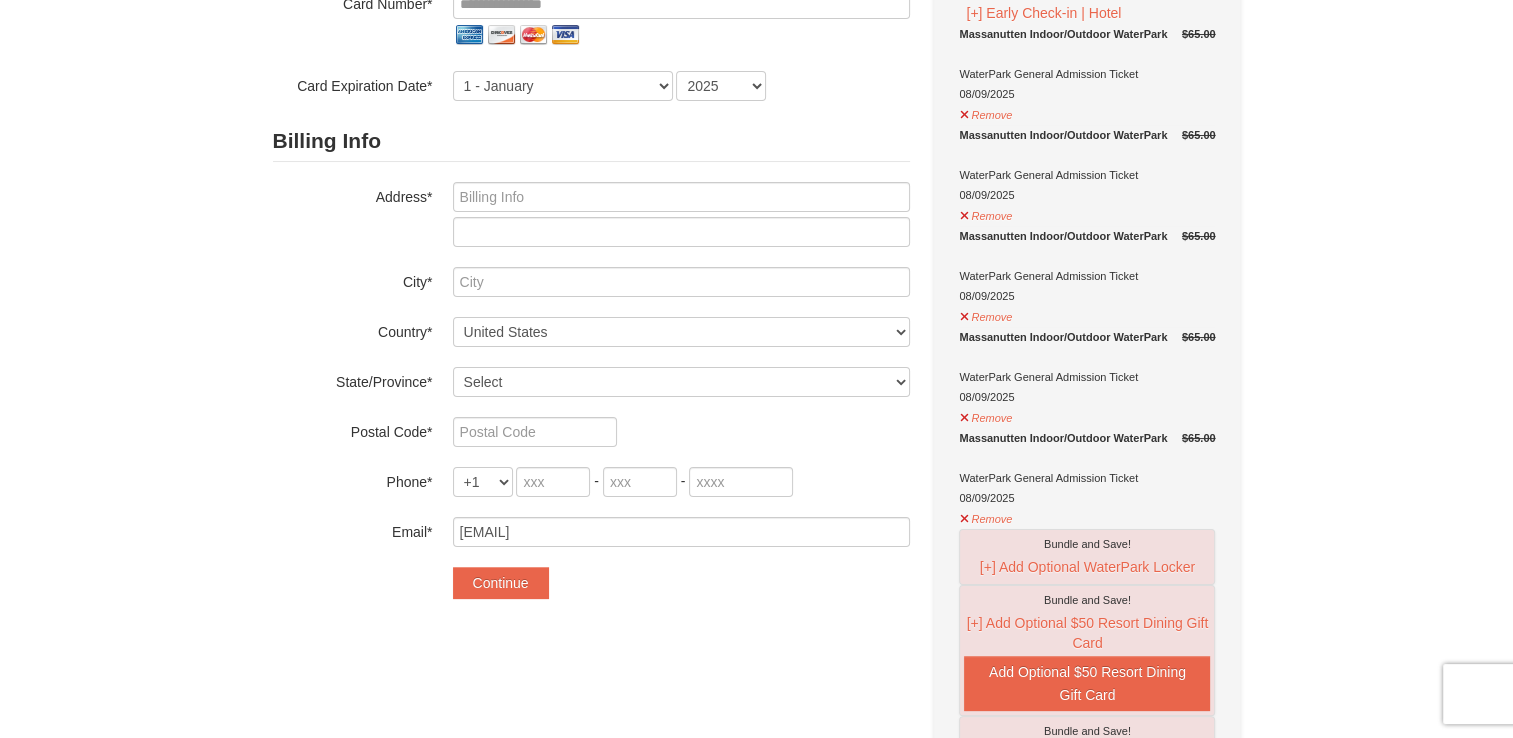 scroll, scrollTop: 200, scrollLeft: 0, axis: vertical 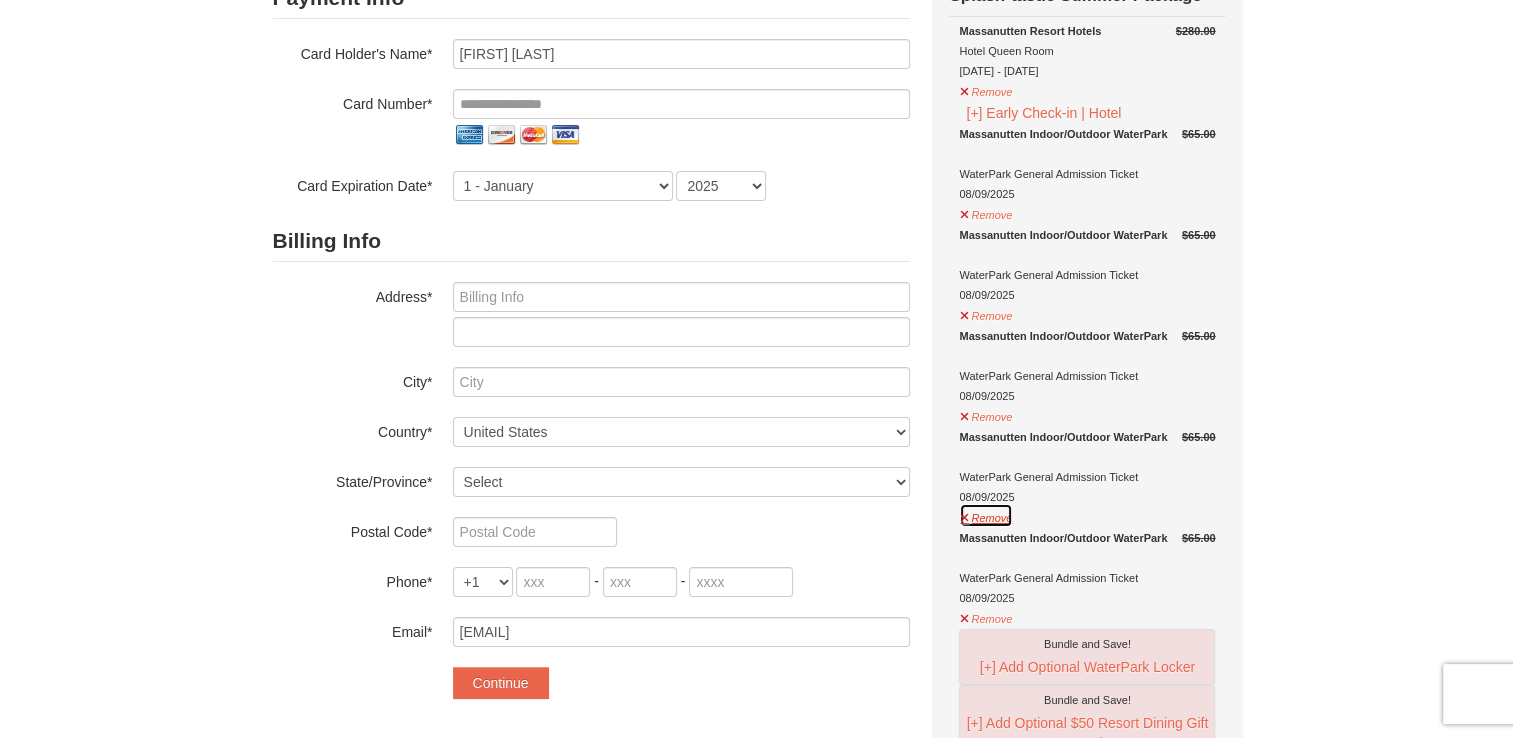 click on "Remove" at bounding box center (986, 515) 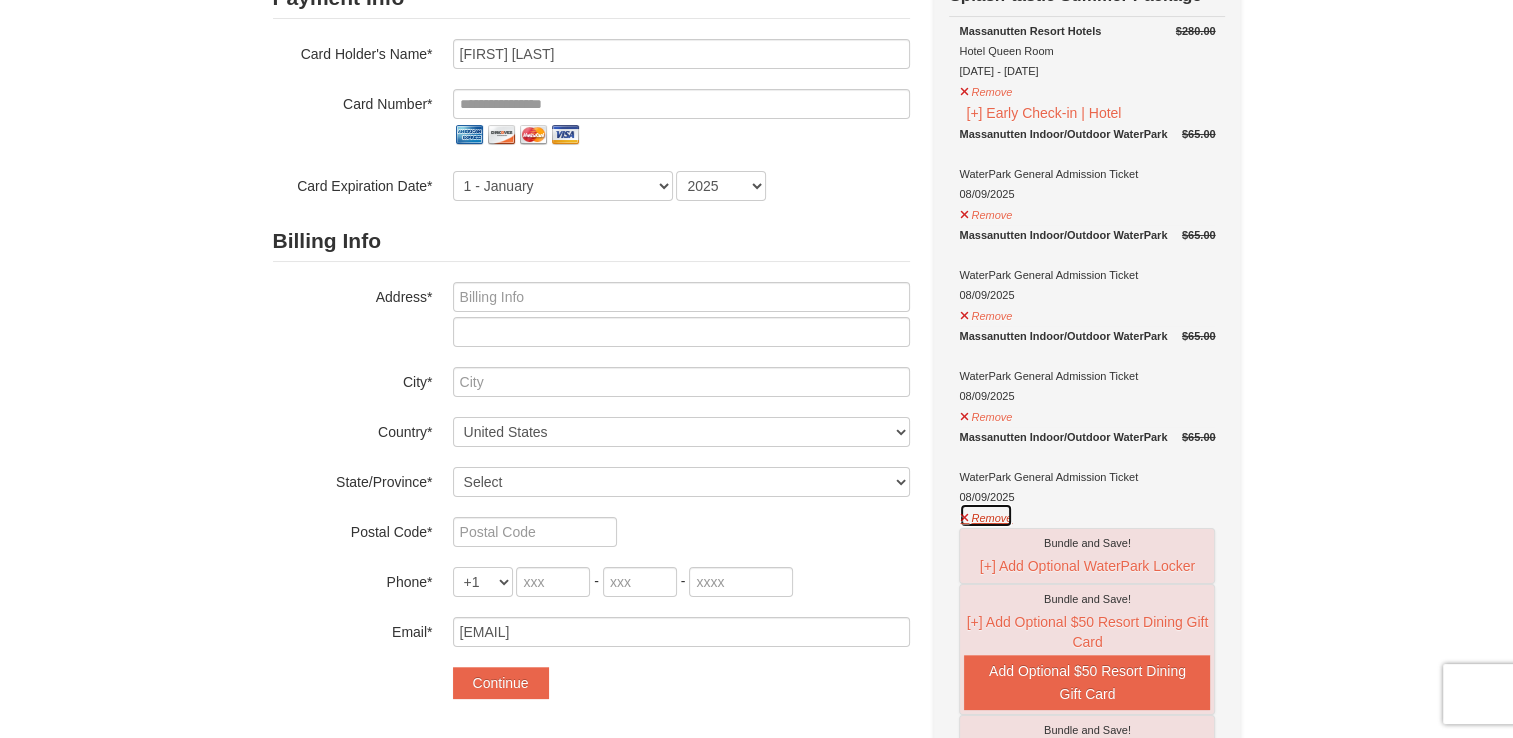click on "Remove" at bounding box center [986, 515] 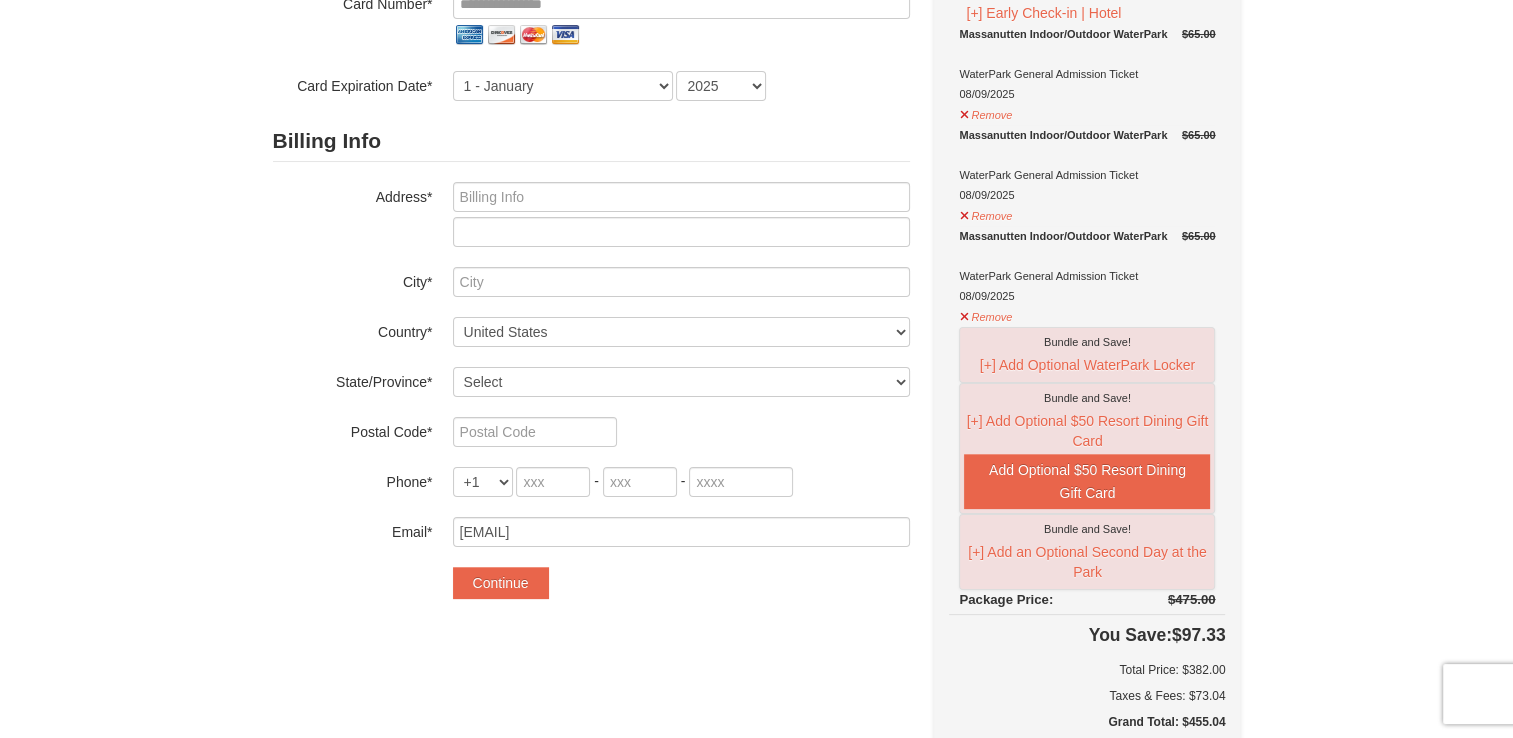 scroll, scrollTop: 100, scrollLeft: 0, axis: vertical 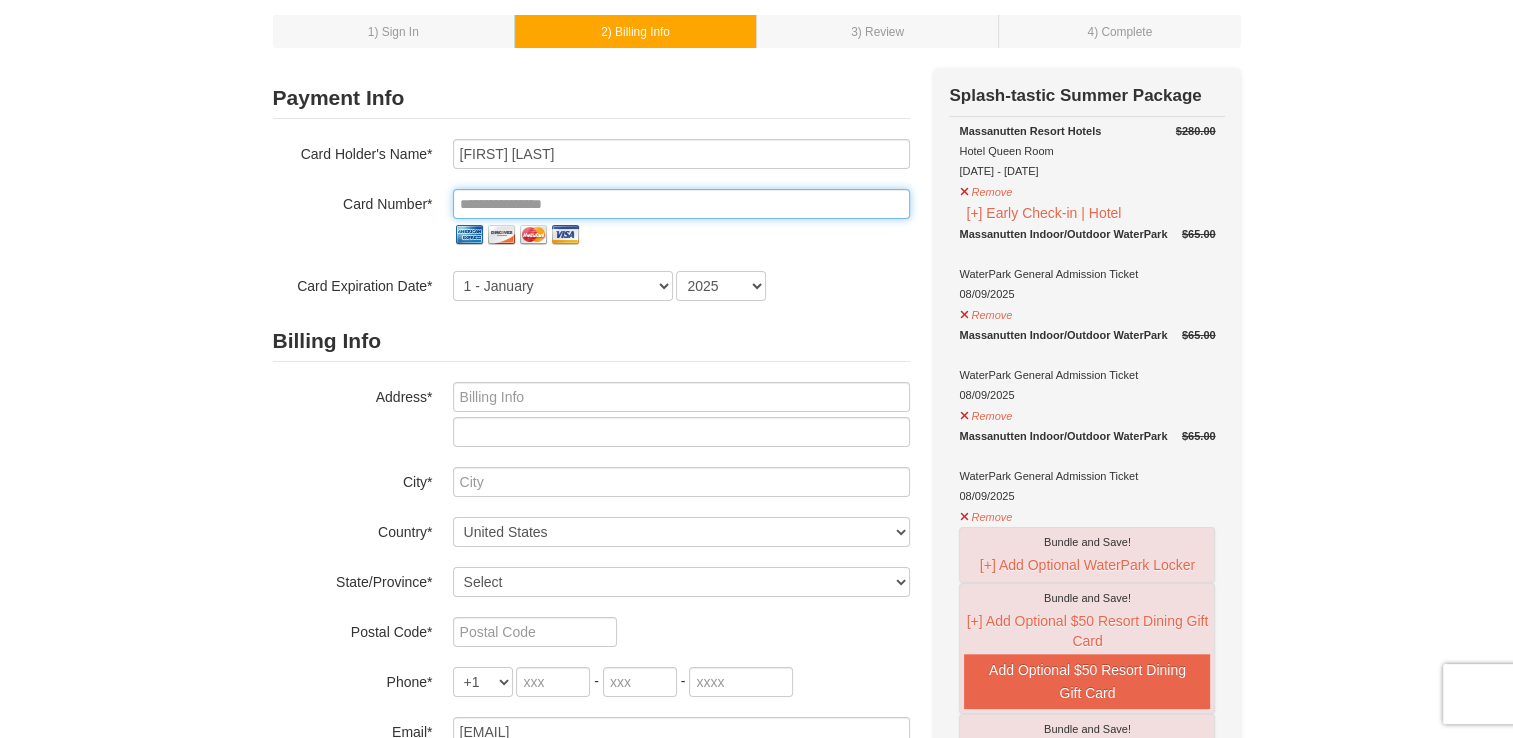 click at bounding box center [681, 204] 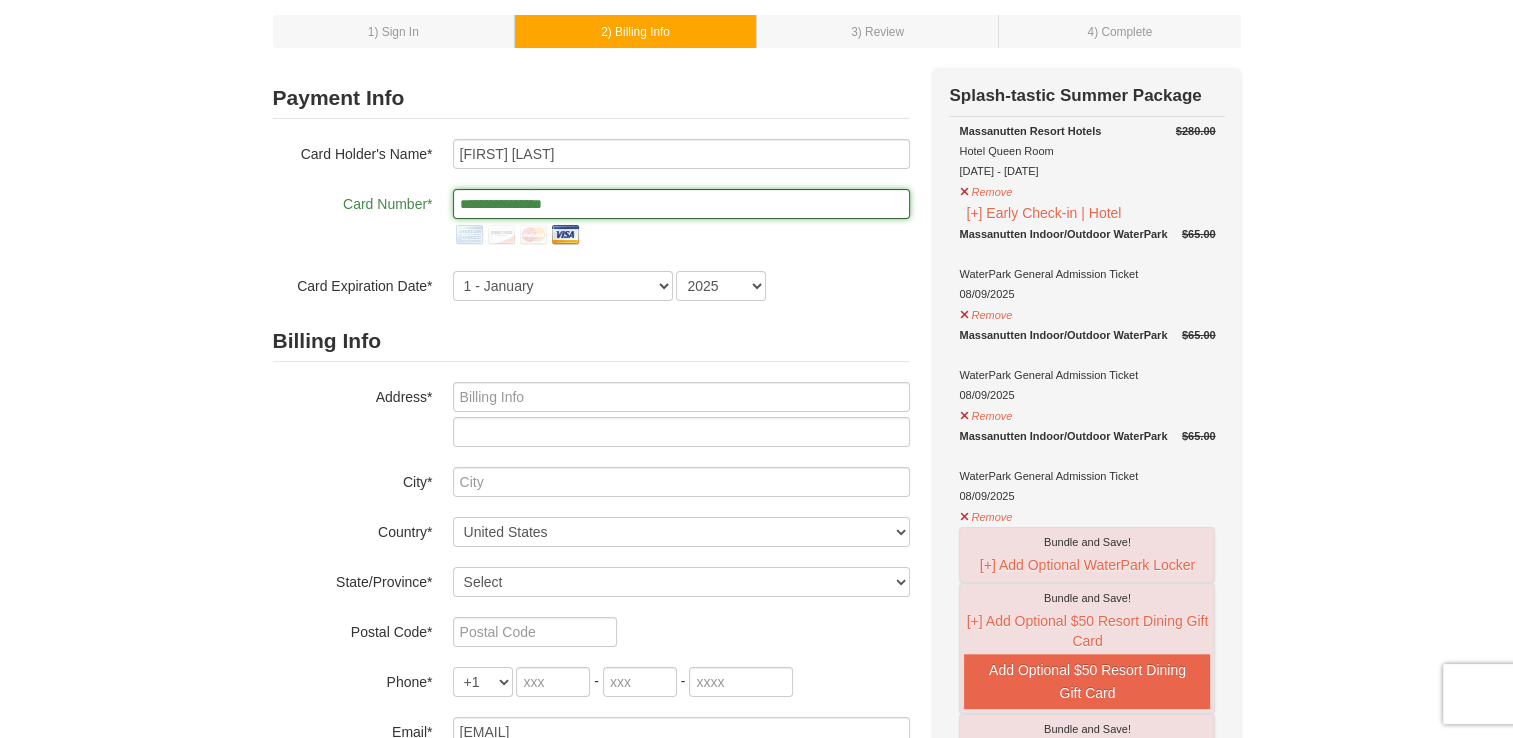 type on "**********" 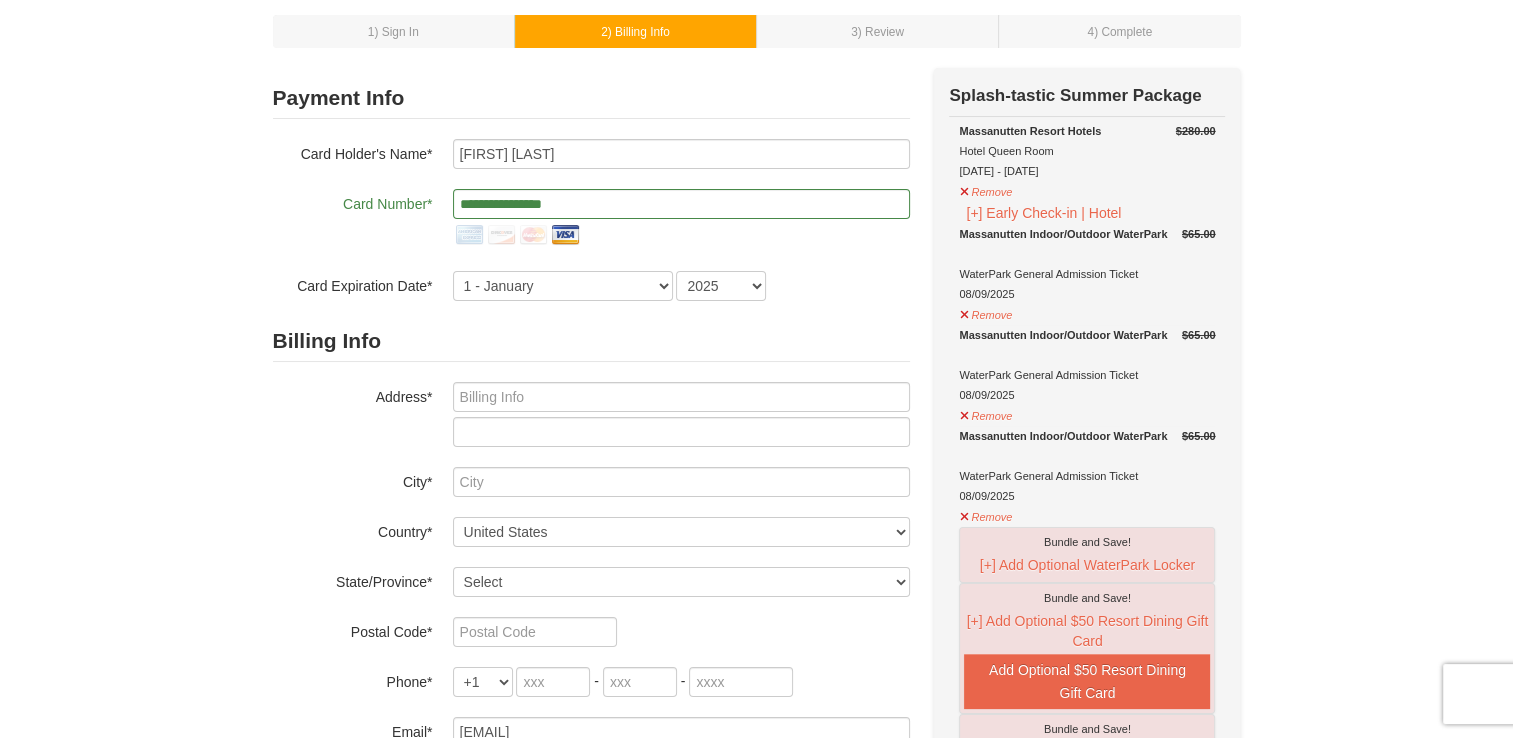 click on "**********" at bounding box center (591, 220) 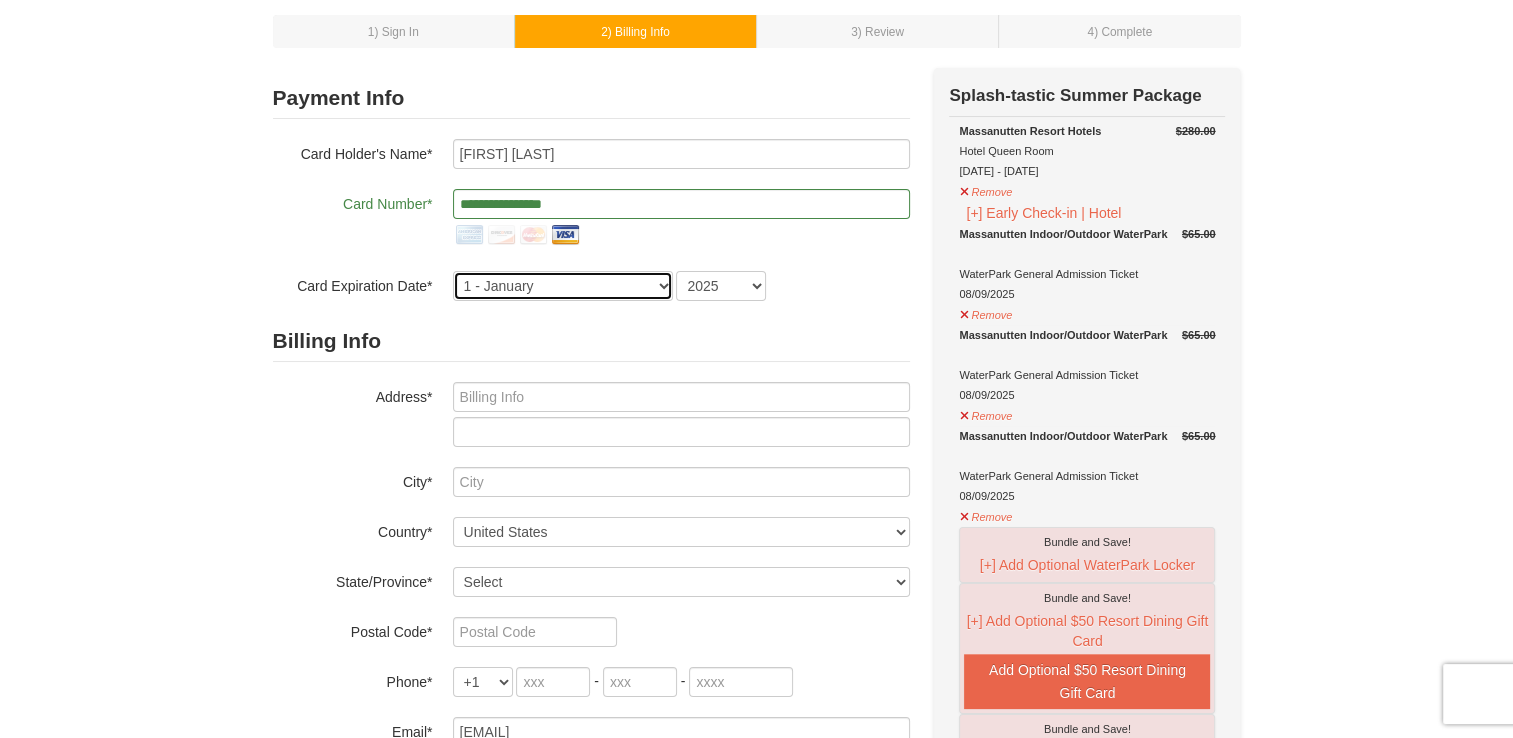 click on "1 - January 2 - February 3 - March 4 - April 5 - May 6 - June 7 - July 8 - August 9 - September 10 - October 11 - November 12 - December" at bounding box center (563, 286) 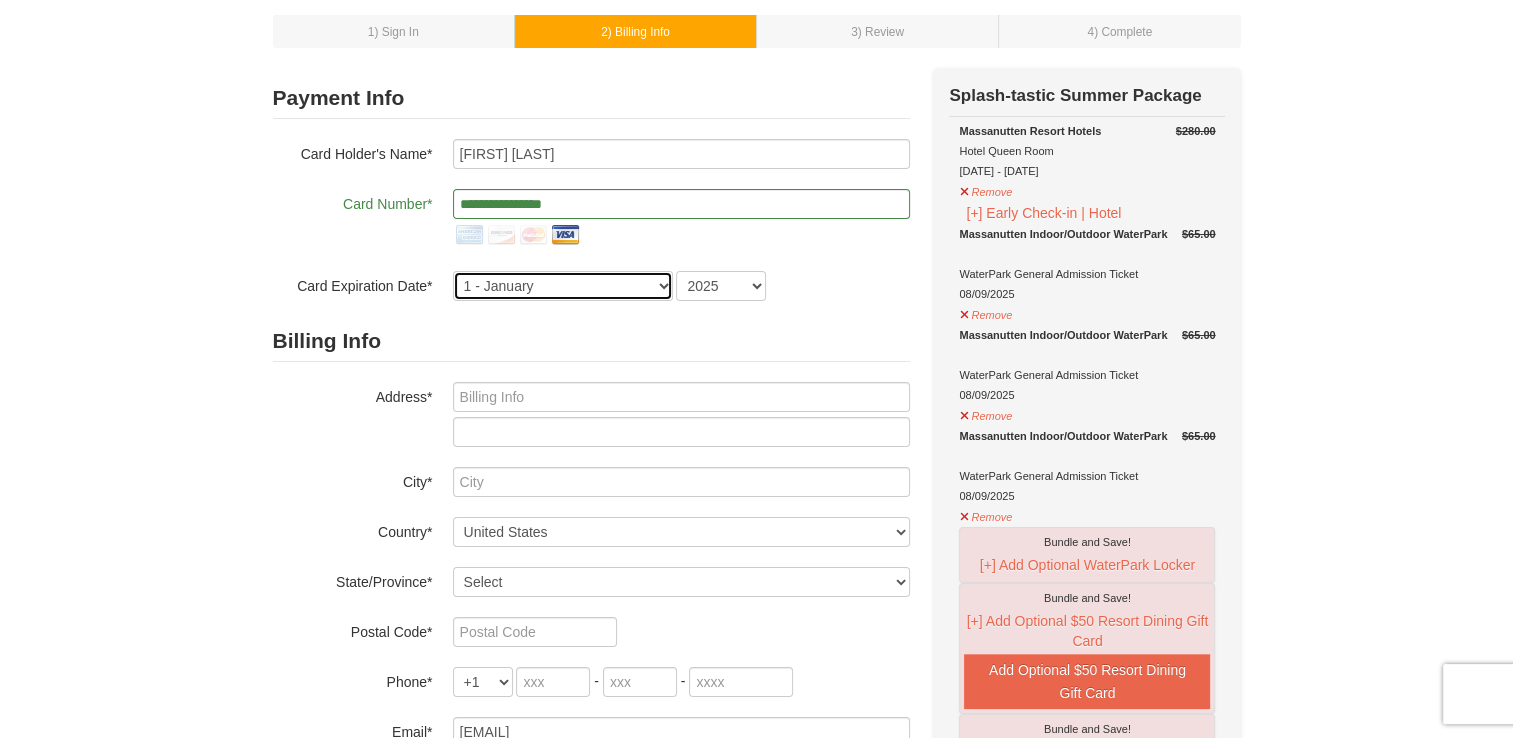 select on "9" 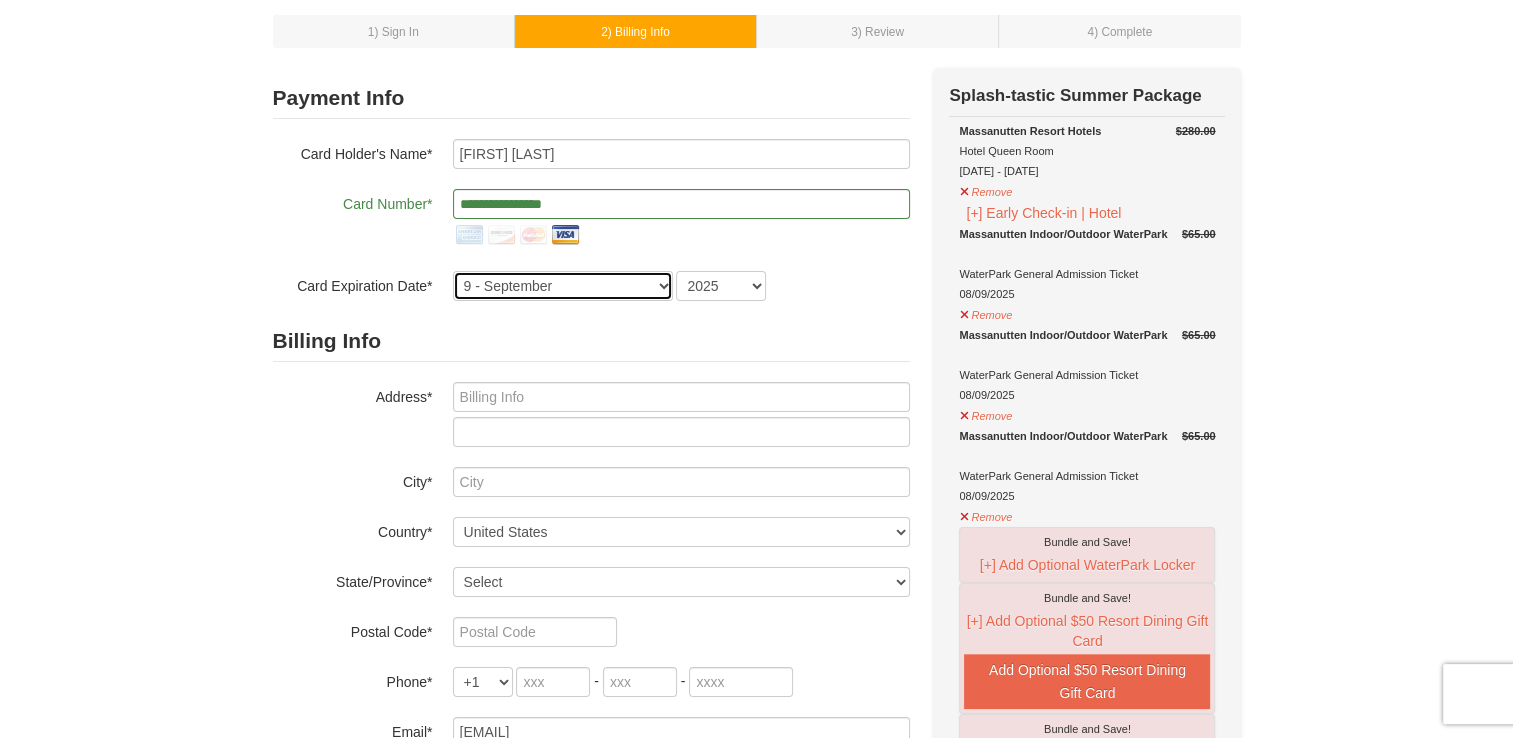 click on "1 - January 2 - February 3 - March 4 - April 5 - May 6 - June 7 - July 8 - August 9 - September 10 - October 11 - November 12 - December" at bounding box center [563, 286] 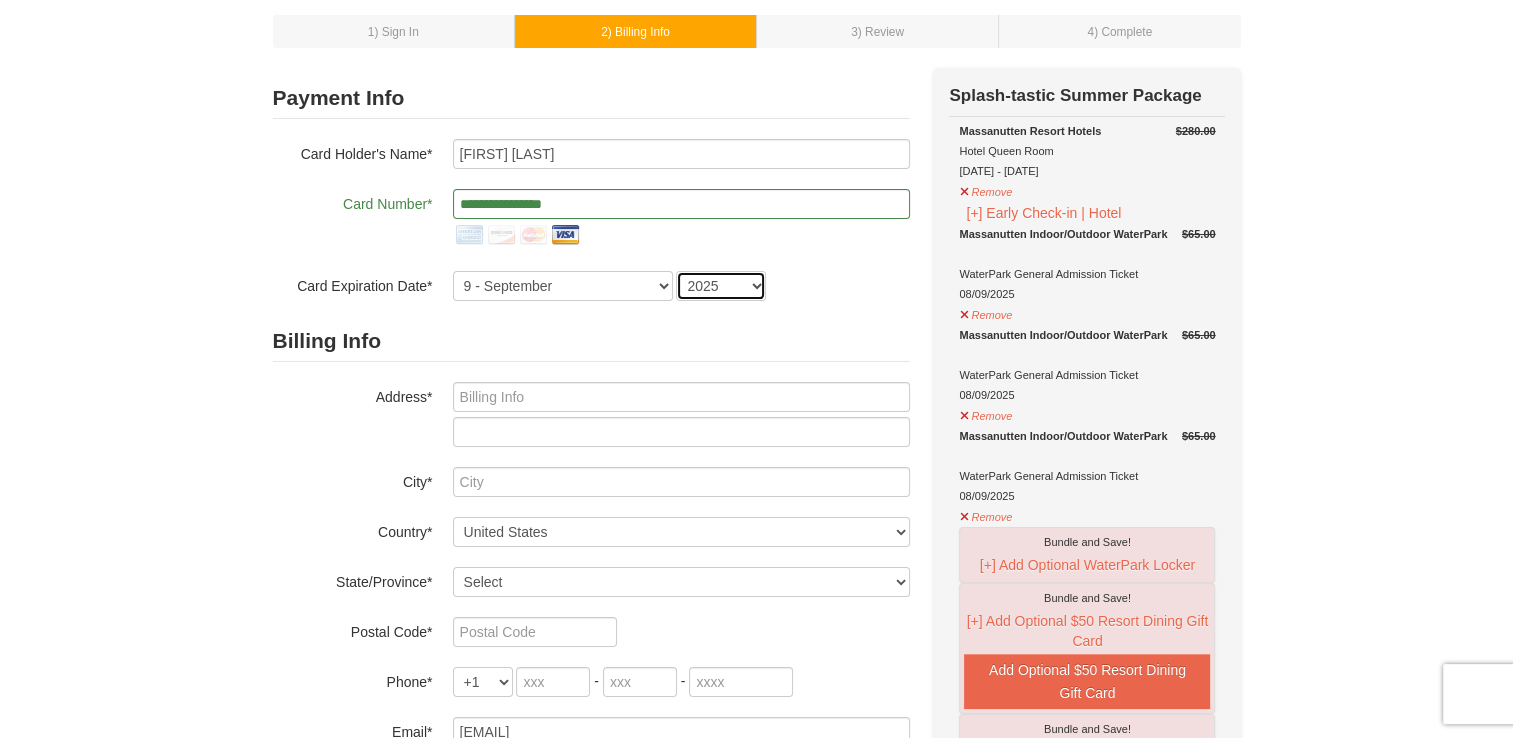 click on "2025 2026 2027 2028 2029 2030 2031 2032 2033 2034" at bounding box center (721, 286) 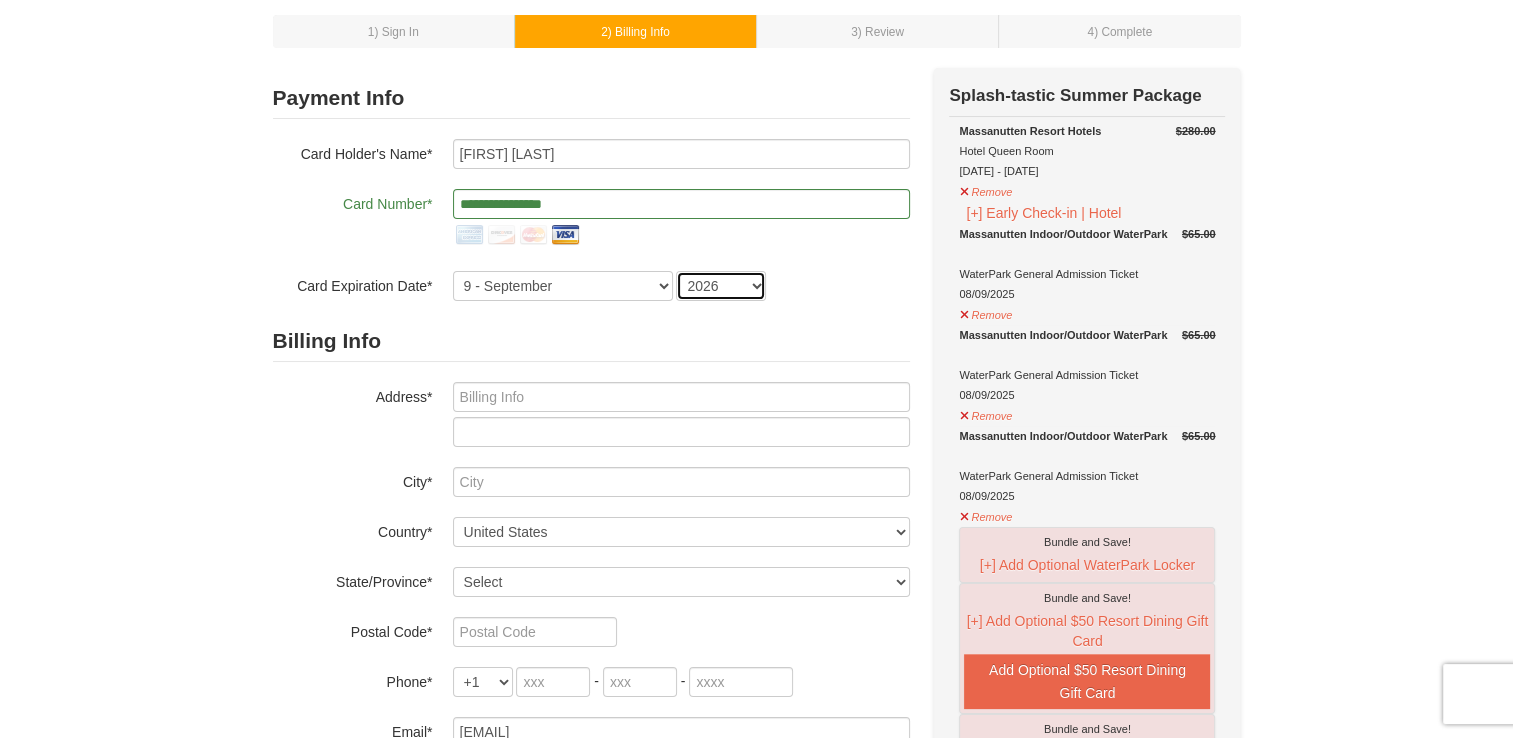 click on "2025 2026 2027 2028 2029 2030 2031 2032 2033 2034" at bounding box center [721, 286] 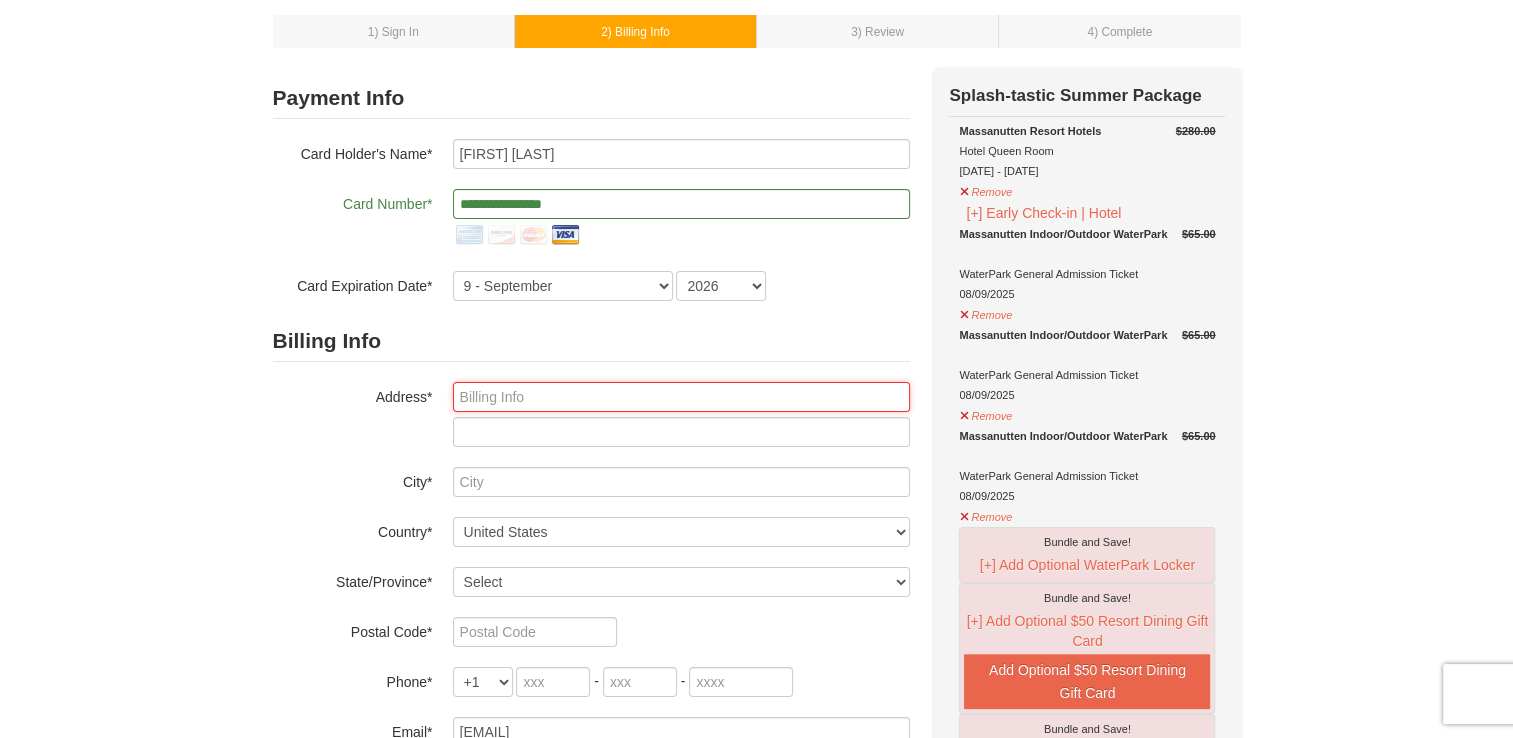 click at bounding box center [681, 397] 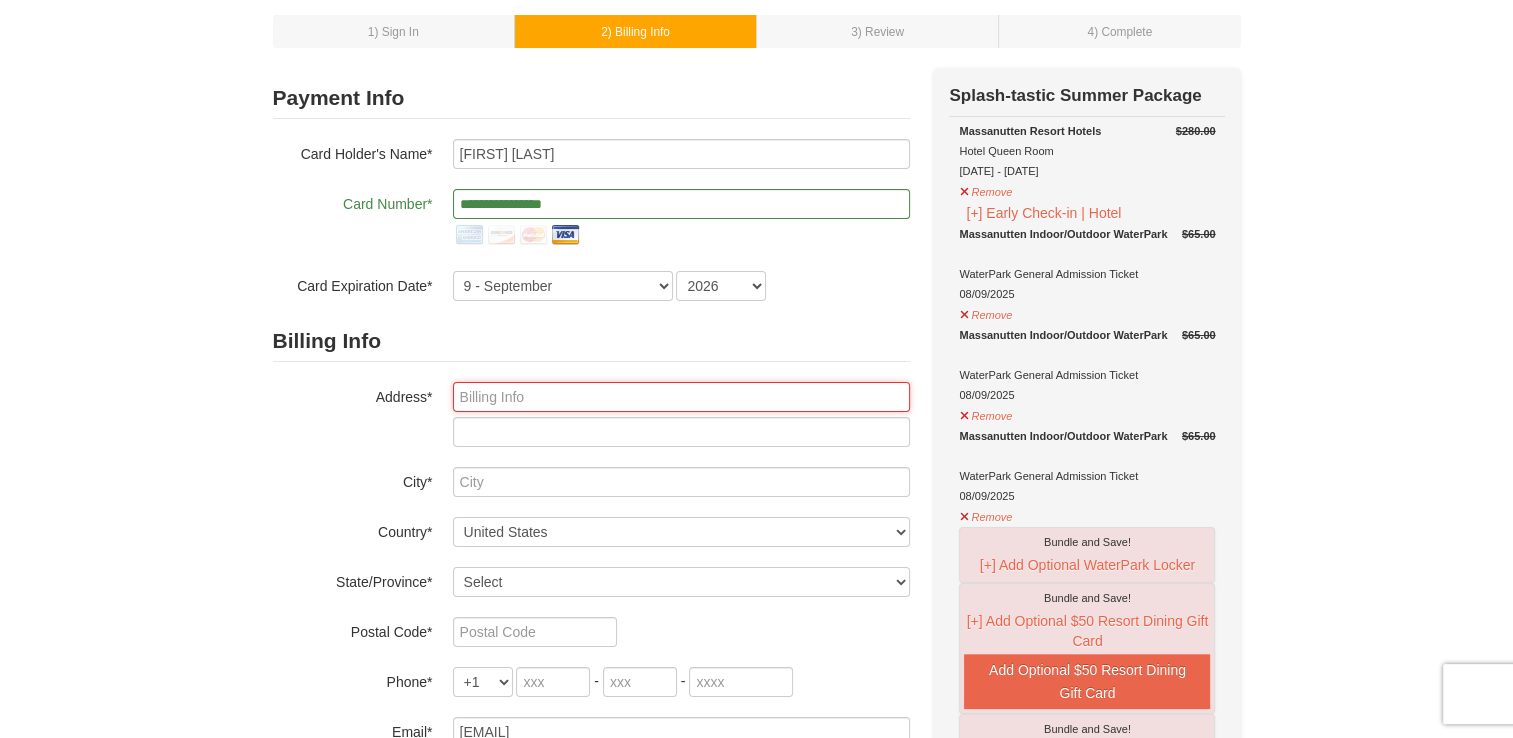 type on "14880 Old Frederick Rd" 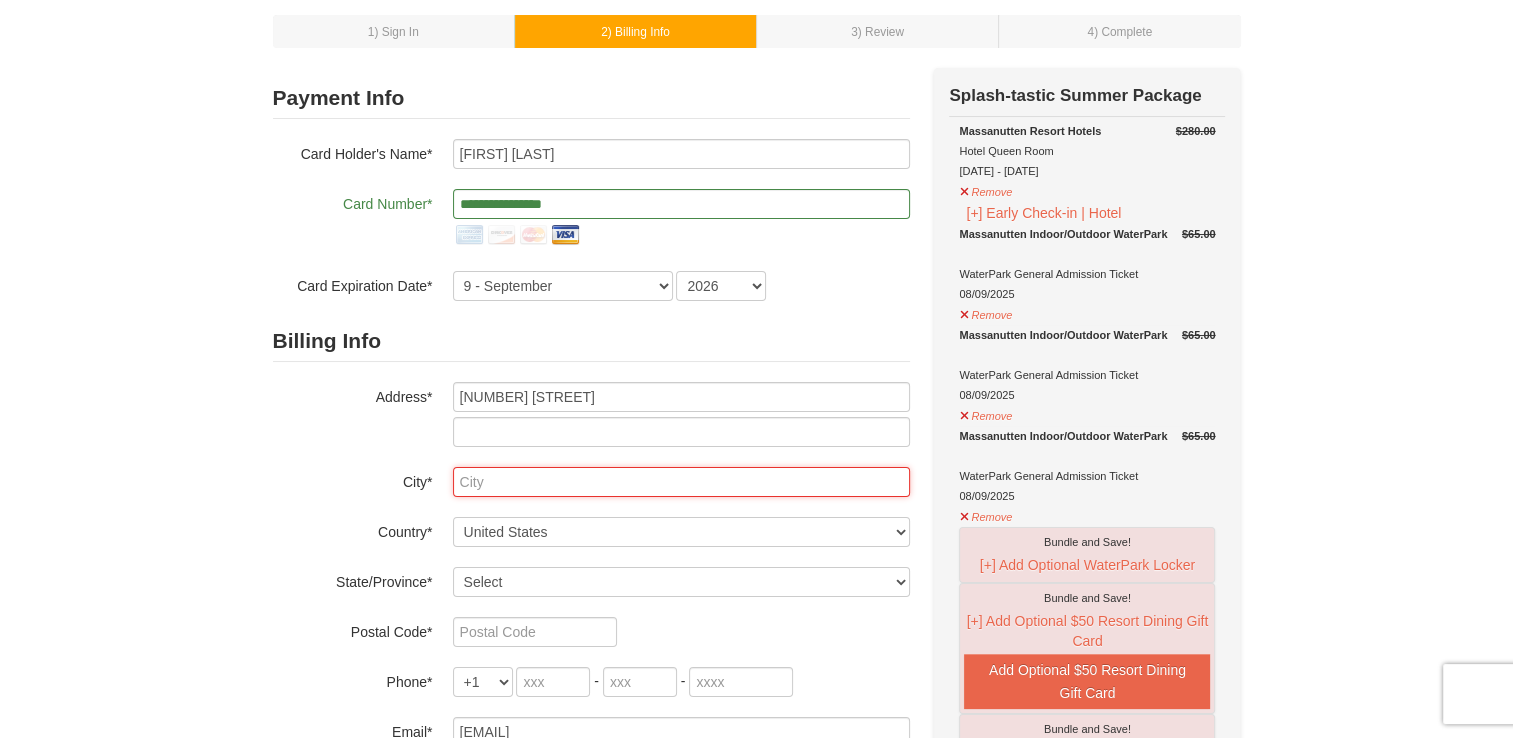 type on "Woodbine" 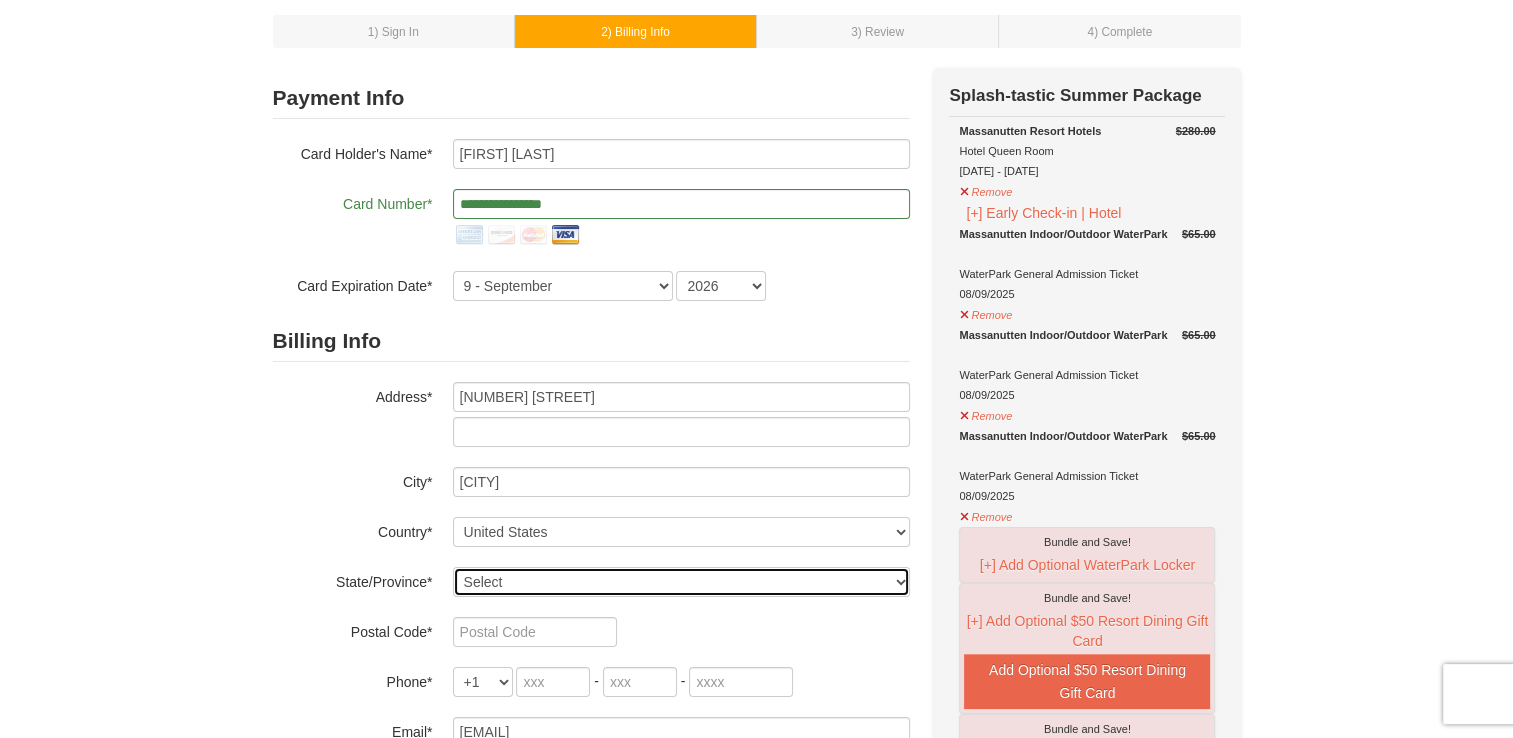 select on "MD" 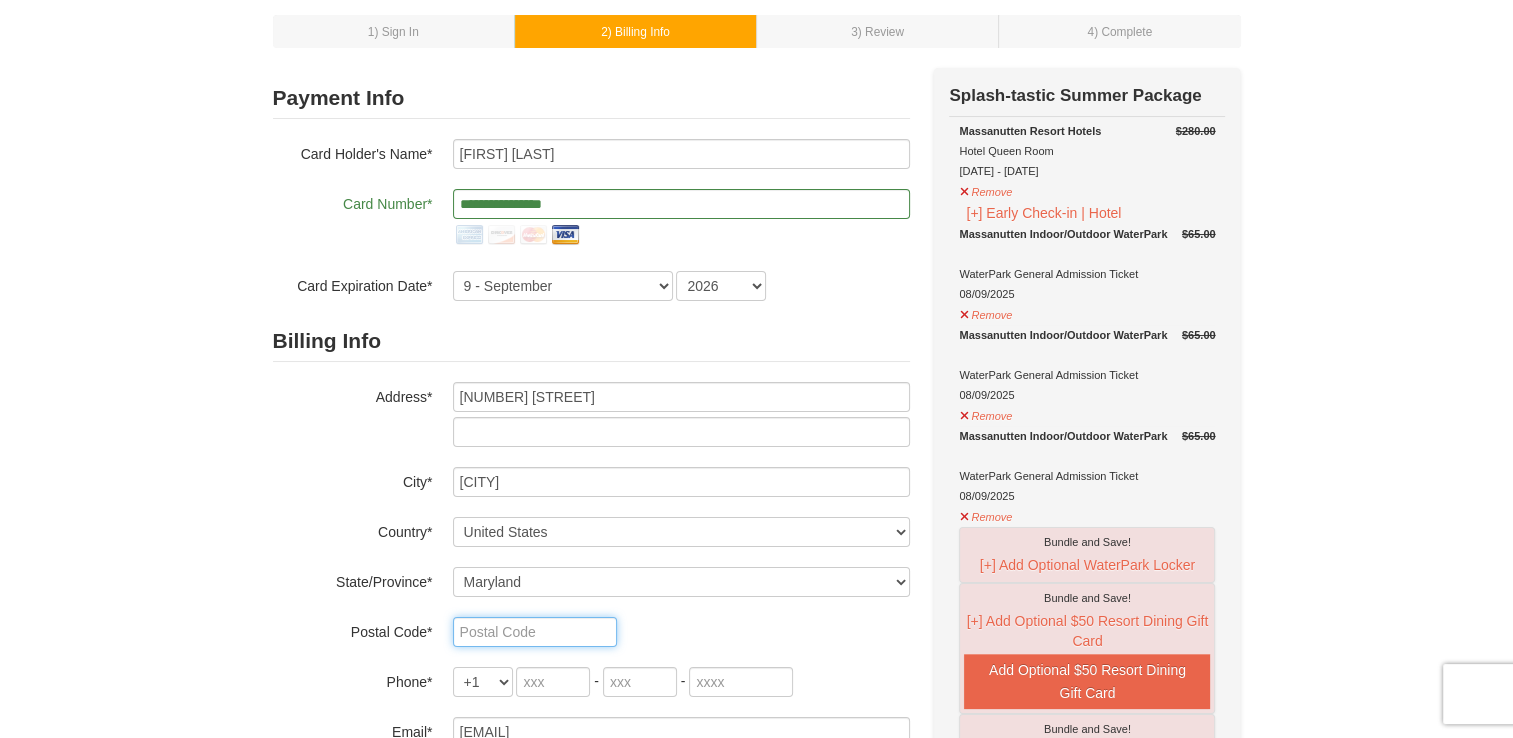 type on "21797" 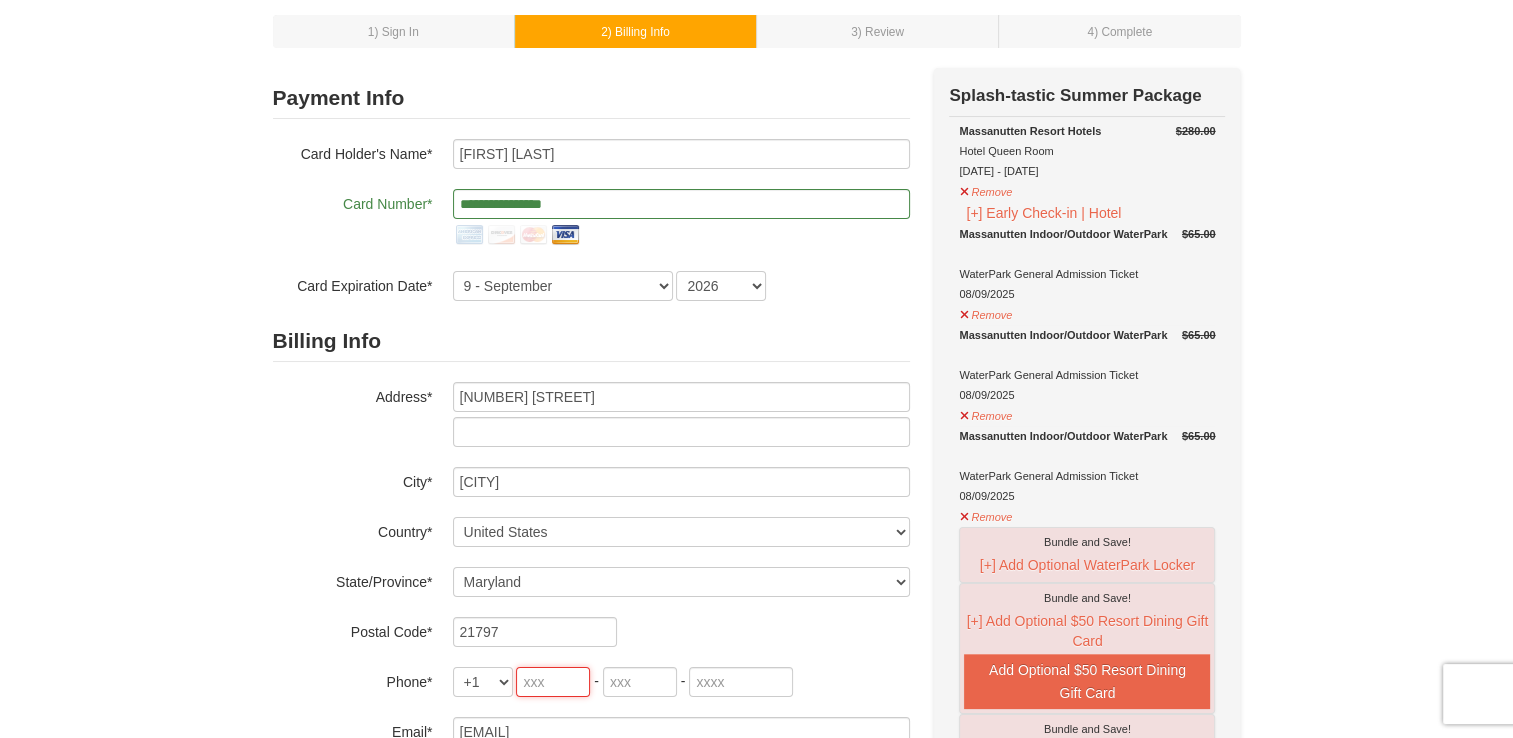 type on "202" 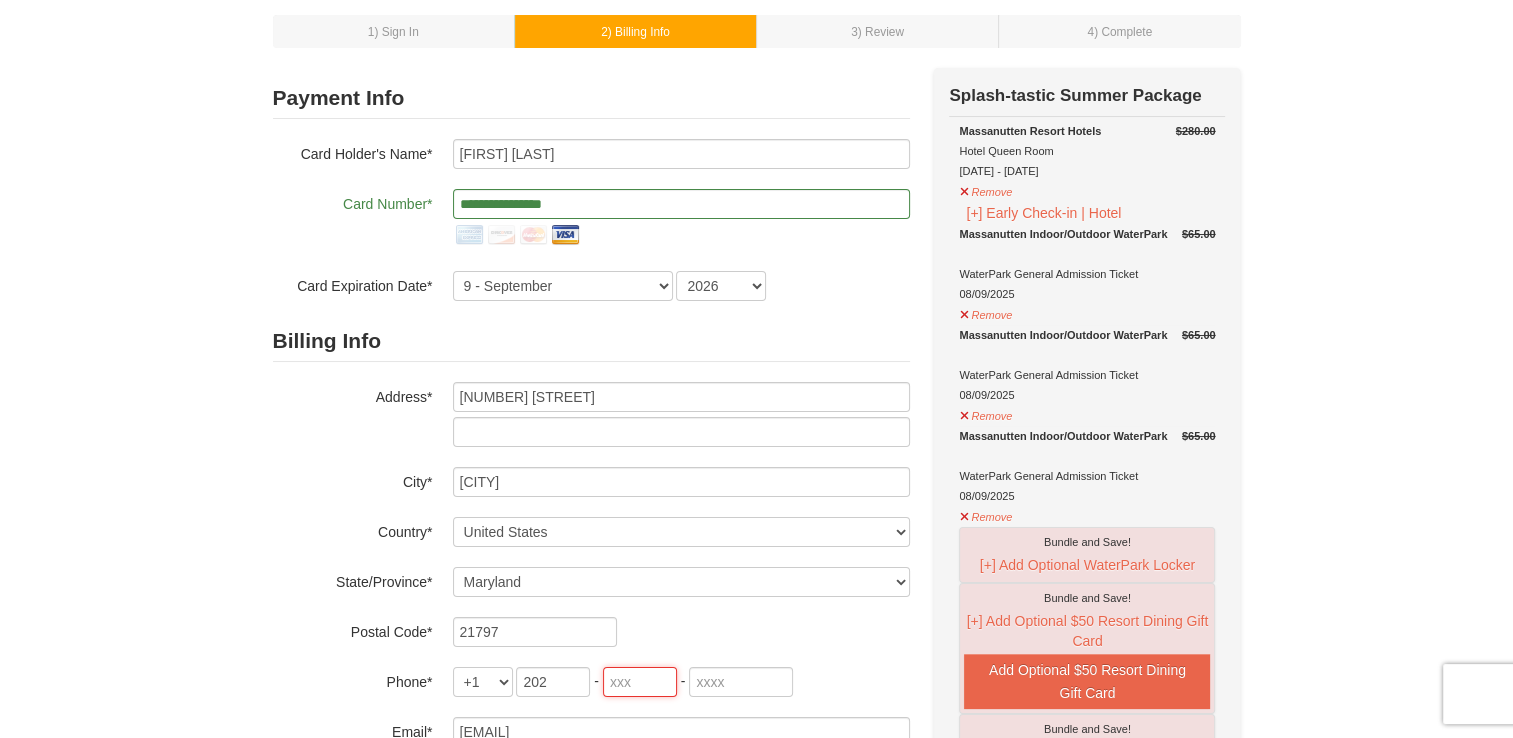 type on "441" 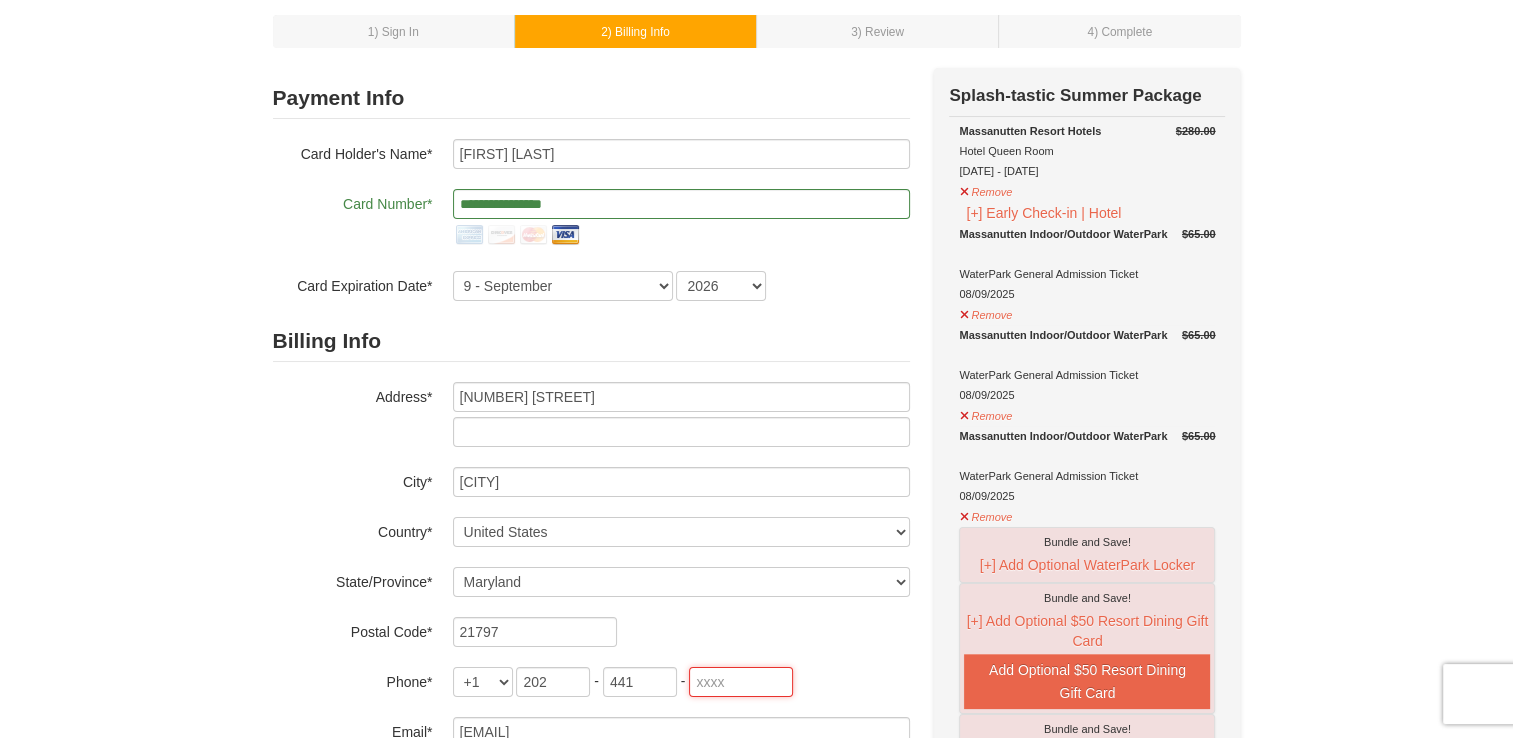 type on "6142" 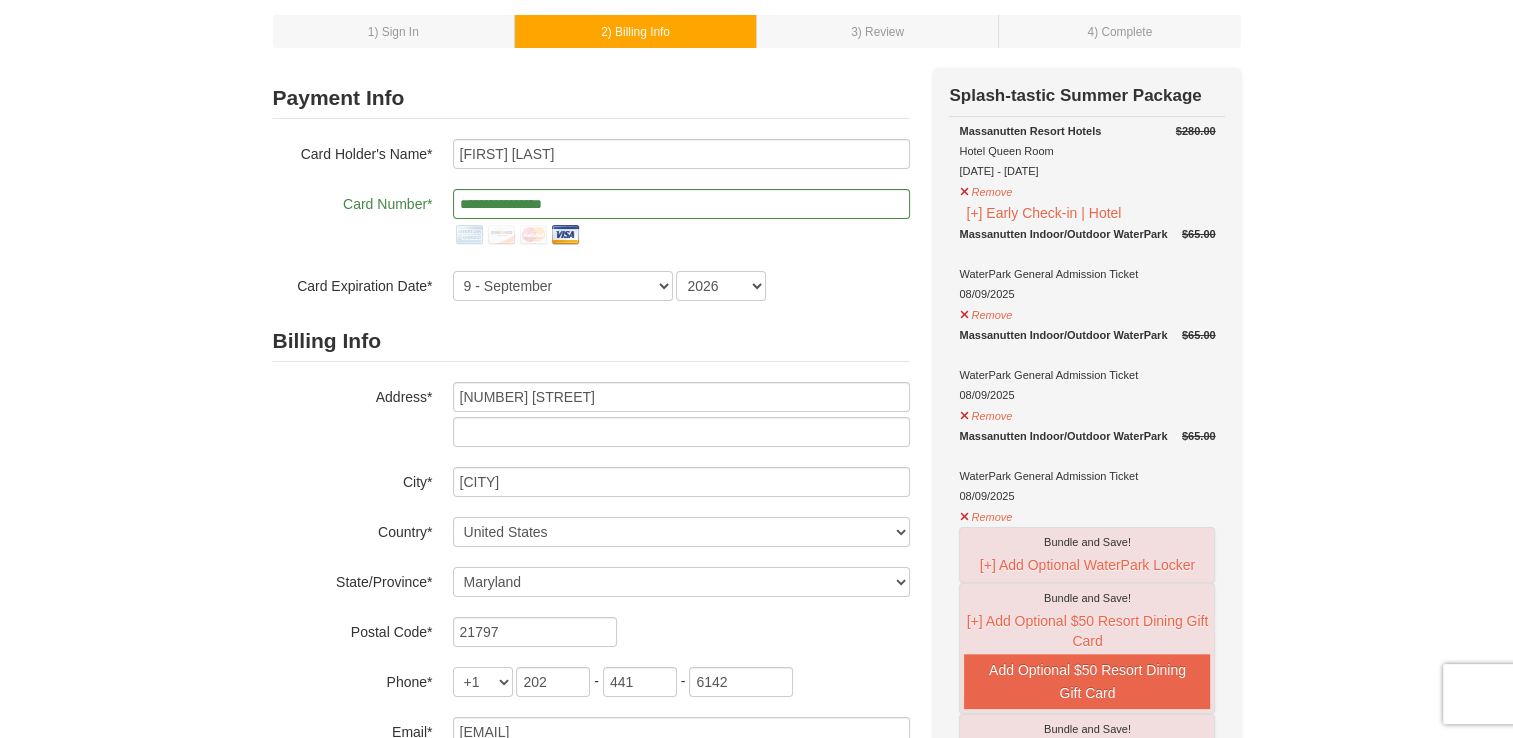 click on "1
) Sign In
2
) Billing Info
3
) Review
) Complete
×" at bounding box center (756, 801) 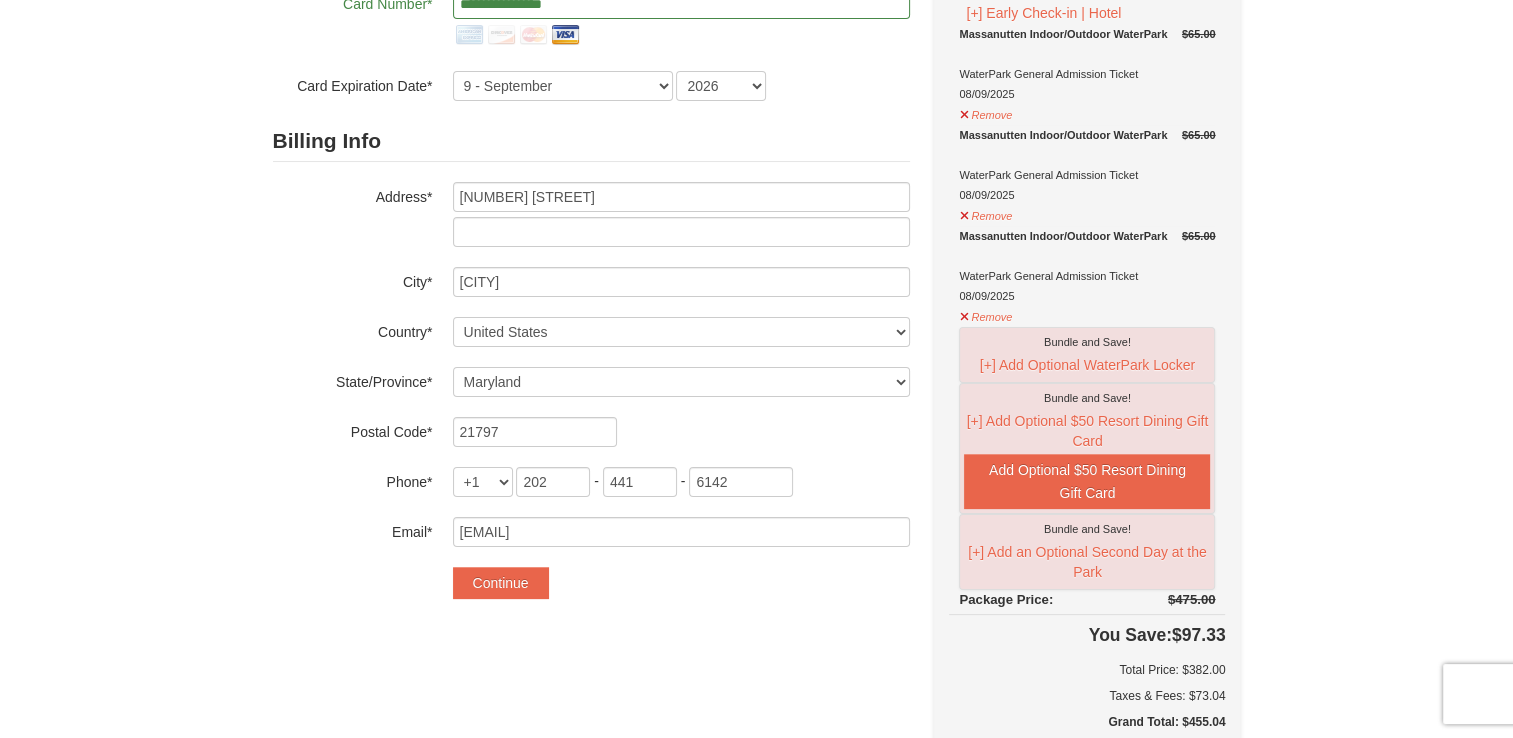 scroll, scrollTop: 400, scrollLeft: 0, axis: vertical 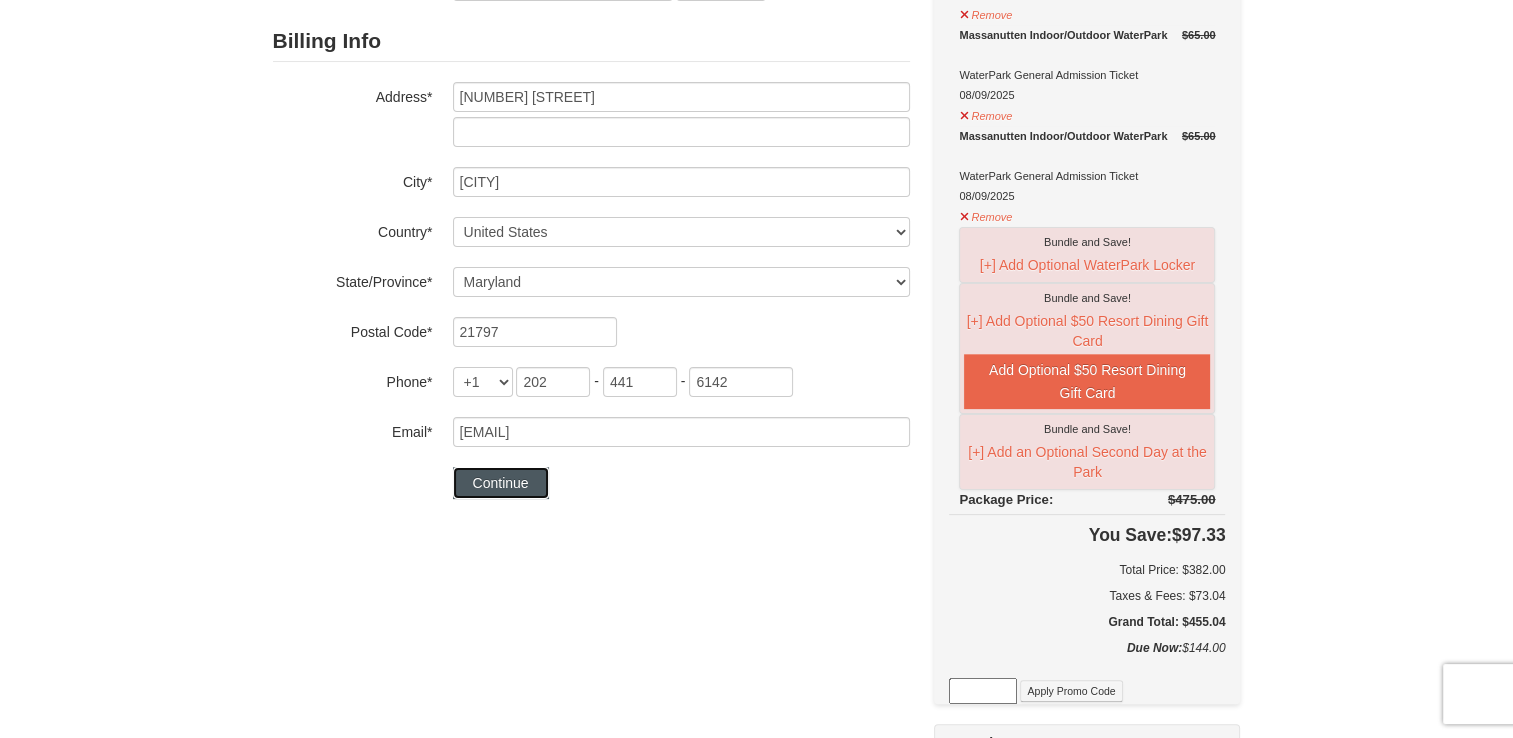 click on "Continue" at bounding box center (501, 483) 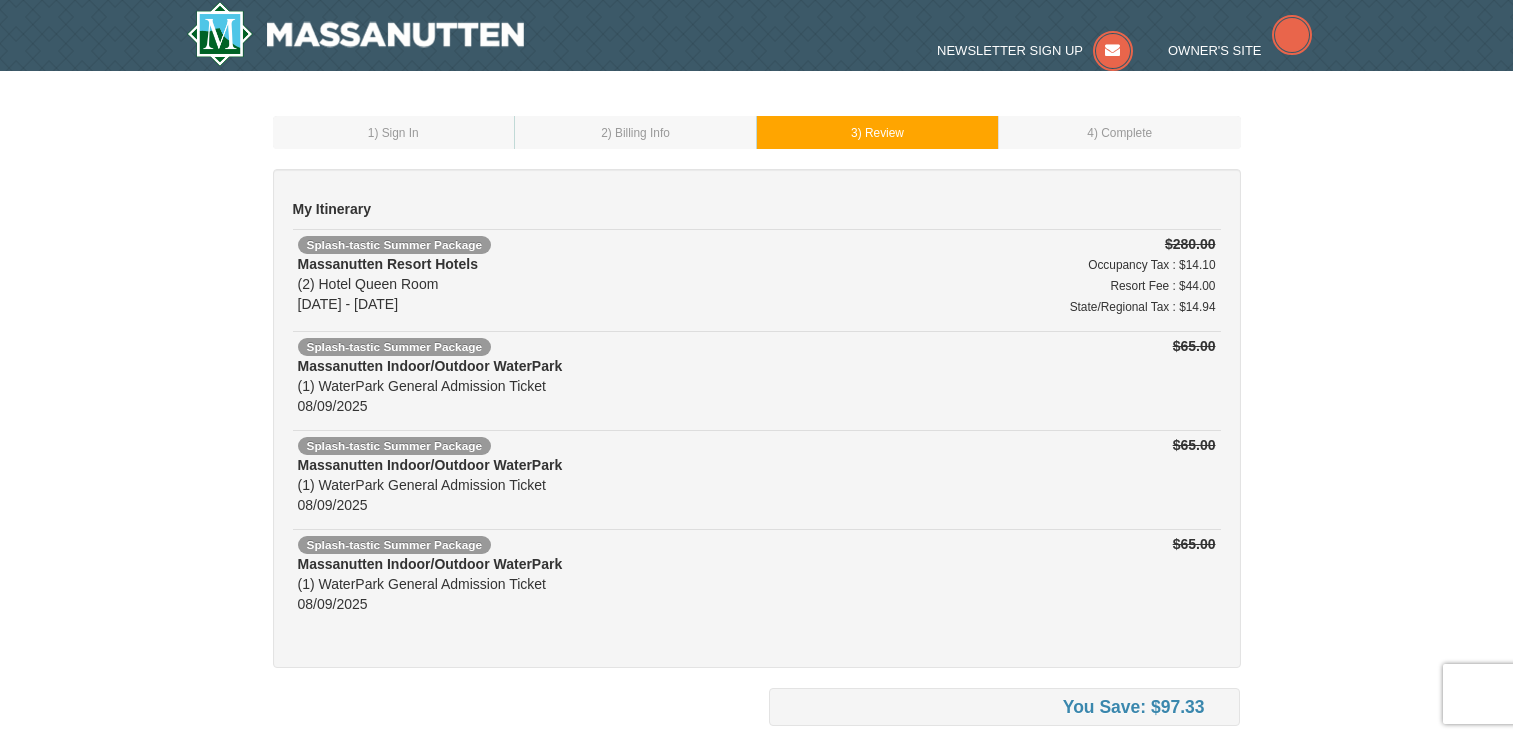 scroll, scrollTop: 0, scrollLeft: 0, axis: both 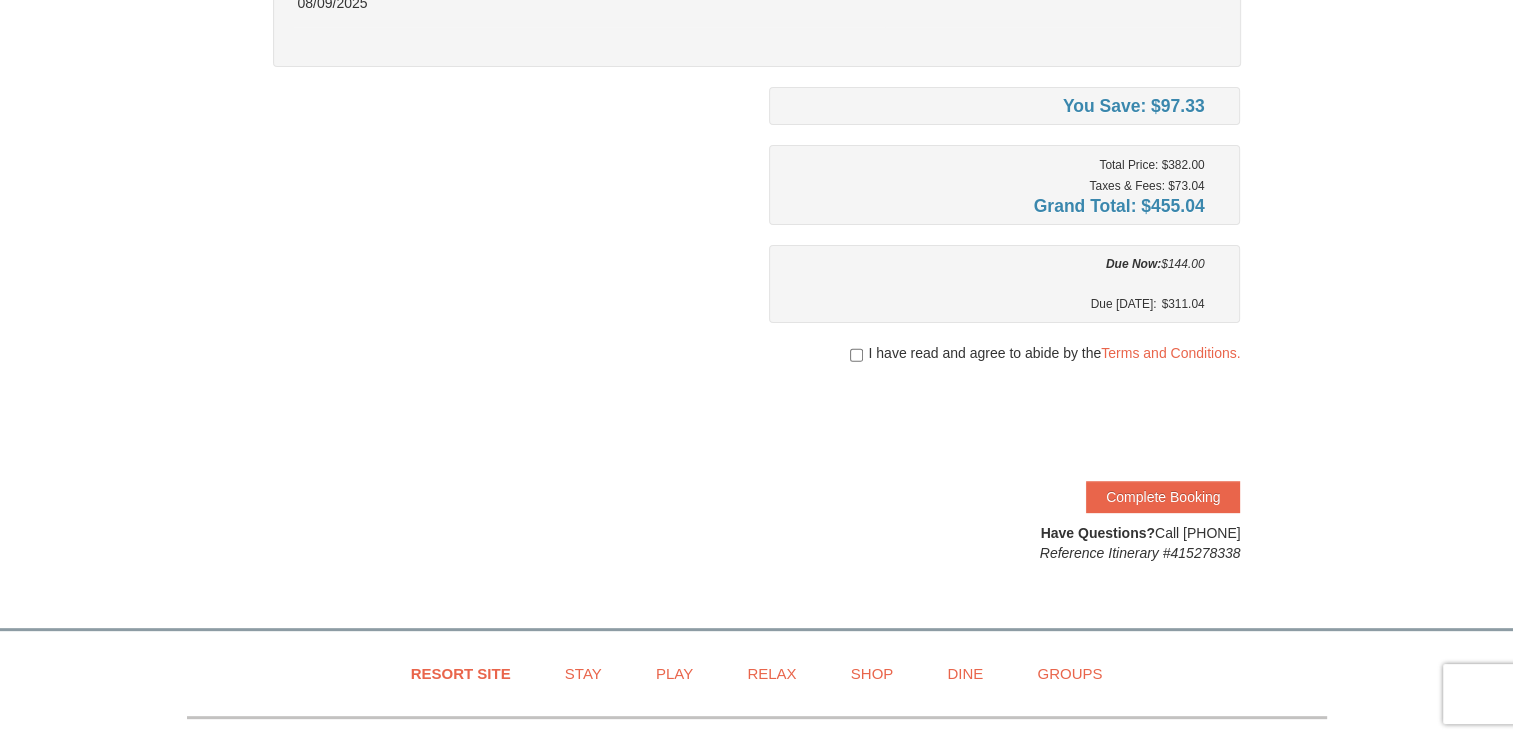 click on "I have read and agree to abide by the  Terms and Conditions." at bounding box center (1054, 353) 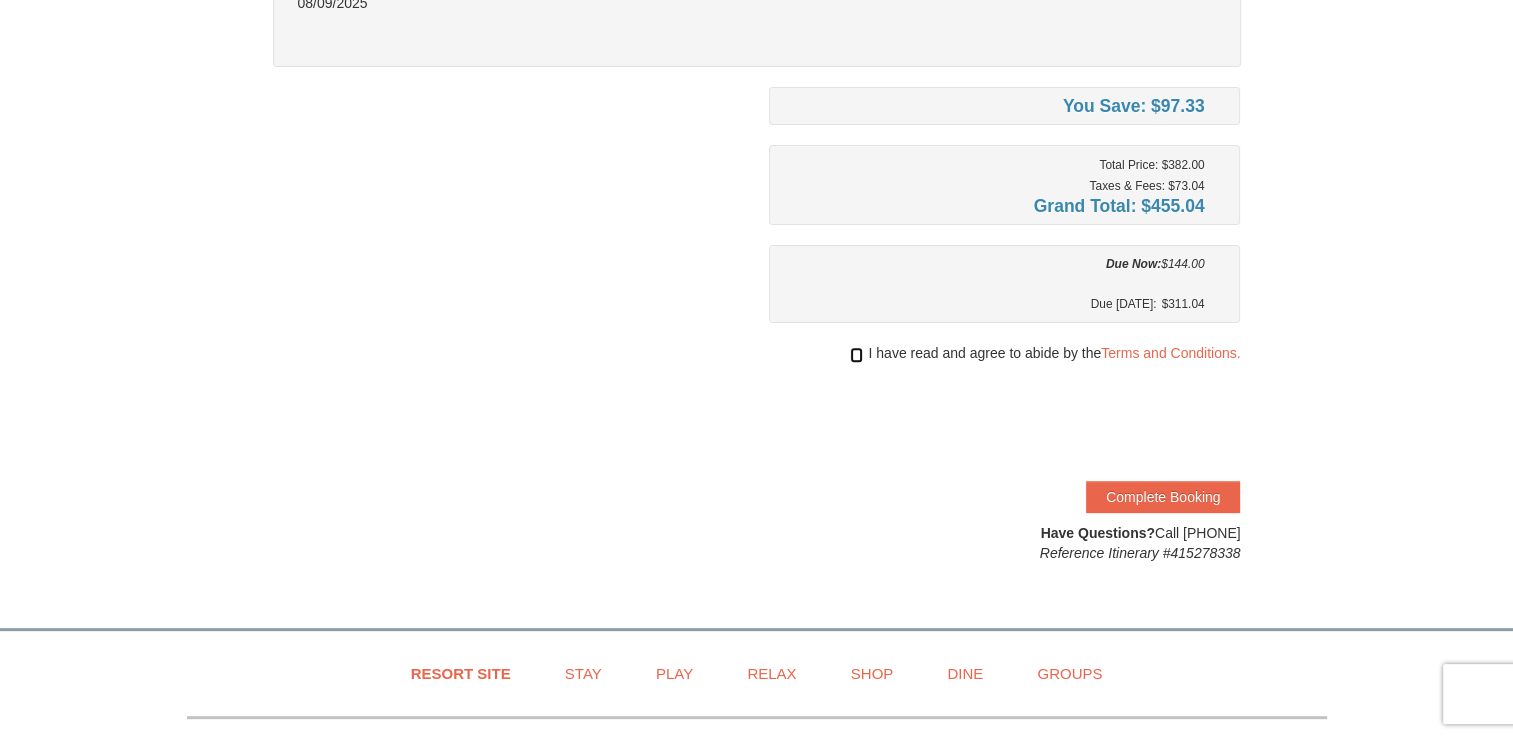 click at bounding box center (856, 355) 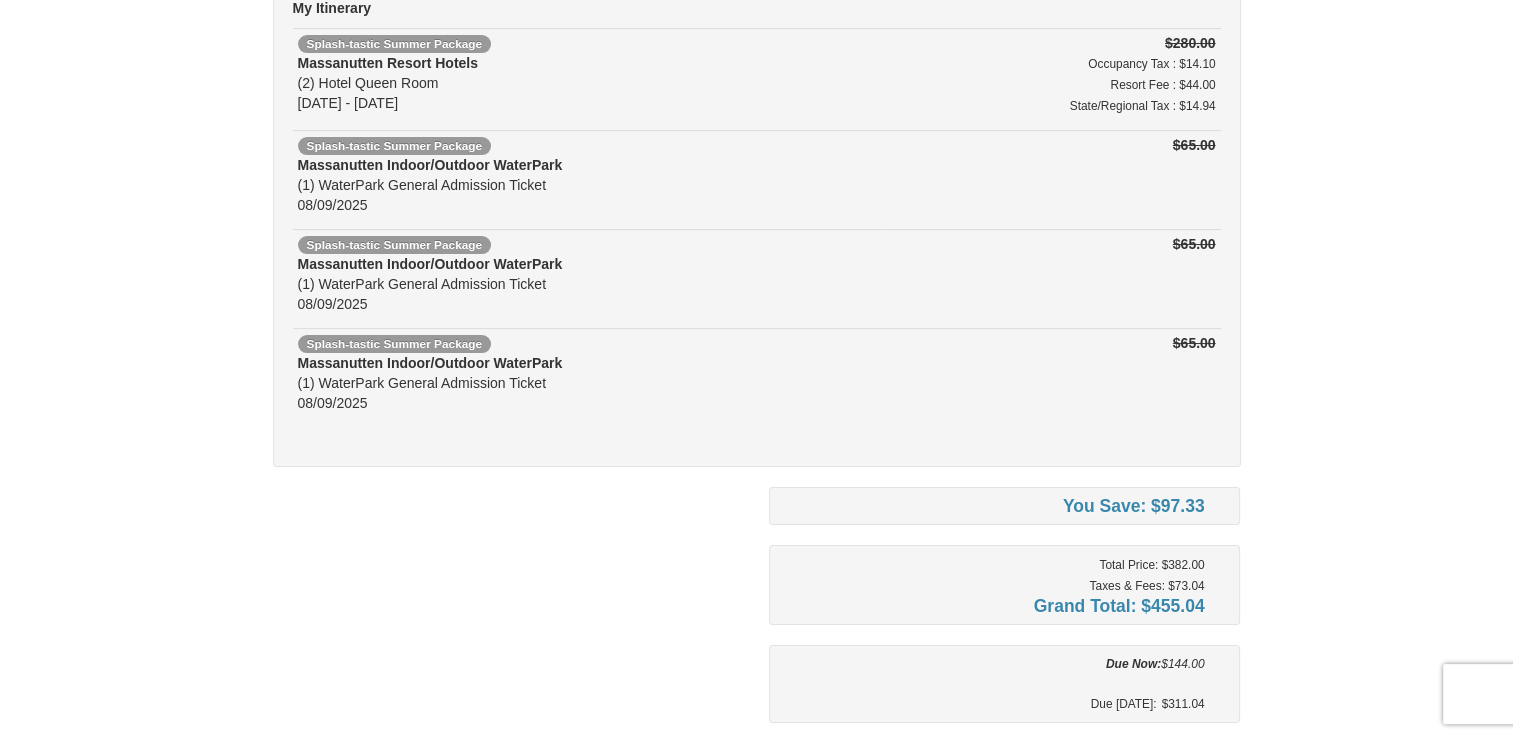 scroll, scrollTop: 100, scrollLeft: 0, axis: vertical 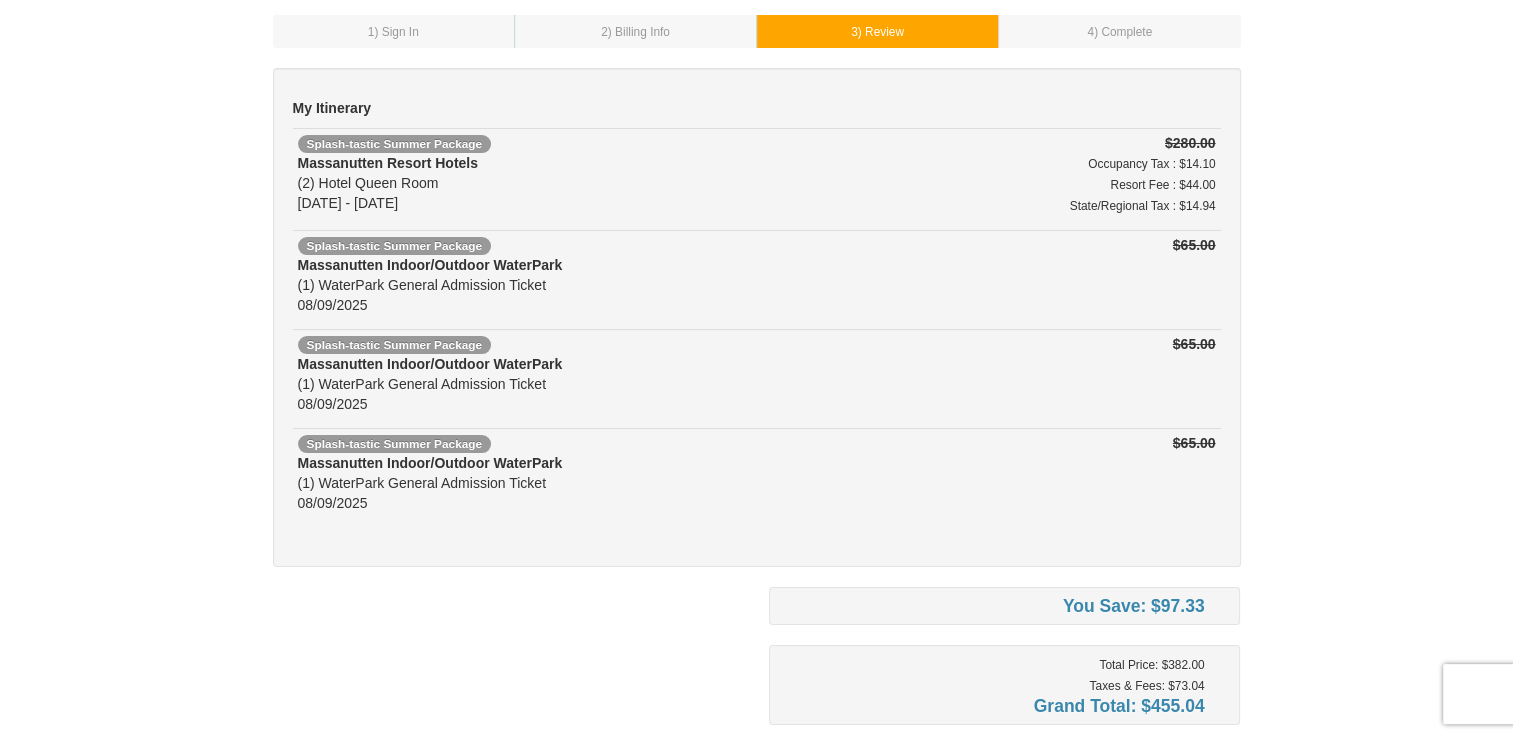 click on "You Save:
$97.33
Total Price:
$382.00
Taxes & Fees: $73.04
Grand Total: $455.04
Due Now:
$144.00
Due 08/09/2025: $311.04" at bounding box center [757, 825] 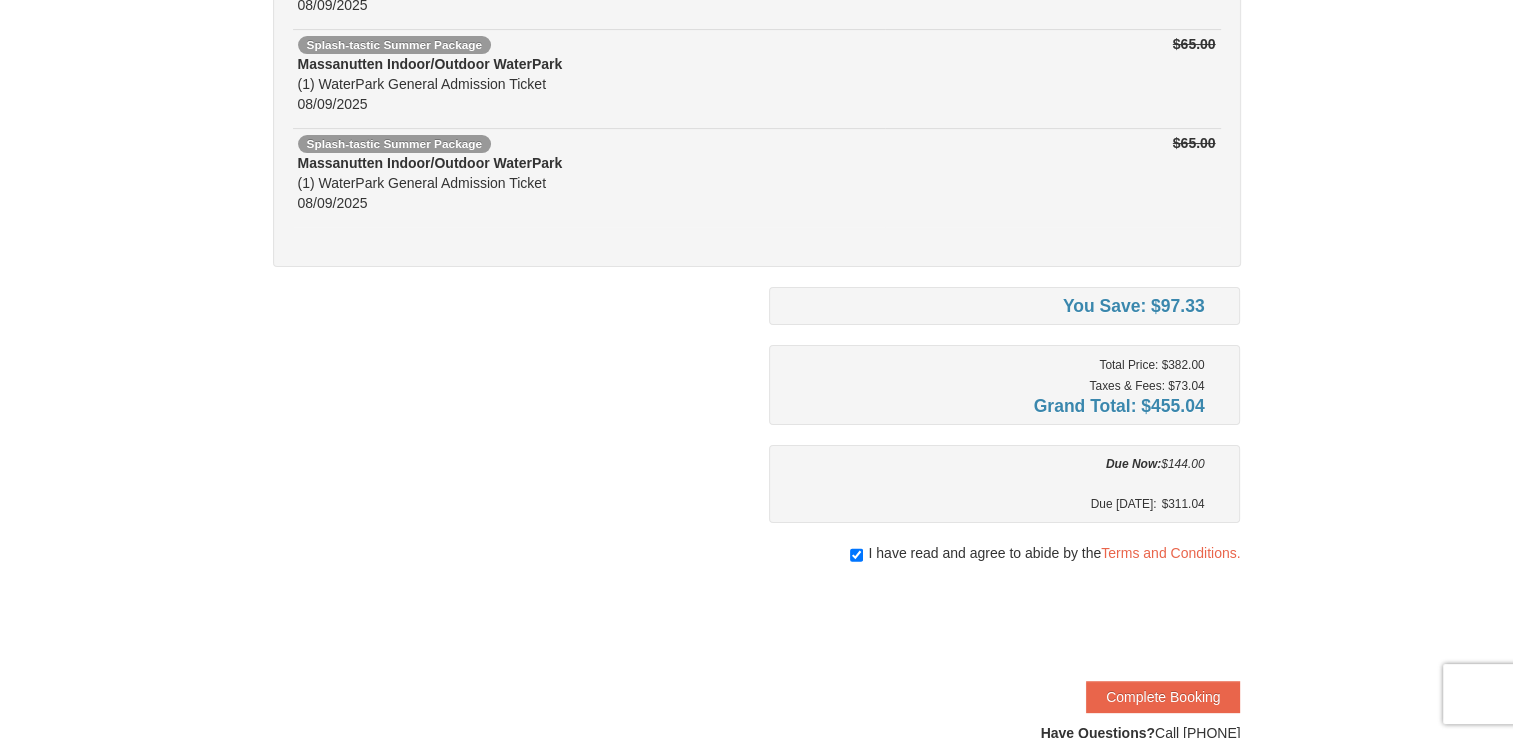 scroll, scrollTop: 500, scrollLeft: 0, axis: vertical 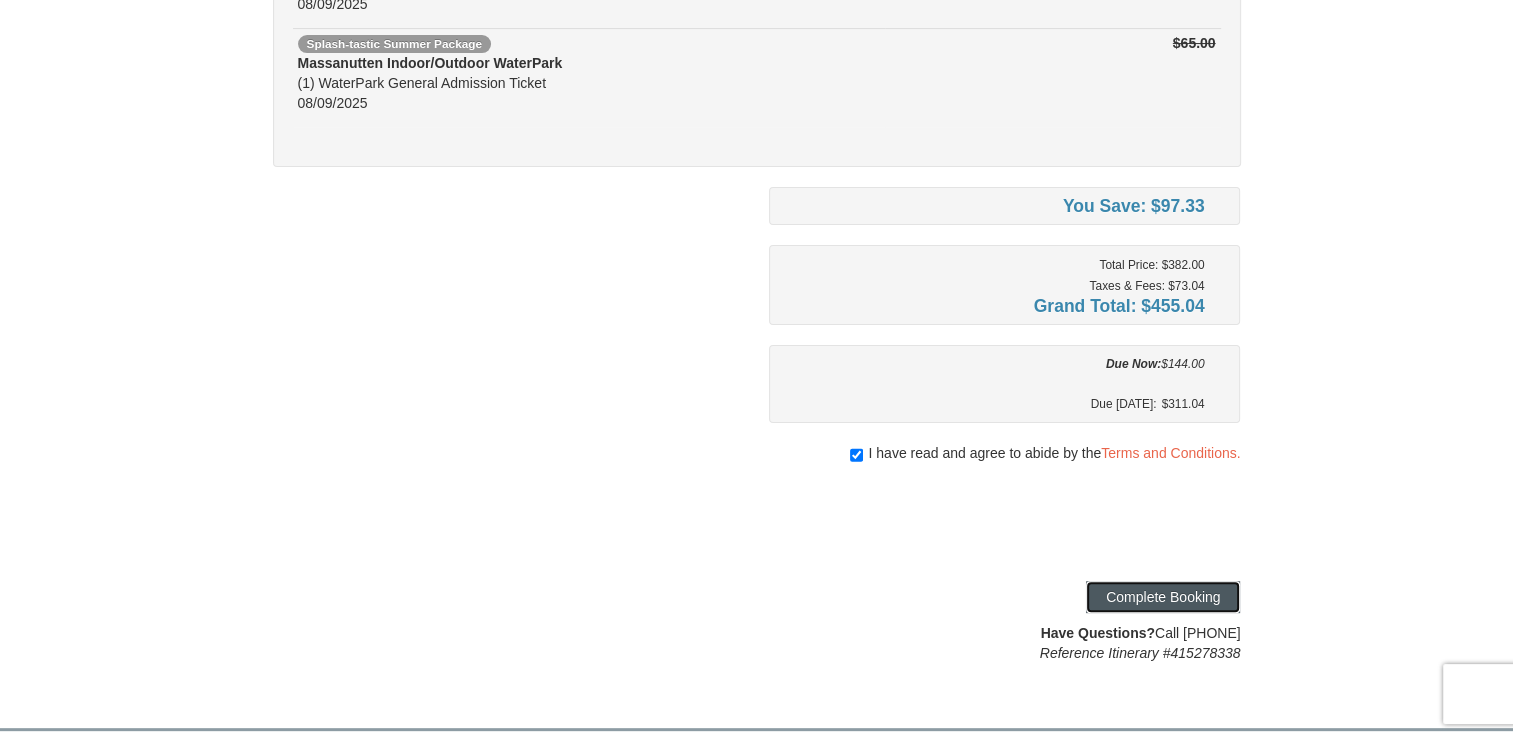 click on "Complete Booking" at bounding box center (1163, 597) 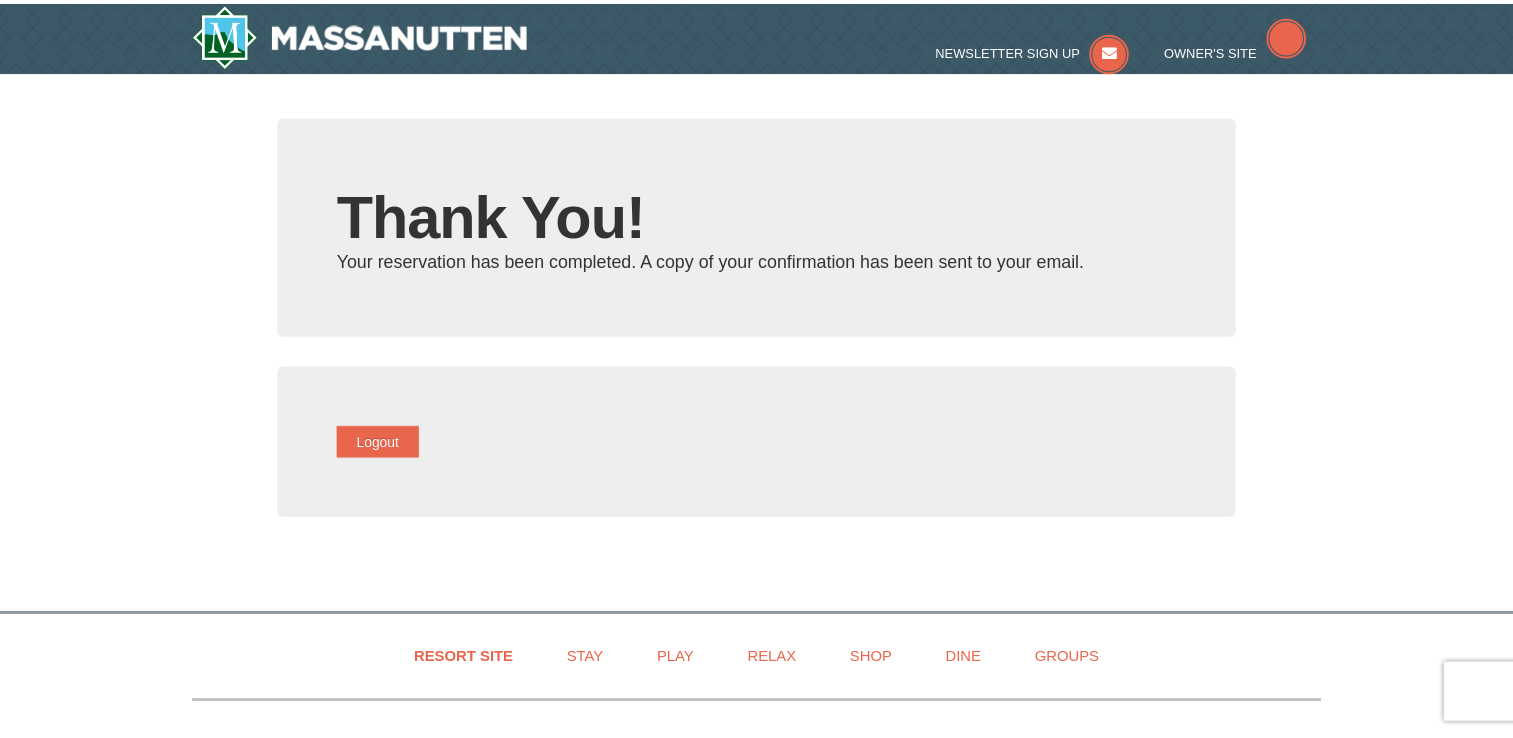scroll, scrollTop: 0, scrollLeft: 0, axis: both 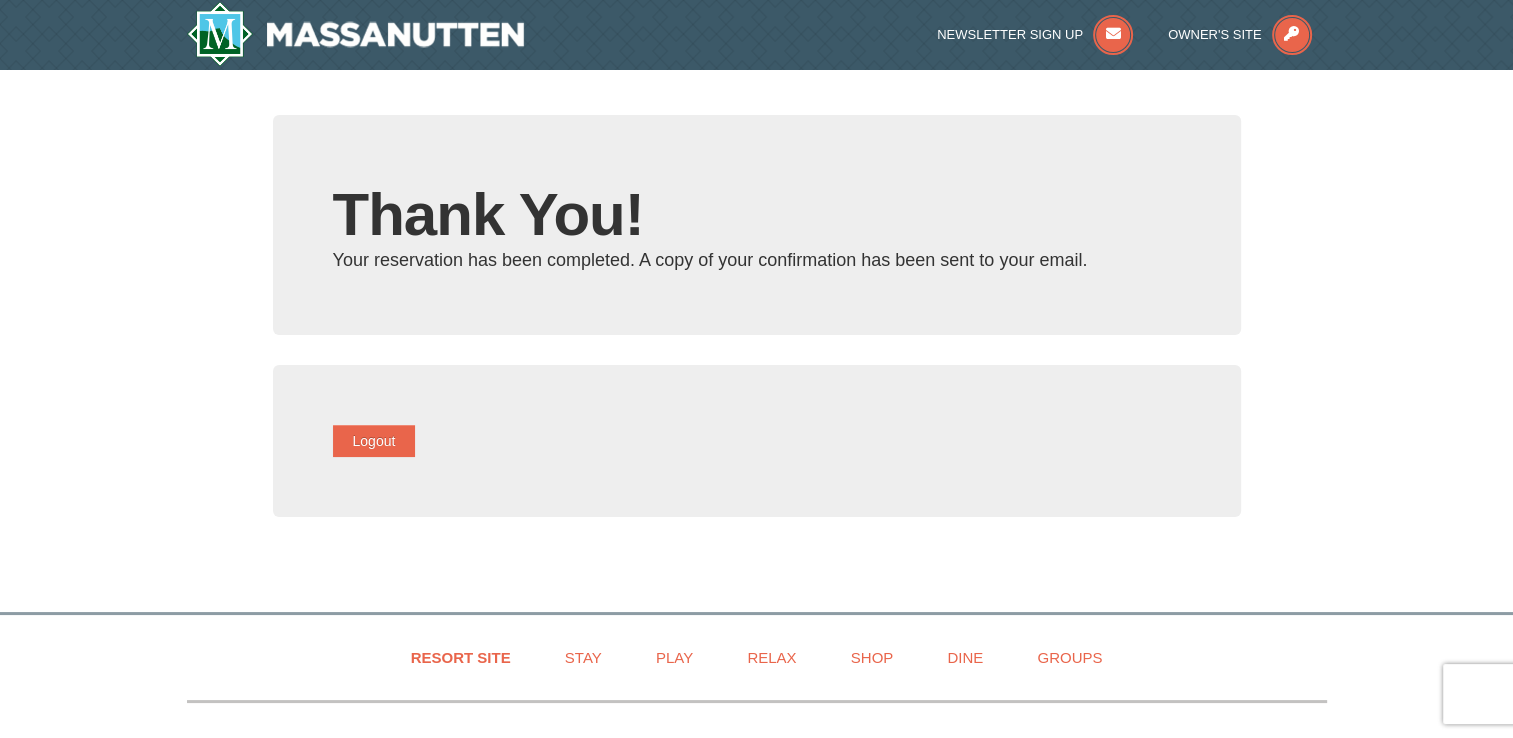 type on "[USERNAME]@[DOMAIN].com" 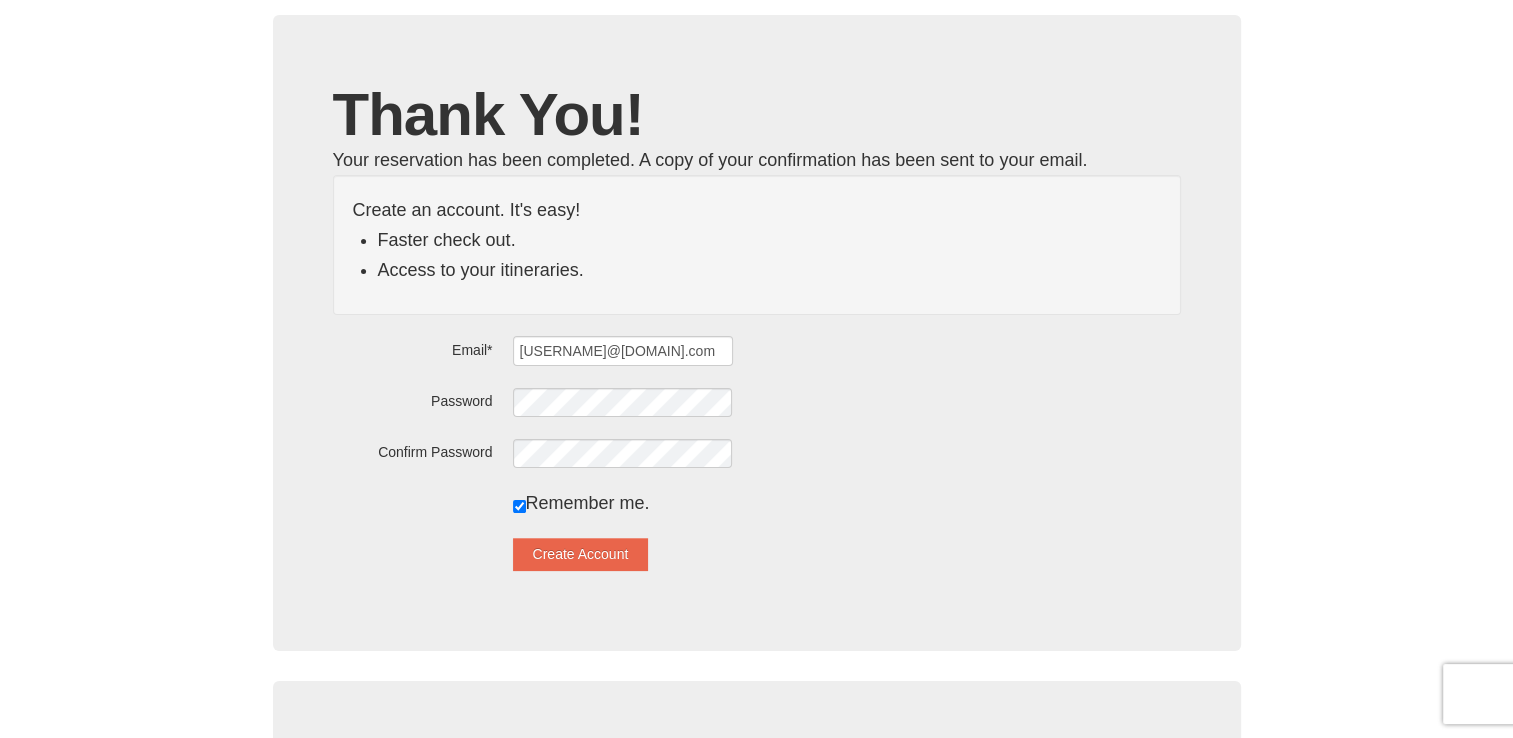 scroll, scrollTop: 0, scrollLeft: 0, axis: both 